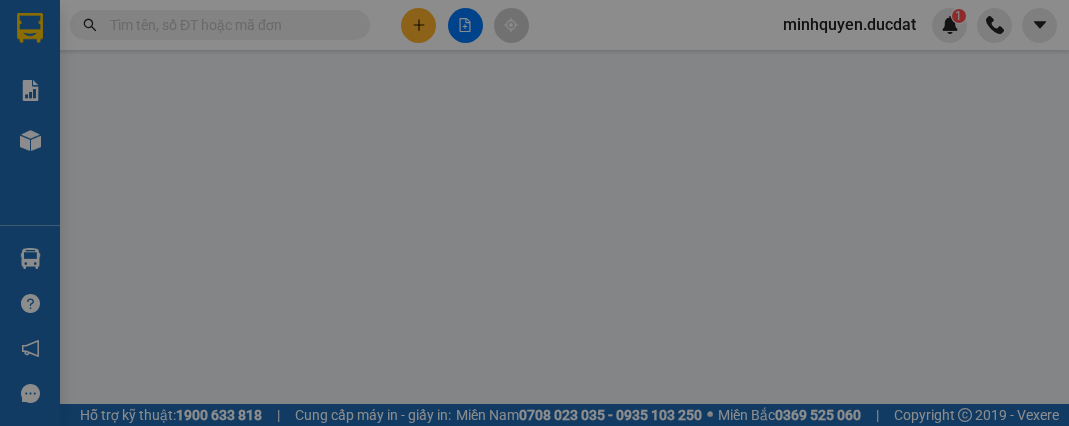 scroll, scrollTop: 0, scrollLeft: 0, axis: both 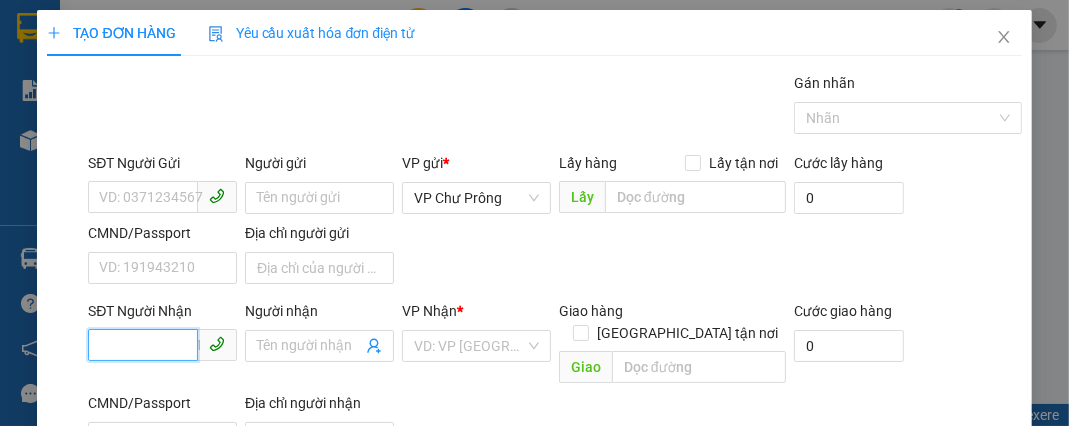 click on "SĐT Người Nhận" at bounding box center (143, 345) 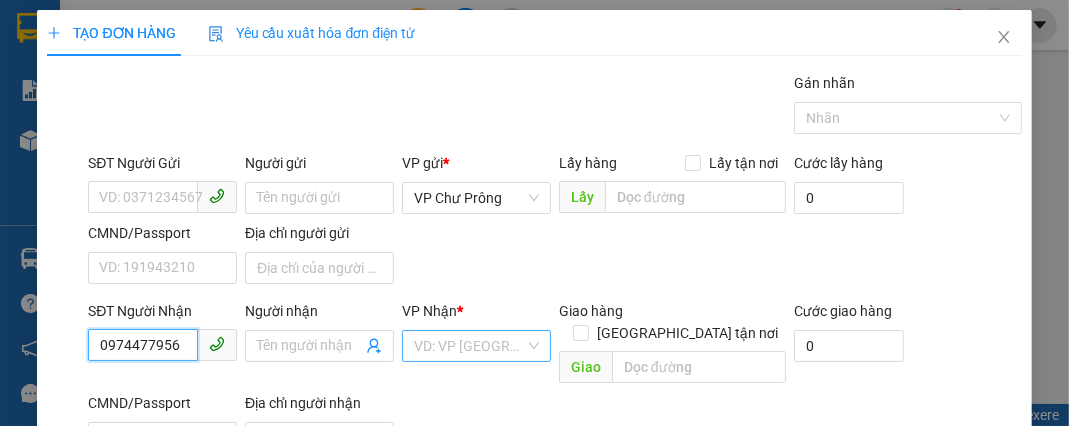 type on "0974477956" 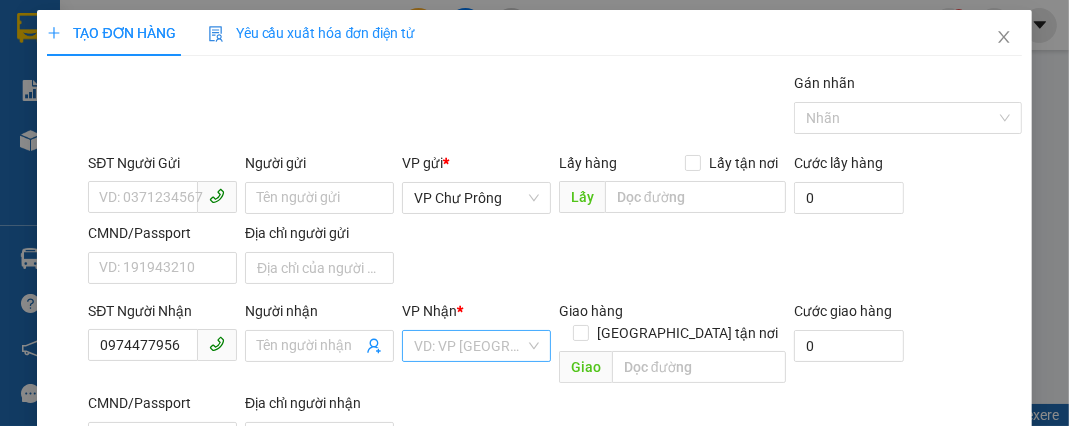 click at bounding box center [469, 346] 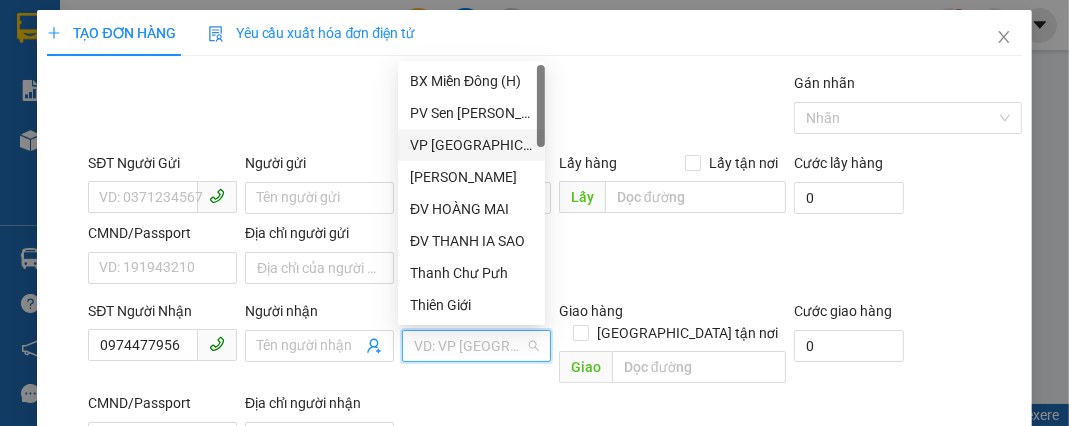 click on "VP [GEOGRAPHIC_DATA]" at bounding box center [471, 145] 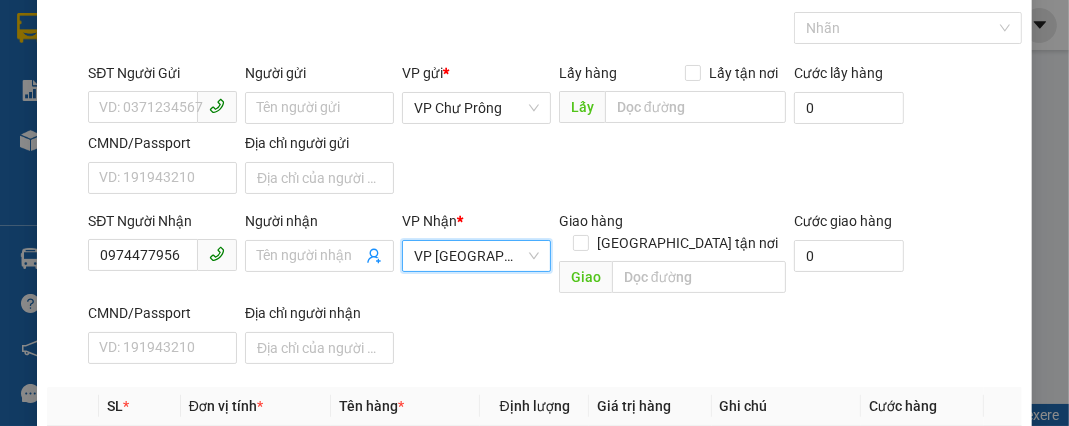 scroll, scrollTop: 239, scrollLeft: 0, axis: vertical 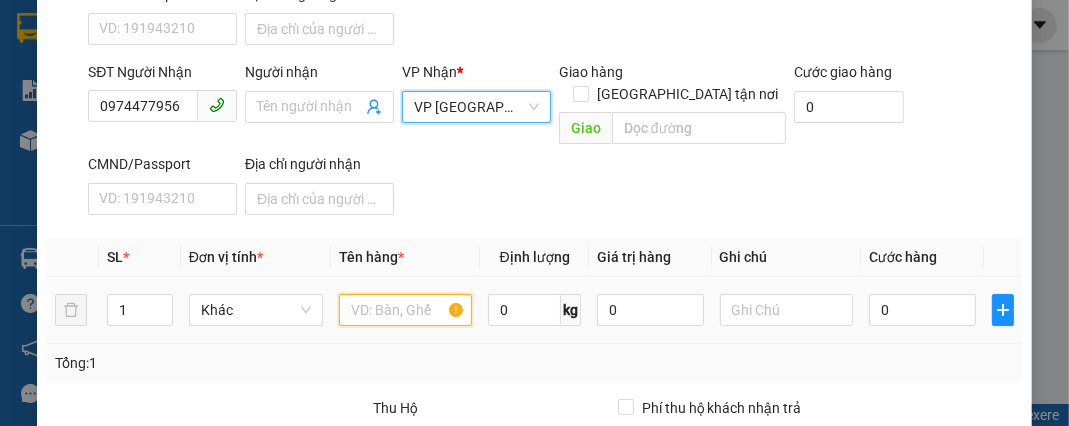 click at bounding box center (406, 310) 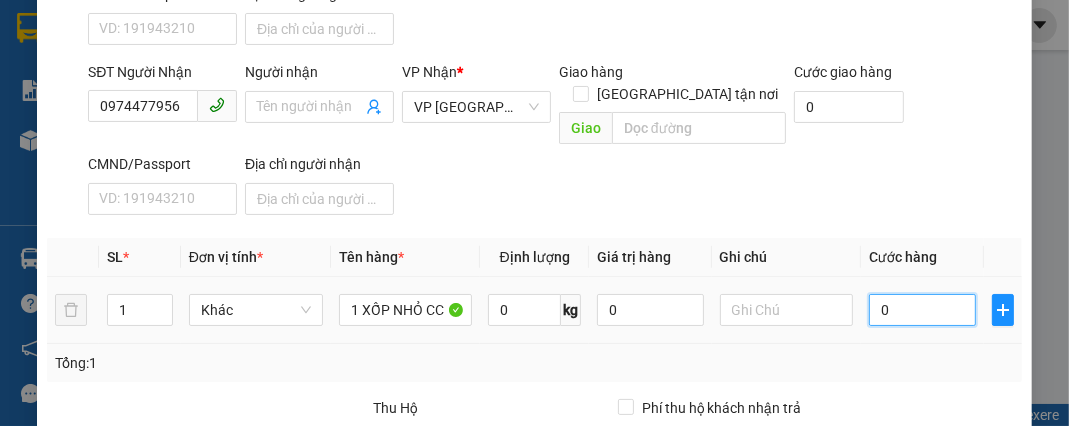 click on "0" at bounding box center [922, 310] 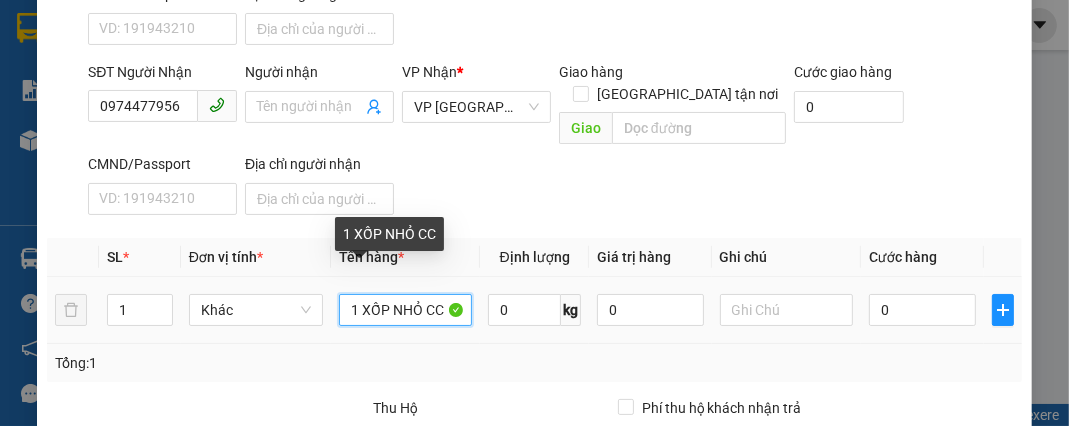 click on "1 XỐP NHỎ CC" at bounding box center [406, 310] 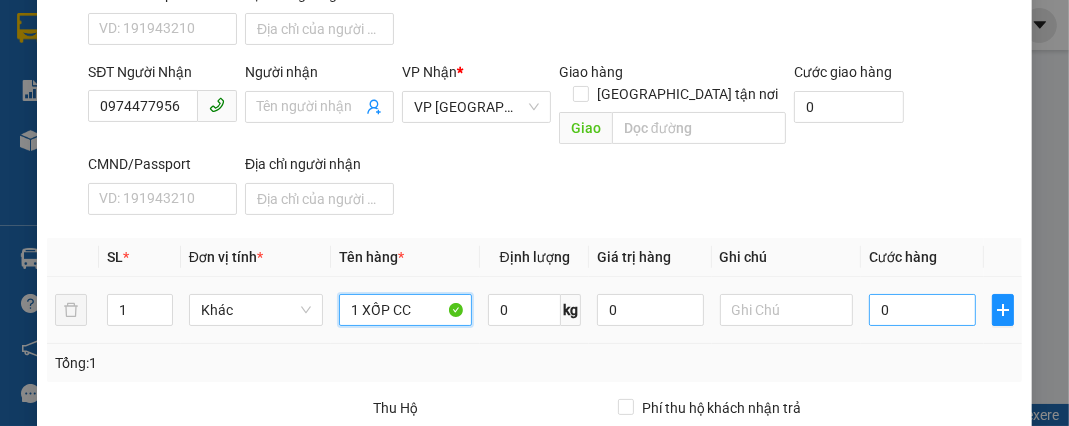 type on "1 XỐP CC" 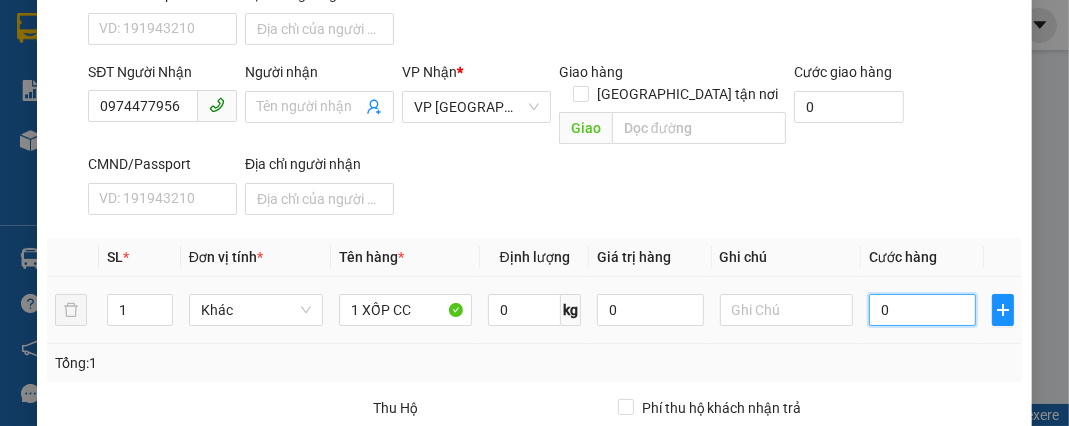 click on "0" at bounding box center [922, 310] 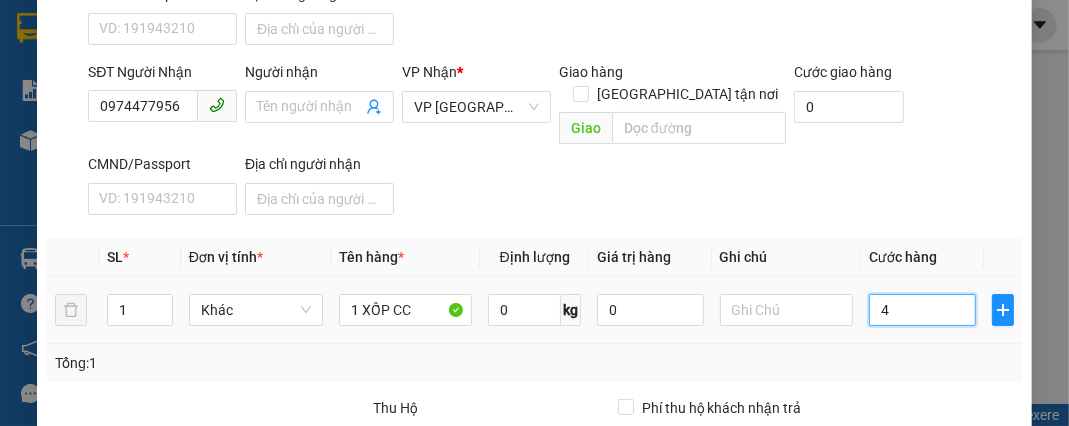 type on "40" 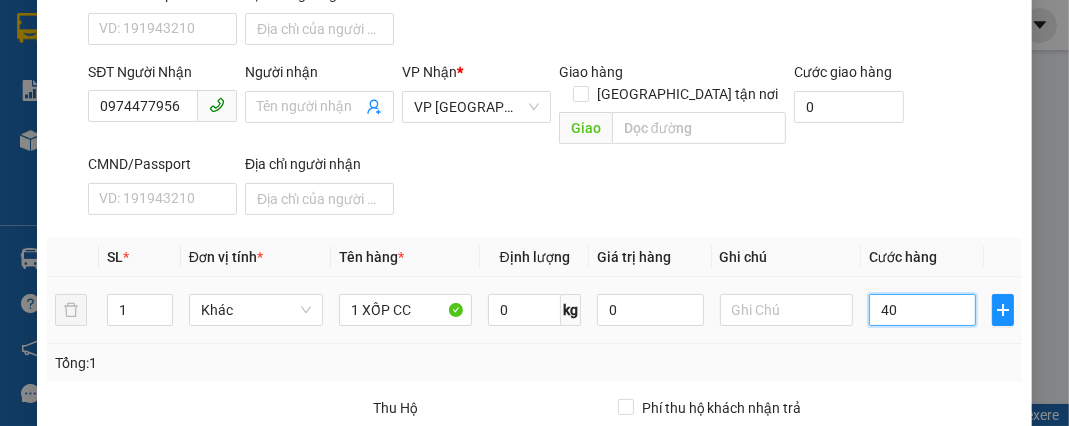 type on "400" 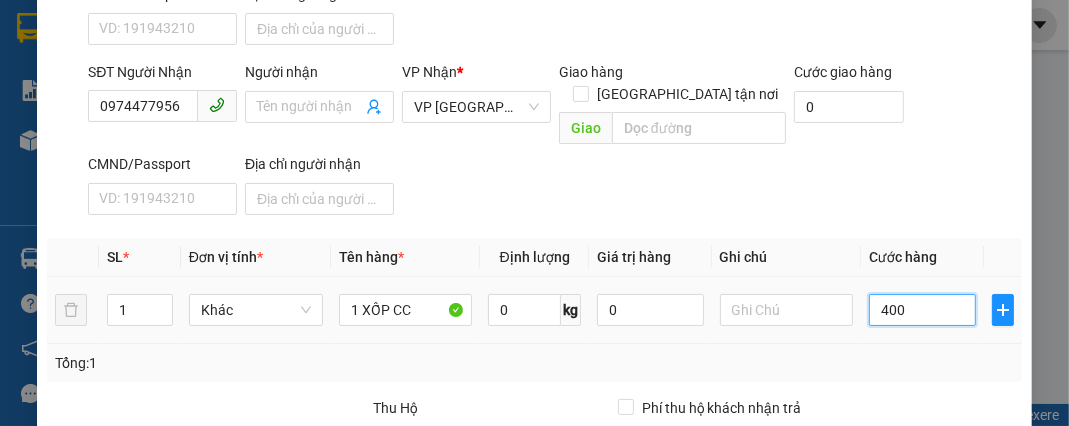 type on "4.000" 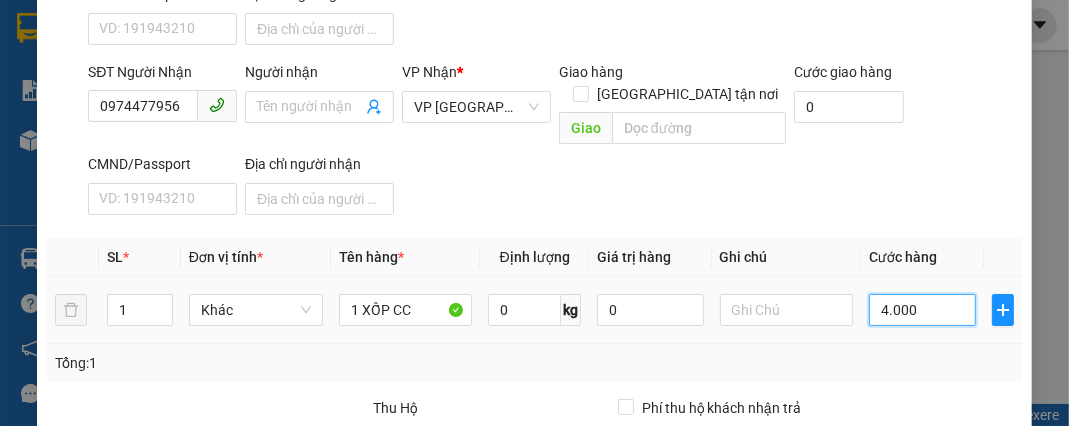 type on "40.000" 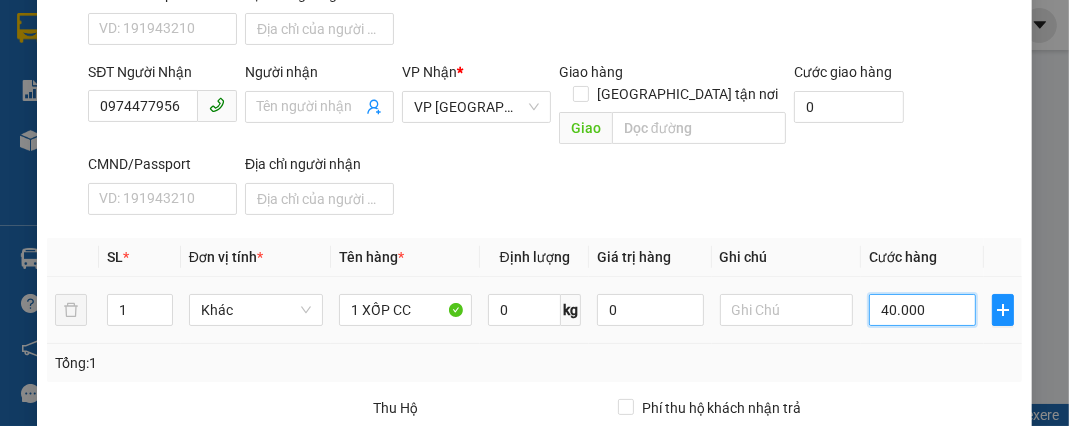 scroll, scrollTop: 449, scrollLeft: 0, axis: vertical 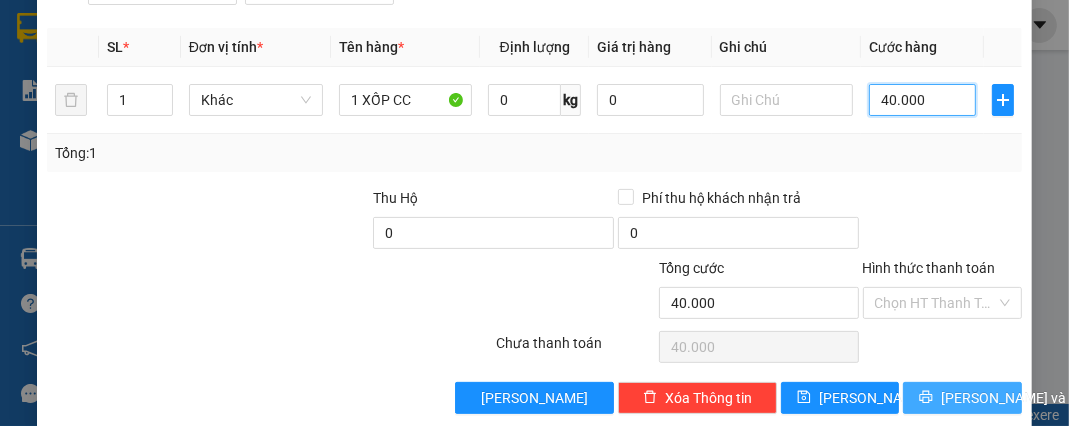 type on "40.000" 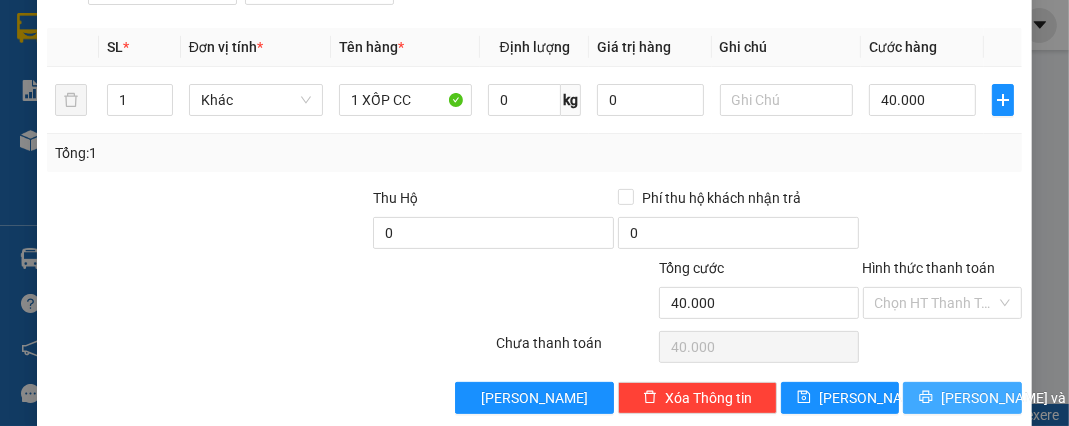 click on "[PERSON_NAME] và In" at bounding box center [1011, 398] 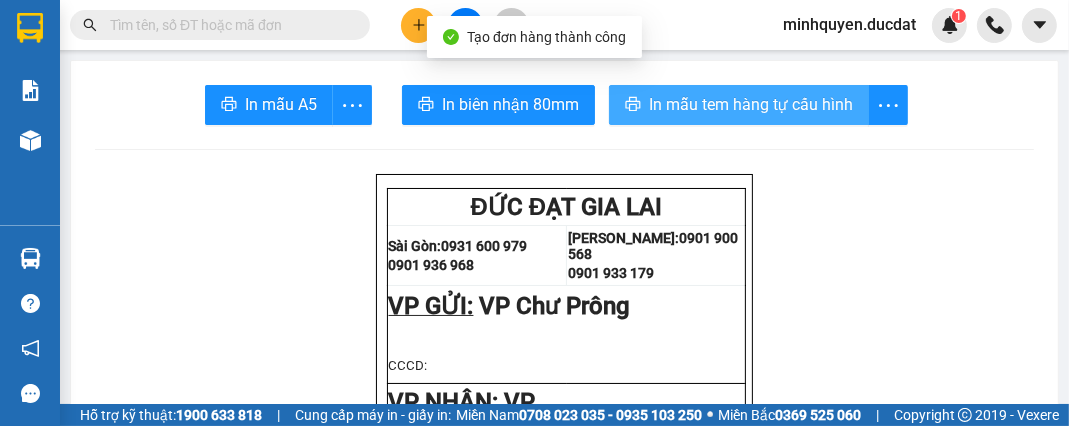 click on "In mẫu tem hàng tự cấu hình" at bounding box center (751, 104) 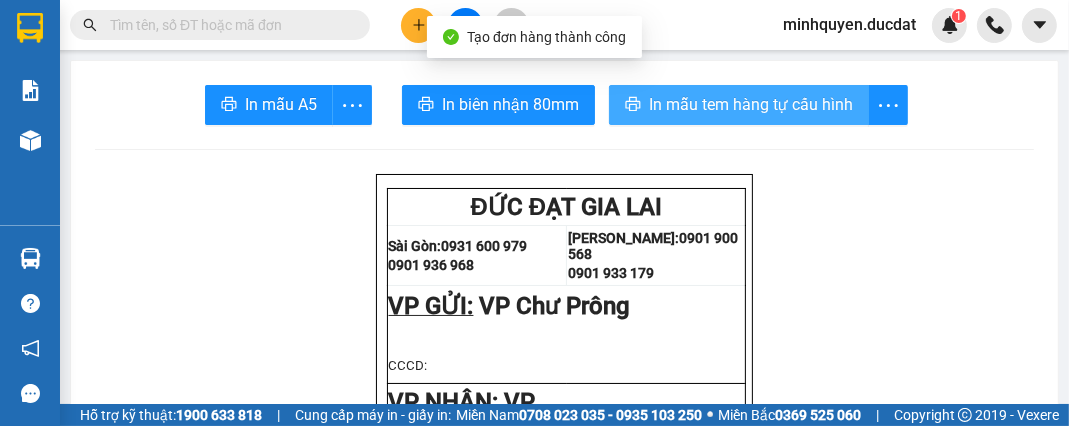 scroll, scrollTop: 0, scrollLeft: 0, axis: both 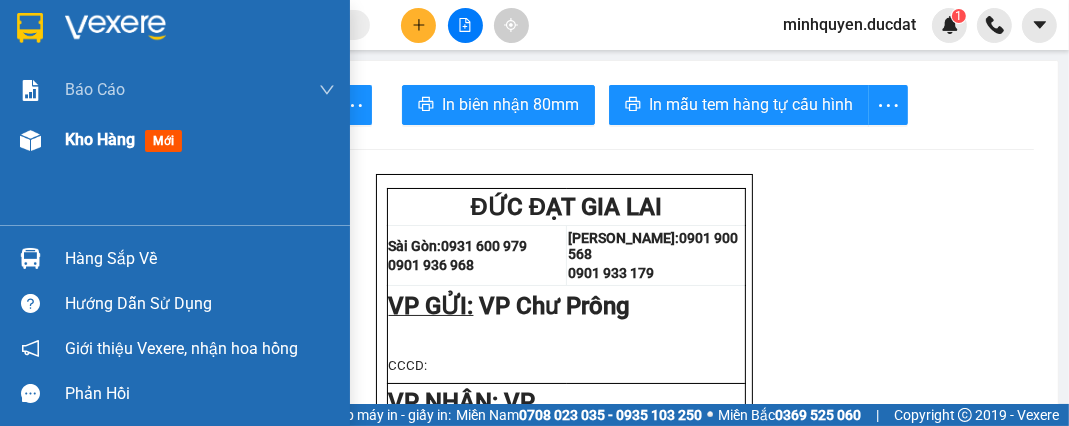 click on "Kho hàng" at bounding box center [100, 139] 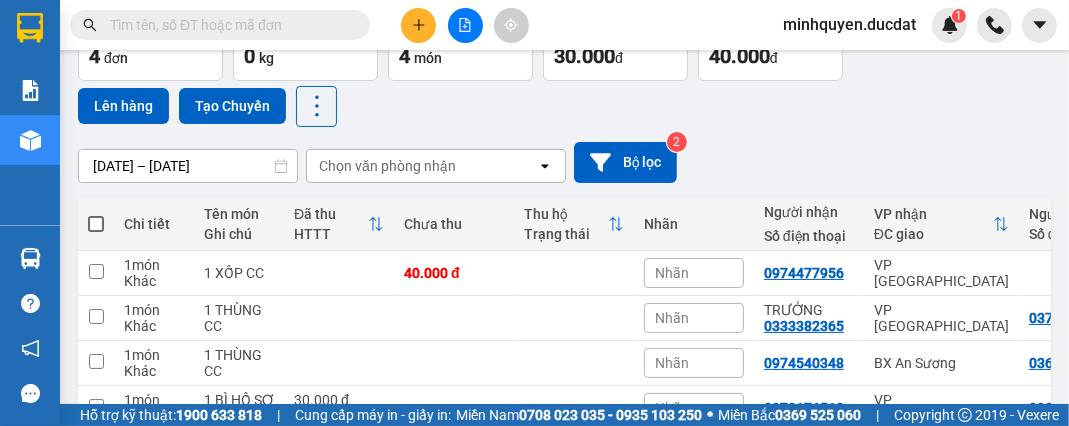 scroll, scrollTop: 0, scrollLeft: 0, axis: both 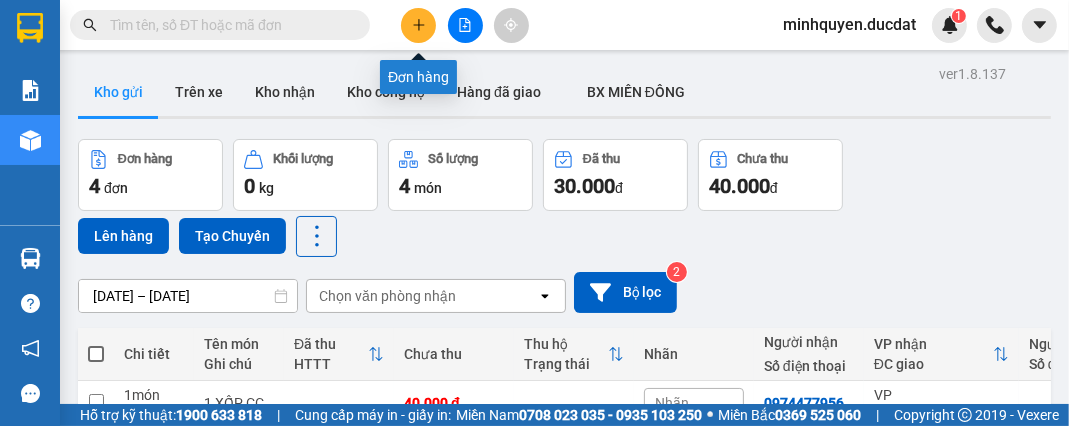 click 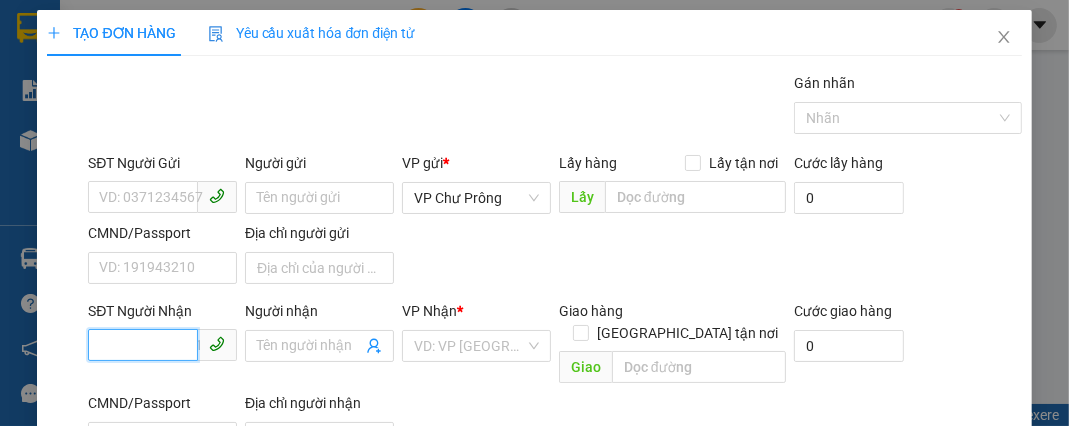 click on "SĐT Người Nhận" at bounding box center [143, 345] 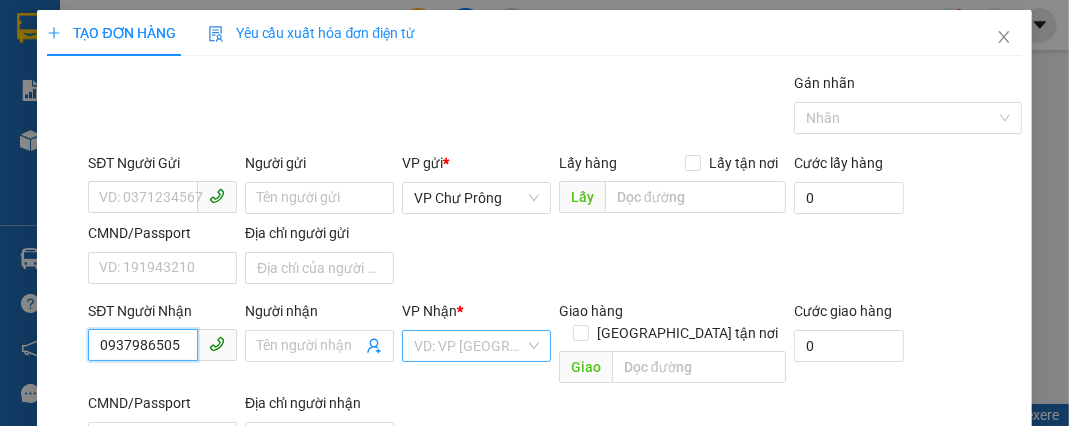 type on "0937986505" 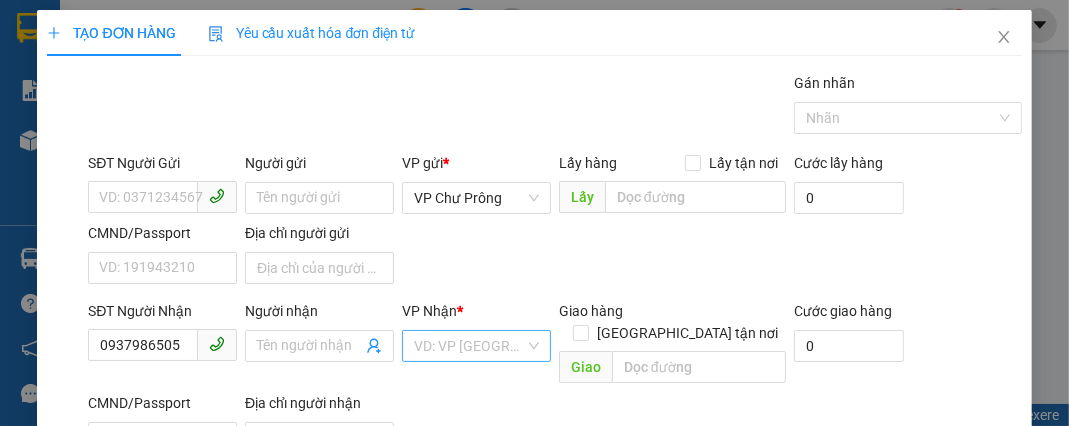 click at bounding box center [469, 346] 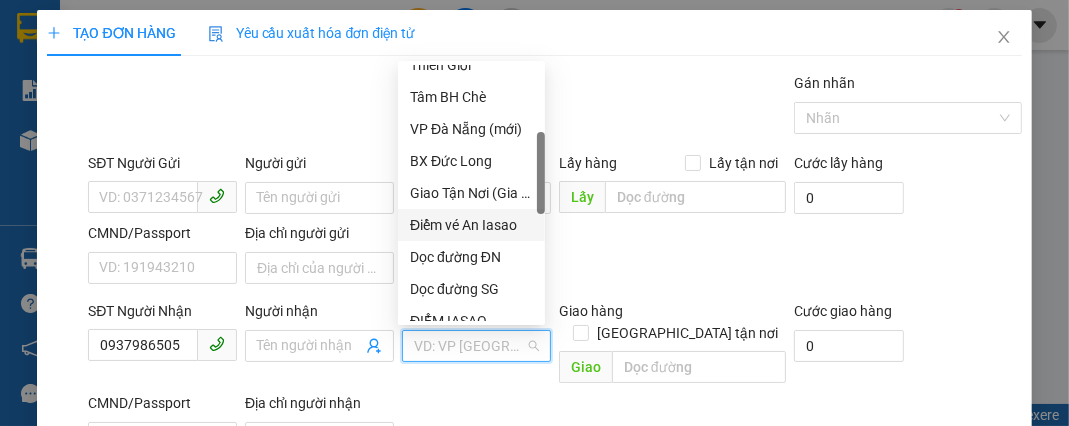 scroll, scrollTop: 400, scrollLeft: 0, axis: vertical 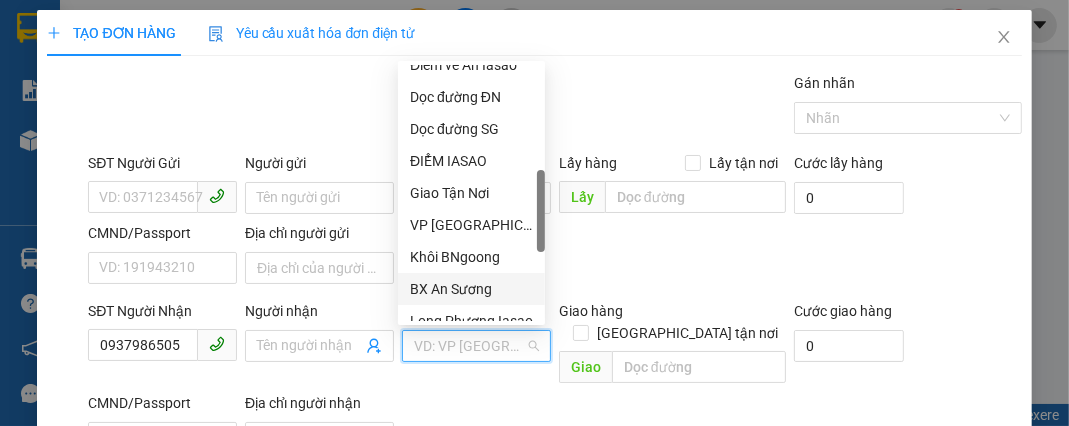 click on "BX An Sương" at bounding box center (471, 289) 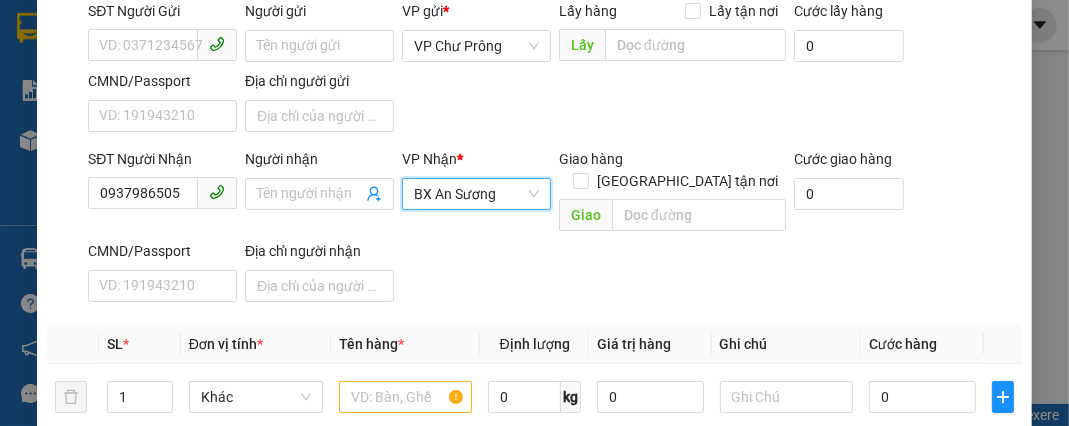 scroll, scrollTop: 160, scrollLeft: 0, axis: vertical 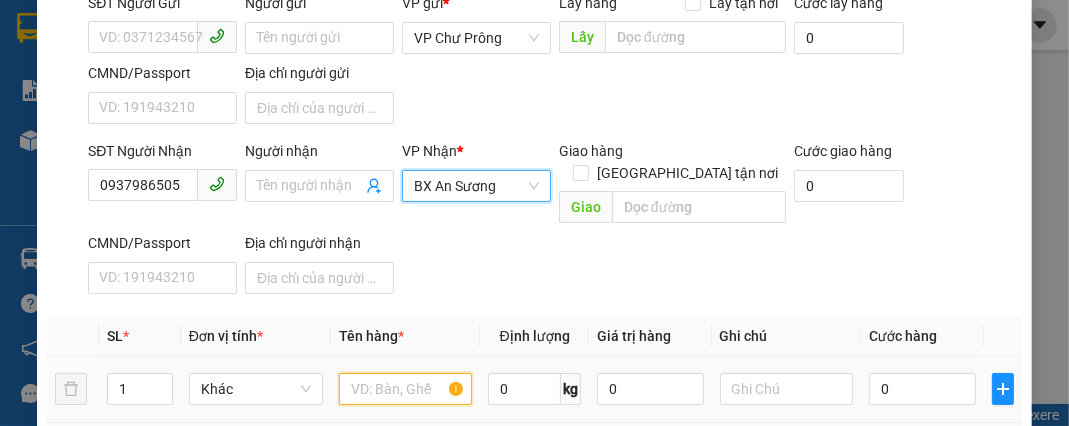 click at bounding box center [406, 389] 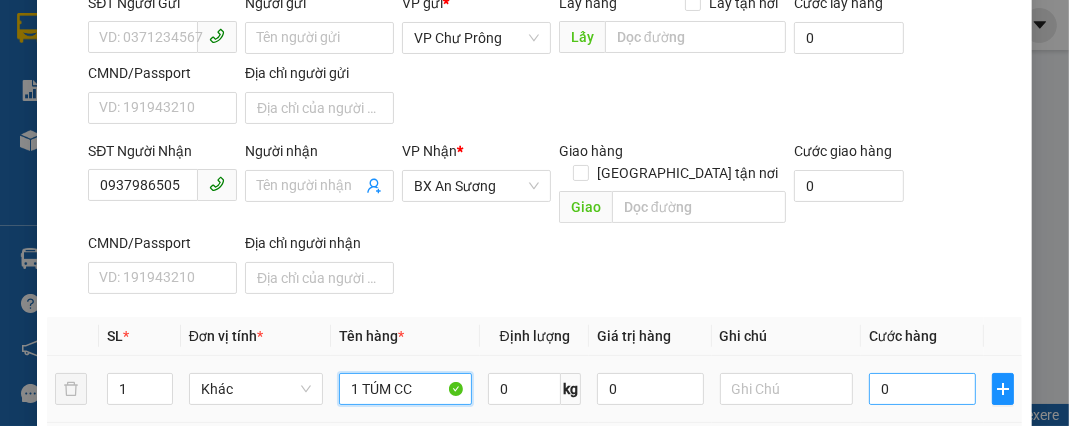 type on "1 TÚM CC" 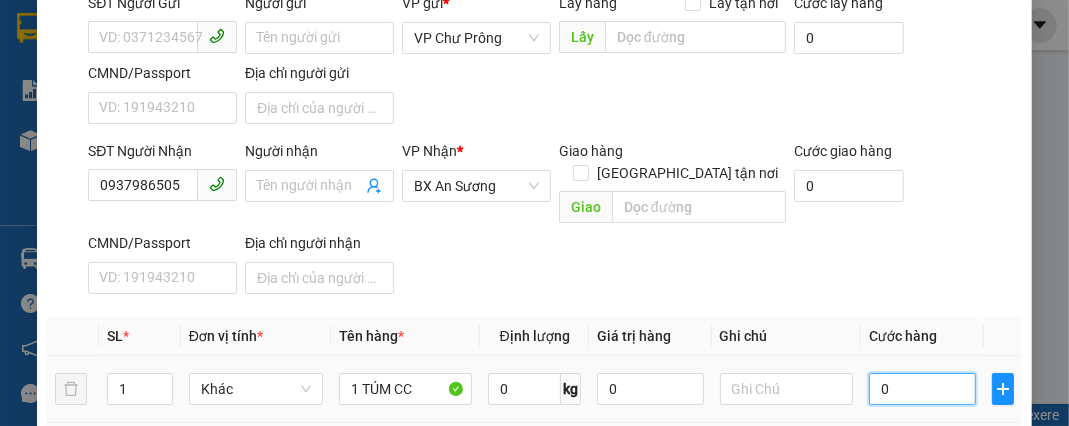 click on "0" at bounding box center (922, 389) 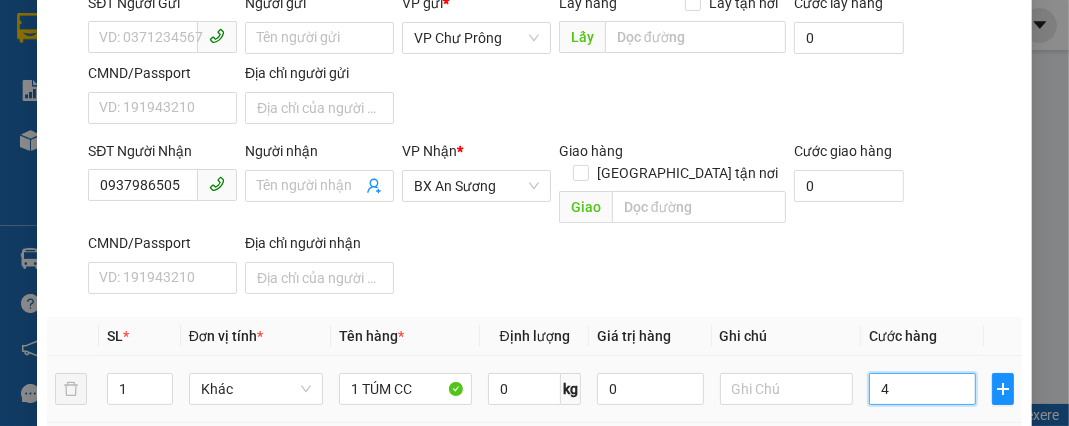 type on "40" 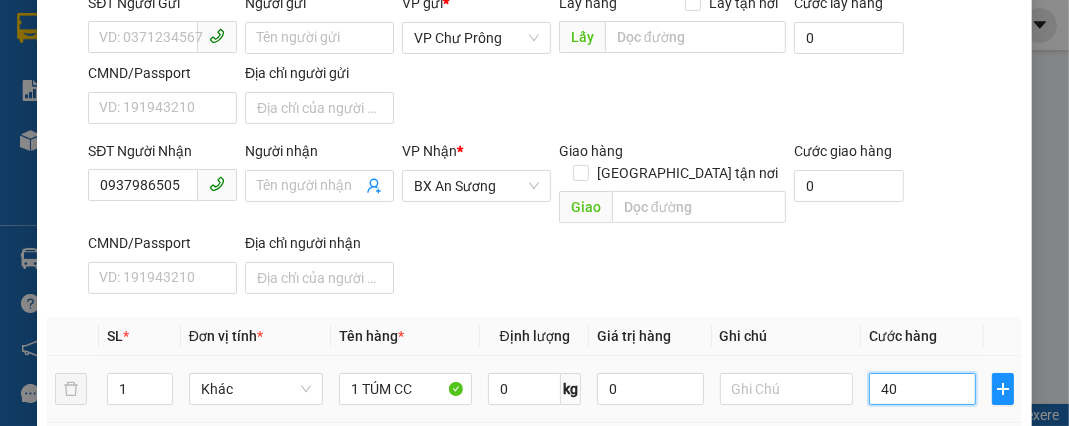 type on "400" 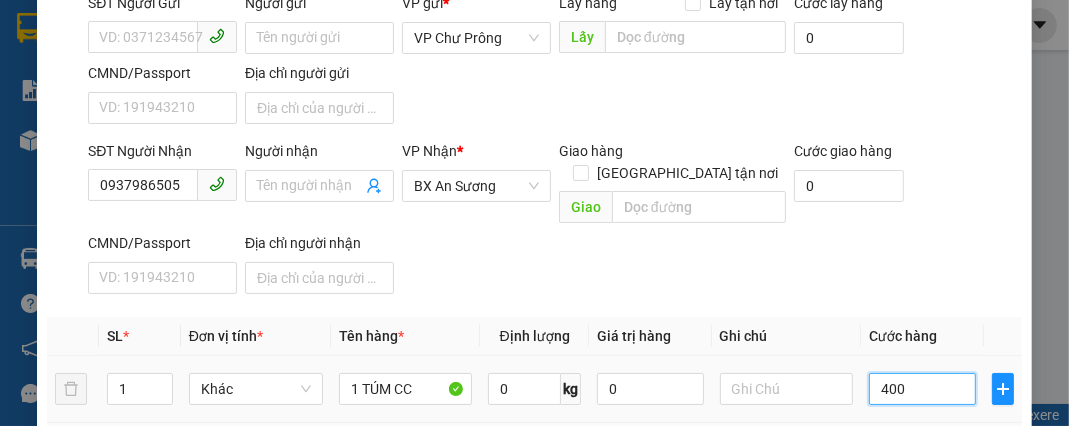 type on "4.000" 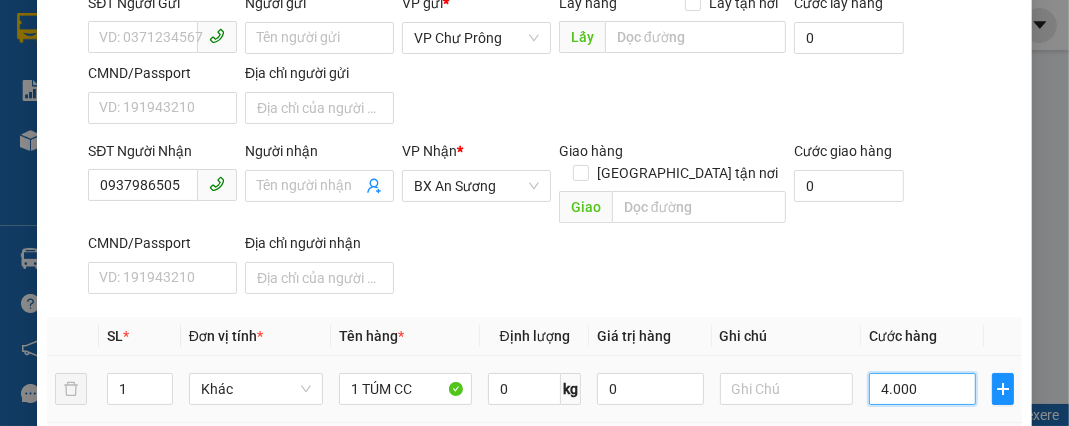 type on "40.000" 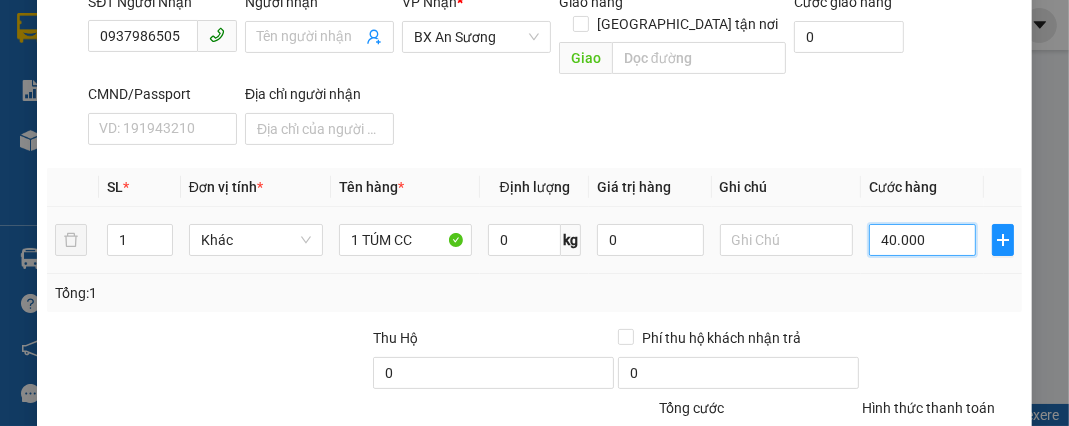 scroll, scrollTop: 449, scrollLeft: 0, axis: vertical 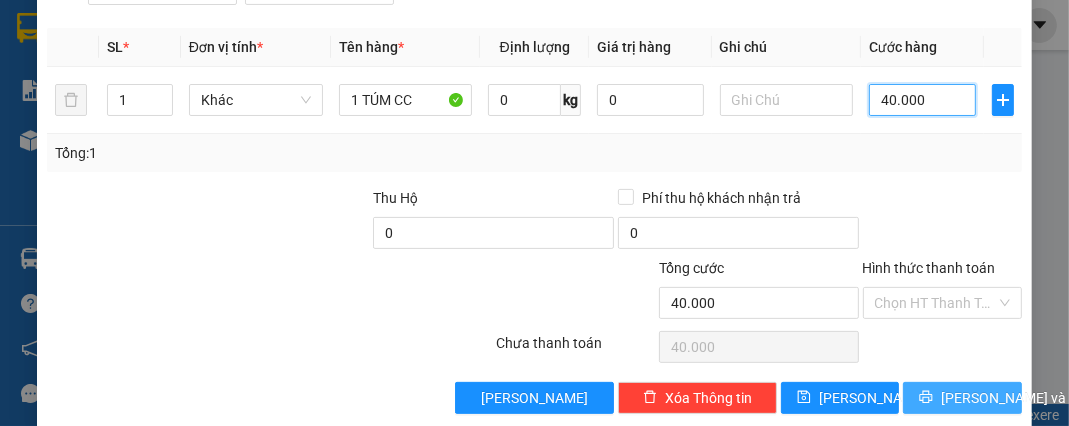 type on "40.000" 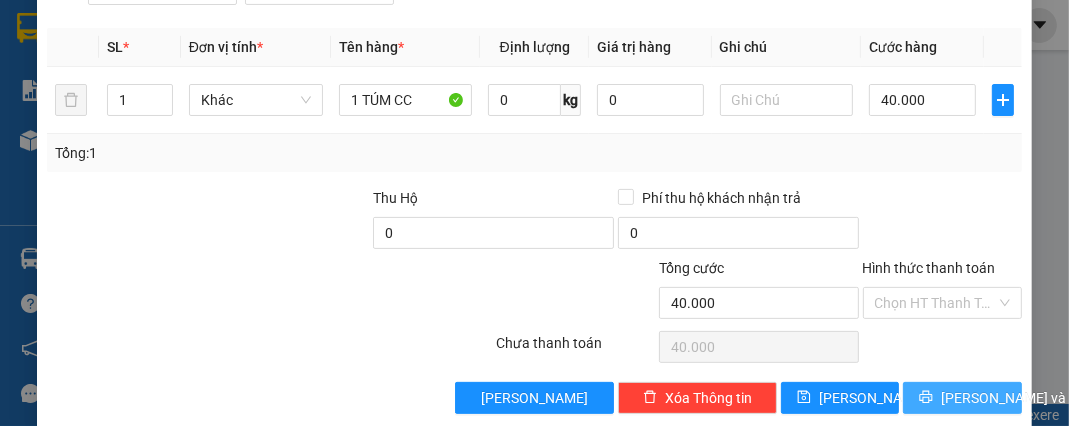 click on "[PERSON_NAME] và In" at bounding box center [1011, 398] 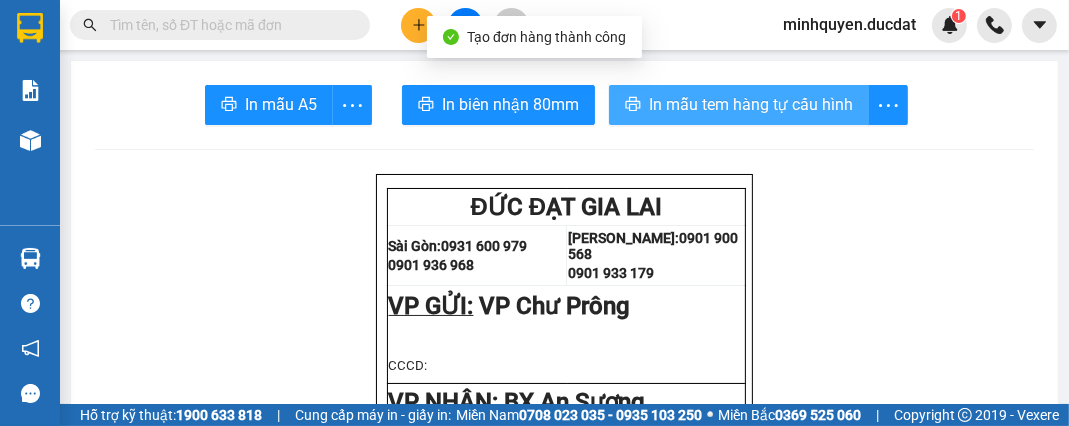 click on "In mẫu tem hàng tự cấu hình" at bounding box center (751, 104) 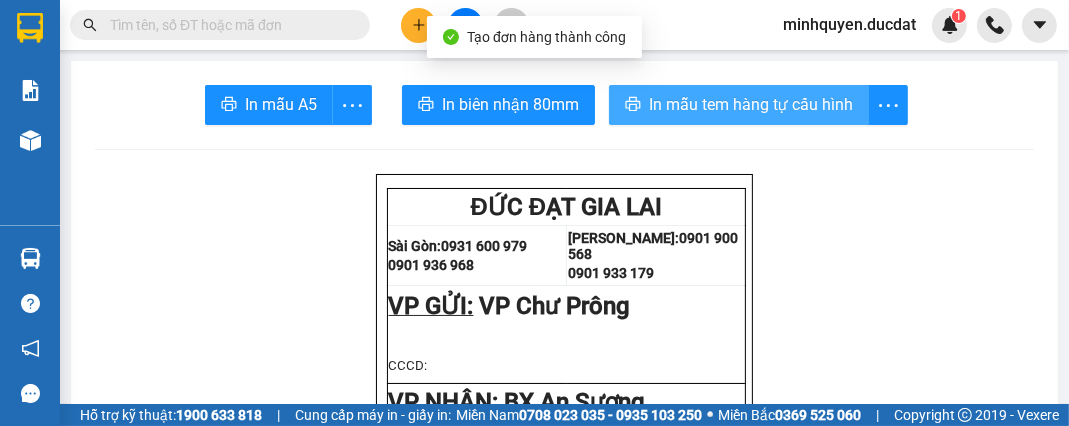 scroll, scrollTop: 0, scrollLeft: 0, axis: both 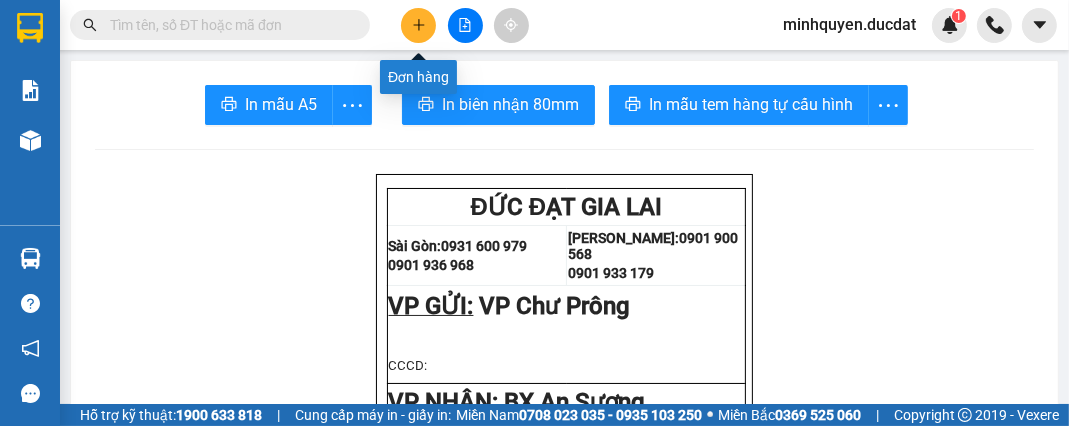 click 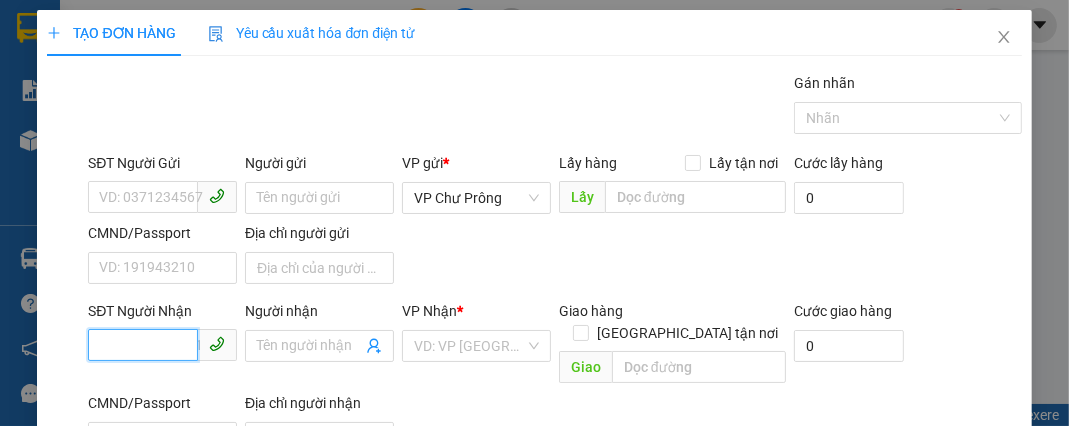 click on "SĐT Người Nhận" at bounding box center [143, 345] 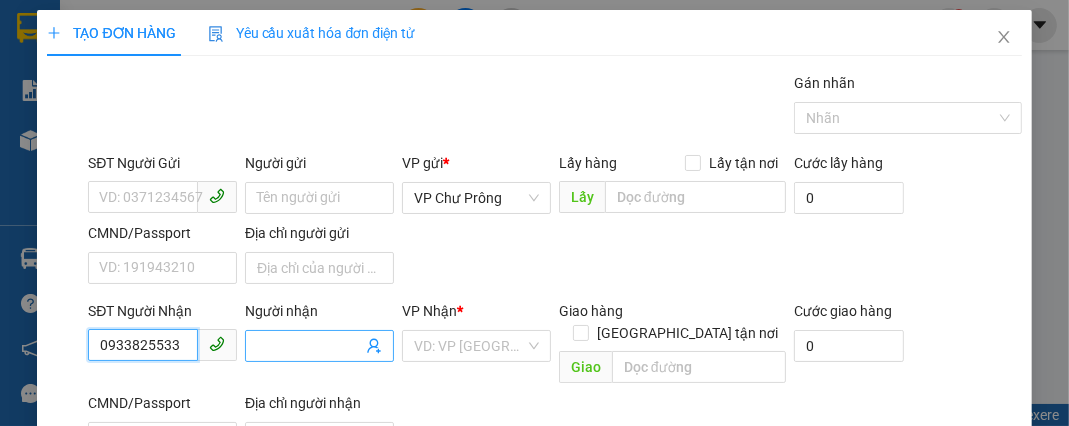 type on "0933825533" 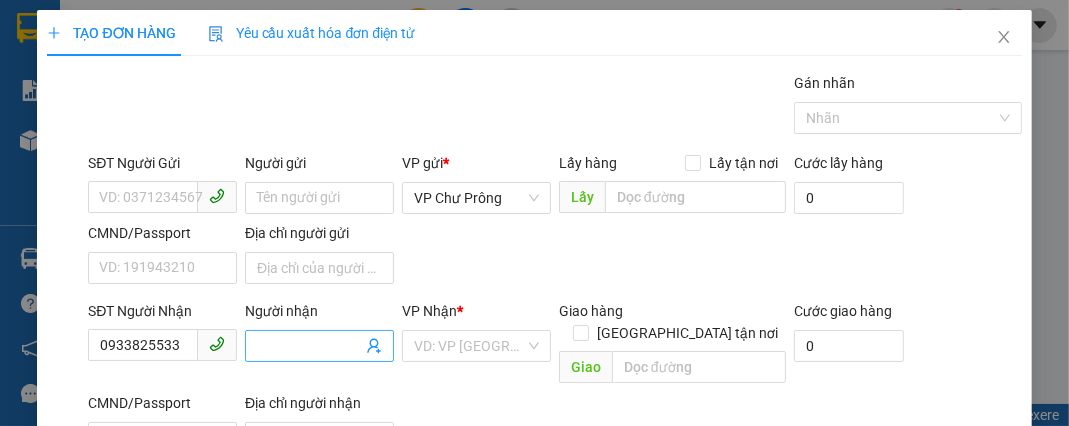 click on "Người nhận" at bounding box center (309, 346) 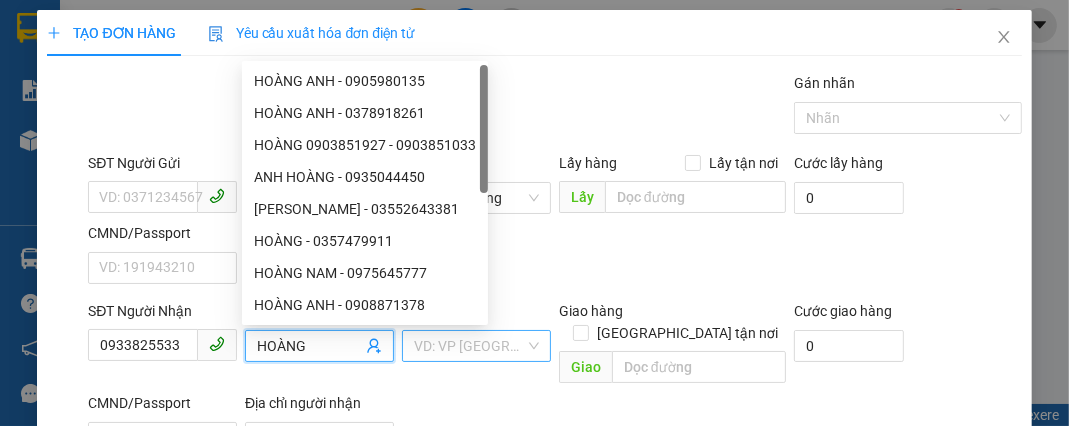 type on "HOÀNG" 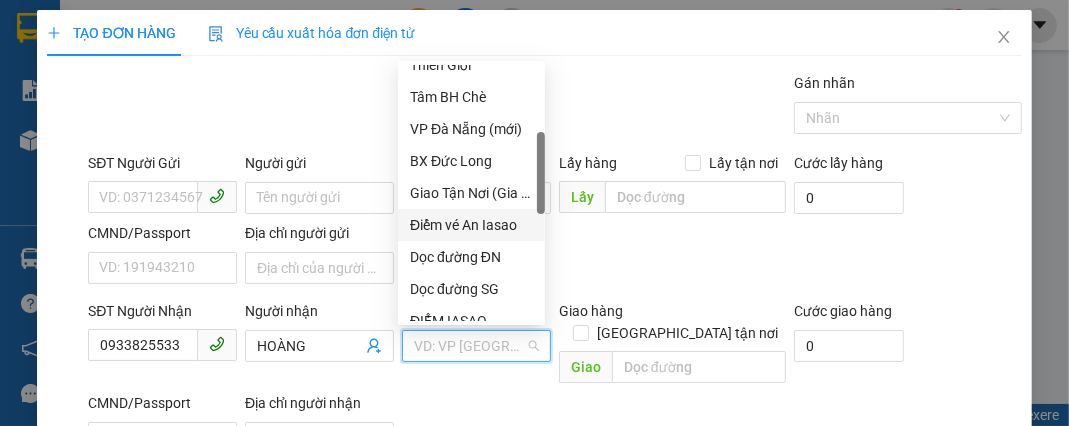 scroll, scrollTop: 400, scrollLeft: 0, axis: vertical 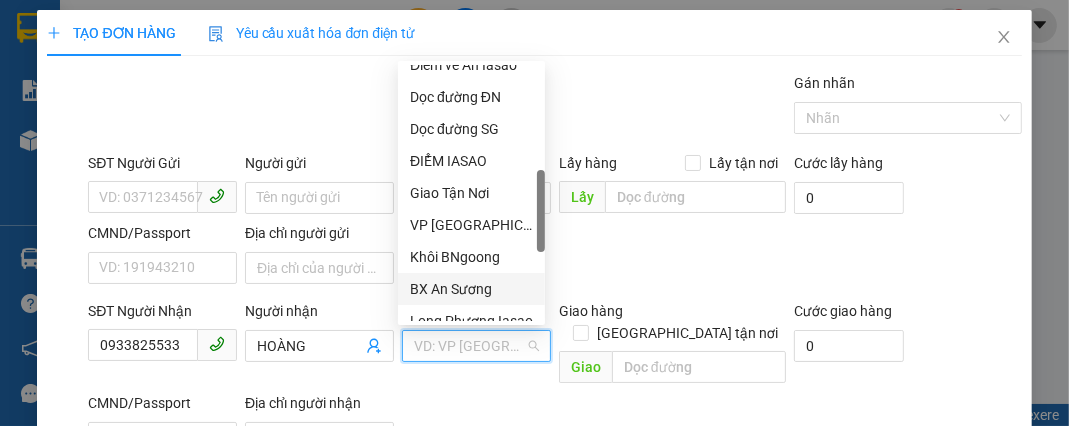 click on "BX An Sương" at bounding box center (471, 289) 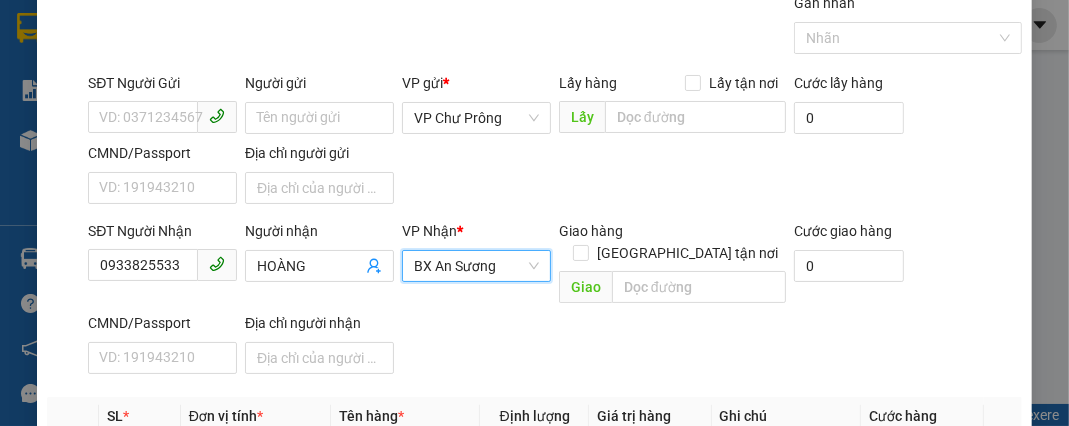 scroll, scrollTop: 239, scrollLeft: 0, axis: vertical 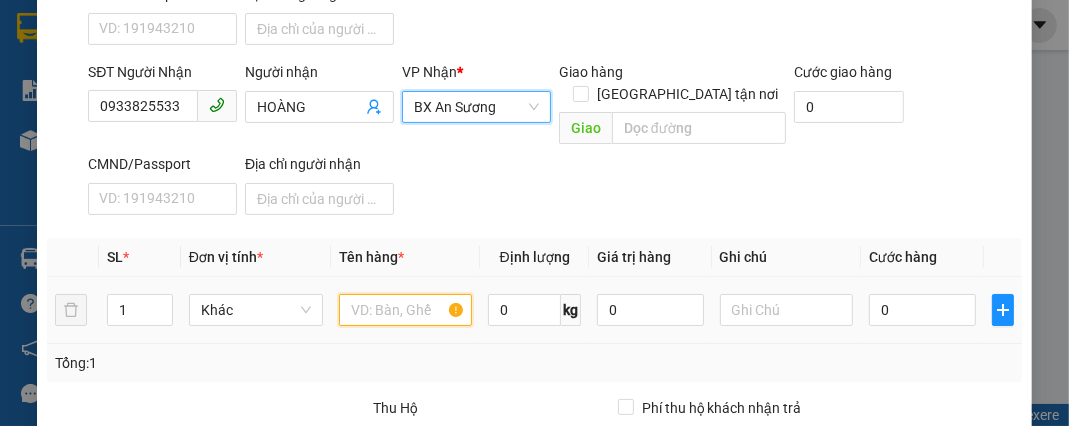 click at bounding box center (406, 310) 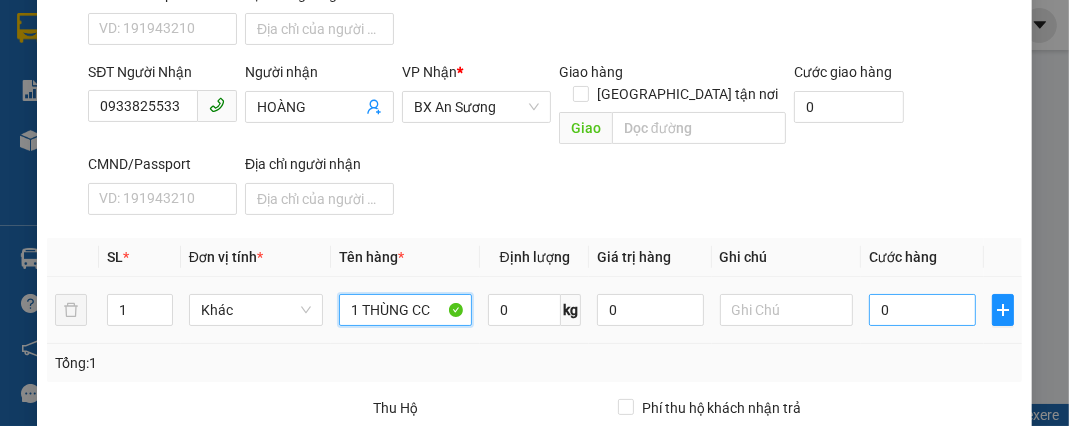 type on "1 THÙNG CC" 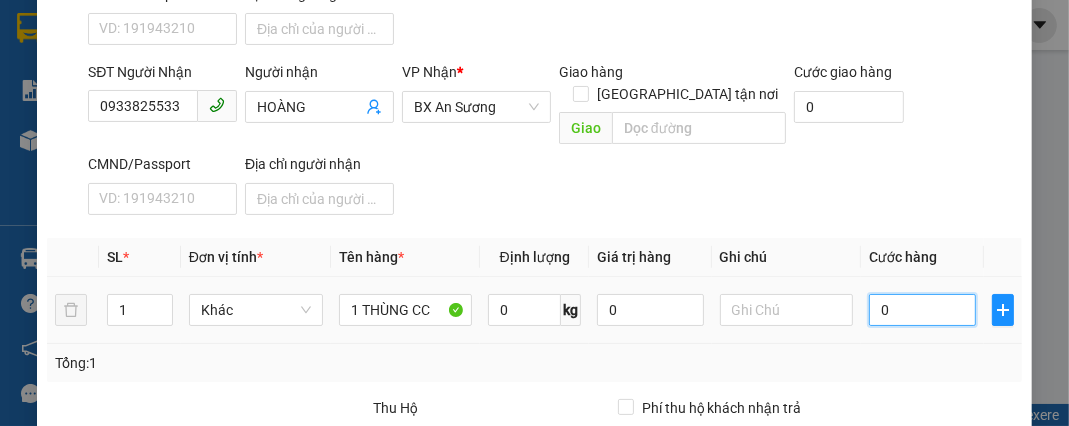 drag, startPoint x: 912, startPoint y: 282, endPoint x: 914, endPoint y: 262, distance: 20.09975 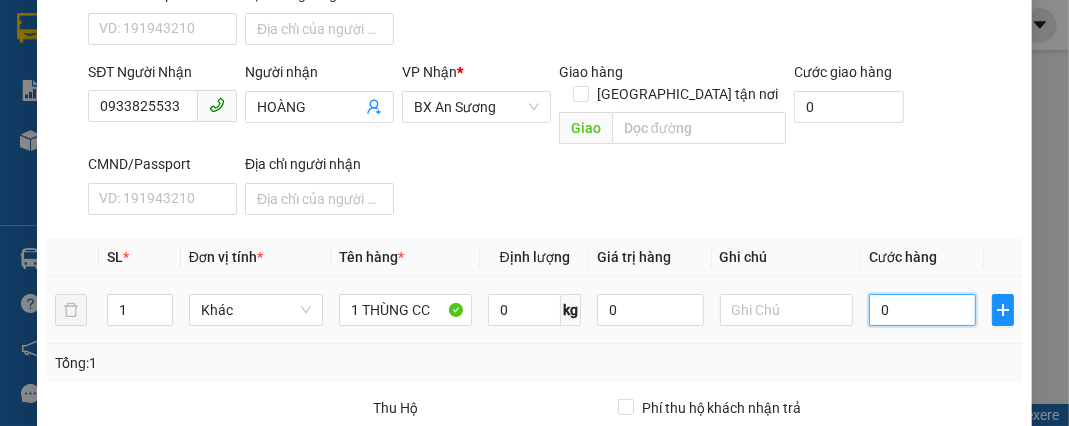 type on "7" 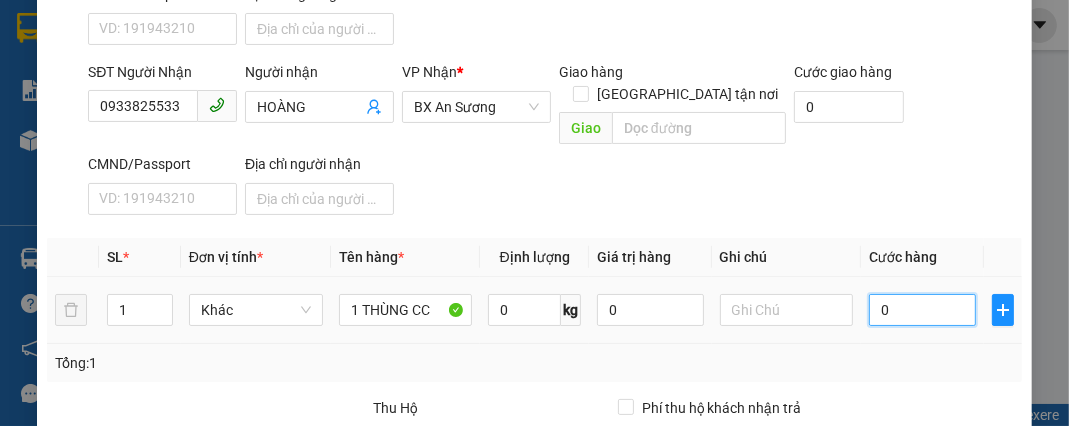 type on "7" 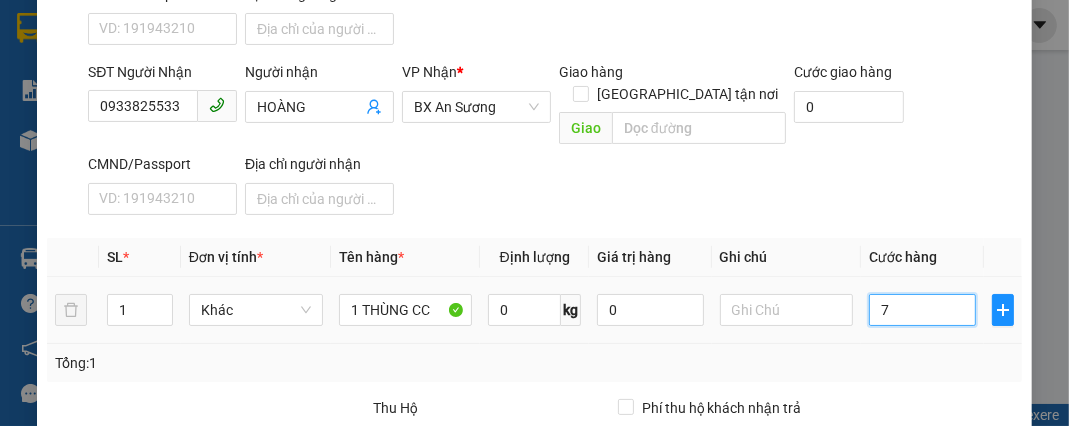 type on "70" 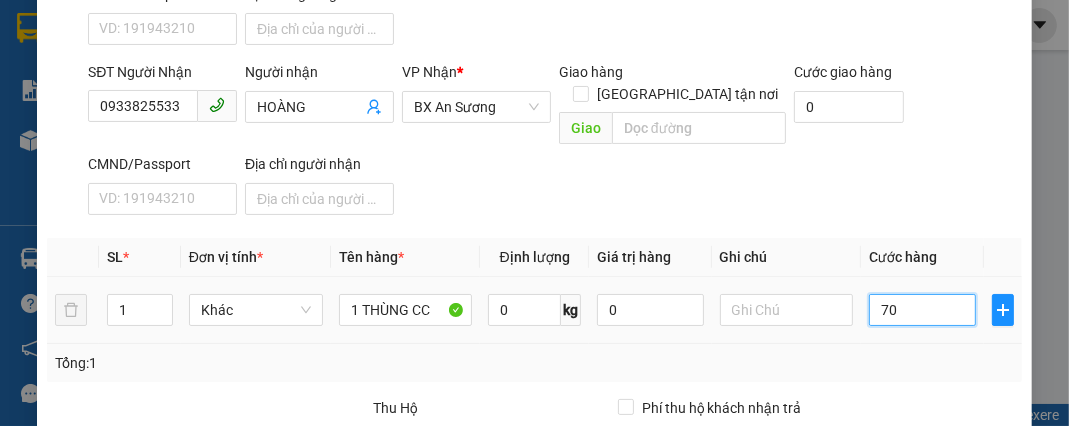 type on "700" 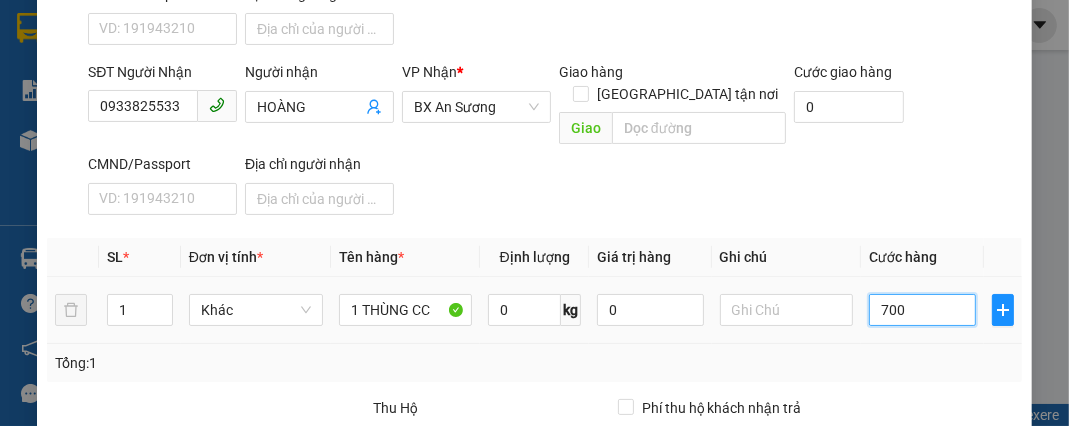 type on "7.000" 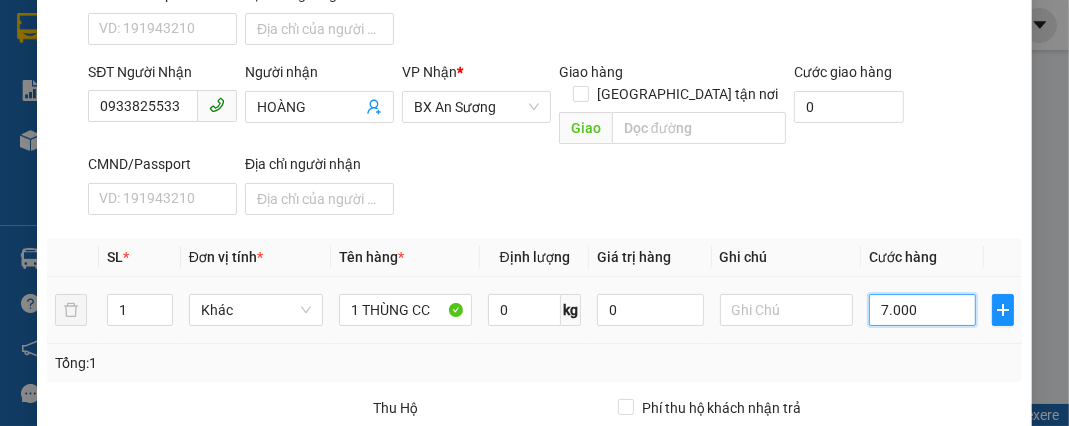 type on "70.000" 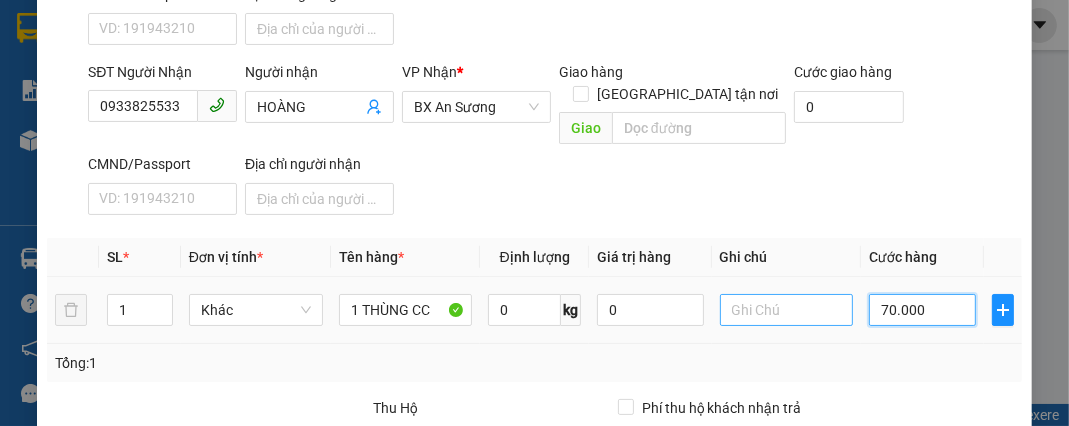 type on "70.000" 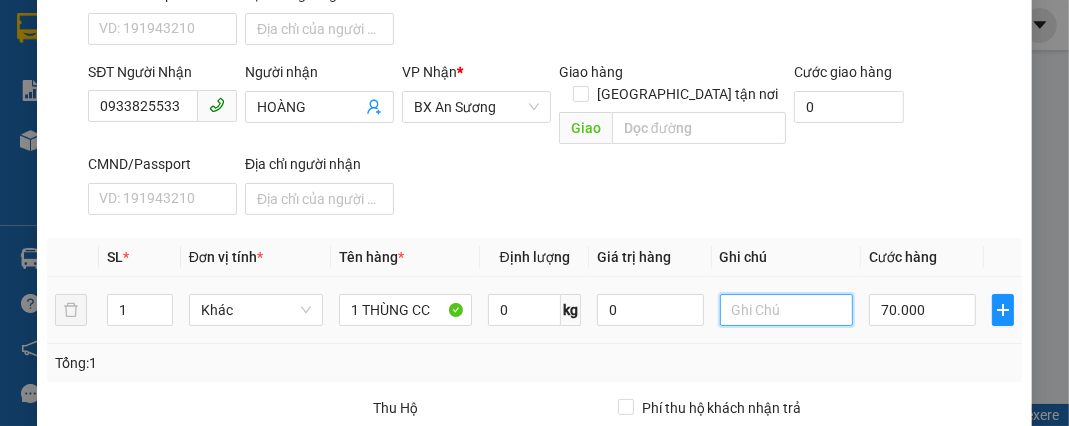 click at bounding box center [787, 310] 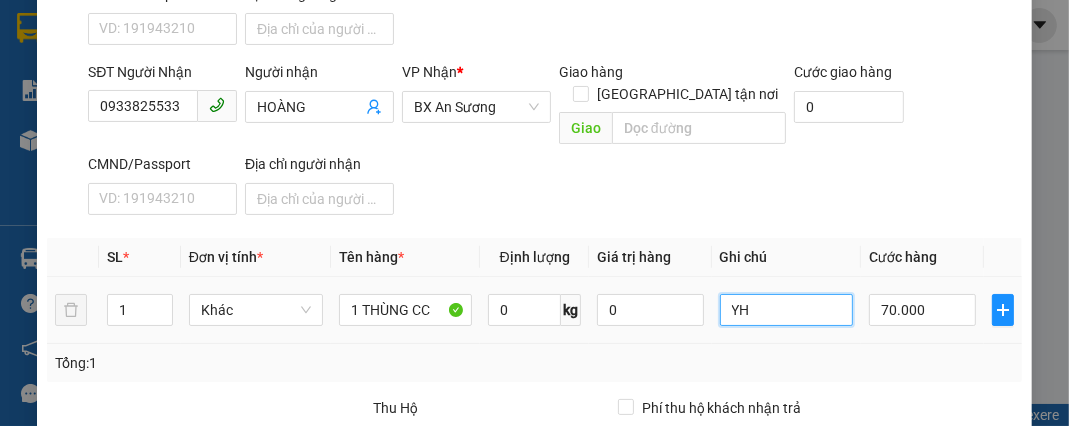 type on "Y" 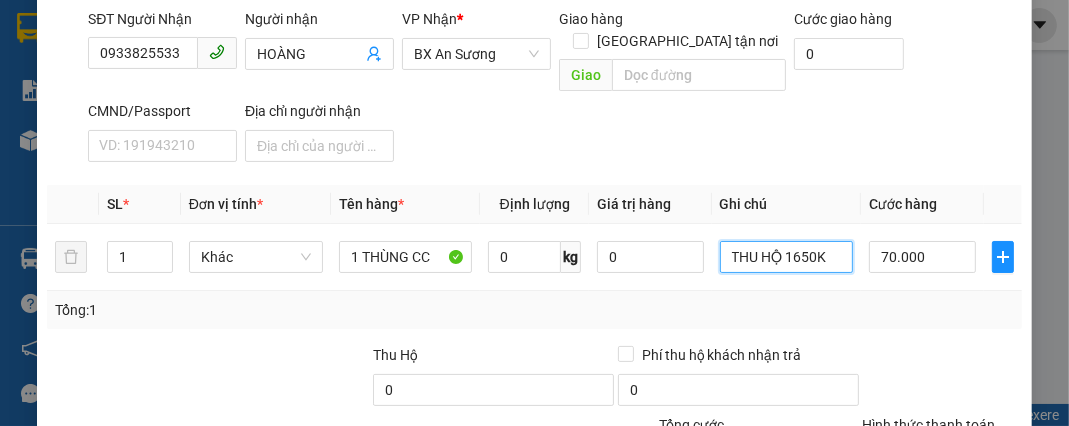 scroll, scrollTop: 400, scrollLeft: 0, axis: vertical 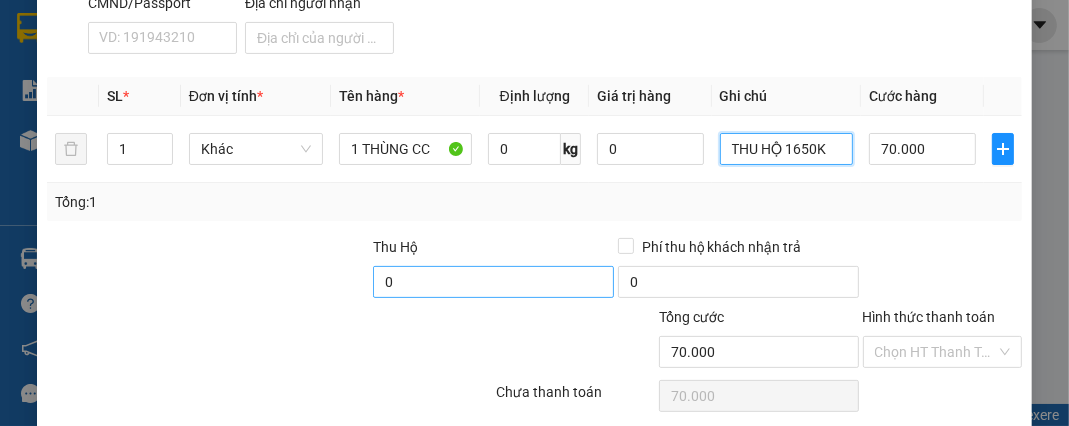 type on "THU HỘ 1650K" 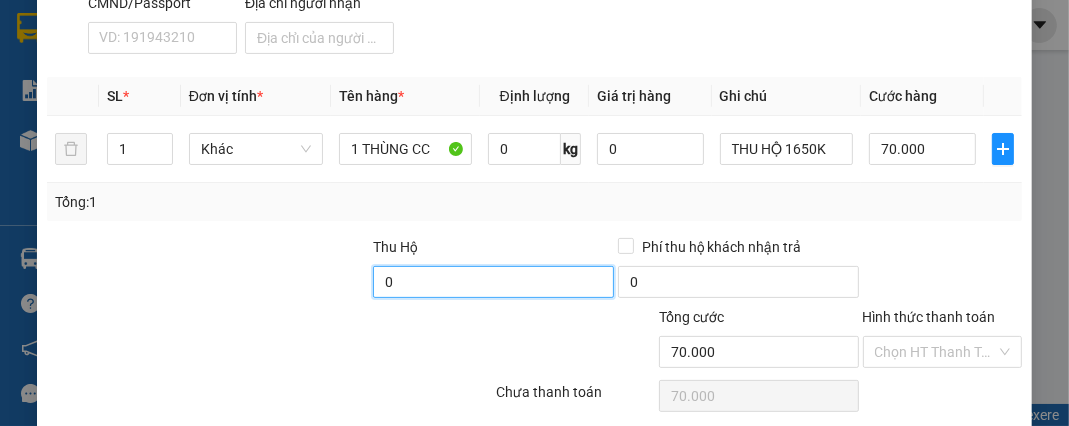 click on "0" at bounding box center (493, 282) 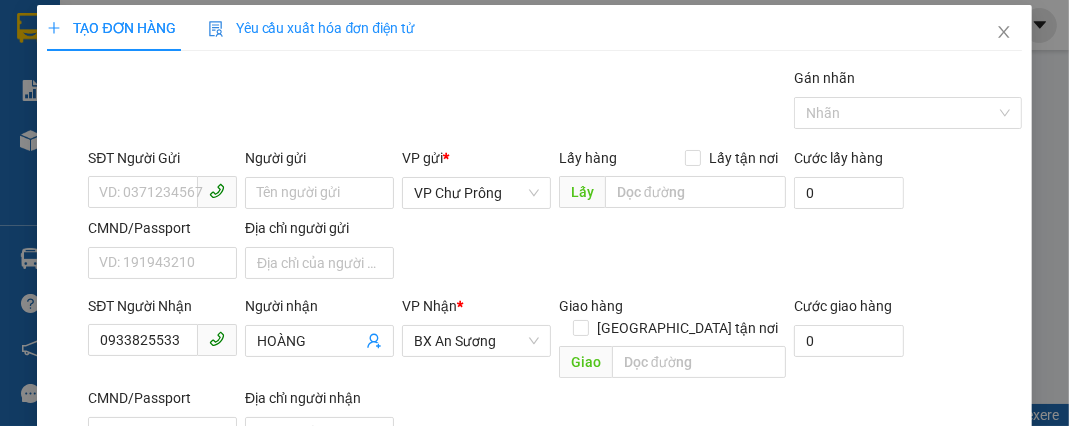scroll, scrollTop: 0, scrollLeft: 0, axis: both 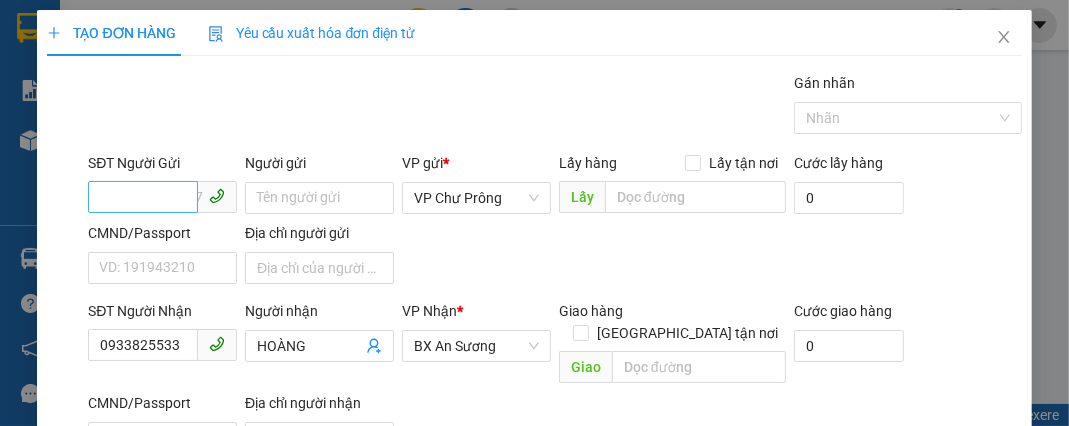 type on "1.650.000" 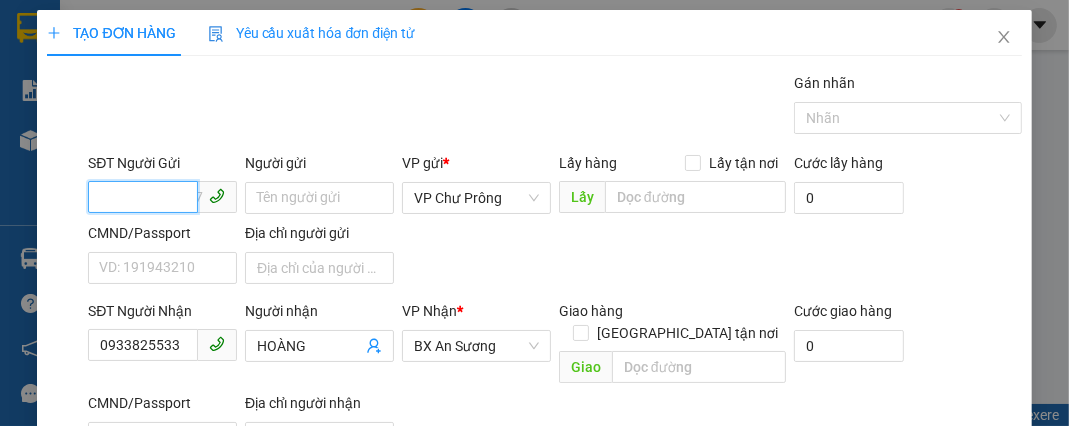 click on "SĐT Người Gửi" at bounding box center (143, 197) 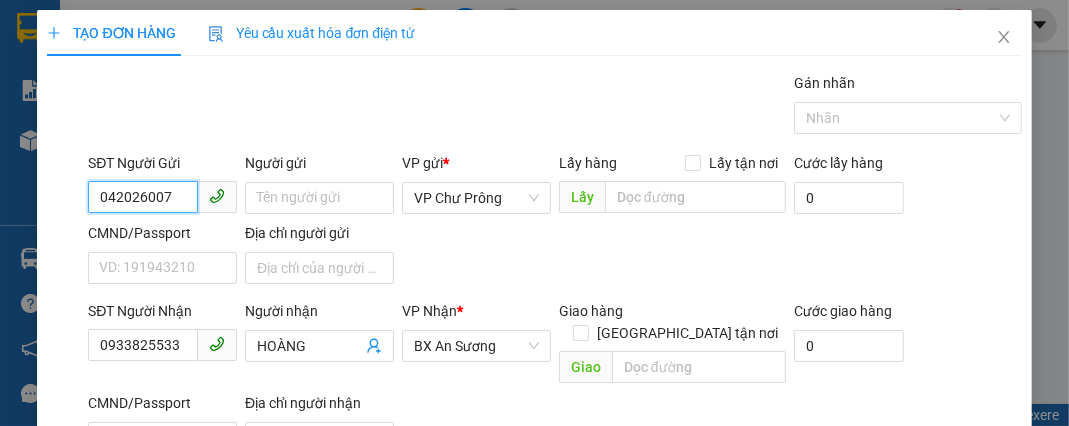 click on "042026007" at bounding box center (143, 197) 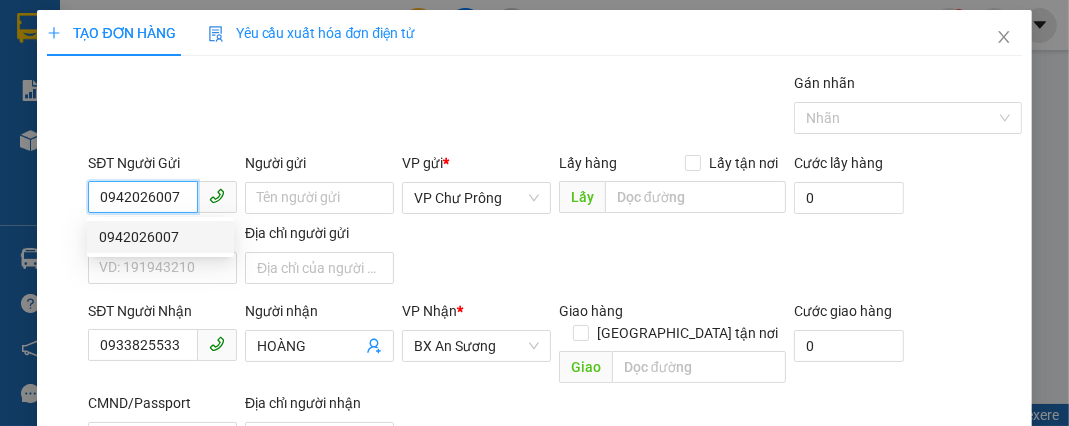 click on "0942026007" at bounding box center [143, 197] 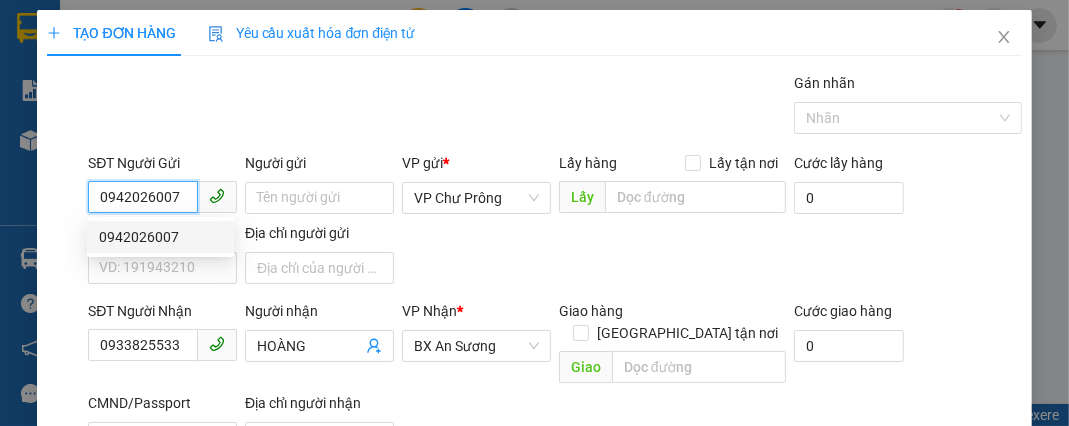 type on "0942026007" 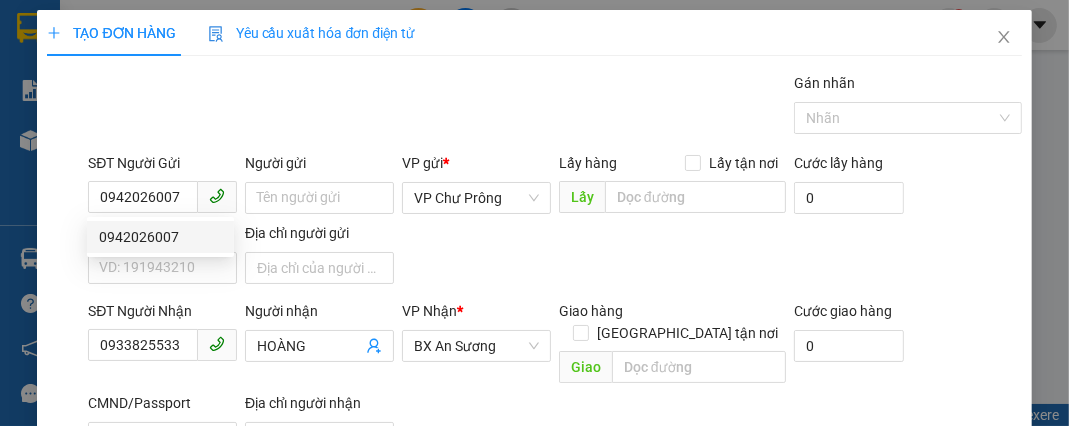 click on "SĐT Người Gửi 0942026007 Người gửi Tên người gửi VP gửi  * VP Chư Prông Lấy hàng Lấy tận nơi Lấy Cước lấy hàng 0 CMND/Passport VD: [PASSPORT] Địa chỉ người gửi" at bounding box center [554, 222] 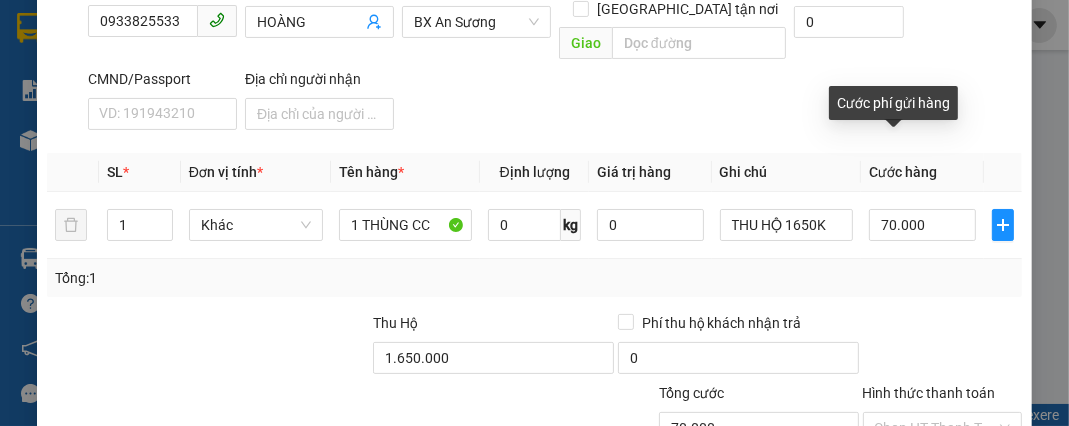 scroll, scrollTop: 449, scrollLeft: 0, axis: vertical 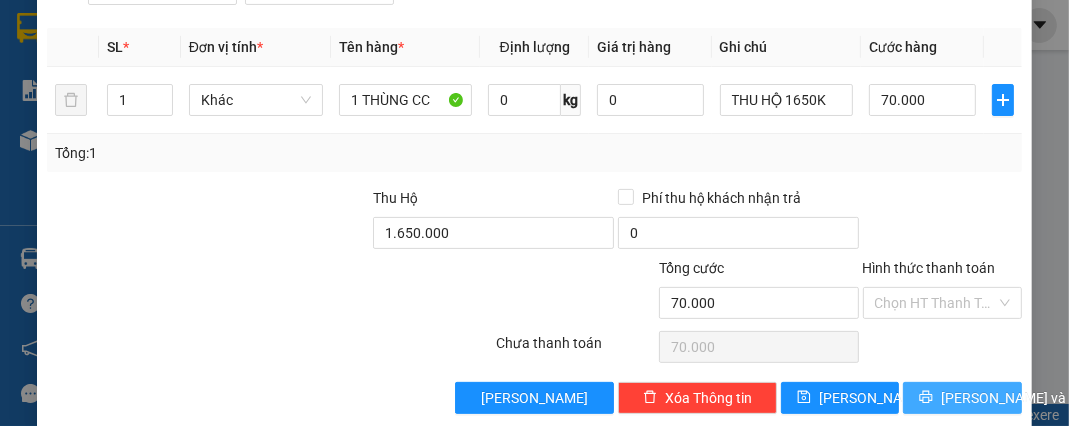 click on "[PERSON_NAME] và In" at bounding box center [1011, 398] 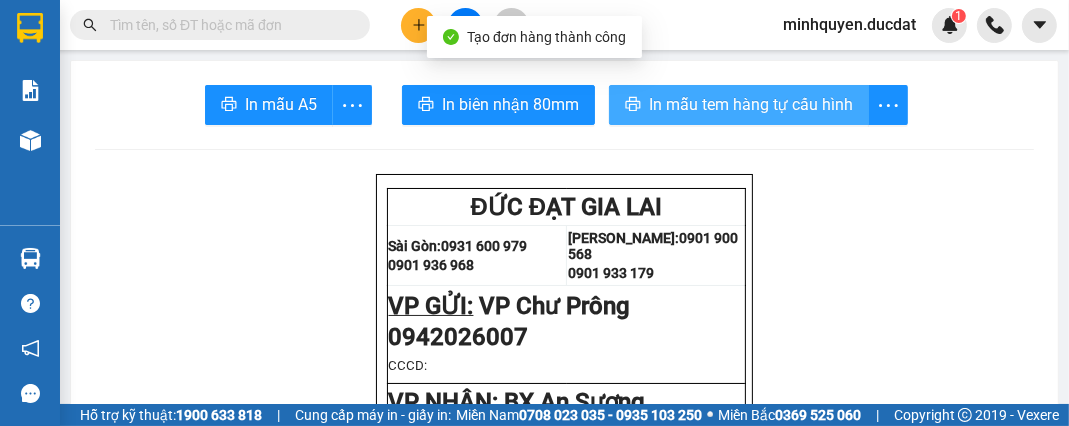 drag, startPoint x: 793, startPoint y: 104, endPoint x: 833, endPoint y: 137, distance: 51.855568 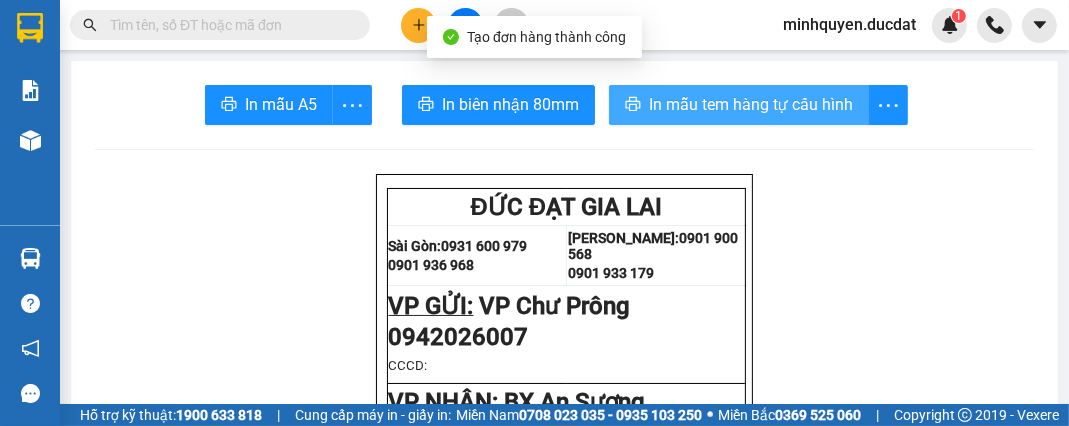 scroll, scrollTop: 0, scrollLeft: 0, axis: both 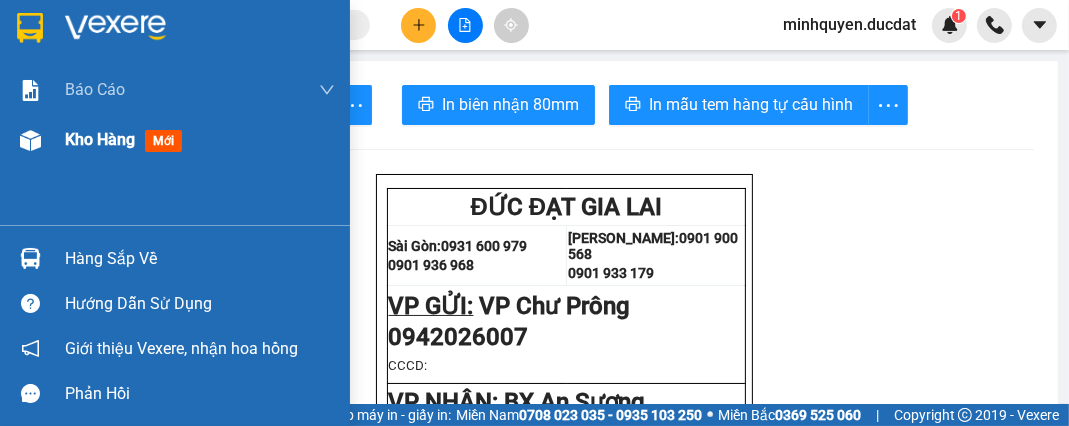 click on "Kho hàng" at bounding box center [100, 139] 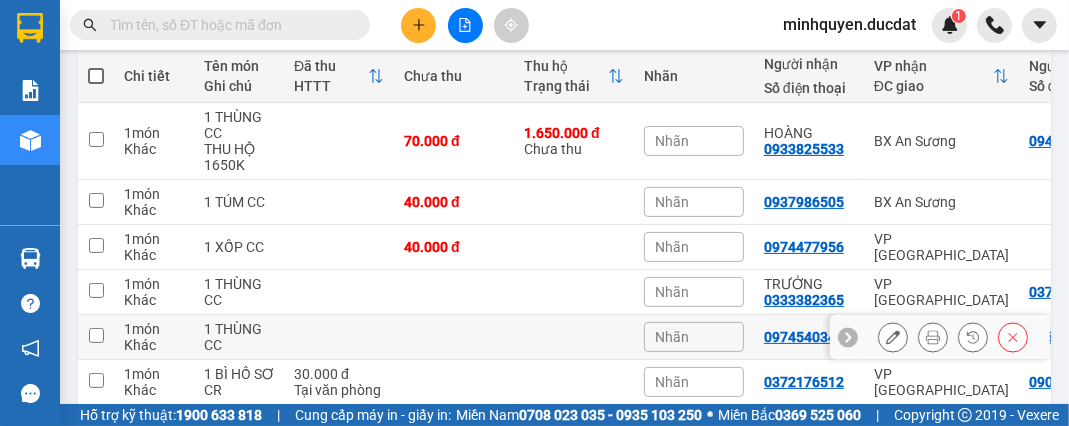 scroll, scrollTop: 129, scrollLeft: 0, axis: vertical 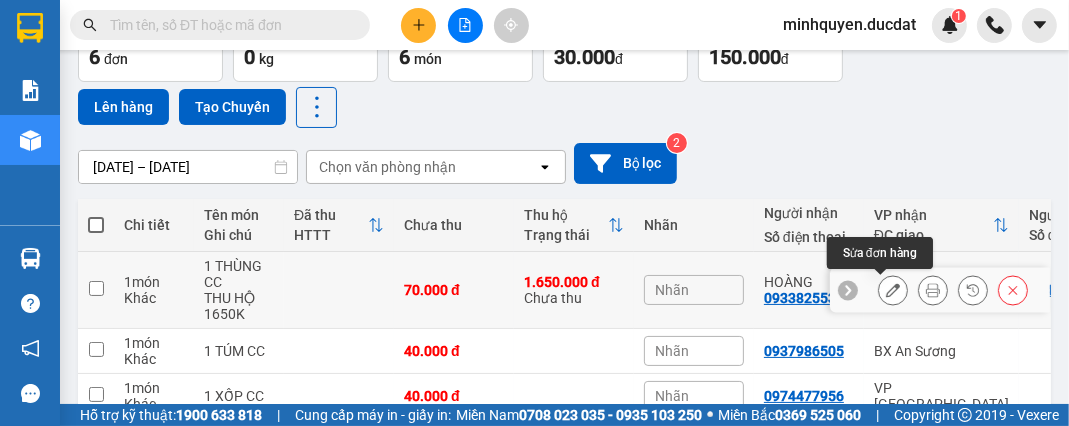 click 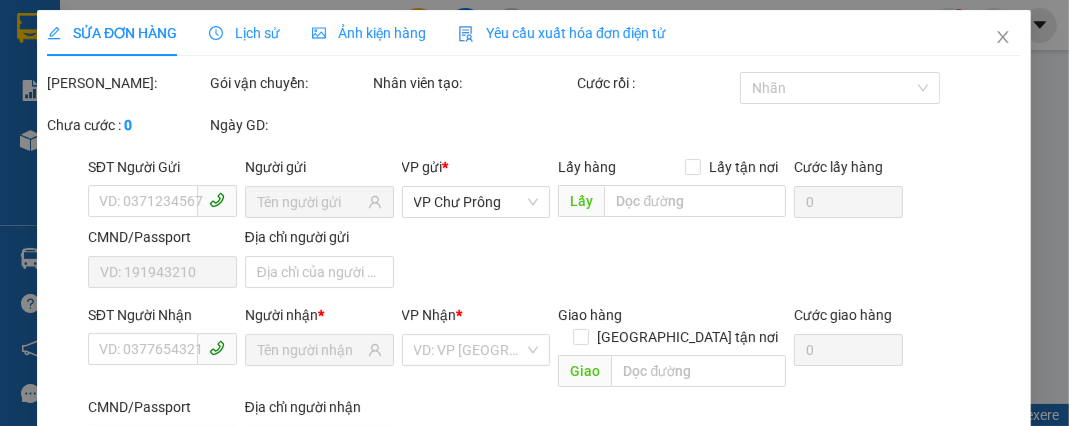 scroll, scrollTop: 0, scrollLeft: 0, axis: both 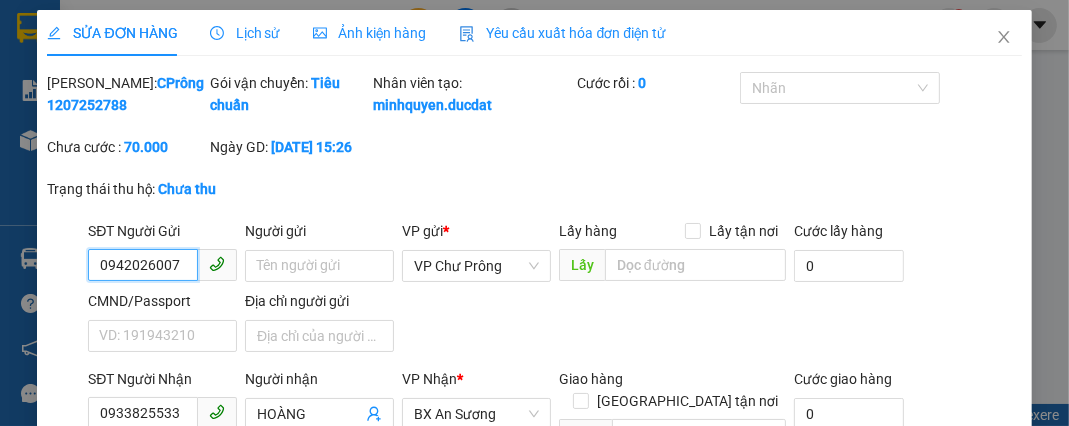 type on "0942026007" 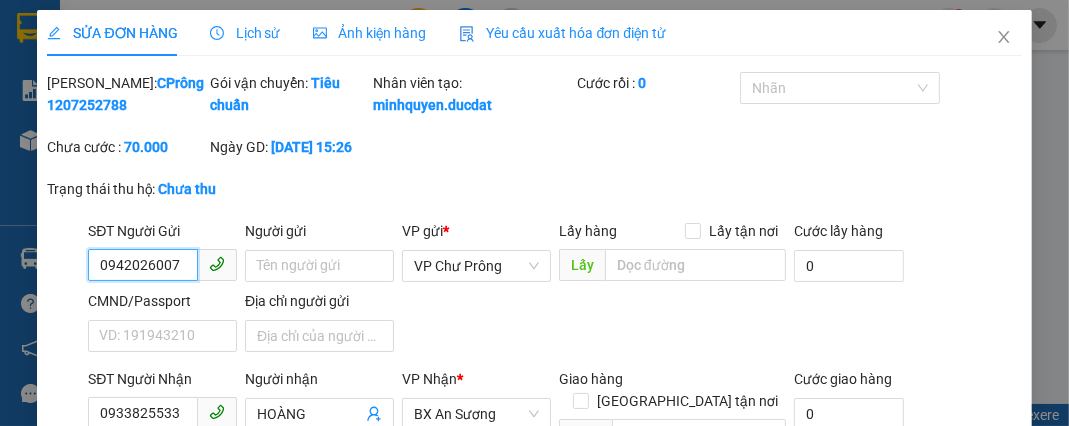 type on "0933825533" 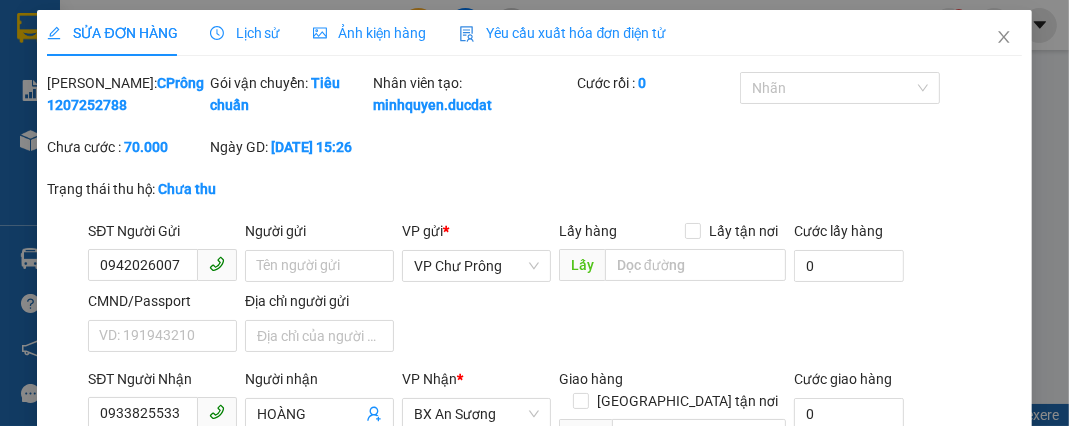 click on "SĐT Người Gửi 0942026007 0942026007 Người gửi Tên người gửi VP gửi  * VP Chư Prông Lấy hàng Lấy tận nơi Lấy Cước lấy hàng 0 CMND/Passport VD: [PASSPORT] Địa chỉ người gửi" at bounding box center (554, 290) 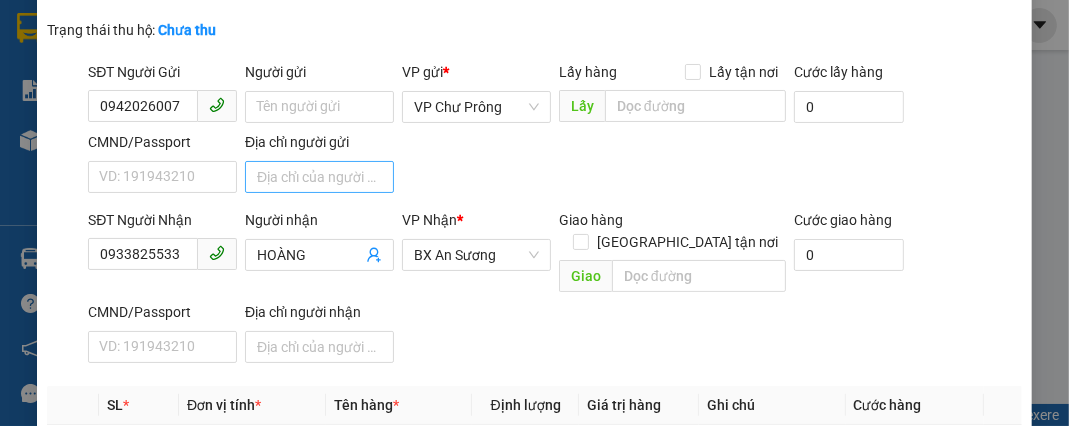 scroll, scrollTop: 160, scrollLeft: 0, axis: vertical 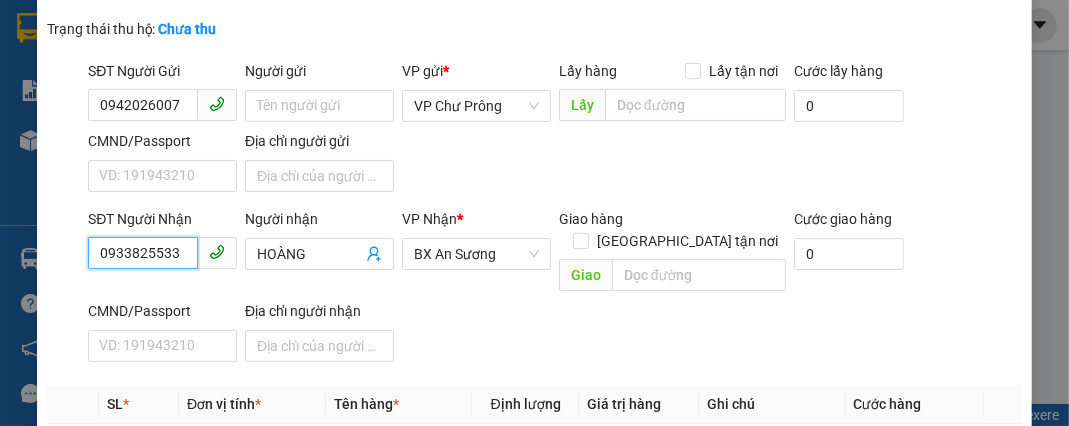 drag, startPoint x: 90, startPoint y: 271, endPoint x: 193, endPoint y: 272, distance: 103.00485 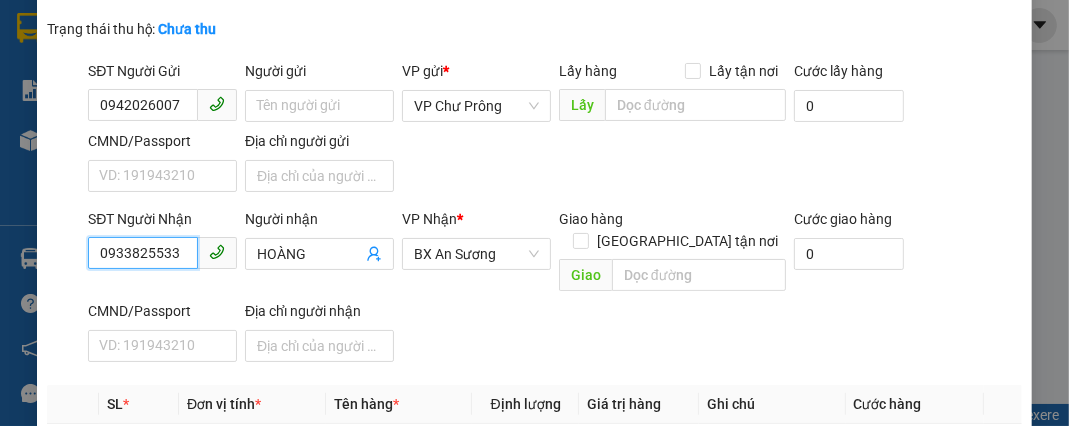 click on "0933825533" at bounding box center (143, 253) 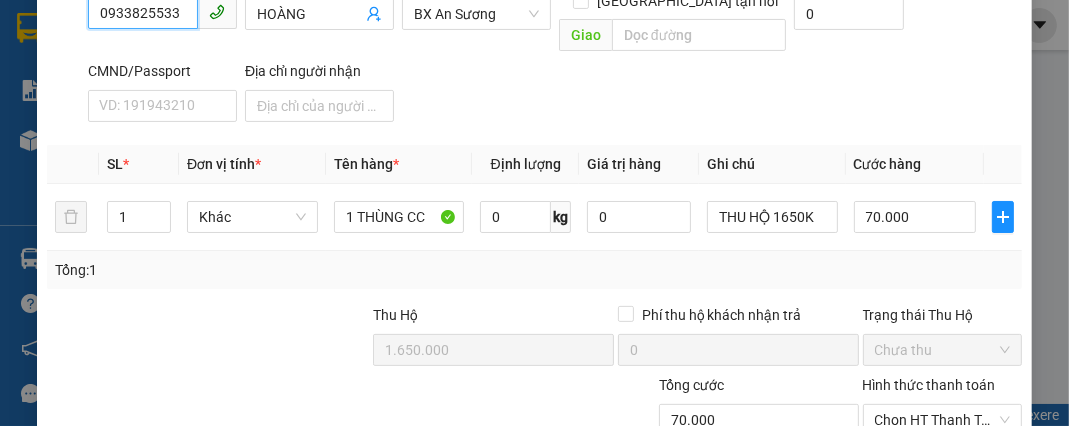 scroll, scrollTop: 540, scrollLeft: 0, axis: vertical 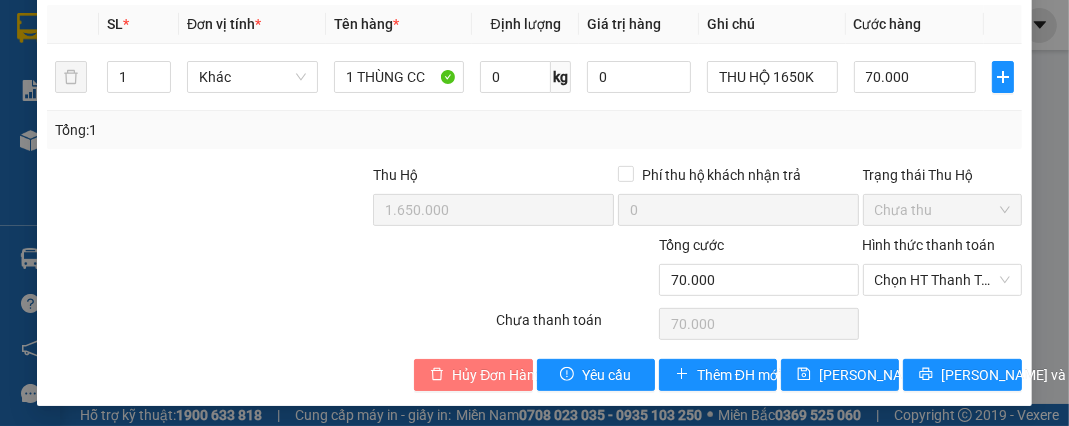 click on "Hủy Đơn Hàng" at bounding box center (497, 375) 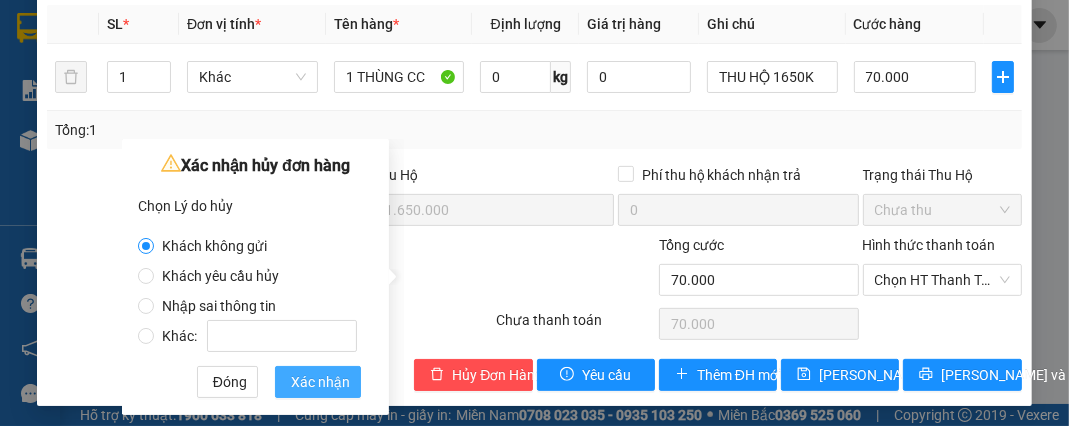 click on "Xác nhận" at bounding box center (320, 382) 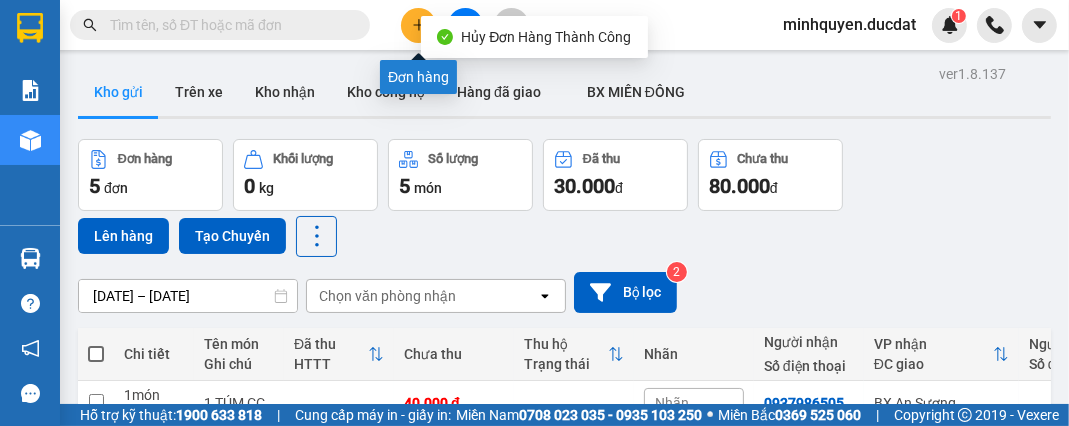 click 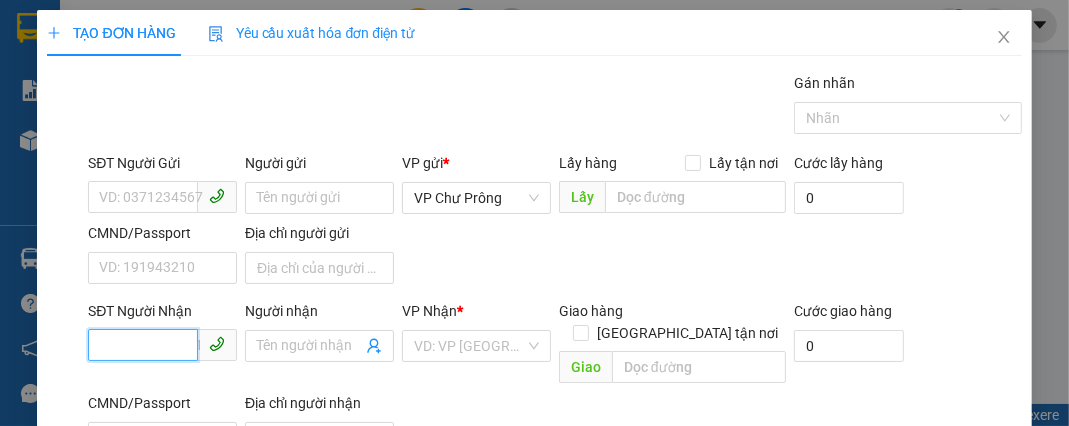 paste on "0933825533" 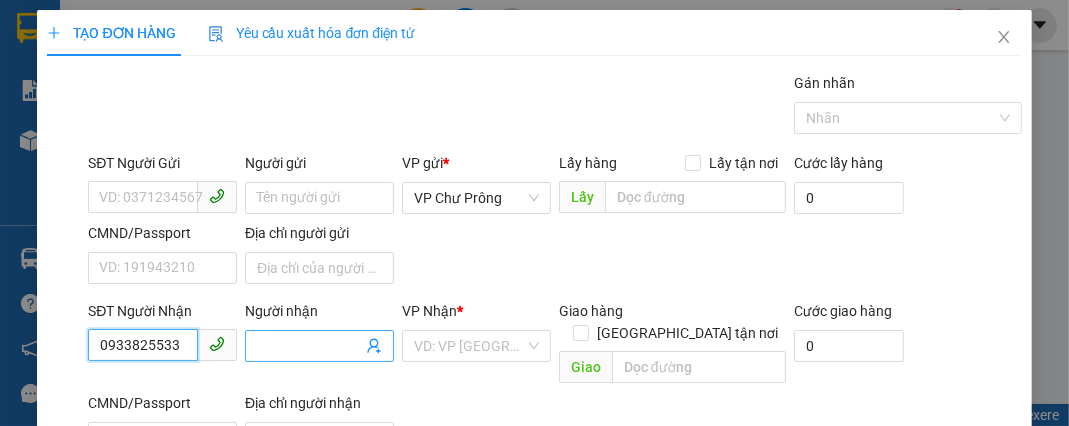 type on "0933825533" 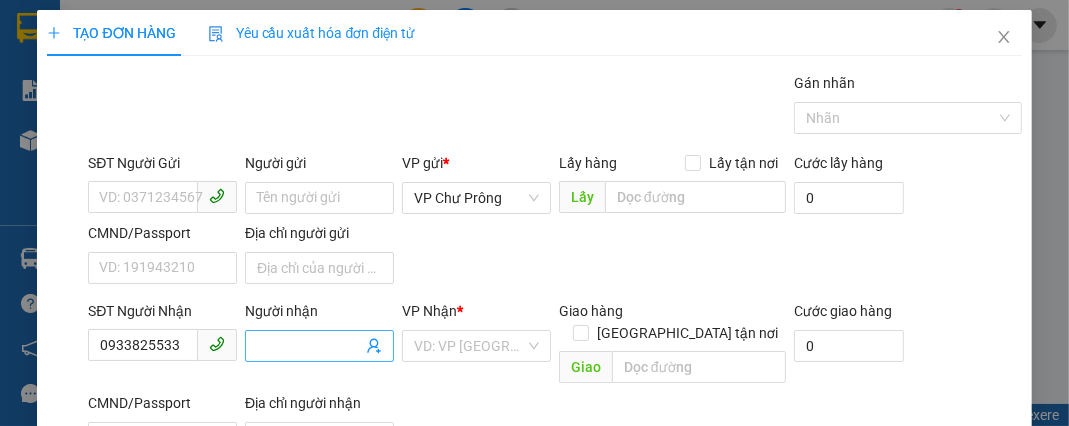 click on "Người nhận" at bounding box center (309, 346) 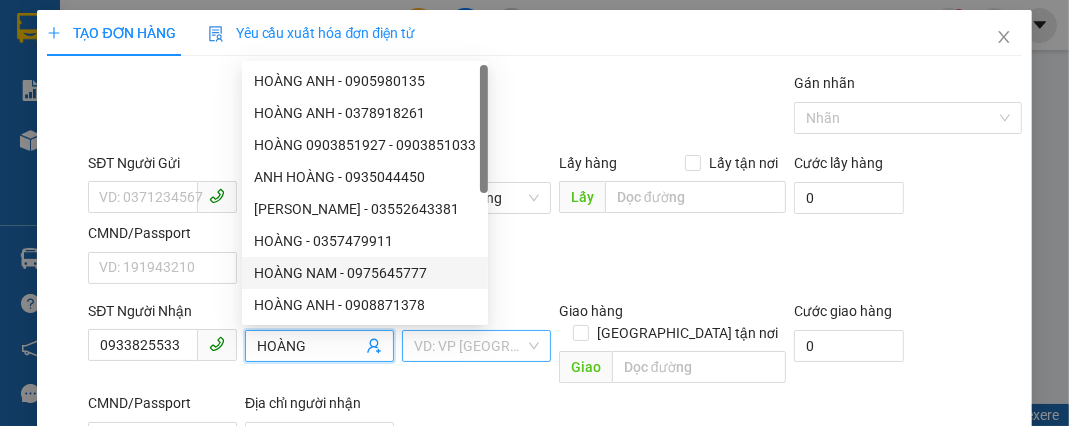 type on "HOÀNG" 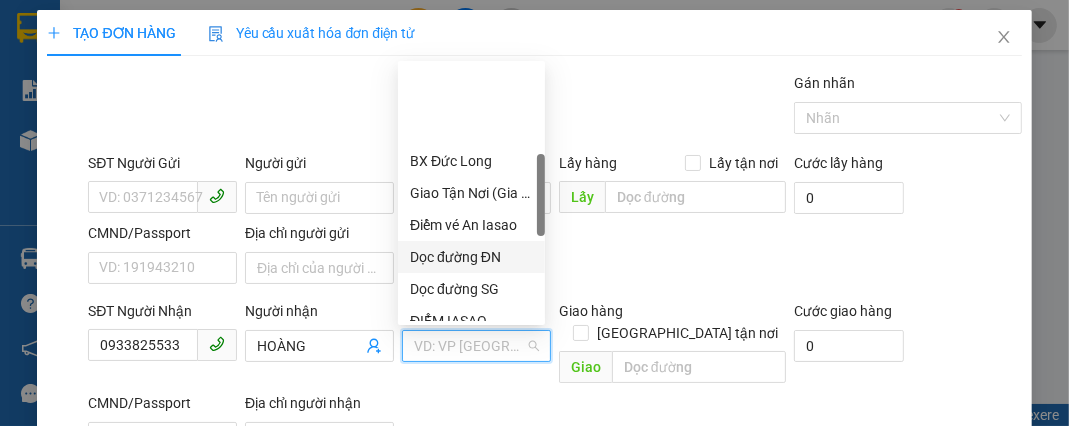 scroll, scrollTop: 400, scrollLeft: 0, axis: vertical 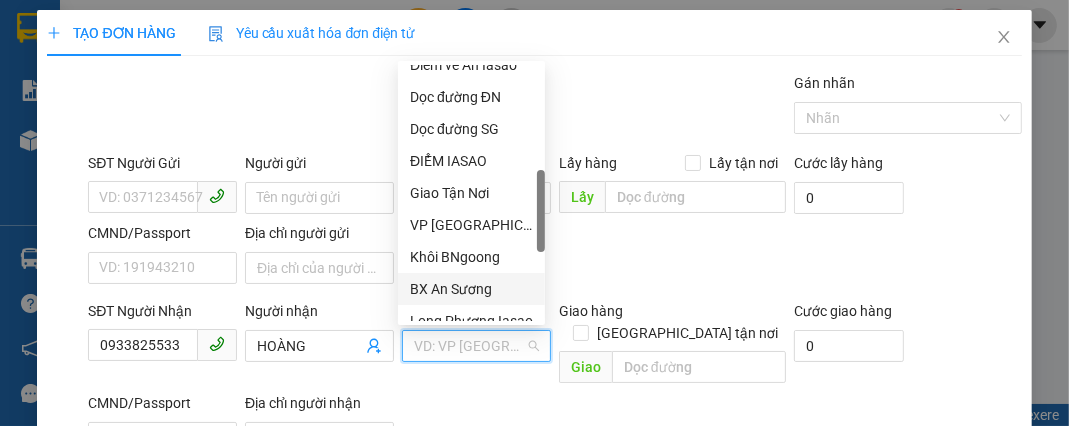 click on "BX An Sương" at bounding box center [471, 289] 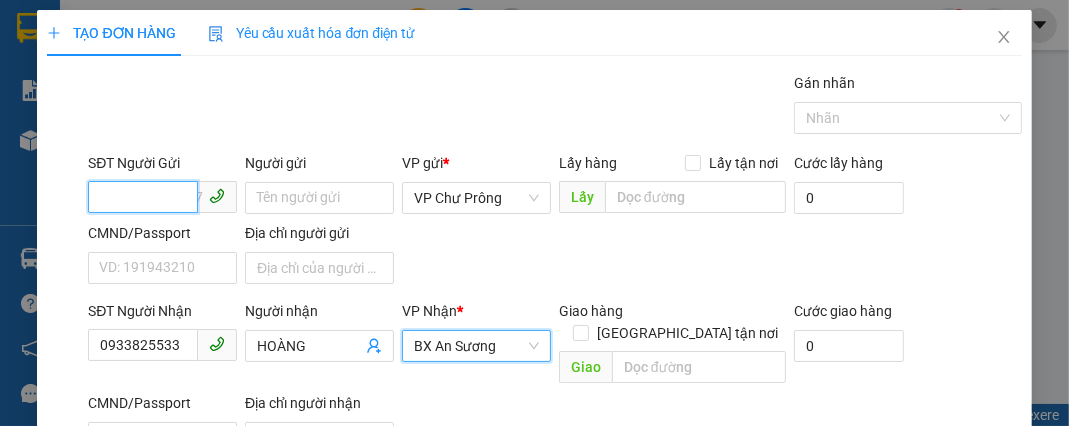click on "SĐT Người Gửi" at bounding box center (143, 197) 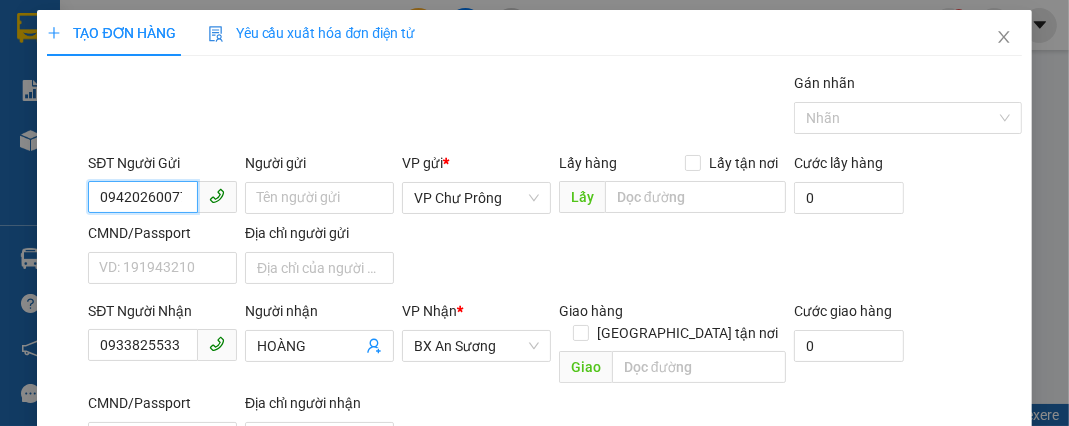 scroll, scrollTop: 0, scrollLeft: 1, axis: horizontal 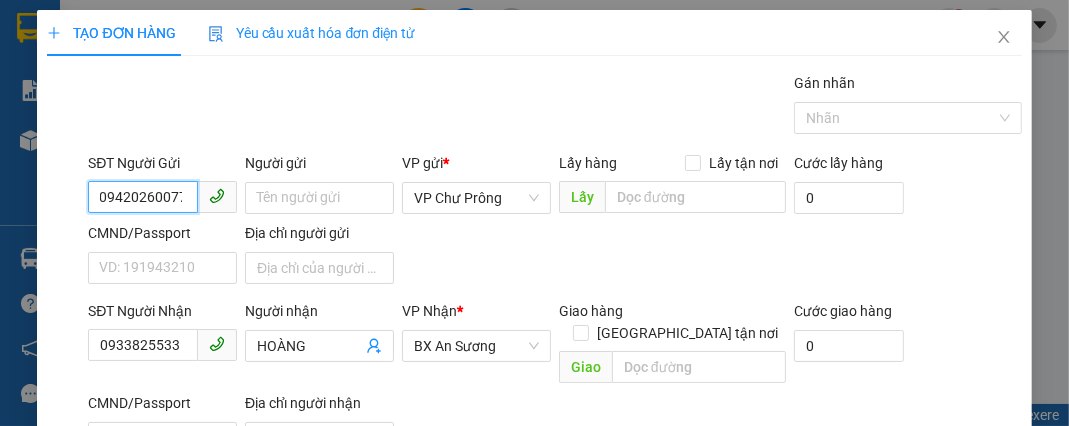 type on "09420260077" 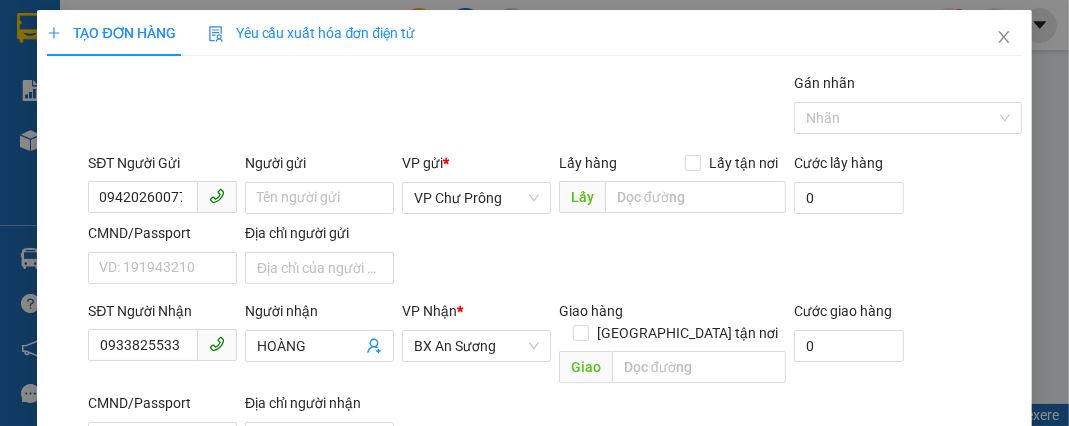 click on "SĐT Người Gửi 09420260077 Người gửi Tên người gửi VP gửi  * VP Chư Prông Lấy hàng Lấy tận nơi Lấy Cước lấy hàng 0 CMND/Passport VD: [PASSPORT] Địa chỉ người gửi" at bounding box center (554, 222) 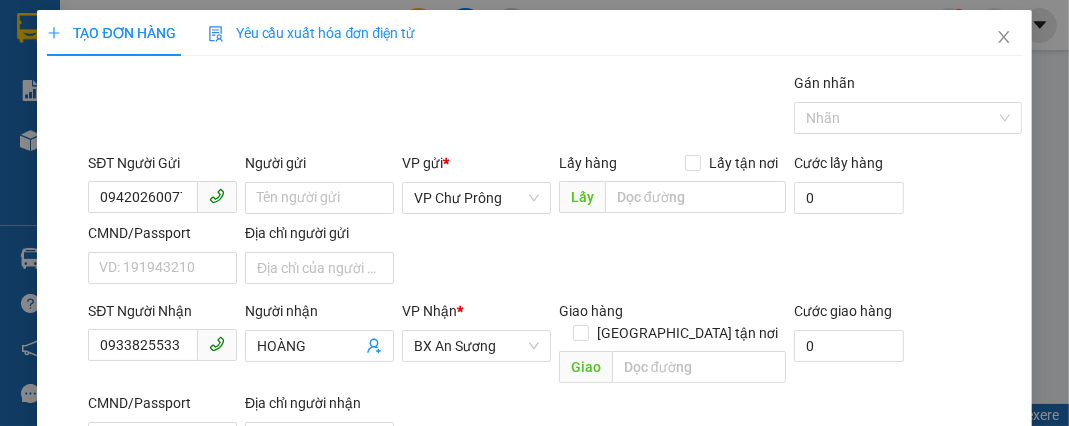 scroll, scrollTop: 160, scrollLeft: 0, axis: vertical 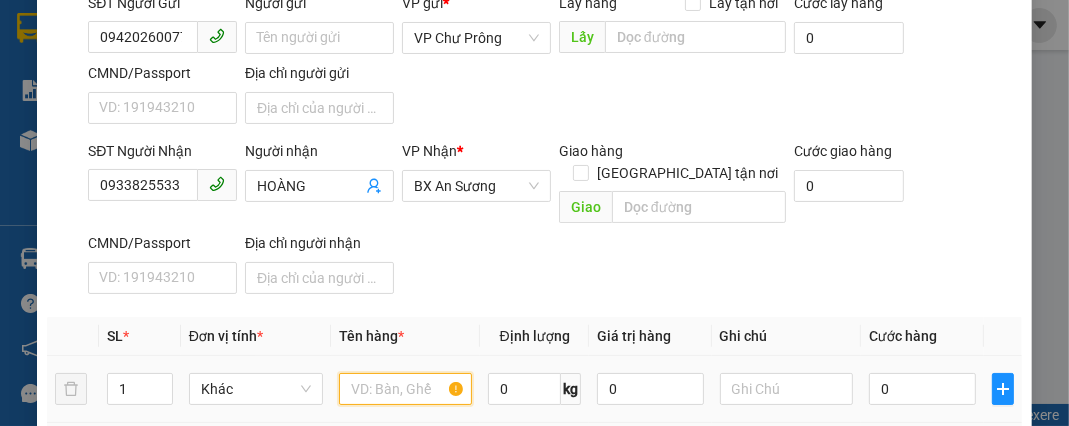 click at bounding box center (406, 389) 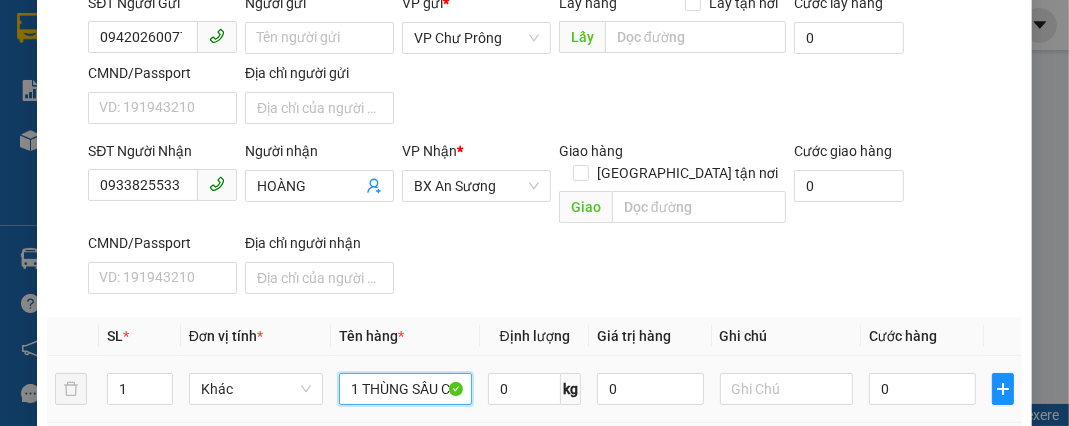 scroll, scrollTop: 0, scrollLeft: 4, axis: horizontal 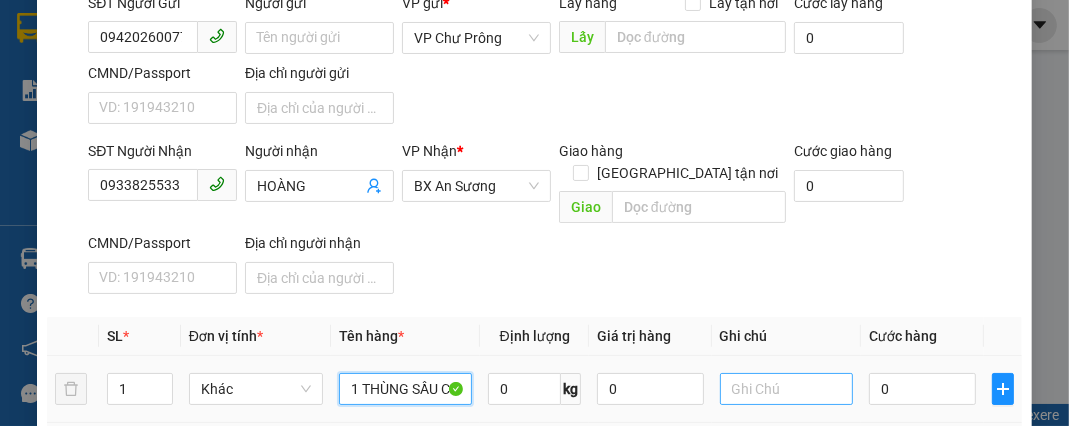type on "1 THÙNG SẦU CC" 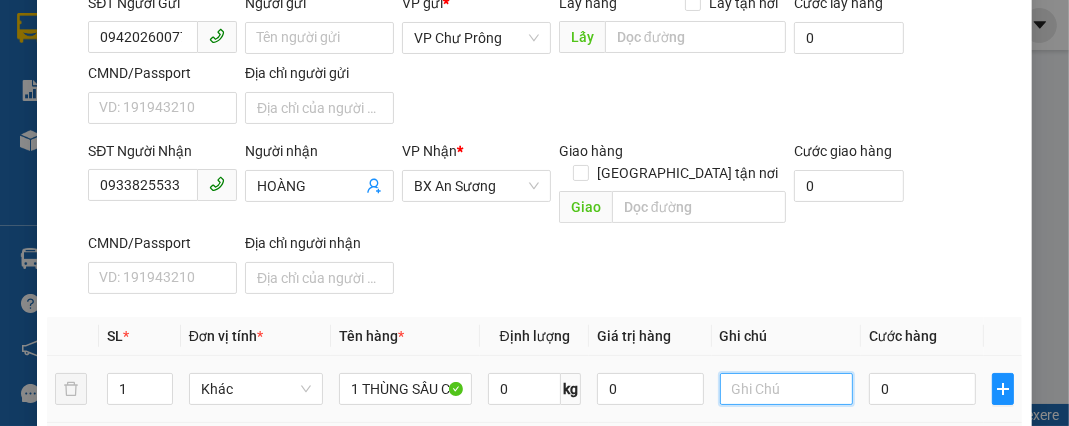 click at bounding box center [787, 389] 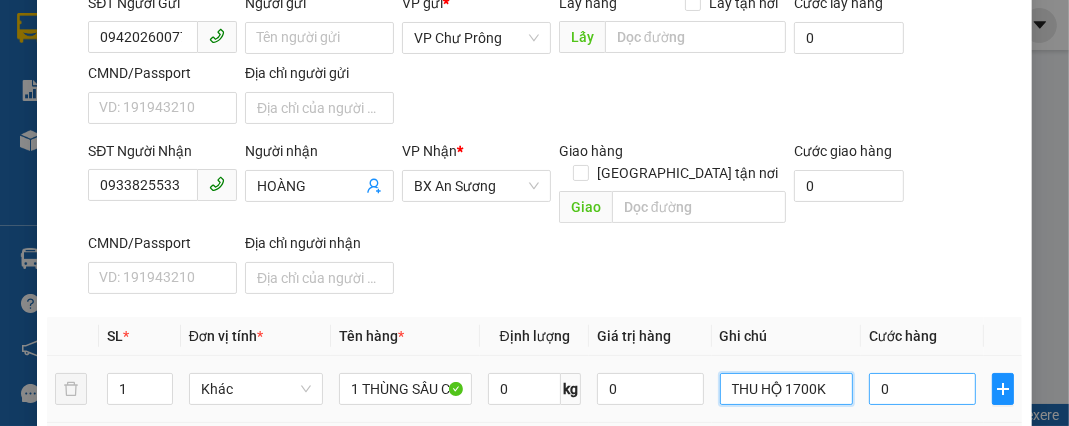 type on "THU HỘ 1700K" 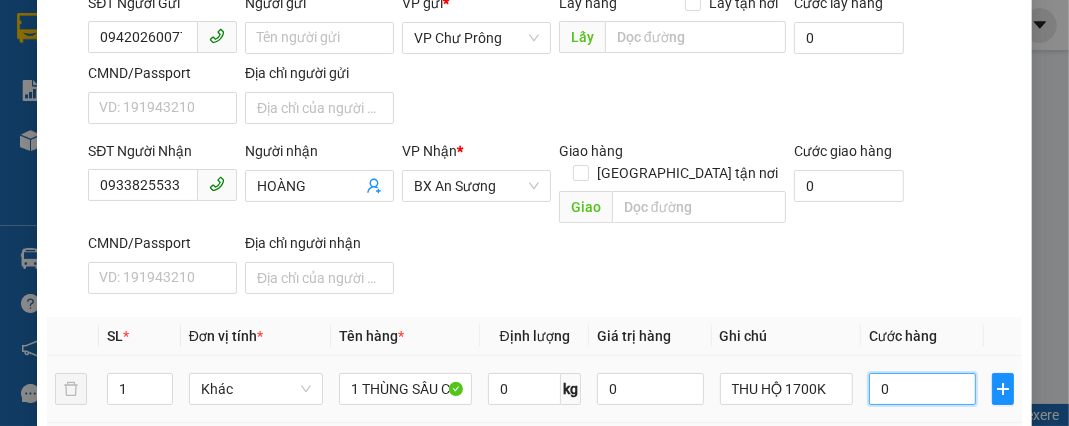 click on "0" at bounding box center [922, 389] 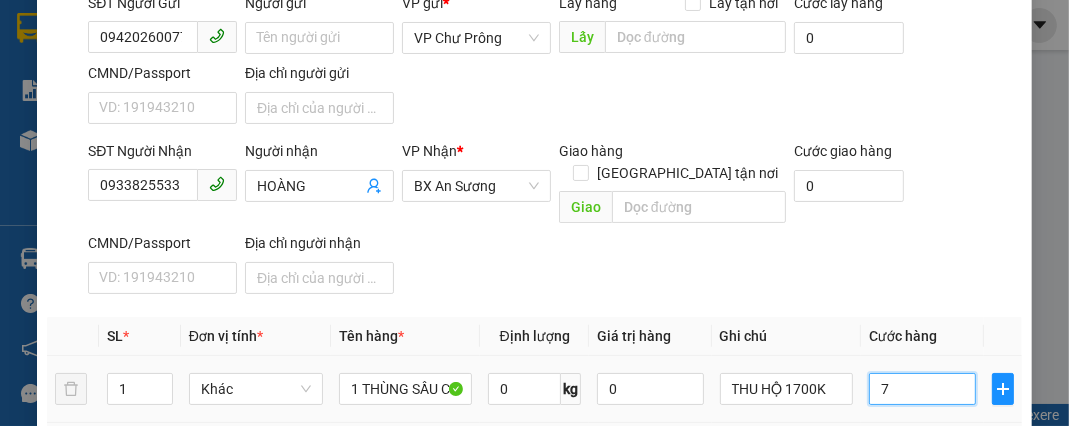 type on "70" 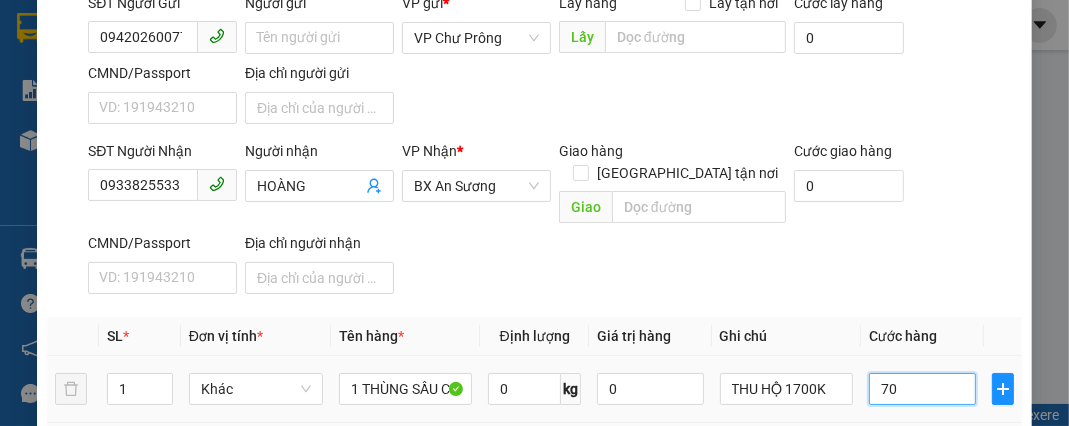 type on "700" 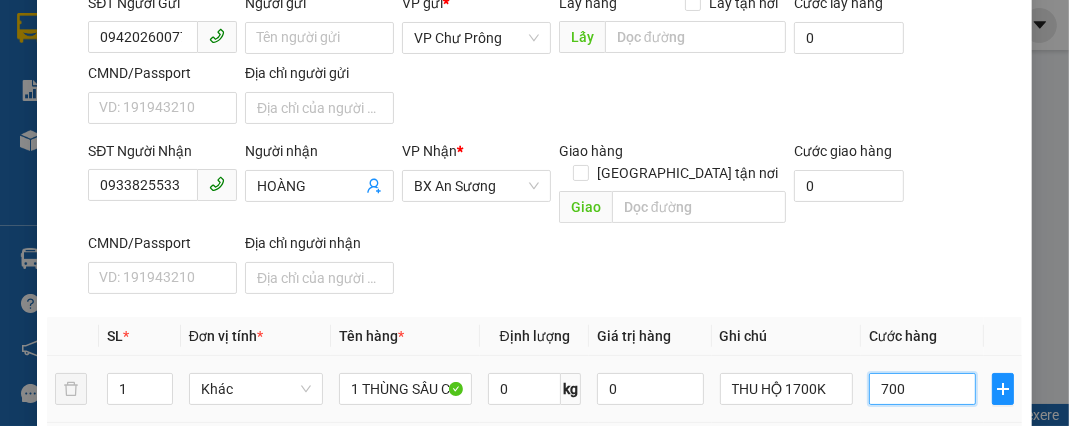 type on "7.000" 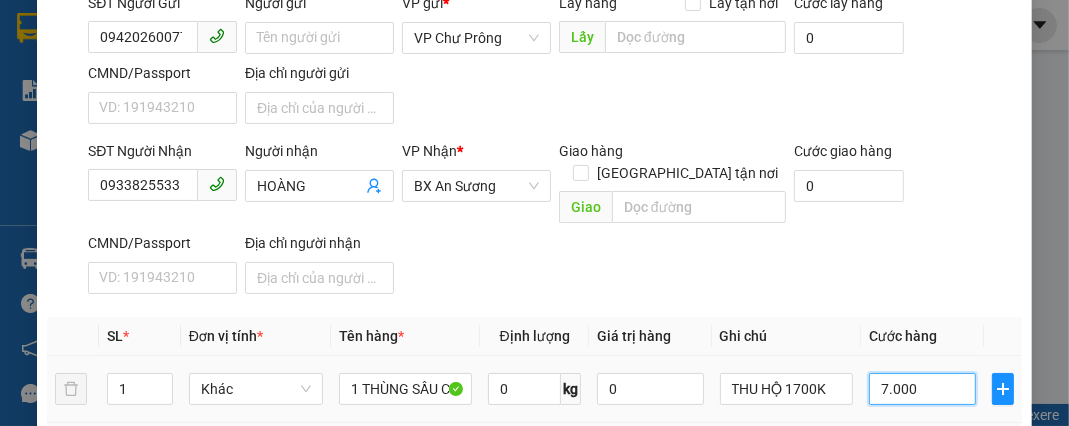 type on "70.000" 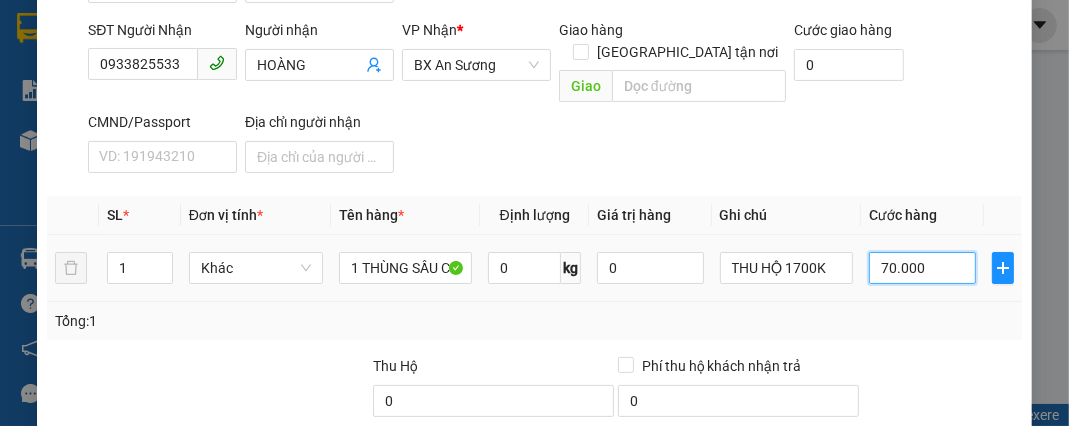 scroll, scrollTop: 400, scrollLeft: 0, axis: vertical 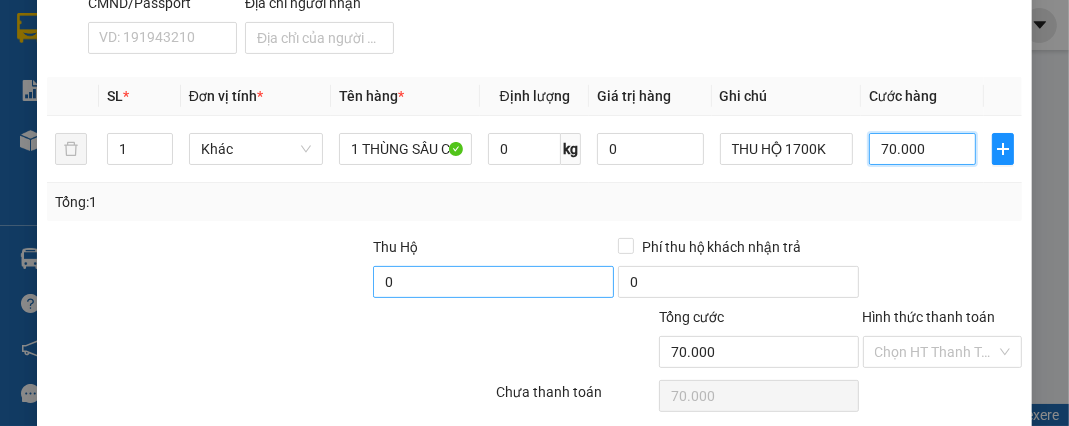 type on "70.000" 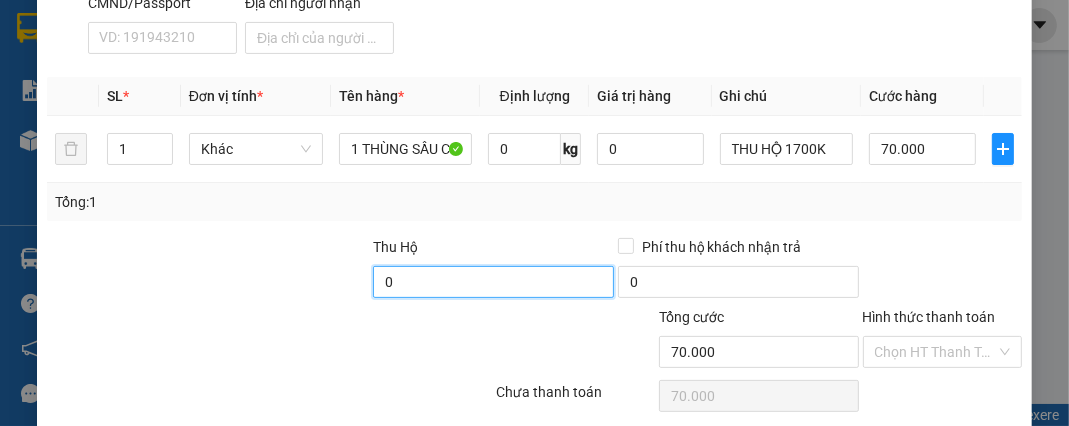 click on "0" at bounding box center [493, 282] 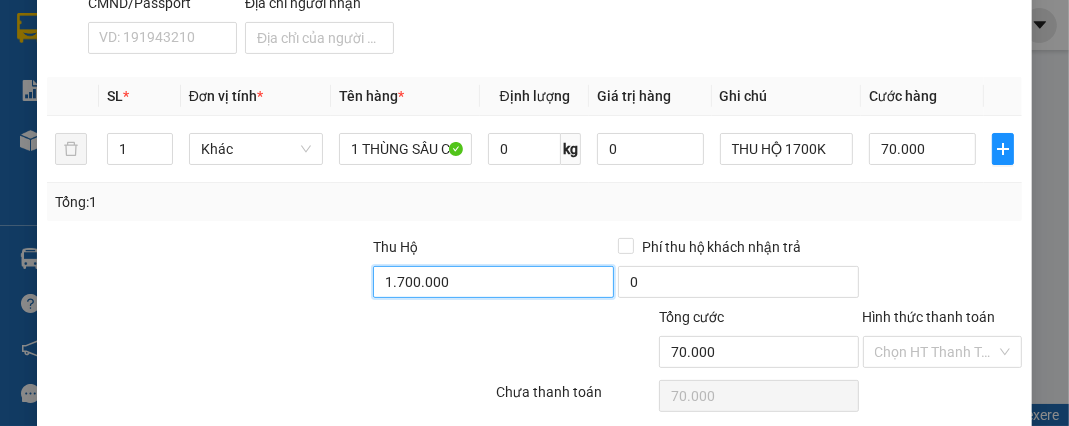 scroll, scrollTop: 449, scrollLeft: 0, axis: vertical 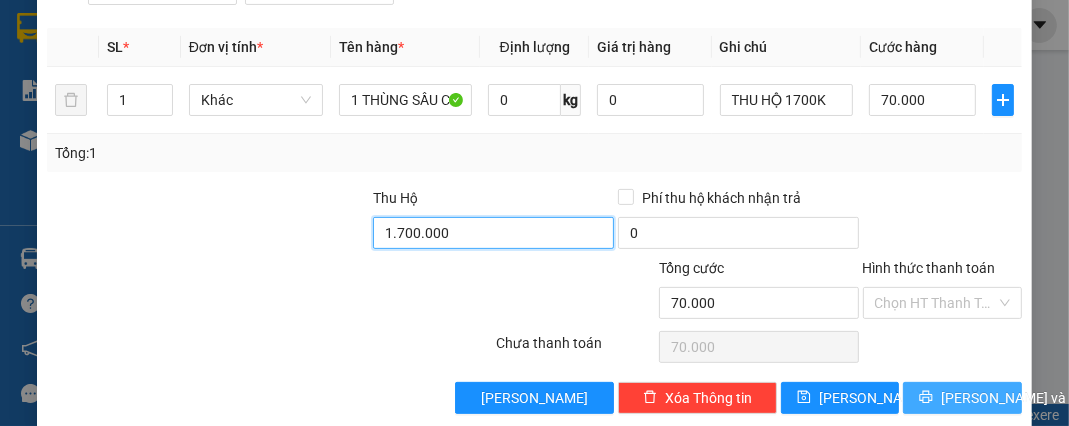 type on "1.700.000" 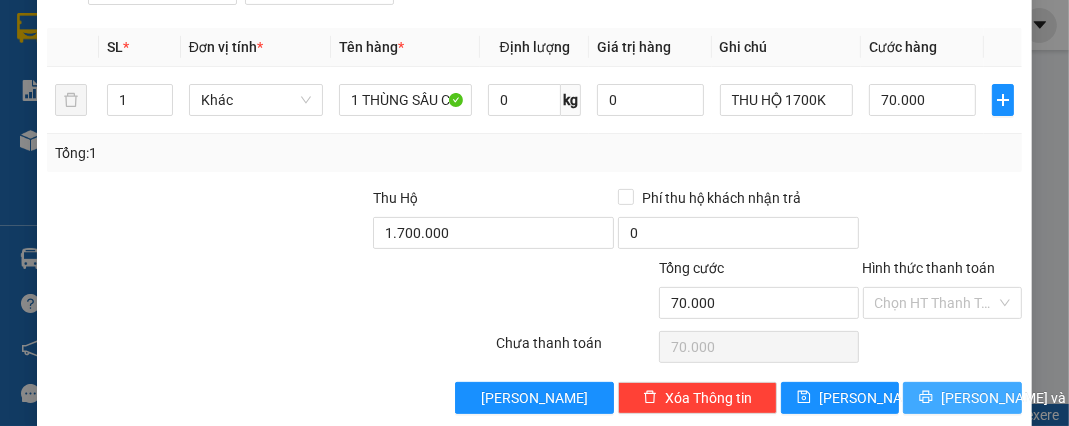 click on "[PERSON_NAME] và In" at bounding box center (1011, 398) 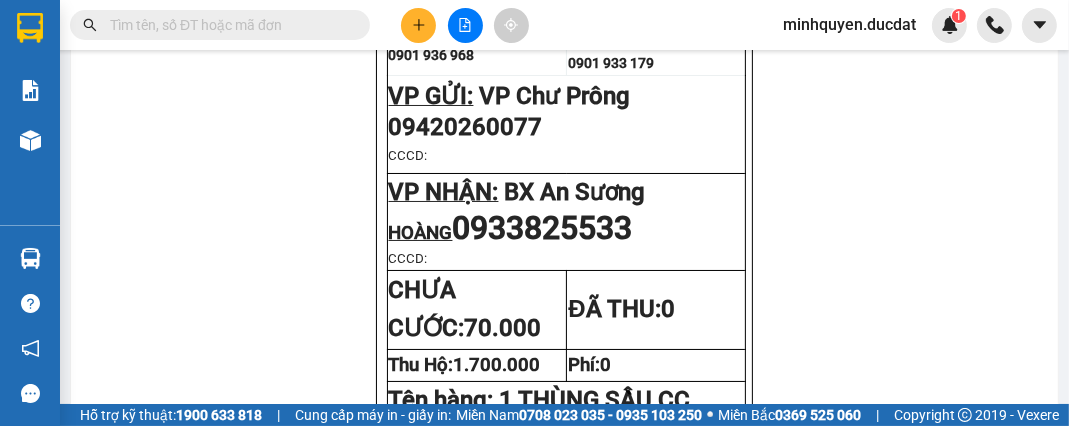 scroll, scrollTop: 0, scrollLeft: 0, axis: both 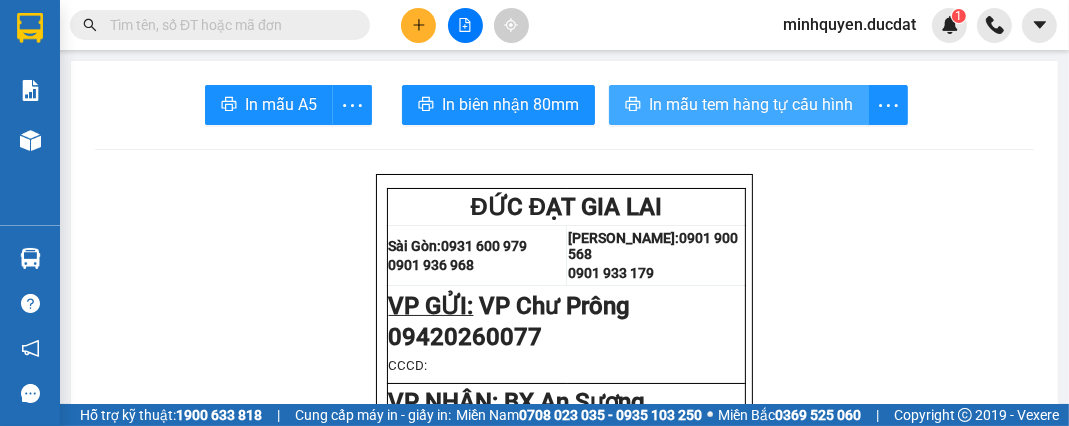 click on "In mẫu tem hàng tự cấu hình" at bounding box center (751, 104) 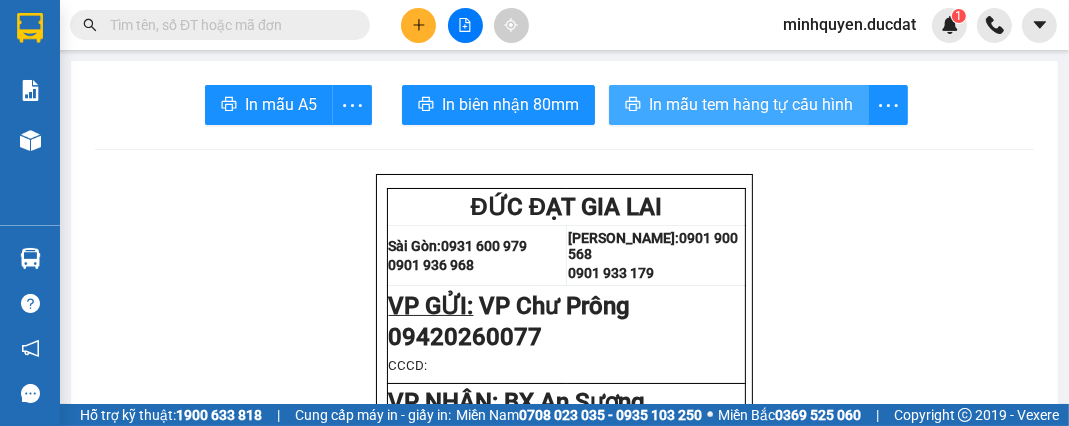 scroll, scrollTop: 0, scrollLeft: 0, axis: both 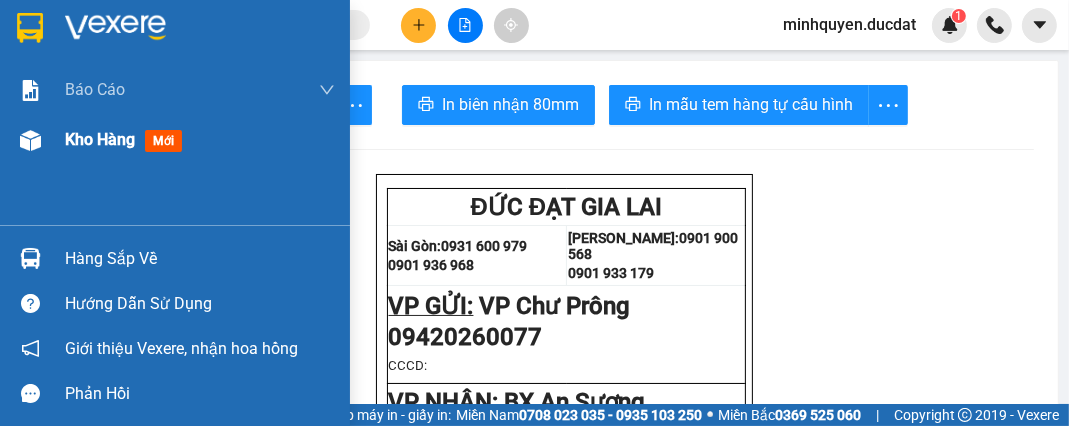 click on "Kho hàng" at bounding box center [100, 139] 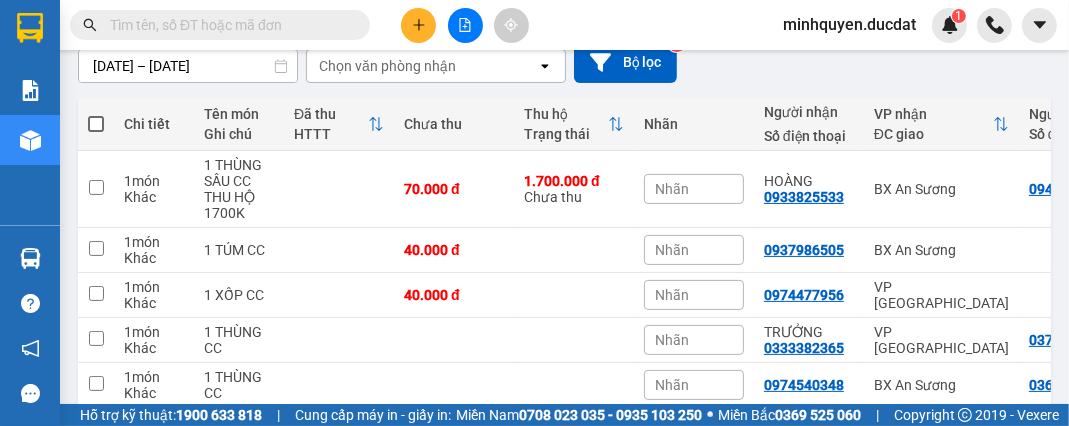 scroll, scrollTop: 49, scrollLeft: 0, axis: vertical 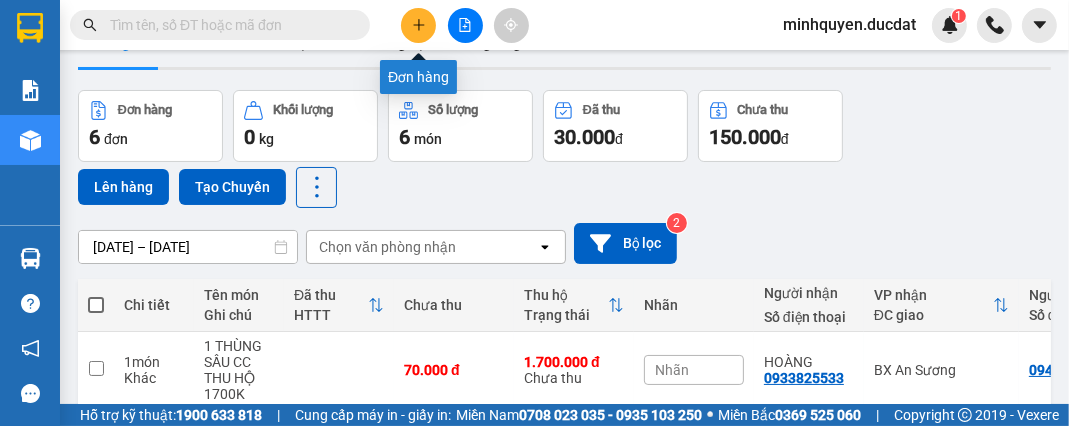 click 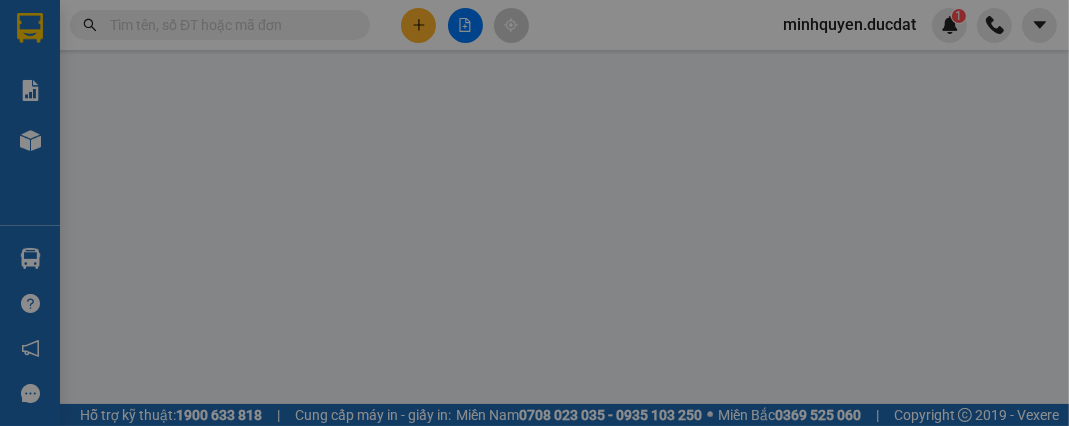 scroll, scrollTop: 0, scrollLeft: 0, axis: both 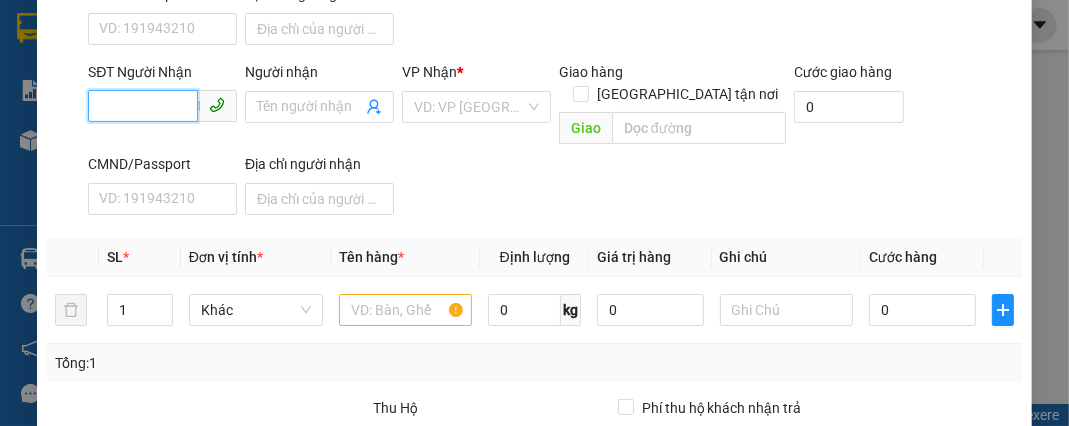 click on "SĐT Người Nhận" at bounding box center (143, 106) 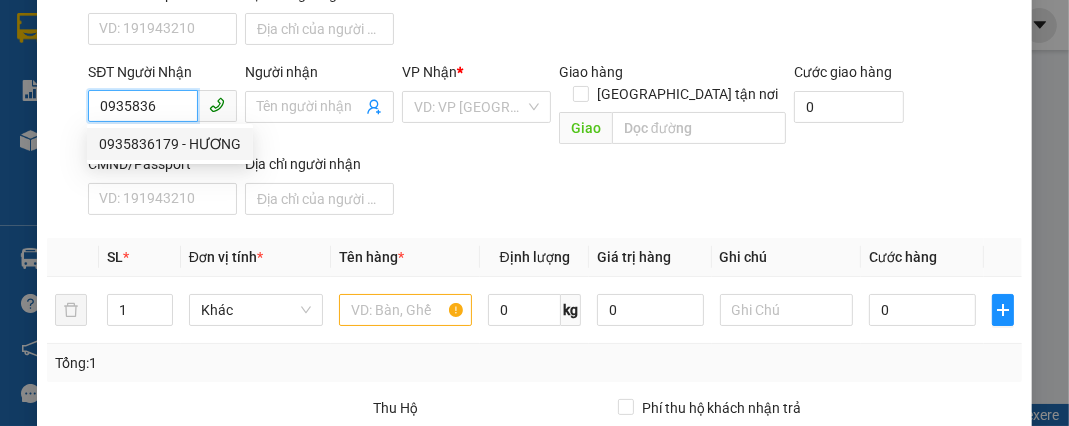 click on "0935836179 - HƯƠNG" at bounding box center (170, 144) 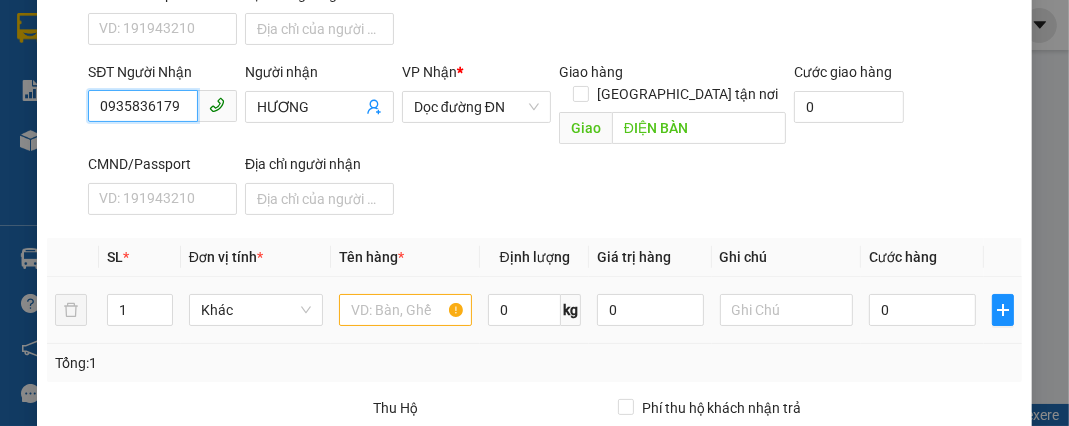 type on "0935836179" 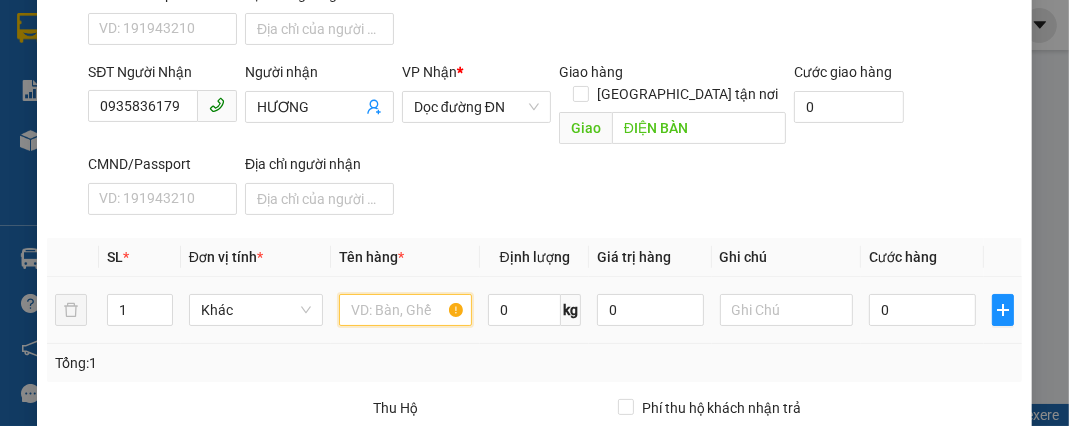 click at bounding box center (406, 310) 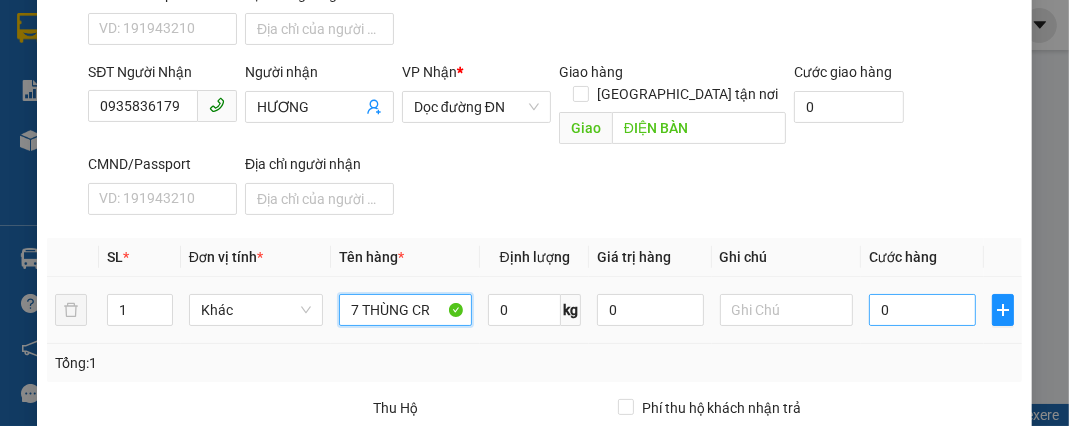 type on "7 THÙNG CR" 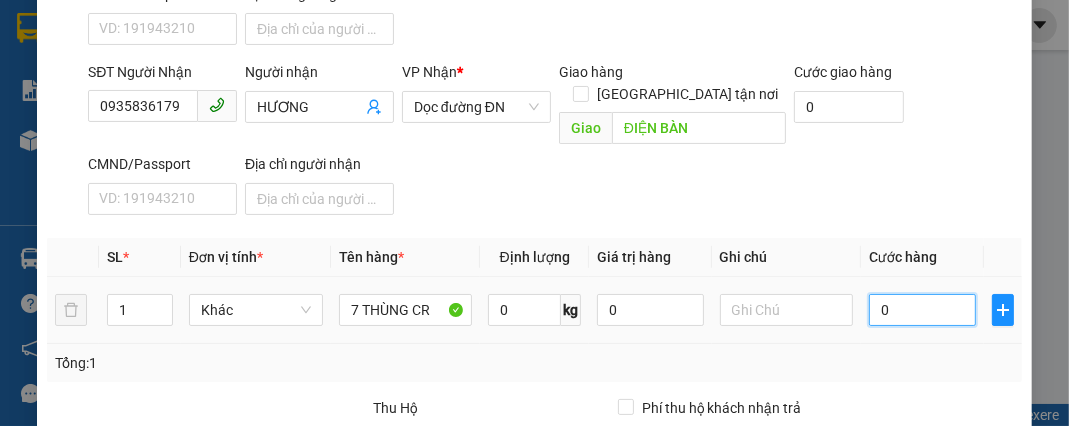 drag, startPoint x: 927, startPoint y: 271, endPoint x: 934, endPoint y: 253, distance: 19.313208 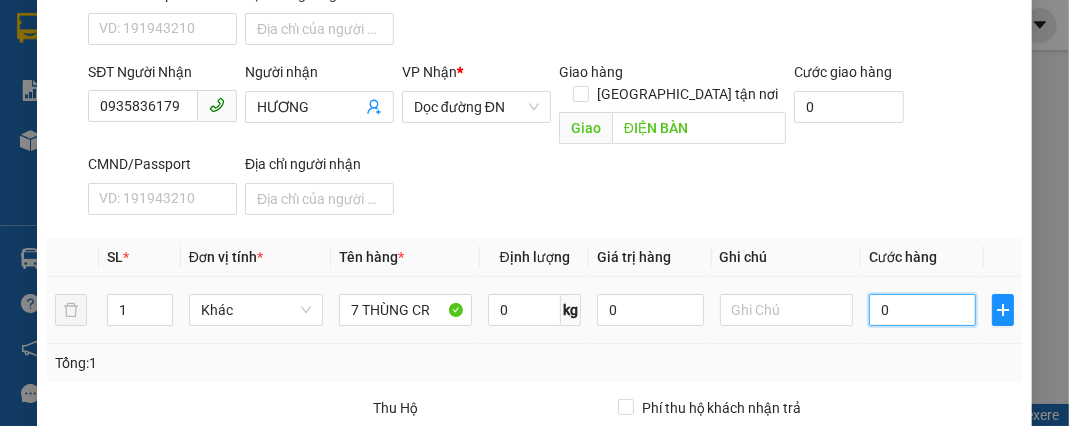 click on "0" at bounding box center (922, 310) 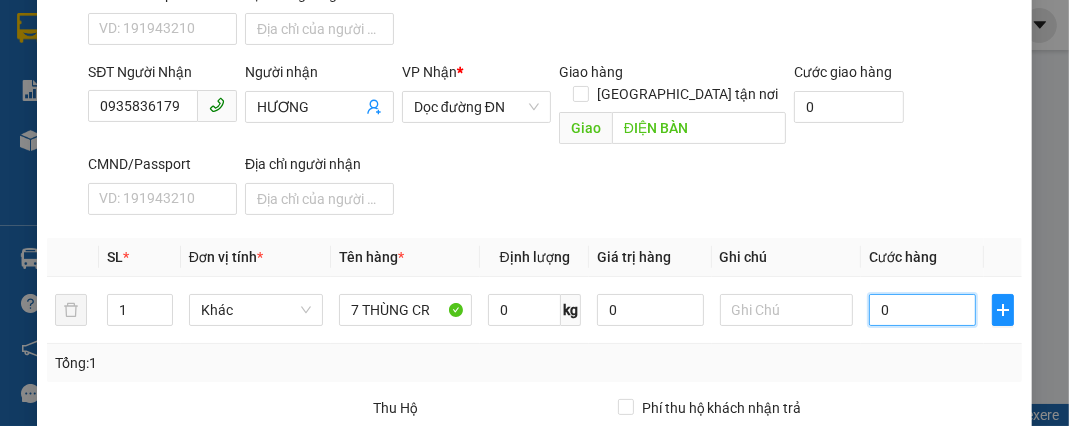 type on "3" 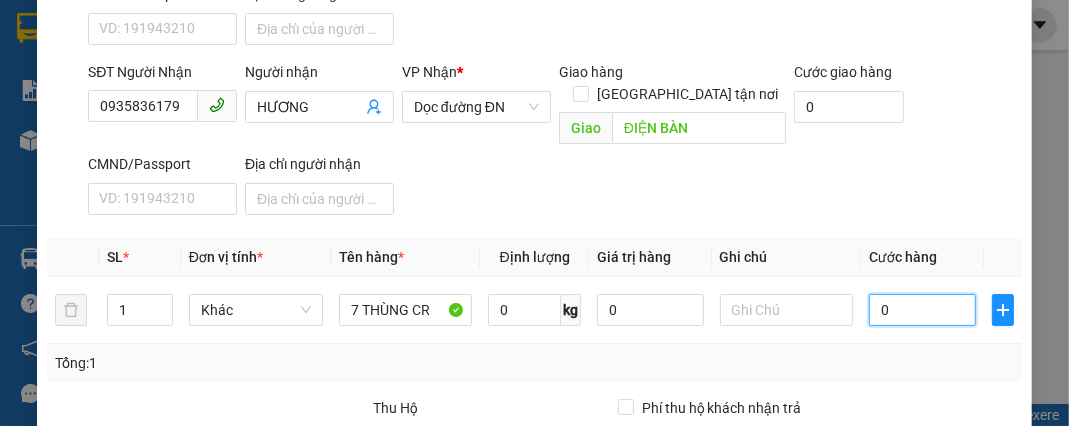 type on "3" 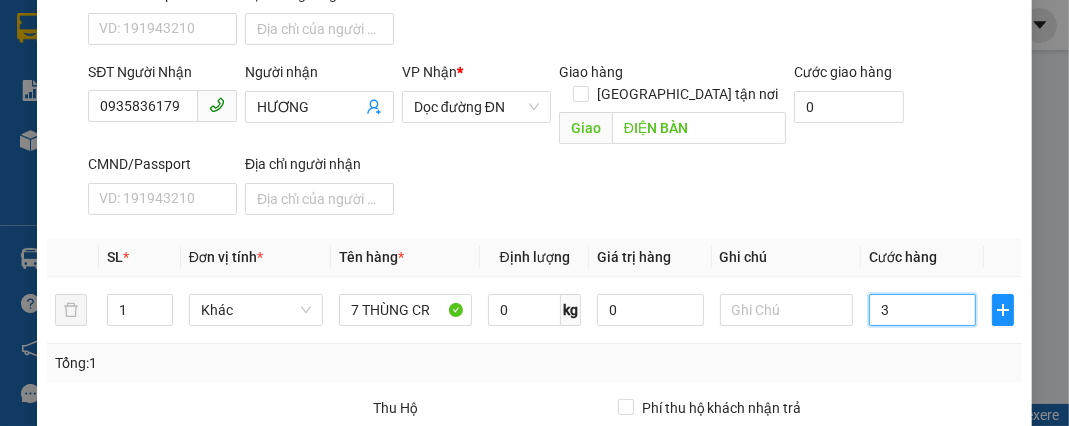 type on "35" 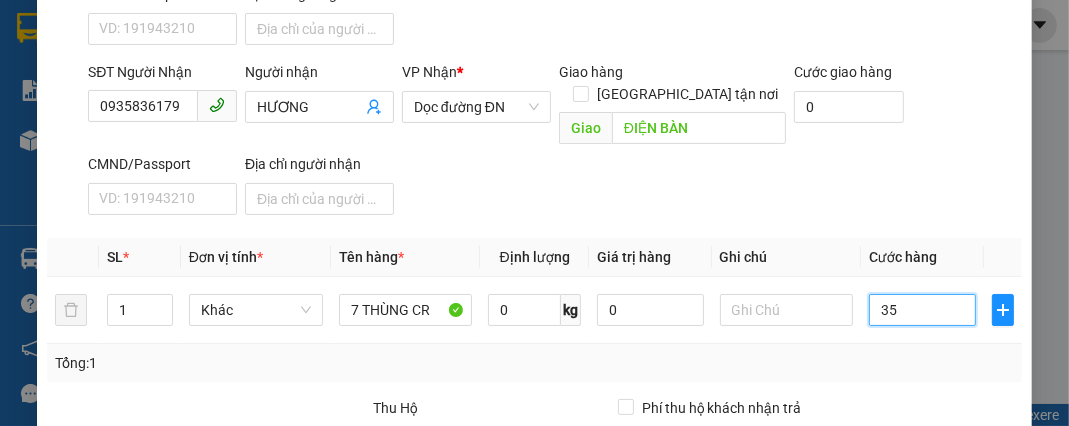 type on "350" 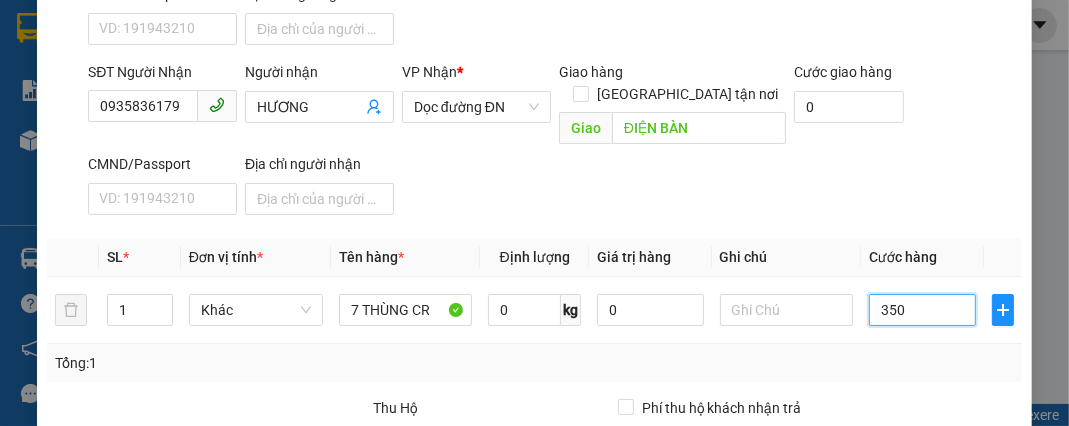 type on "3.500" 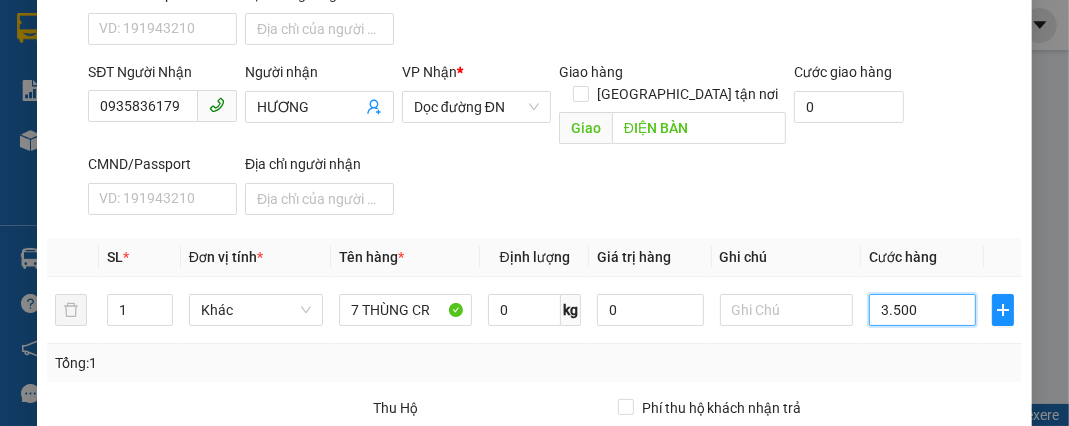 type on "35.000" 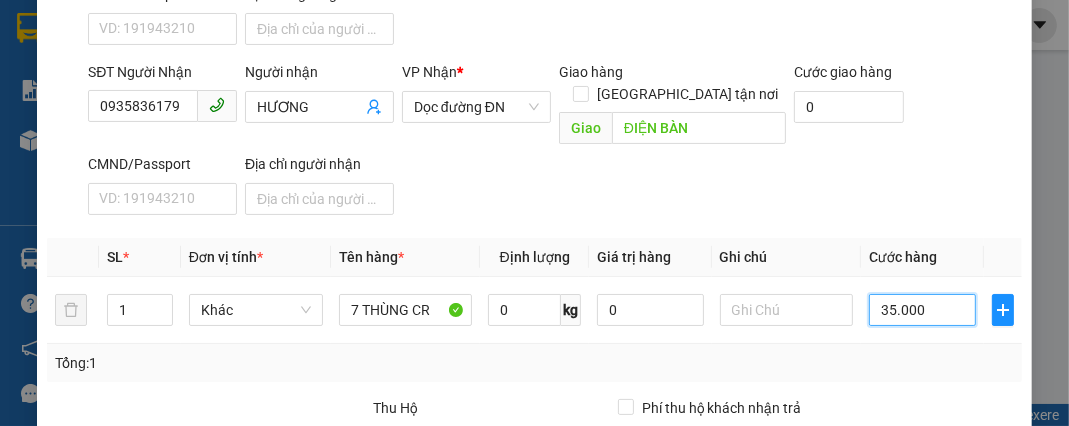 type on "350.000" 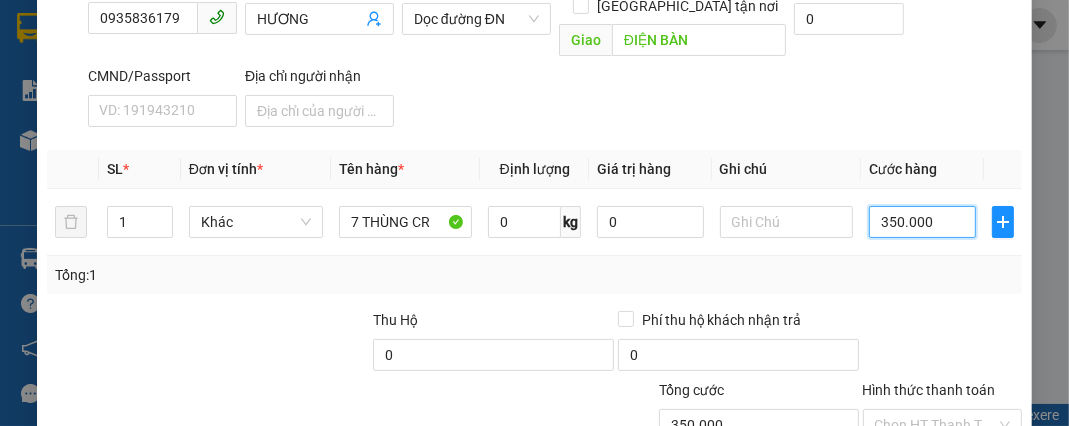 scroll, scrollTop: 400, scrollLeft: 0, axis: vertical 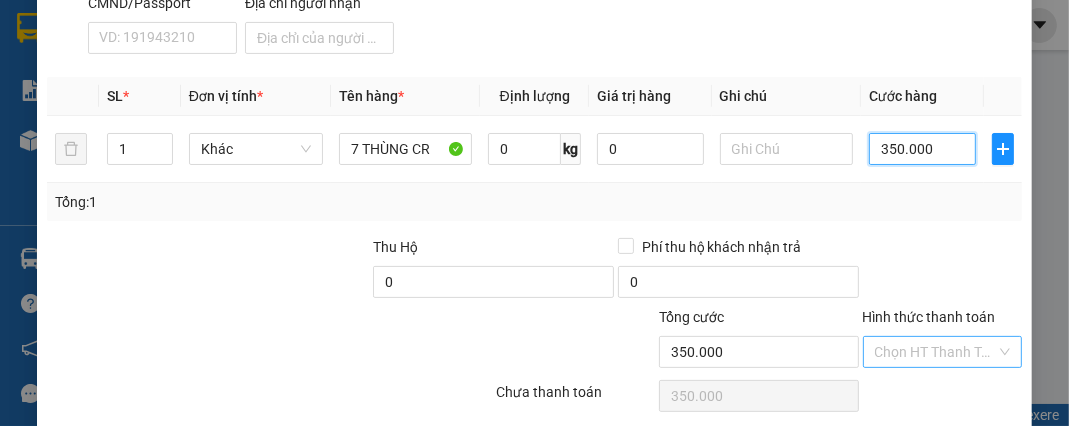 type on "350.000" 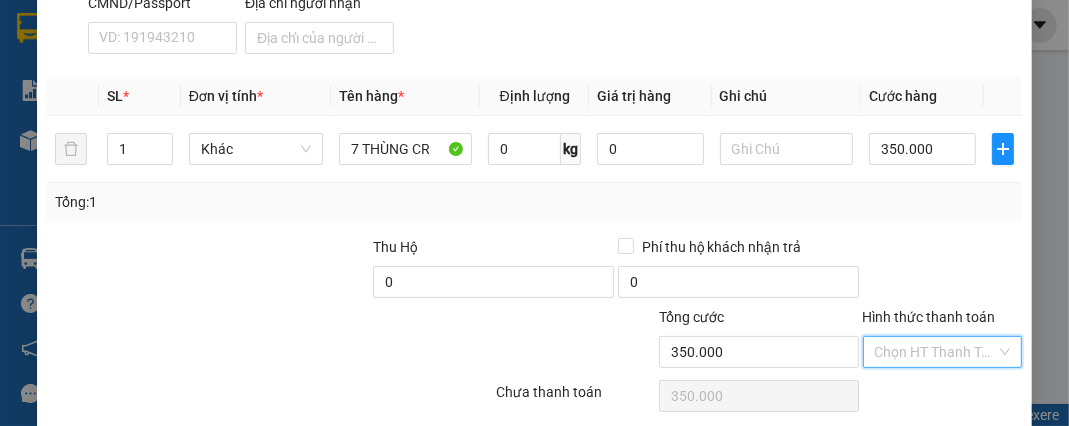 click on "Hình thức thanh toán" at bounding box center [935, 352] 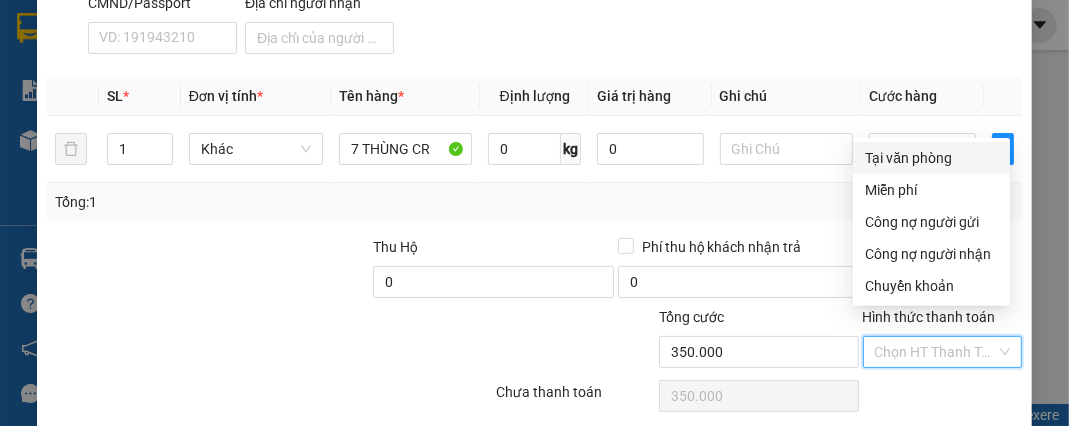 click on "Tại văn phòng" at bounding box center (931, 158) 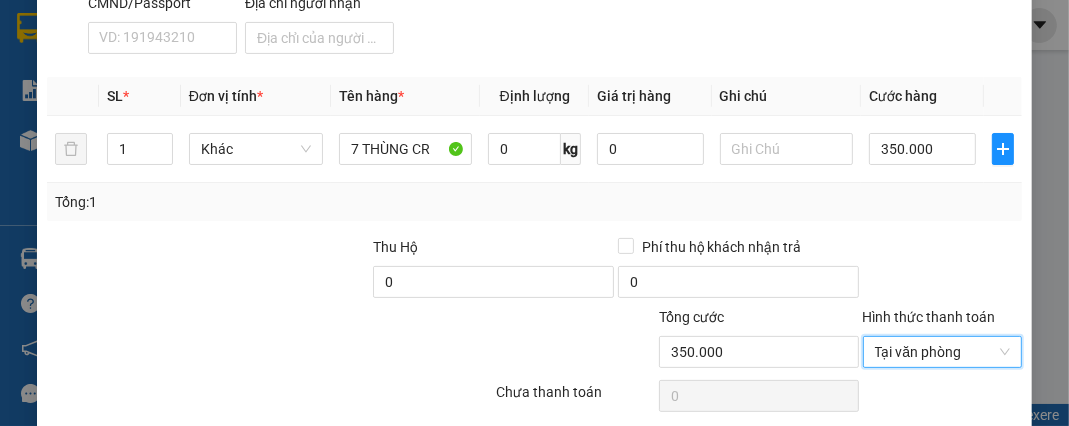 scroll, scrollTop: 449, scrollLeft: 0, axis: vertical 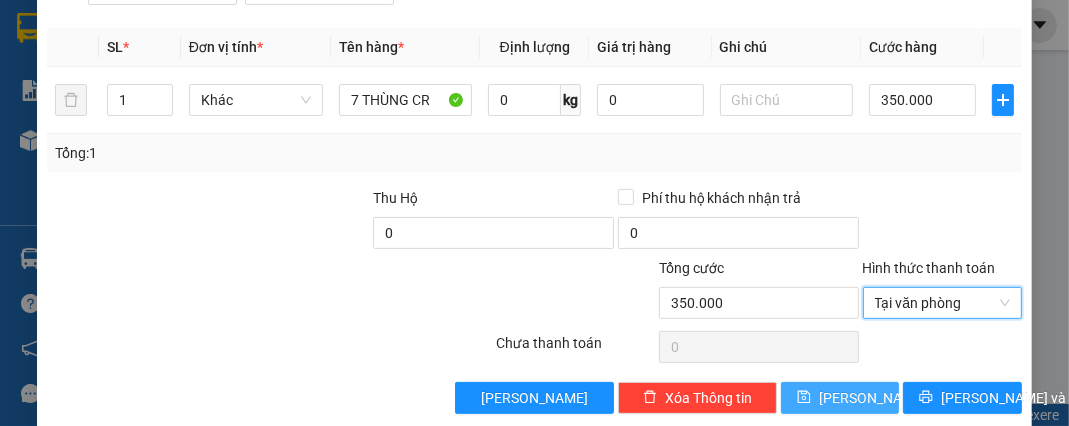 click on "[PERSON_NAME]" at bounding box center [872, 398] 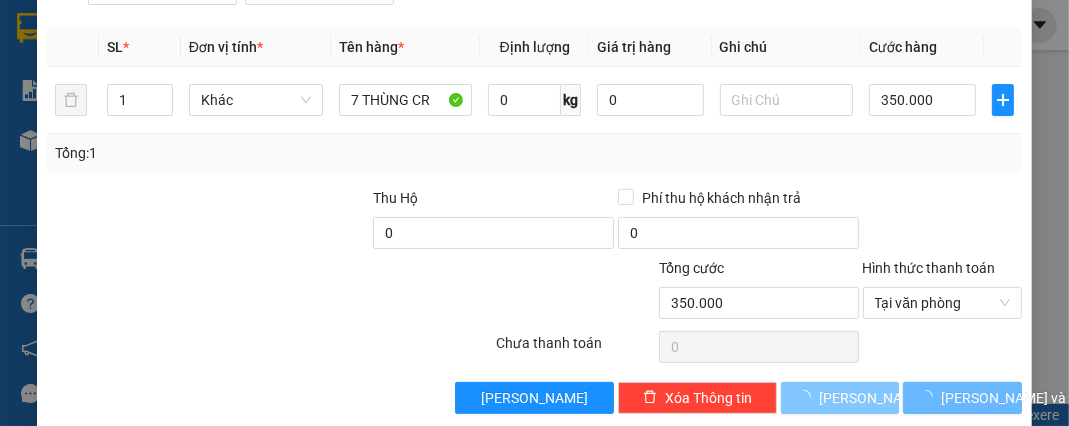 type 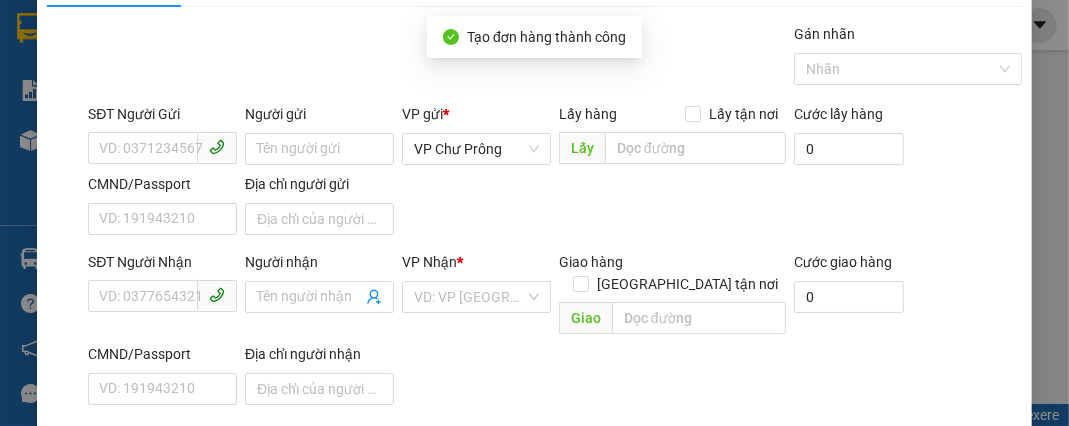 scroll, scrollTop: 0, scrollLeft: 0, axis: both 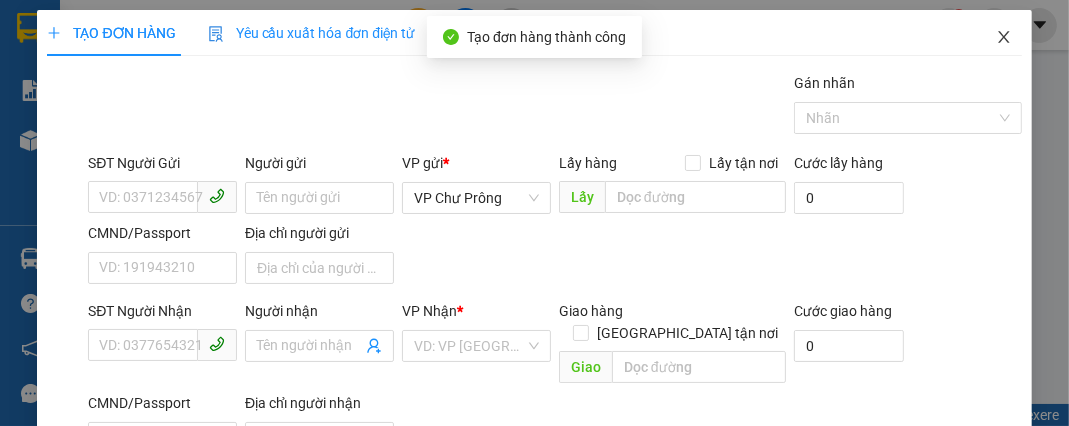 click 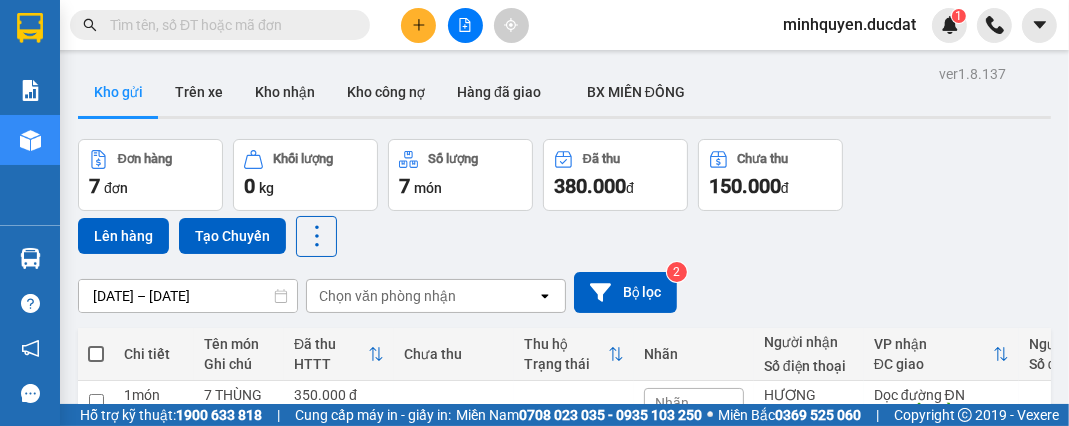 scroll, scrollTop: 239, scrollLeft: 0, axis: vertical 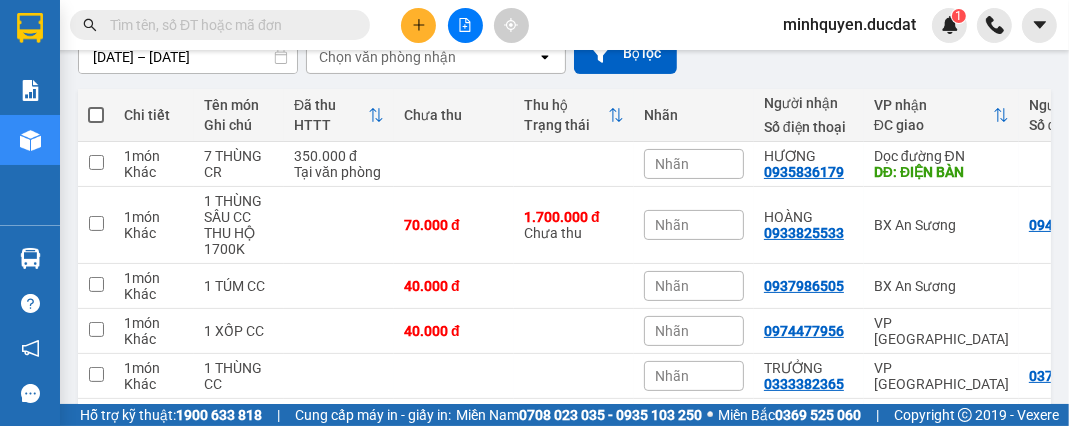 click at bounding box center (418, 25) 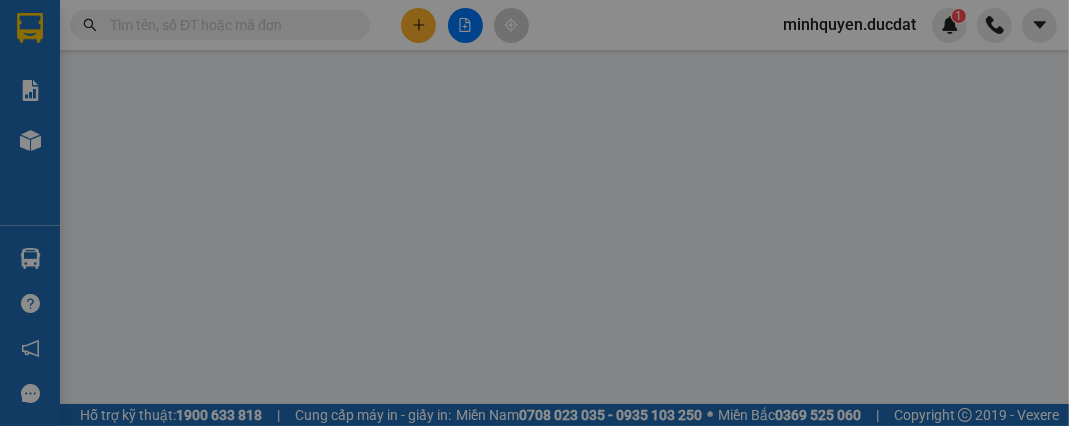 scroll, scrollTop: 0, scrollLeft: 0, axis: both 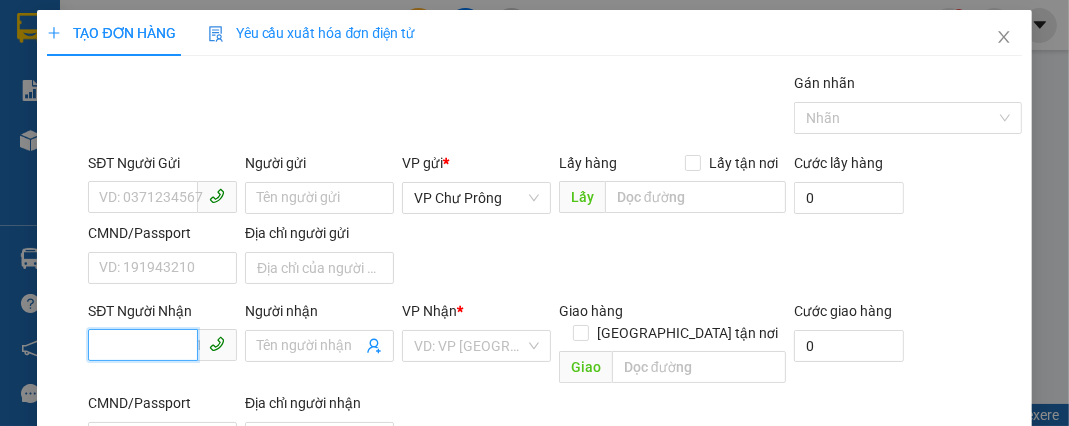 click on "SĐT Người Nhận" at bounding box center [143, 345] 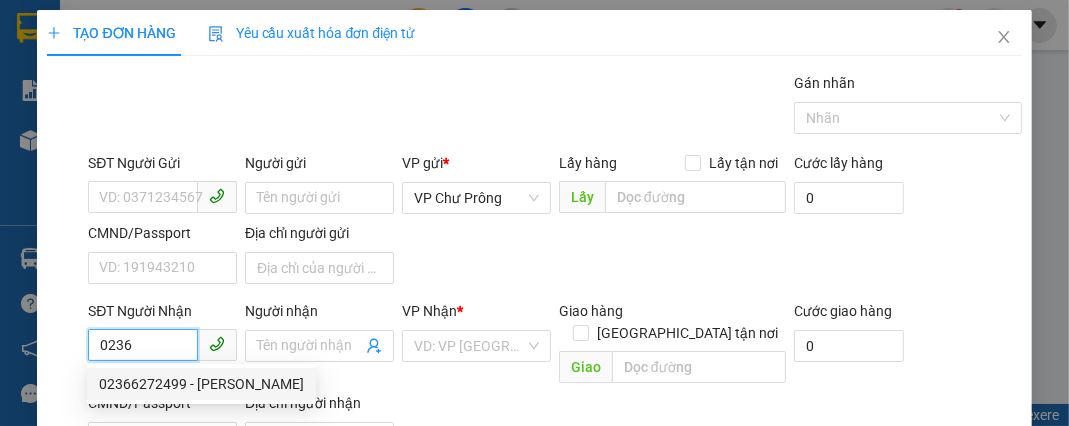 click on "02366272499 - [PERSON_NAME]" at bounding box center (201, 384) 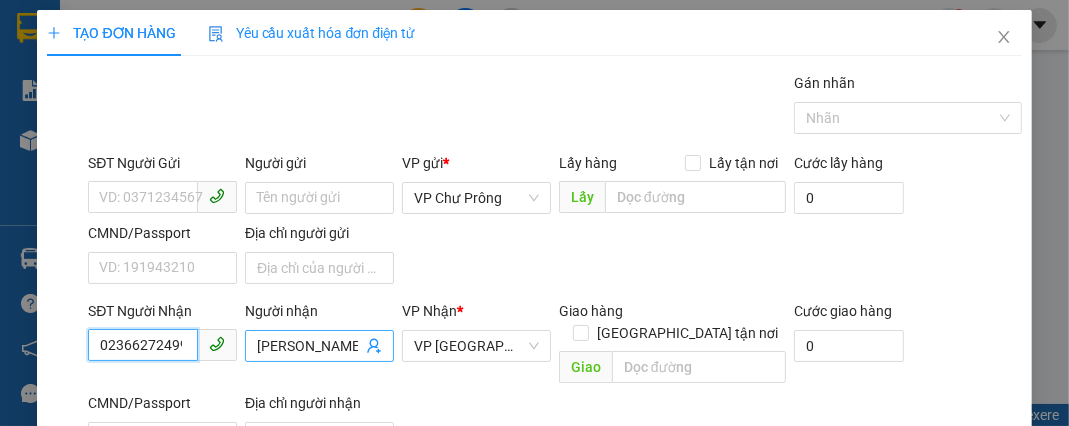 scroll, scrollTop: 160, scrollLeft: 0, axis: vertical 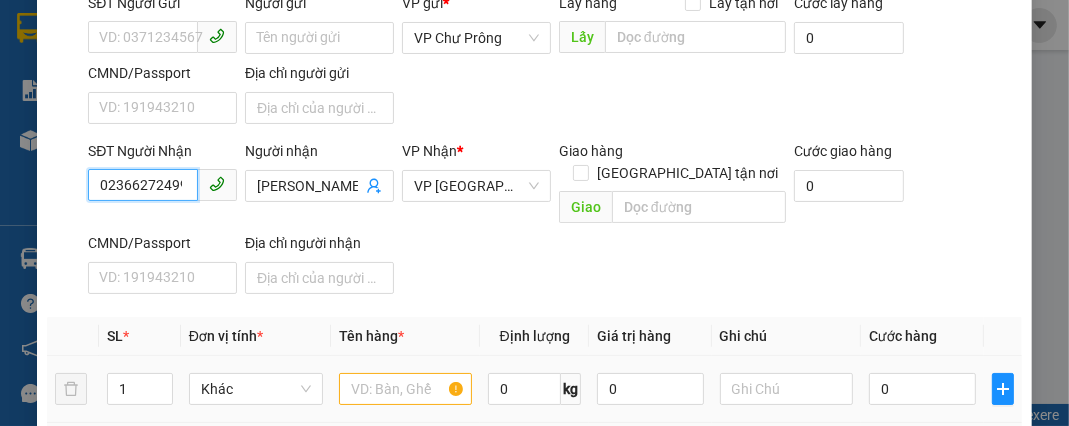 type on "02366272499" 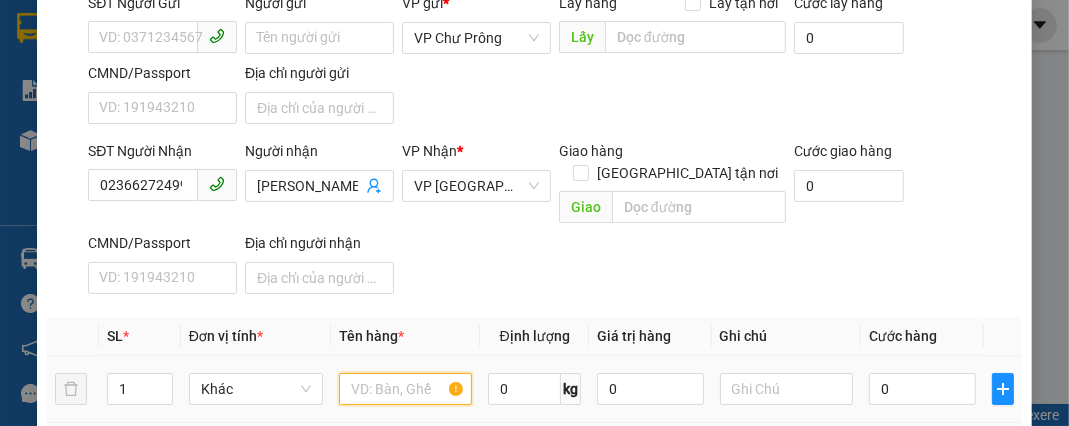 click at bounding box center (406, 389) 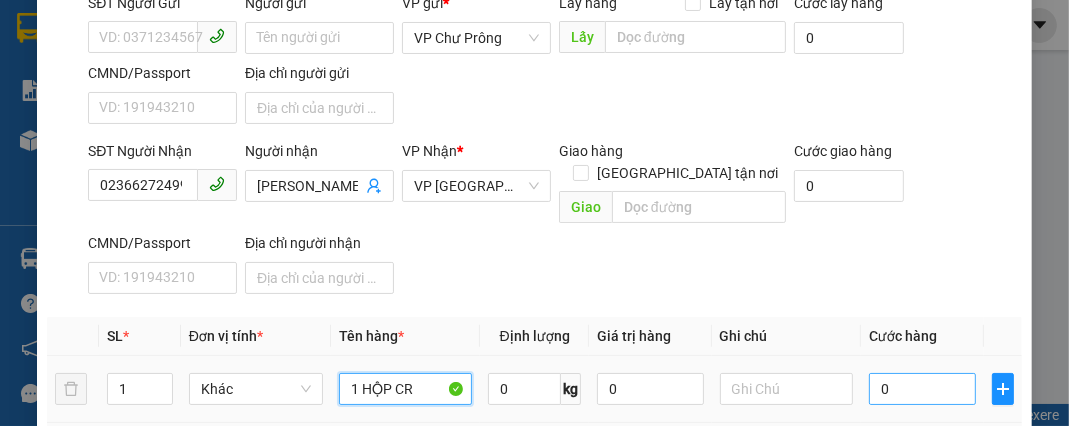 type on "1 HỘP CR" 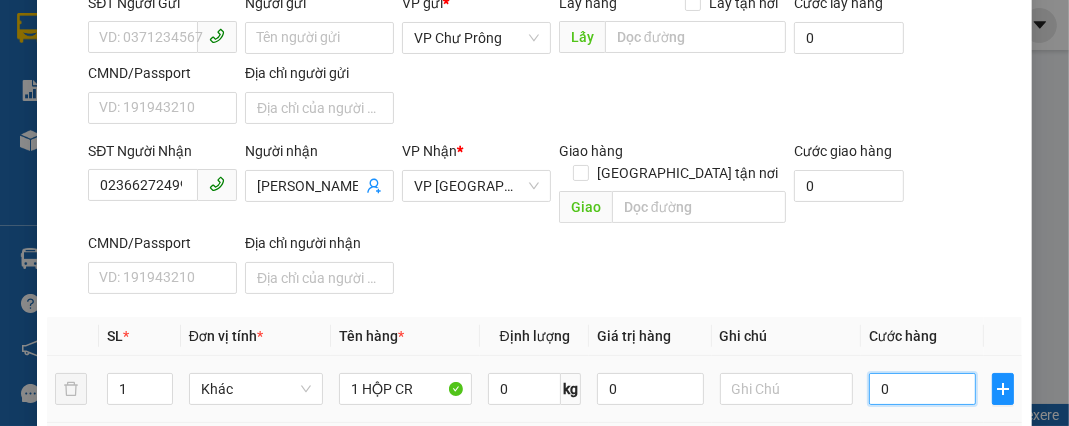 click on "0" at bounding box center (922, 389) 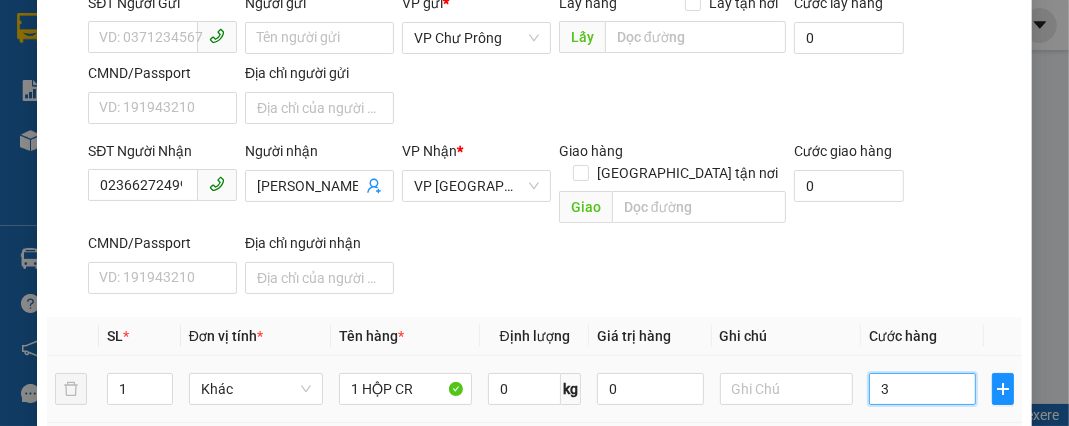 type on "30" 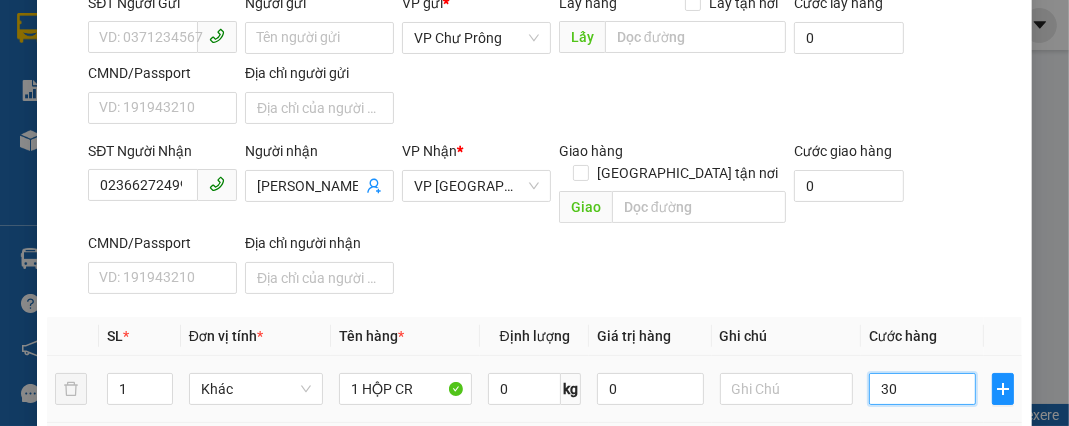 type on "30" 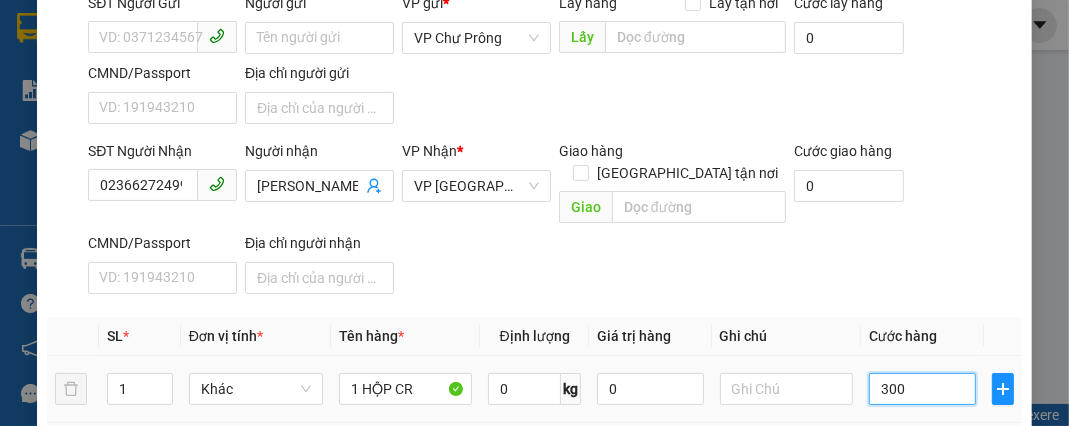 type on "300" 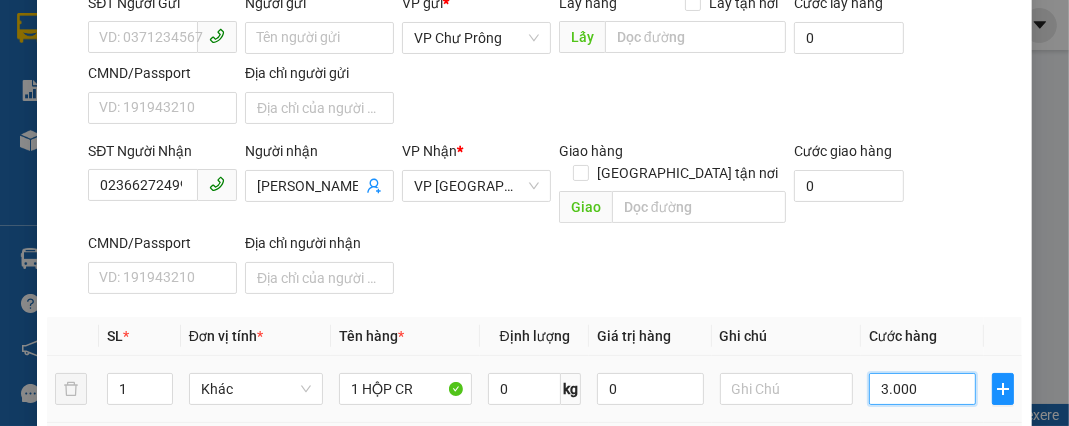 type on "30.000" 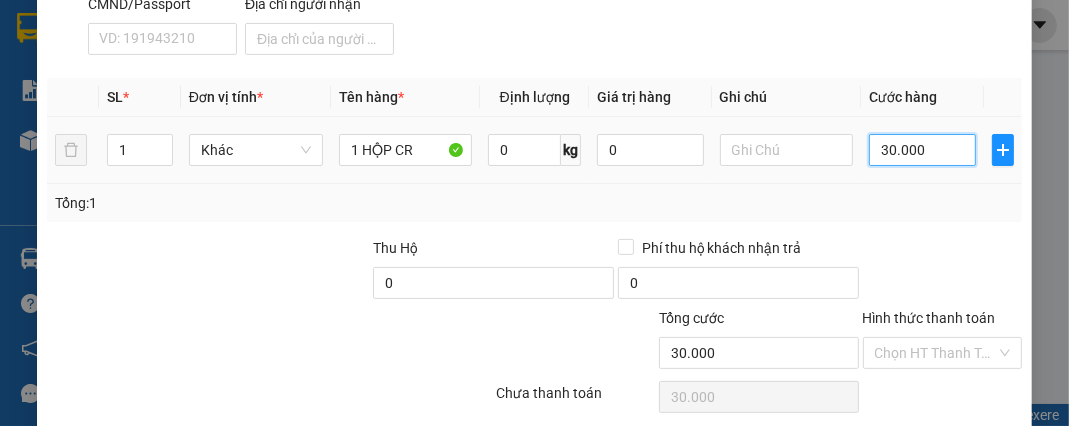 scroll, scrollTop: 400, scrollLeft: 0, axis: vertical 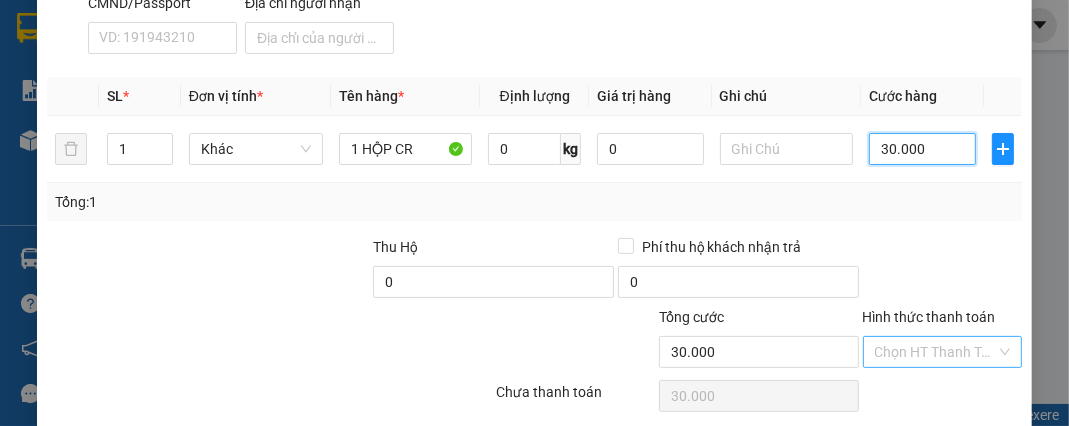 type on "30.000" 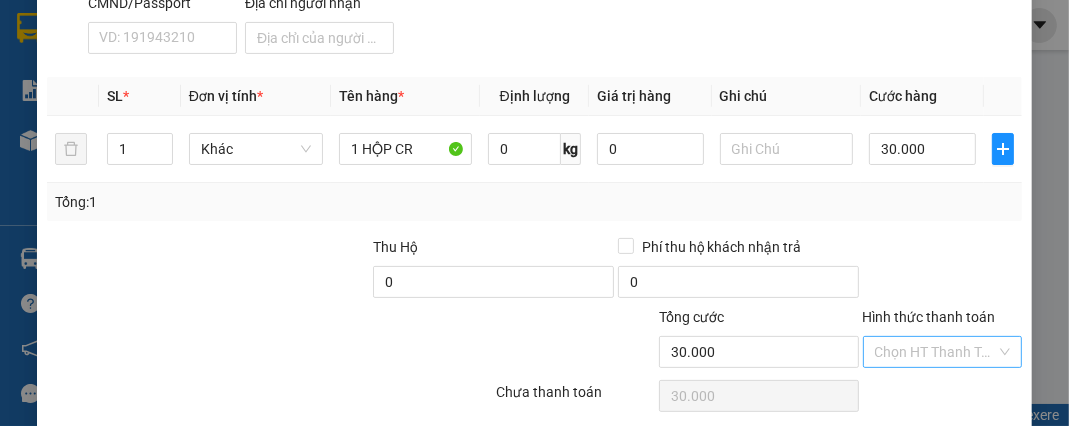 click on "Hình thức thanh toán" at bounding box center (935, 352) 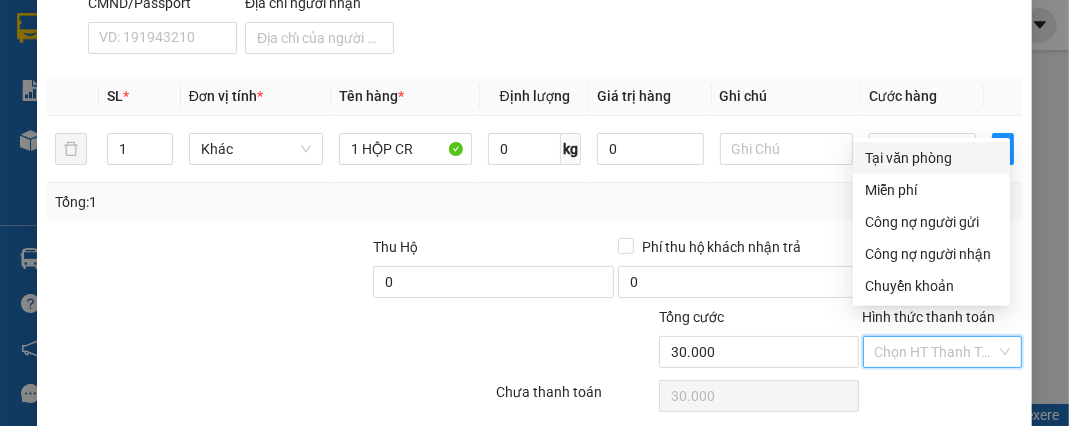 click on "Tại văn phòng" at bounding box center [931, 158] 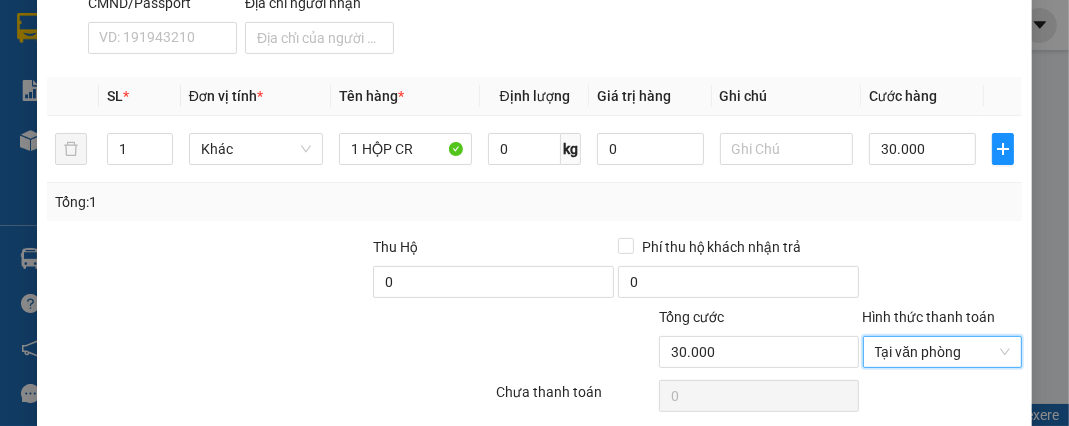 click on "[PERSON_NAME] và In" at bounding box center (962, 447) 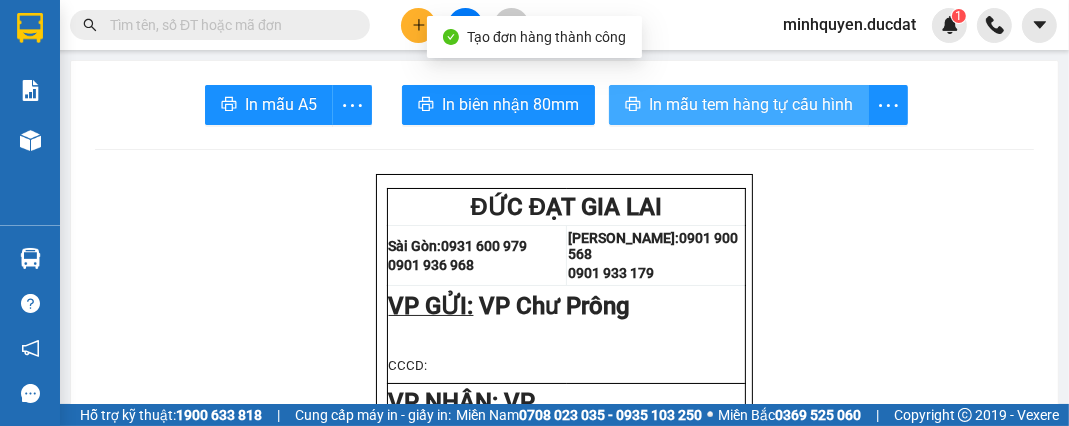 click on "In mẫu tem hàng tự cấu hình" at bounding box center (751, 104) 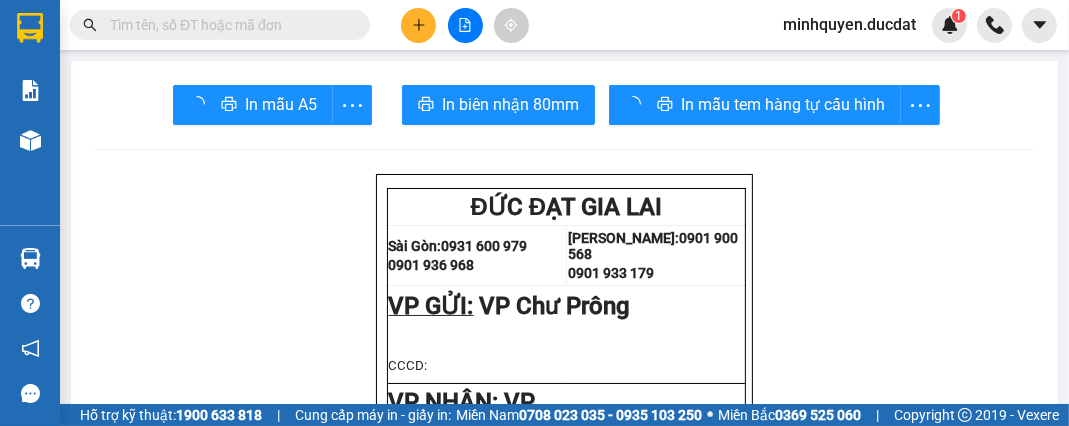 scroll, scrollTop: 0, scrollLeft: 0, axis: both 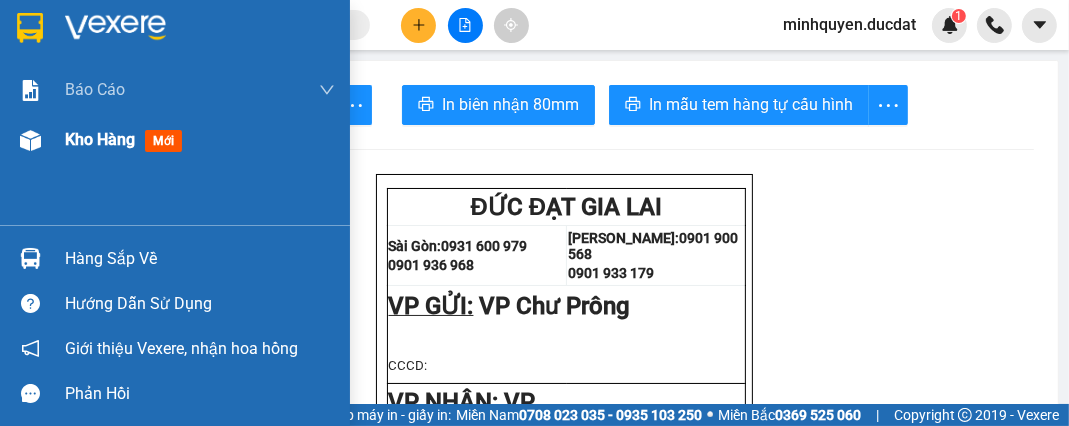 click on "Kho hàng" at bounding box center [100, 139] 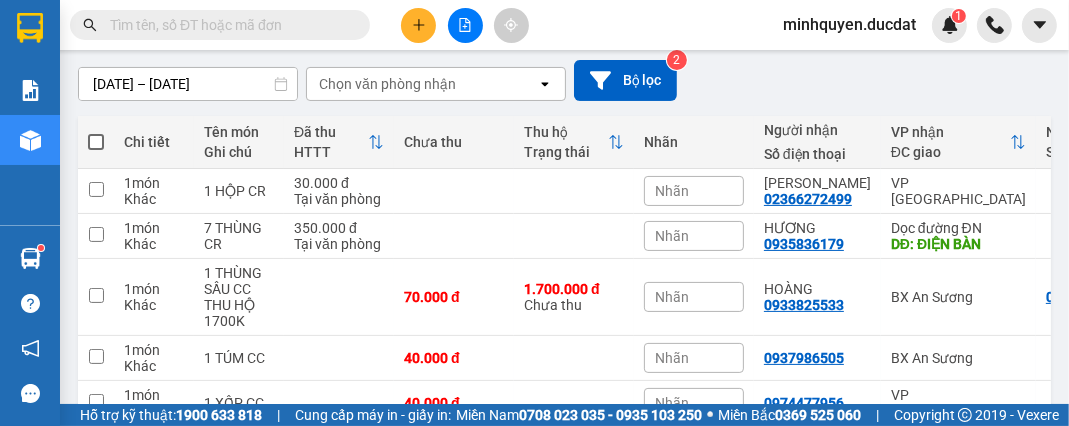 scroll, scrollTop: 239, scrollLeft: 0, axis: vertical 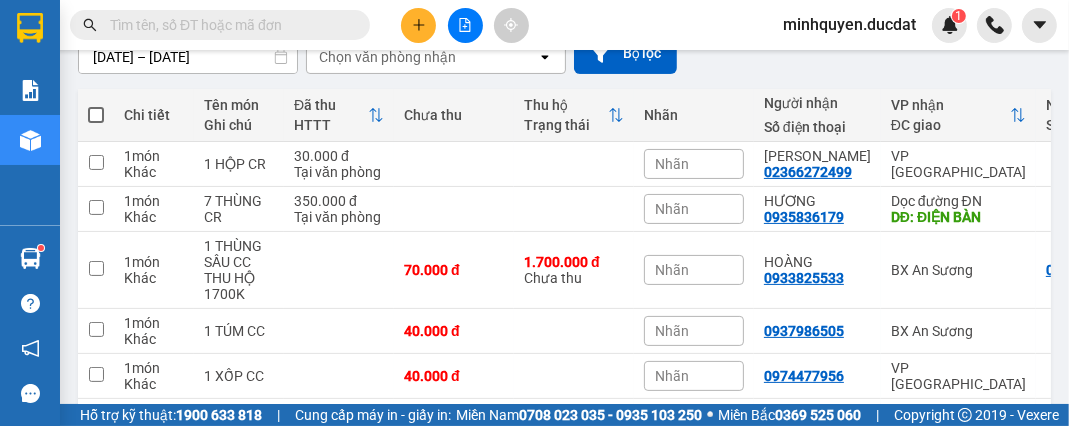 click on "[DATE] – [DATE] Press the down arrow key to interact with the calendar and select a date. Press the escape button to close the calendar. Selected date range is from [DATE] to [DATE]. Chọn văn phòng nhận open Bộ lọc 2" at bounding box center (564, 53) 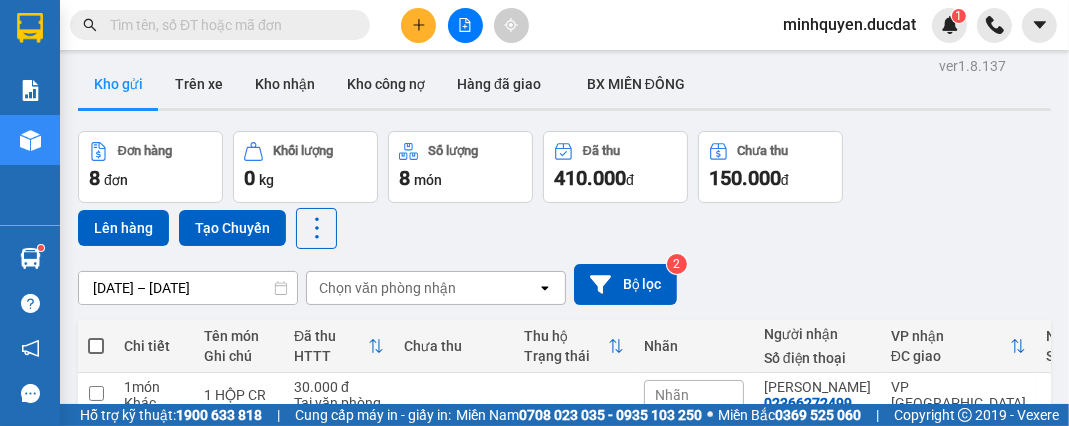 scroll, scrollTop: 0, scrollLeft: 0, axis: both 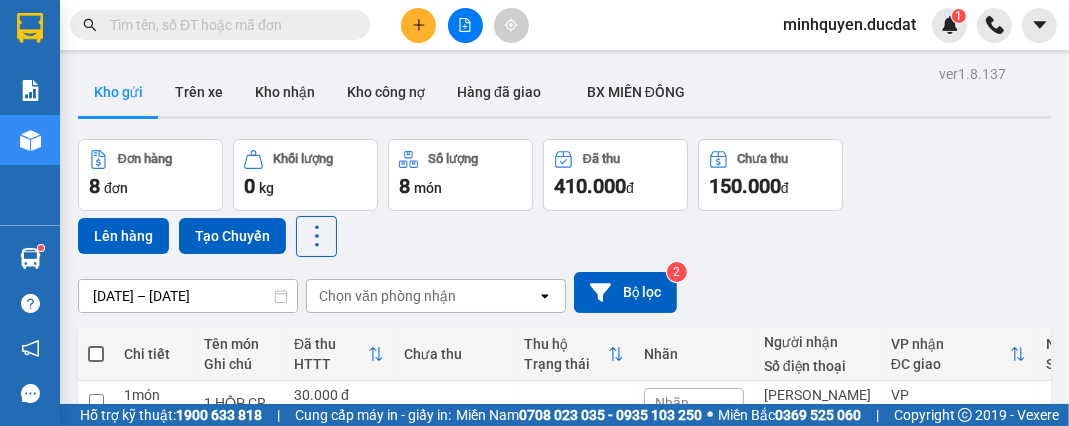 click at bounding box center [418, 25] 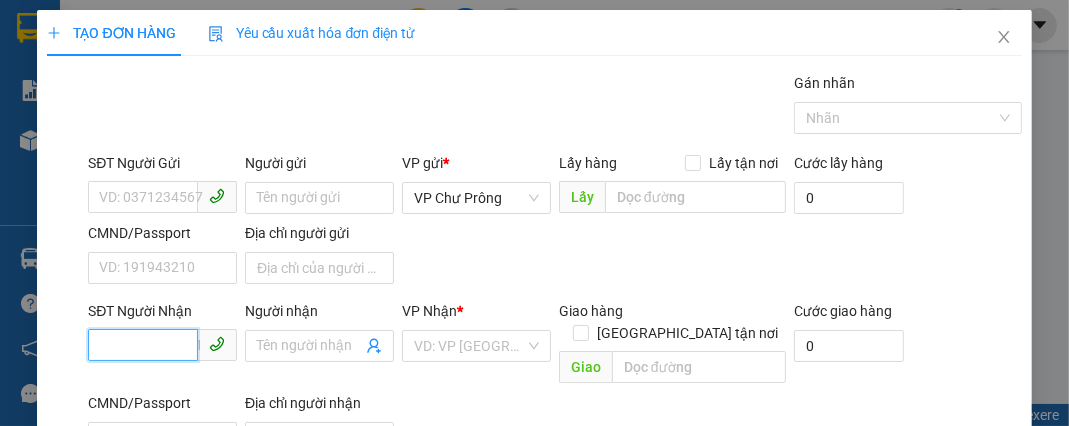 click on "SĐT Người Nhận" at bounding box center [143, 345] 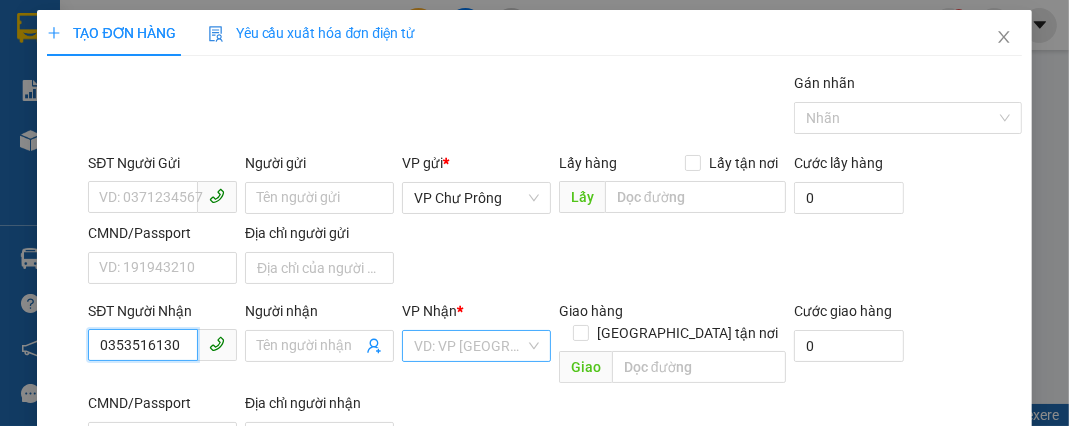 type on "0353516130" 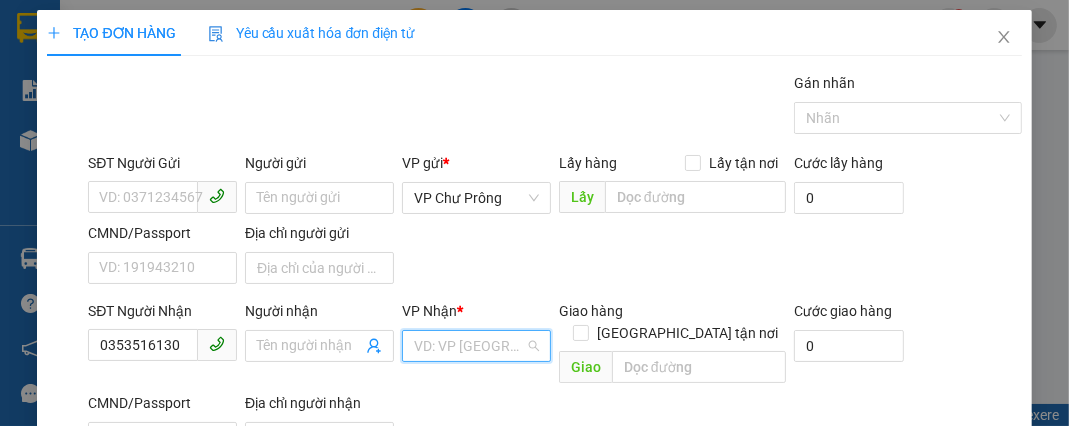 click at bounding box center [469, 346] 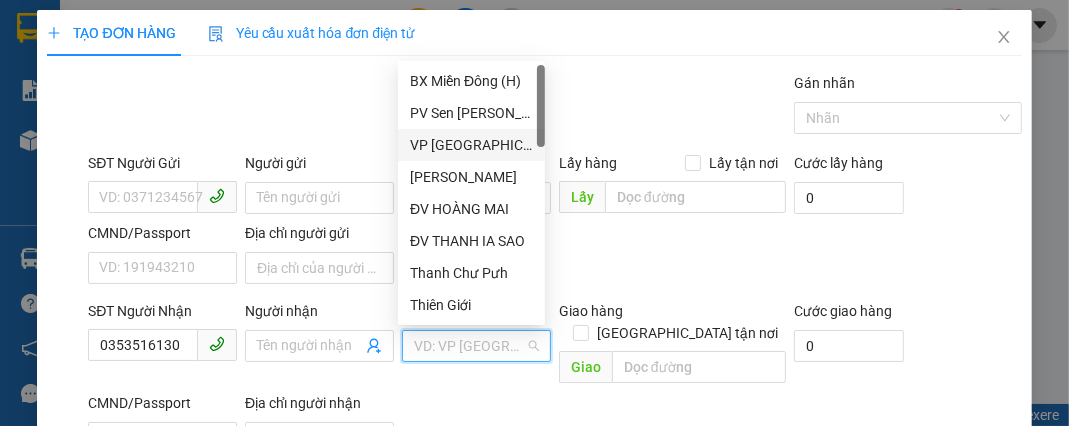 click on "VP [GEOGRAPHIC_DATA]" at bounding box center (471, 145) 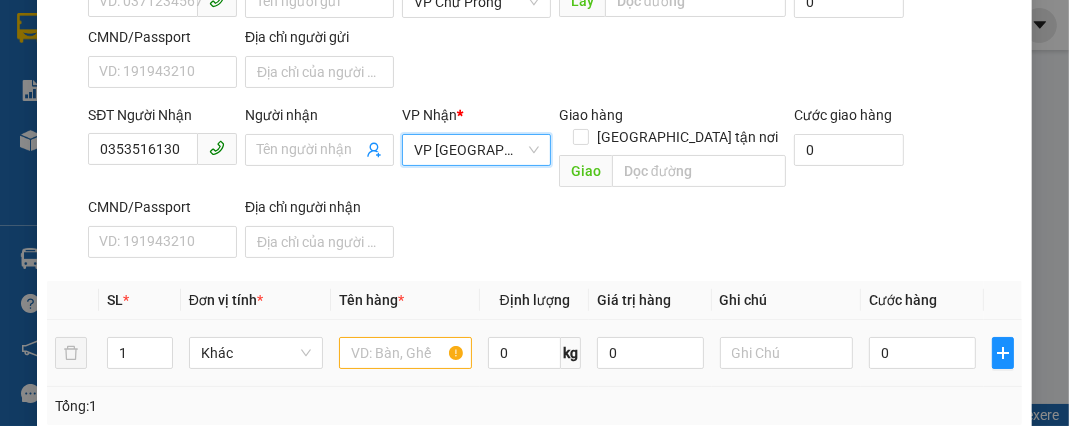 scroll, scrollTop: 239, scrollLeft: 0, axis: vertical 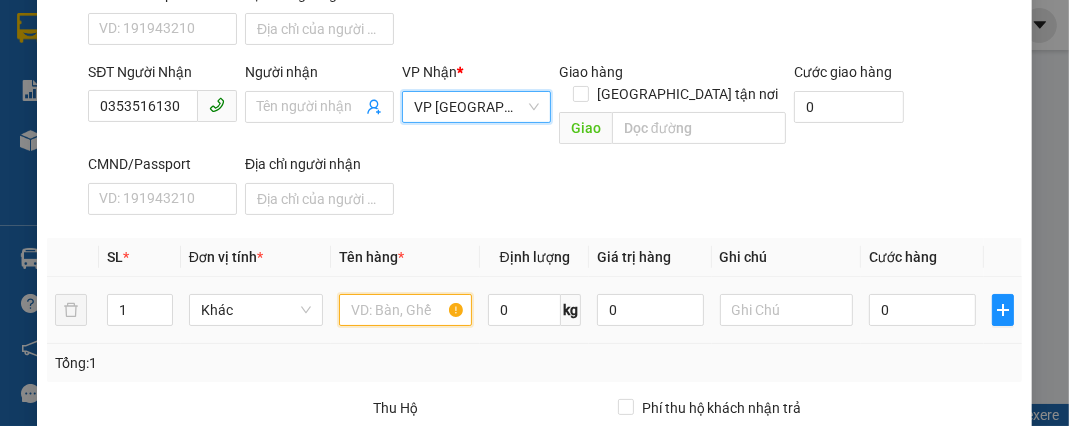 click at bounding box center [406, 310] 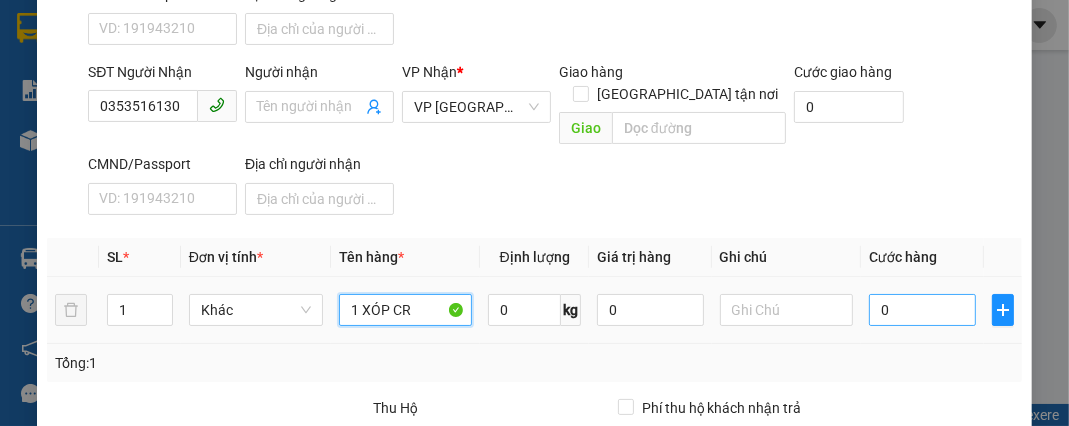 type on "1 XÓP CR" 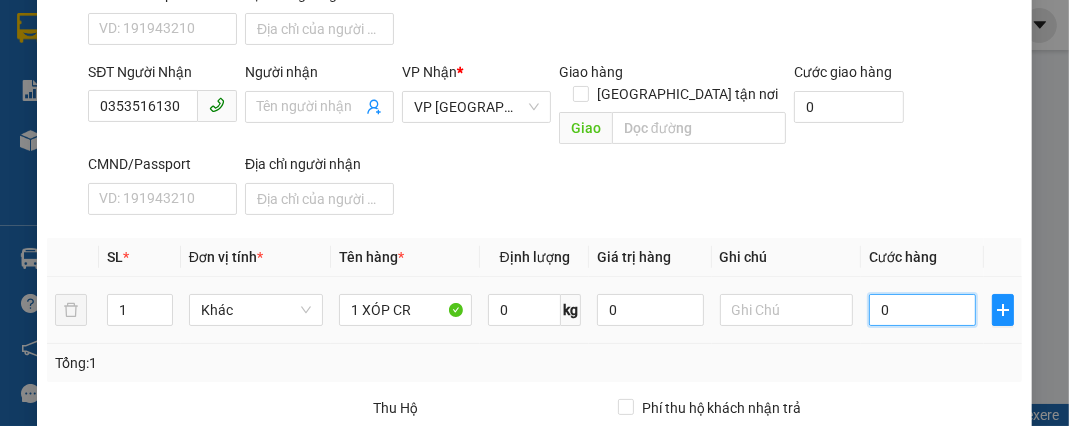 click on "0" at bounding box center (922, 310) 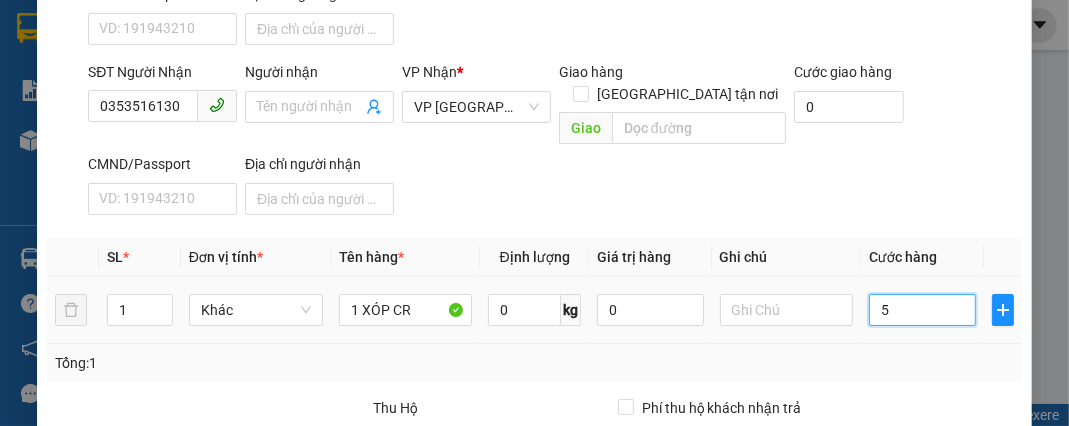type on "50" 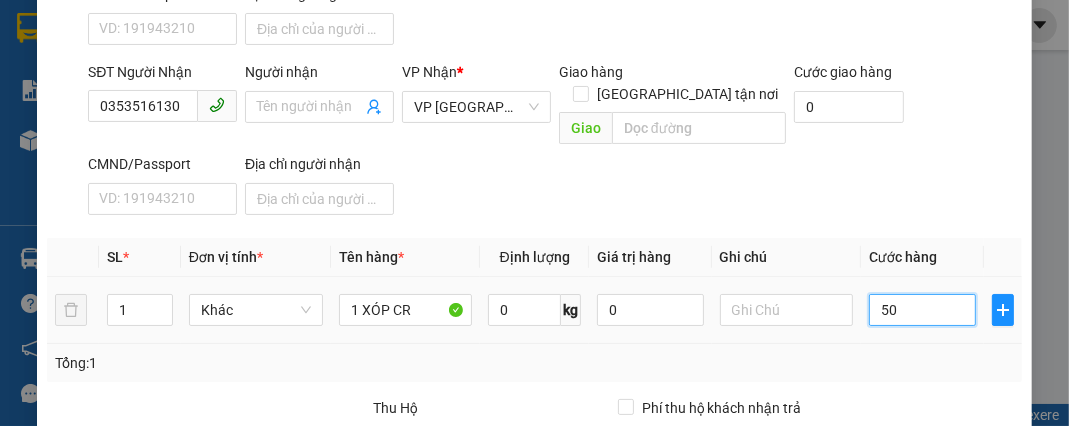 type on "500" 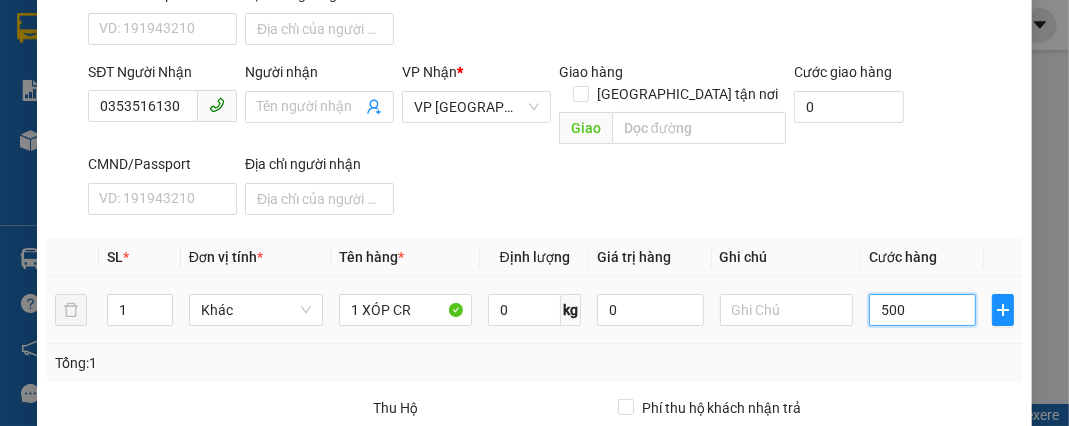 type on "5.000" 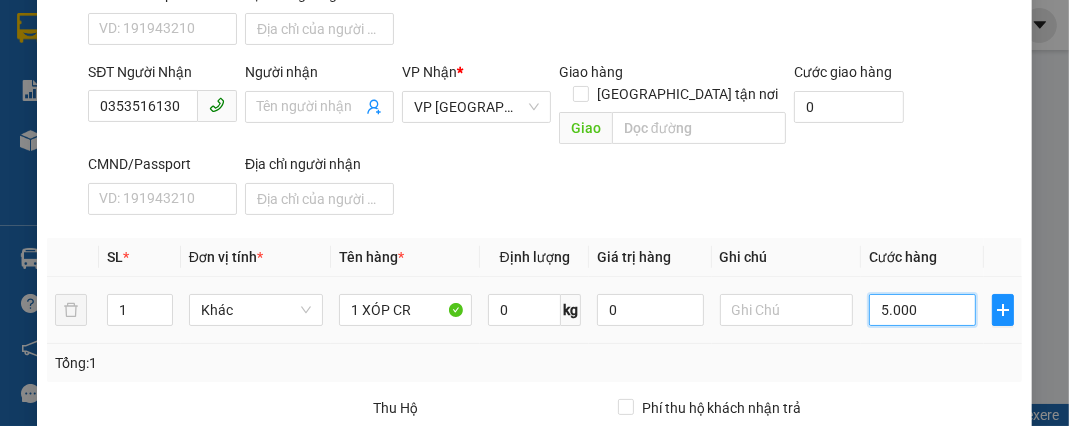 type on "50.000" 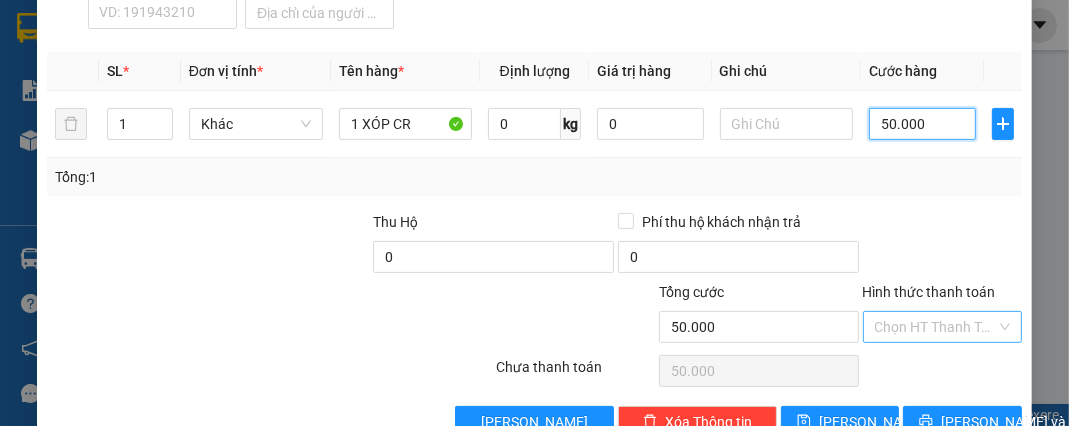 scroll, scrollTop: 449, scrollLeft: 0, axis: vertical 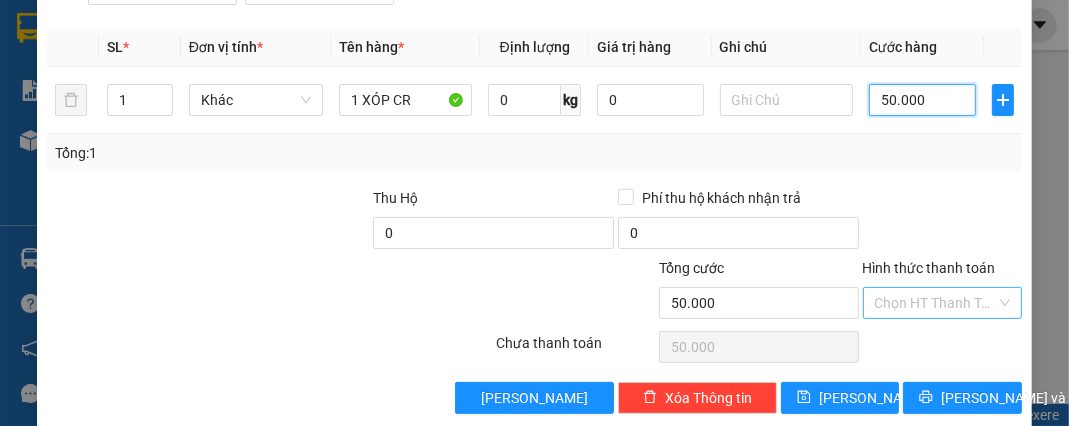 type on "50.000" 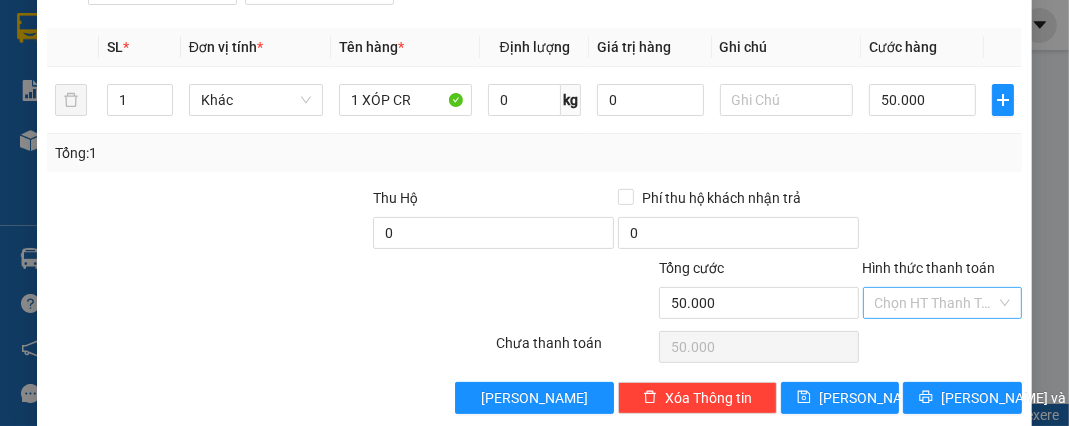 click on "Hình thức thanh toán" at bounding box center [935, 303] 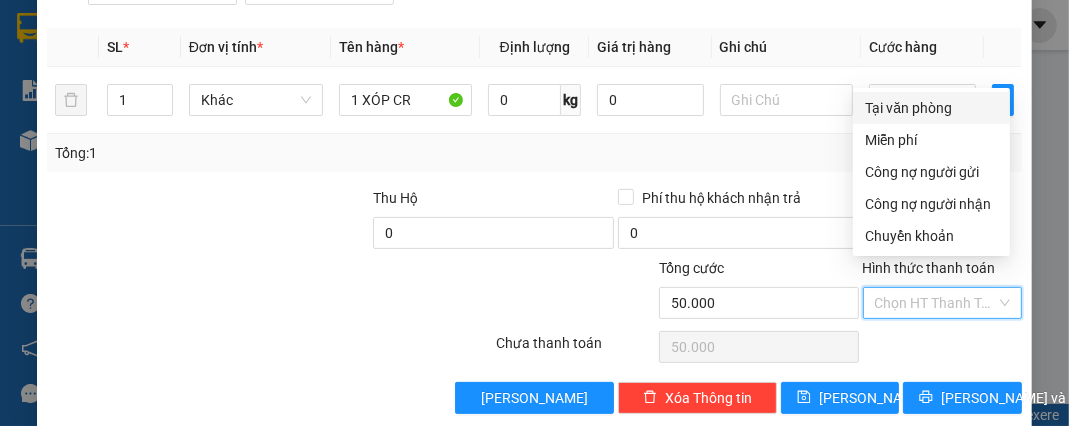 click on "Tại văn phòng" at bounding box center (931, 108) 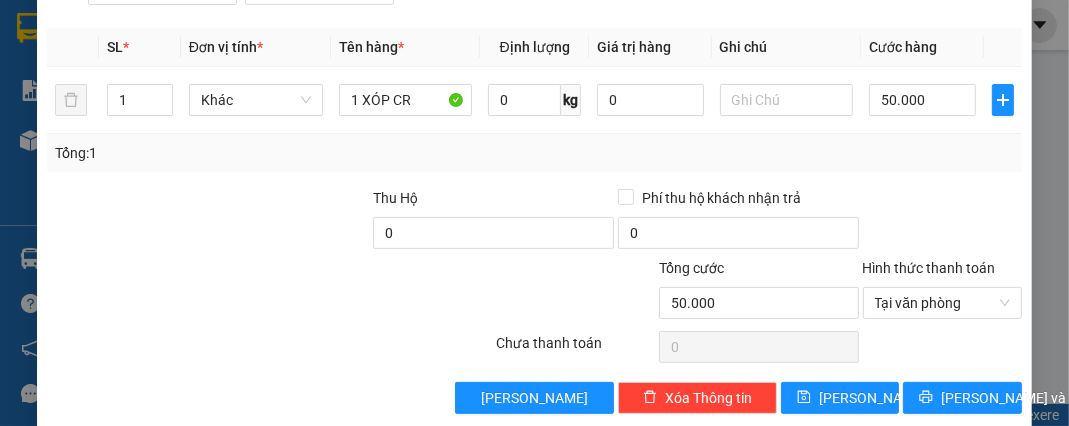 click on "TẠO ĐƠN HÀNG Yêu cầu xuất hóa đơn điện tử Transit Pickup Surcharge Ids Transit Deliver Surcharge Ids Transit Deliver Surcharge Transit Deliver Surcharge Gói vận chuyển  * Tiêu chuẩn Gán nhãn   Nhãn SĐT Người Gửi VD: 0371234567 Người gửi Tên người gửi VP gửi  * VP Chư Prông Lấy hàng Lấy tận nơi Lấy Cước lấy hàng 0 CMND/Passport VD: [PASSPORT] Địa chỉ người gửi SĐT Người [DEMOGRAPHIC_DATA] 0353516130 Người nhận Tên người nhận VP Nhận  * VP [GEOGRAPHIC_DATA] Giao hàng [GEOGRAPHIC_DATA] tận nơi Giao Cước giao hàng 0 CMND/Passport VD: [PASSPORT] Địa chỉ người nhận SL  * Đơn vị tính  * Tên hàng  * Định lượng Giá trị hàng Ghi chú Cước hàng                   1 Khác 1 XÓP CR 0 kg 0 50.000 Tổng:  1 Thu Hộ 0 Phí thu hộ khách nhận trả 0 Tổng cước 50.000 Hình thức thanh toán Tại văn phòng Số tiền thu trước 0 Tại văn phòng Chưa thanh toán 0 Lưu nháp Xóa Thông tin [PERSON_NAME]" at bounding box center (534, -5) 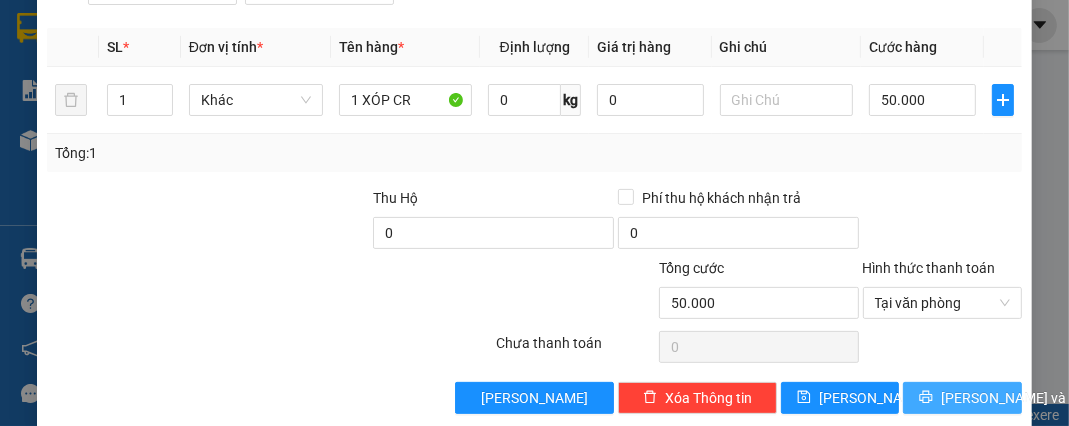 click on "[PERSON_NAME] và In" at bounding box center [1011, 398] 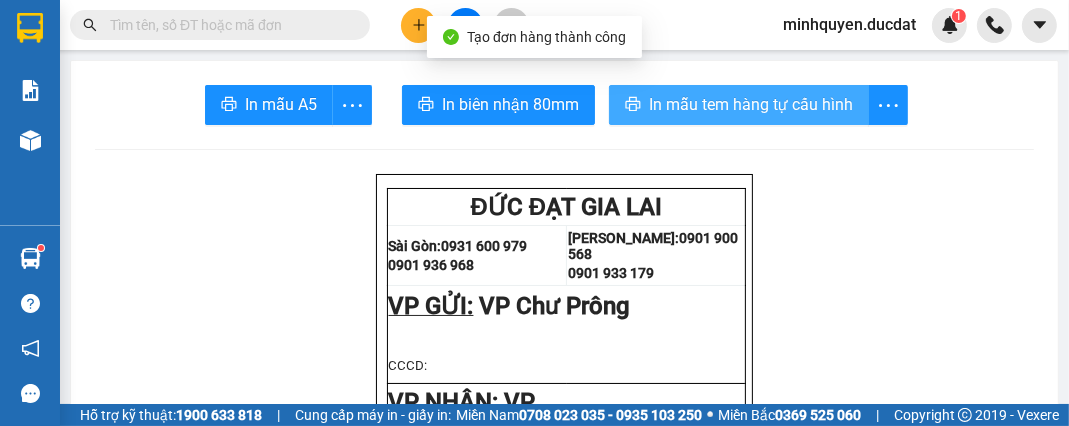 click on "In mẫu tem hàng tự cấu hình" at bounding box center (751, 104) 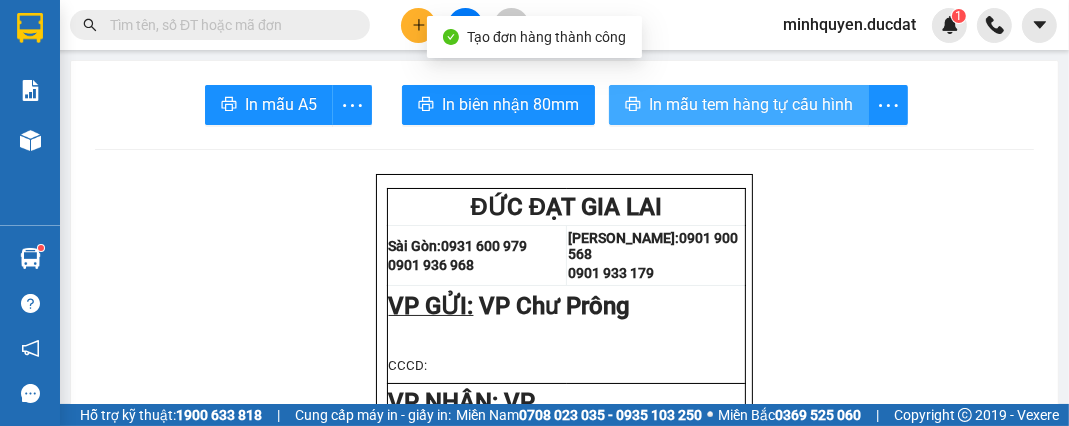 scroll, scrollTop: 0, scrollLeft: 0, axis: both 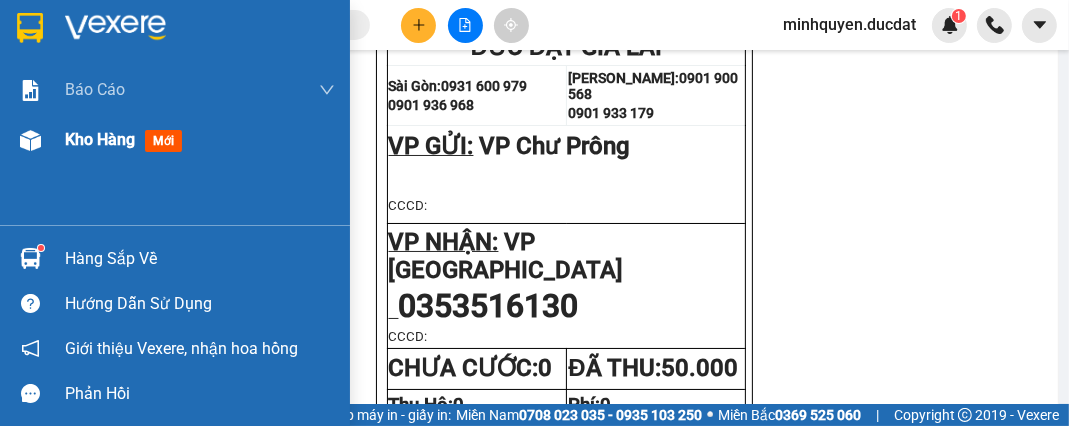 click on "Kho hàng" at bounding box center [100, 139] 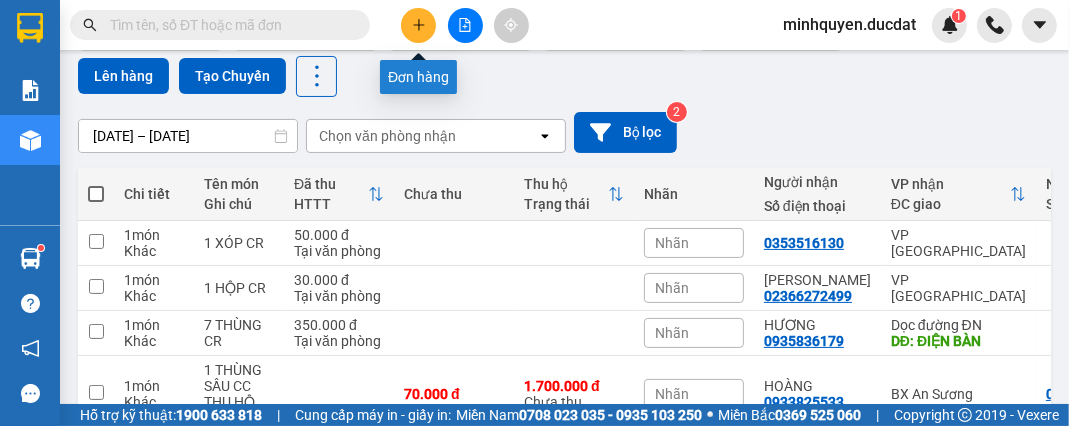 click 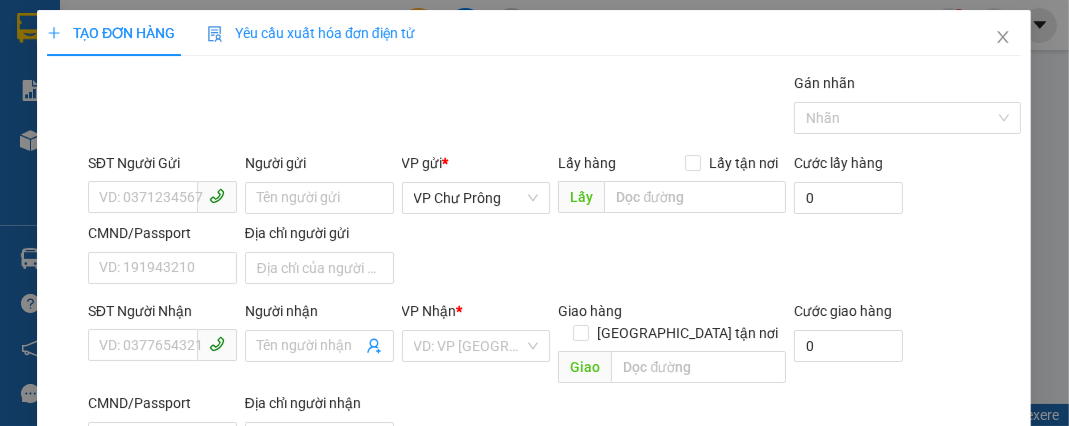 scroll, scrollTop: 0, scrollLeft: 0, axis: both 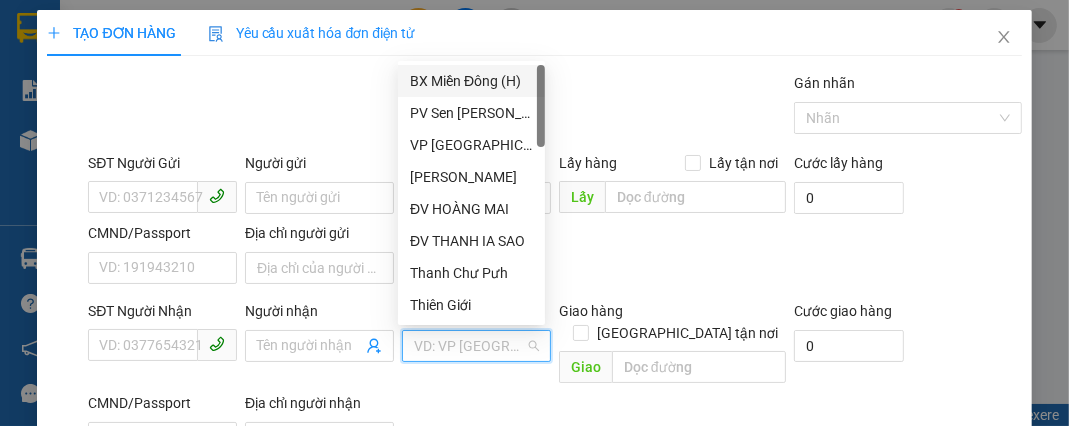 click at bounding box center (469, 346) 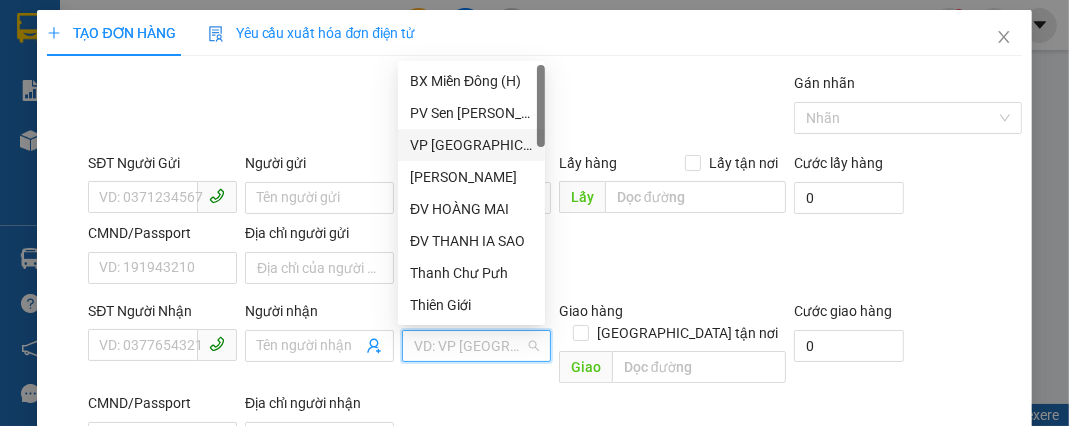 click on "VP [GEOGRAPHIC_DATA]" at bounding box center (471, 145) 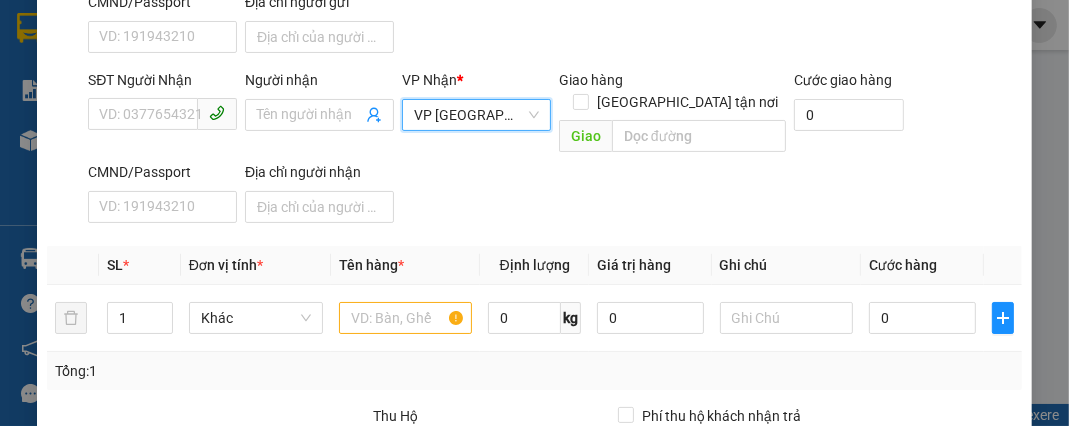 scroll, scrollTop: 239, scrollLeft: 0, axis: vertical 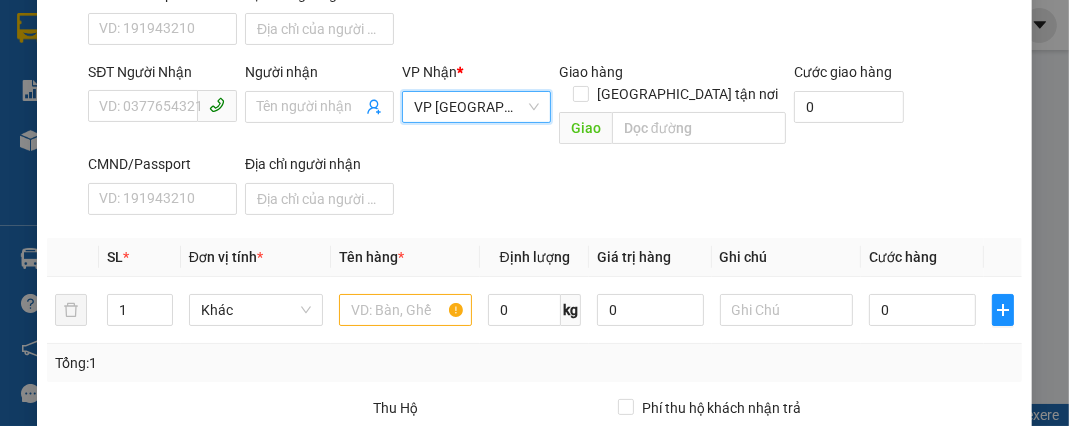 click on "VP [GEOGRAPHIC_DATA]" at bounding box center (476, 107) 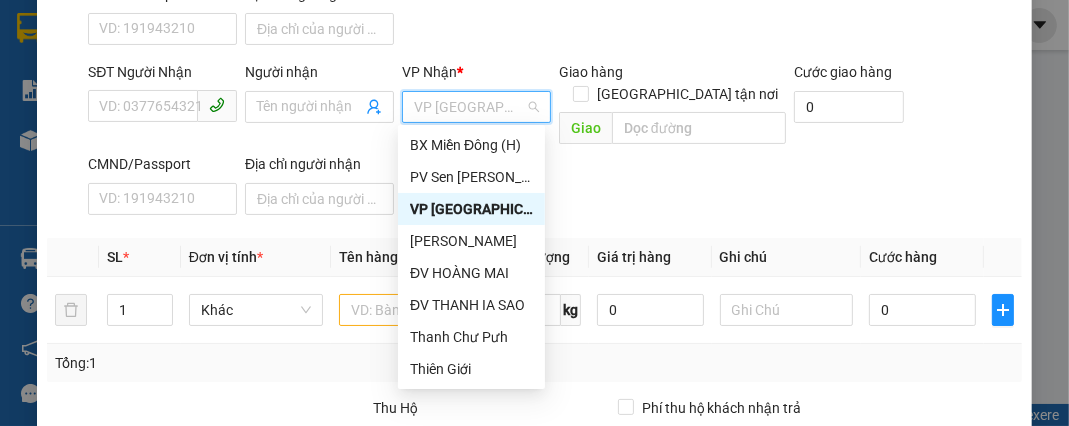 click on "SĐT Người Nhận VD: 0377654321 Người nhận Tên người nhận VP Nhận  * VP [GEOGRAPHIC_DATA] Giao hàng Giao tận nơi Giao Cước giao hàng 0 CMND/Passport VD: [PASSPORT] Địa chỉ người nhận" at bounding box center (554, 142) 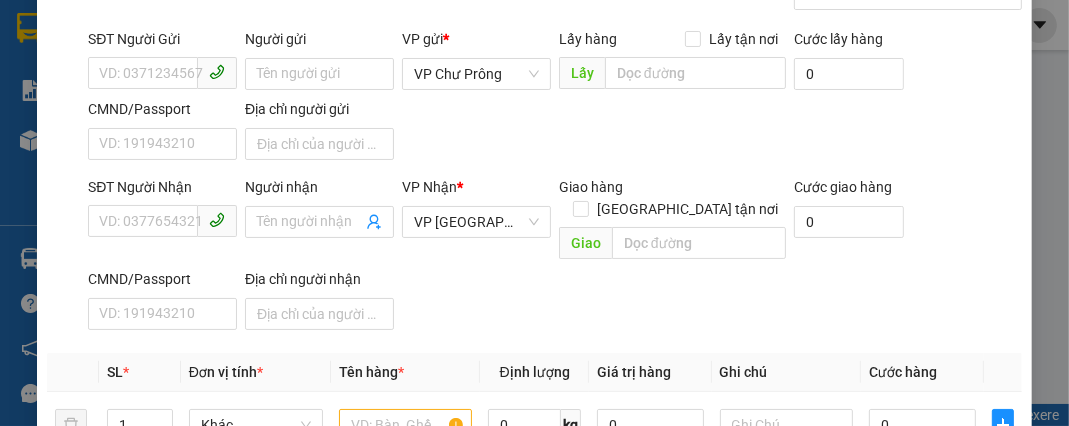 scroll, scrollTop: 0, scrollLeft: 0, axis: both 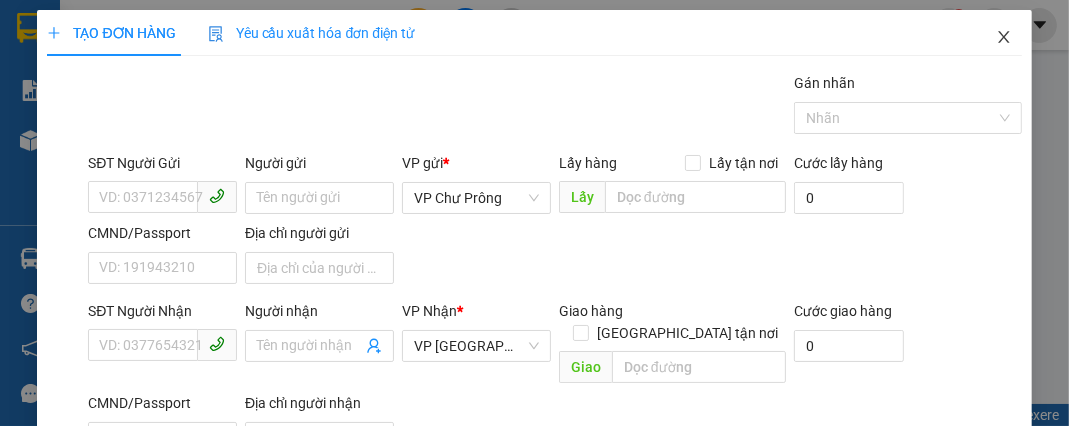 click 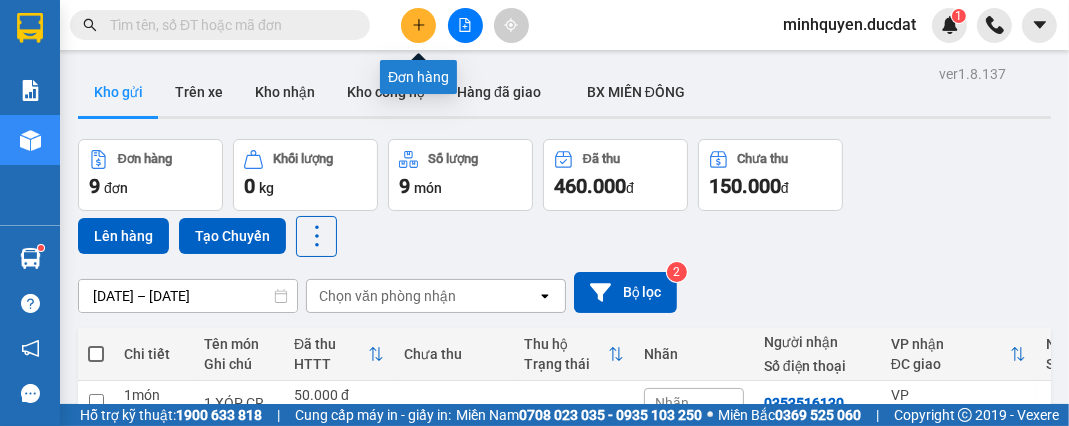click 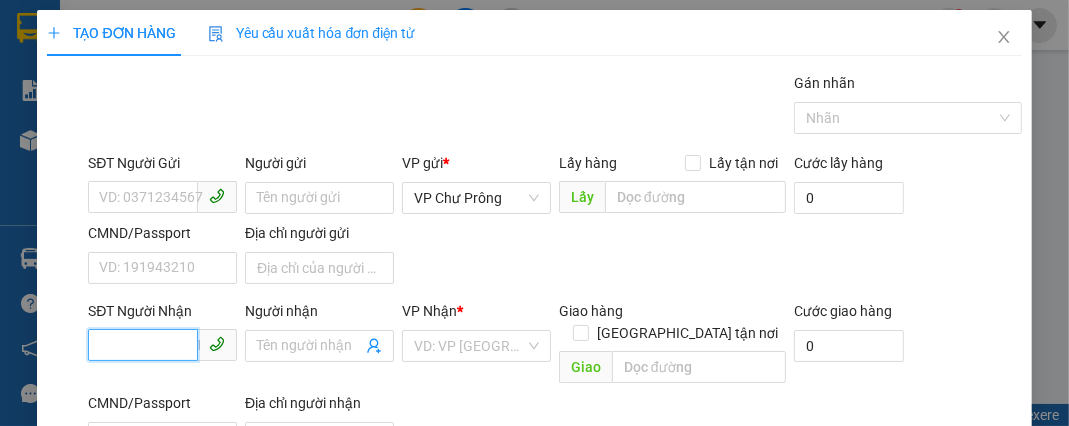click on "SĐT Người Nhận" at bounding box center [143, 345] 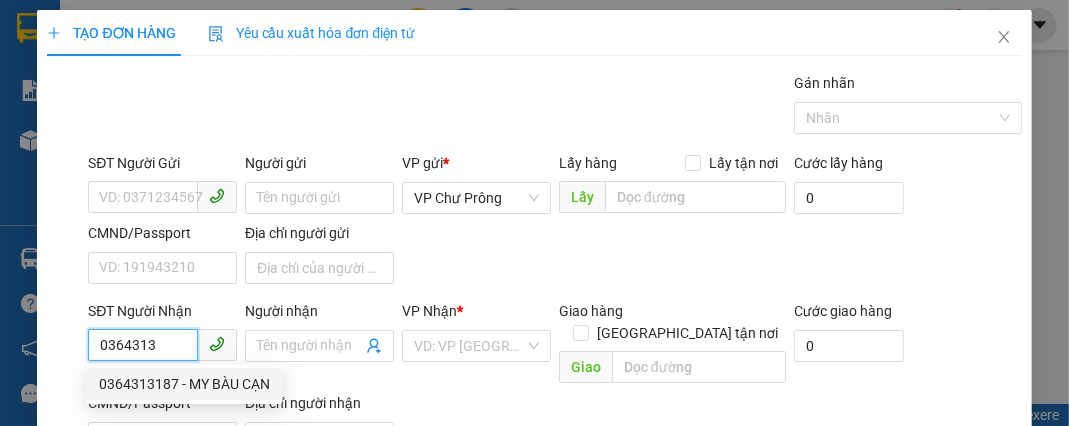 click on "0364313187 - MY BÀU CẠN" at bounding box center [184, 384] 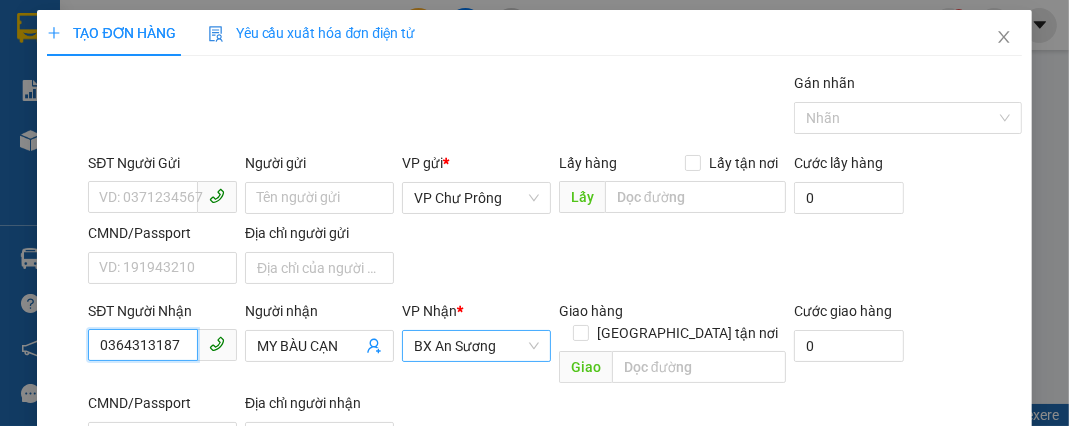 click on "BX An Sương" at bounding box center (476, 346) 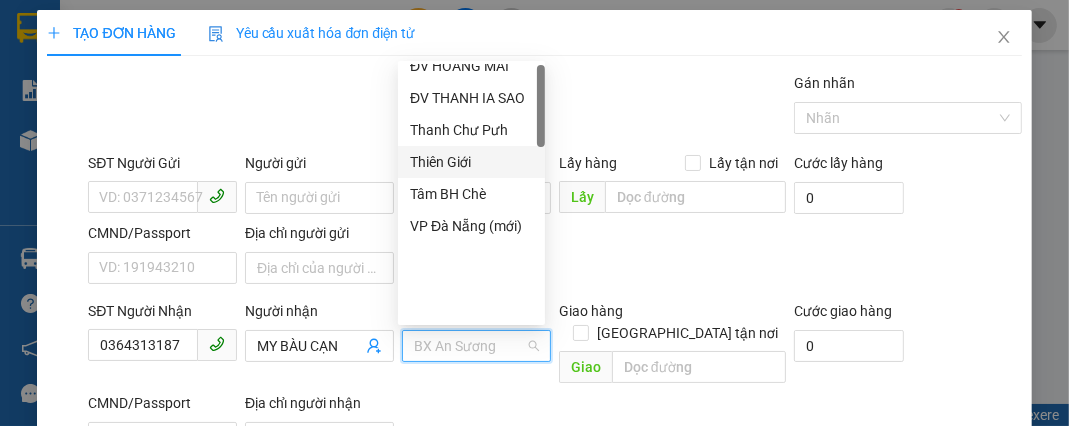 scroll, scrollTop: 0, scrollLeft: 0, axis: both 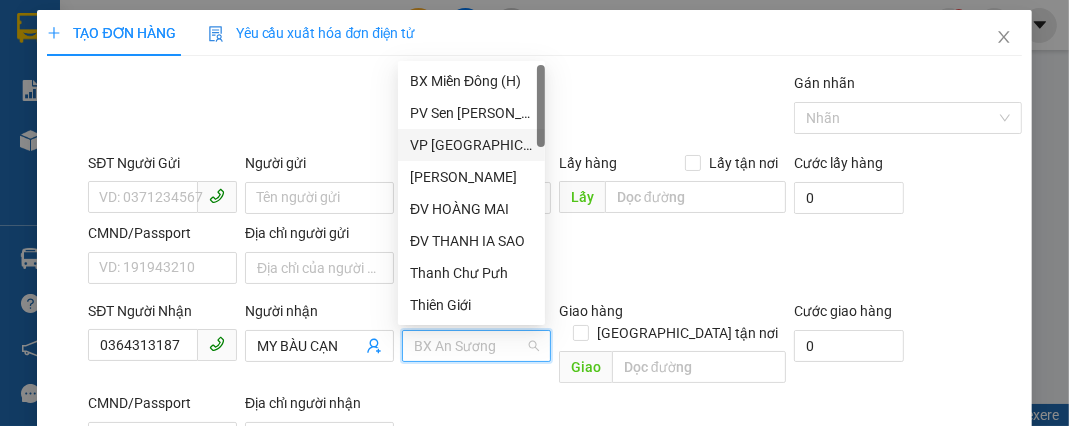 click on "VP [GEOGRAPHIC_DATA]" at bounding box center (471, 145) 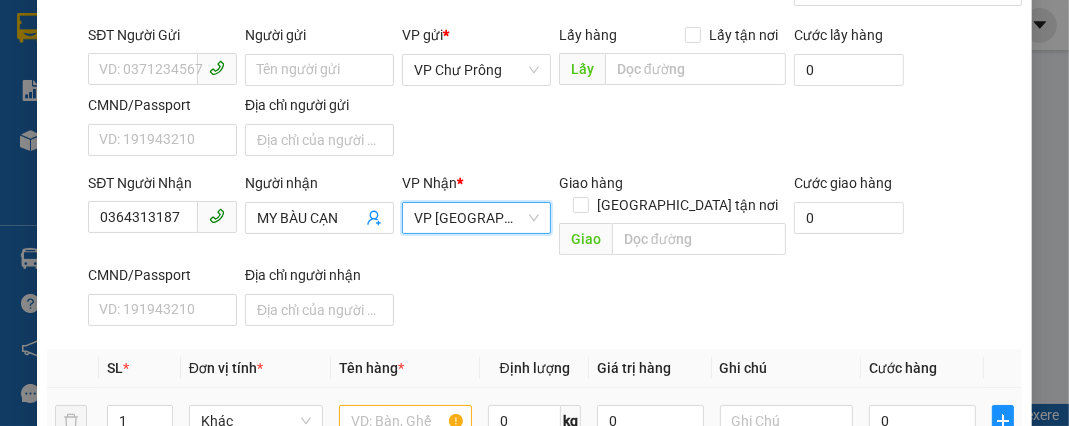 scroll, scrollTop: 239, scrollLeft: 0, axis: vertical 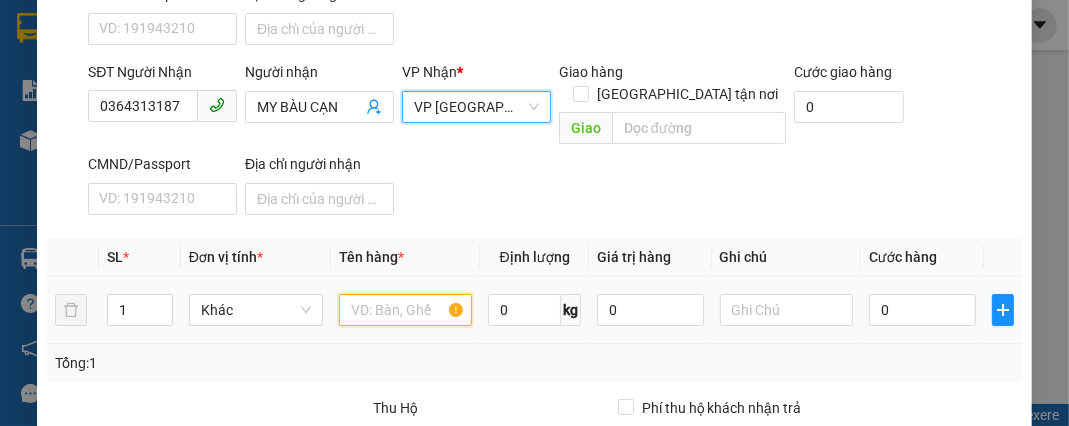 click at bounding box center (406, 310) 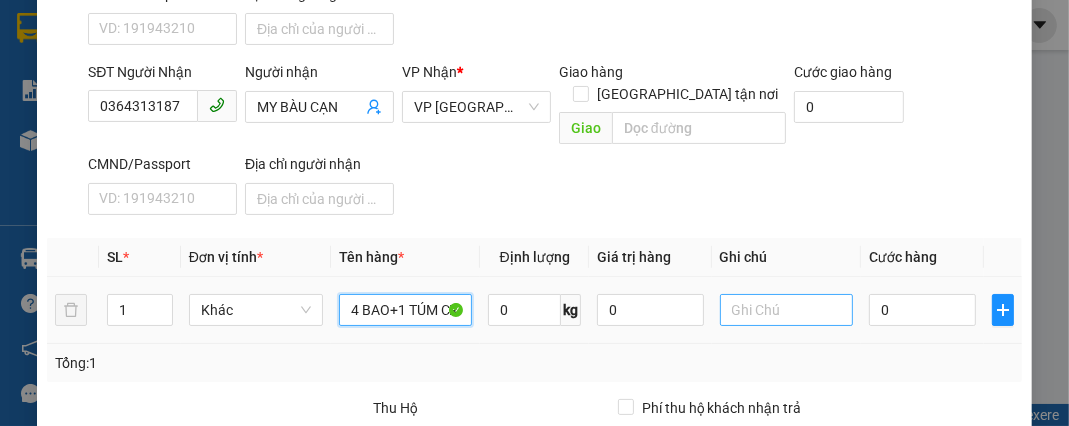 scroll, scrollTop: 0, scrollLeft: 1, axis: horizontal 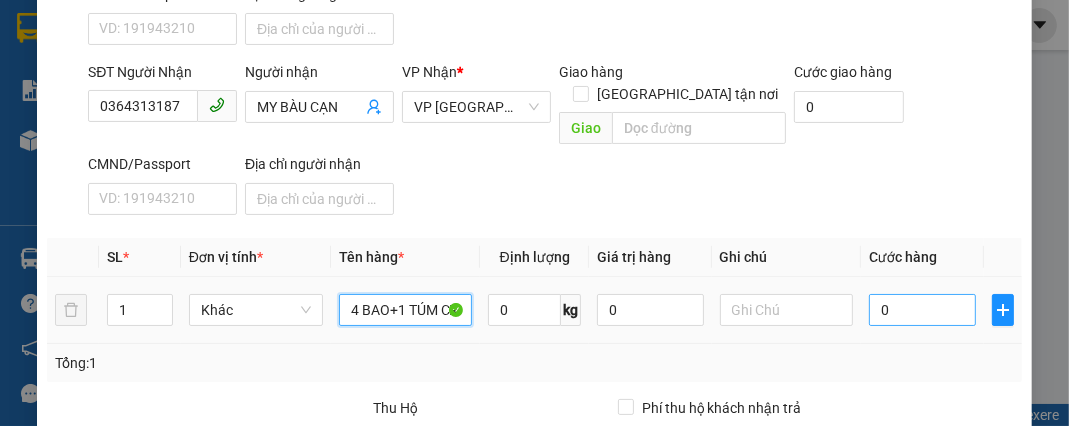 type on "4 BAO+1 TÚM CR" 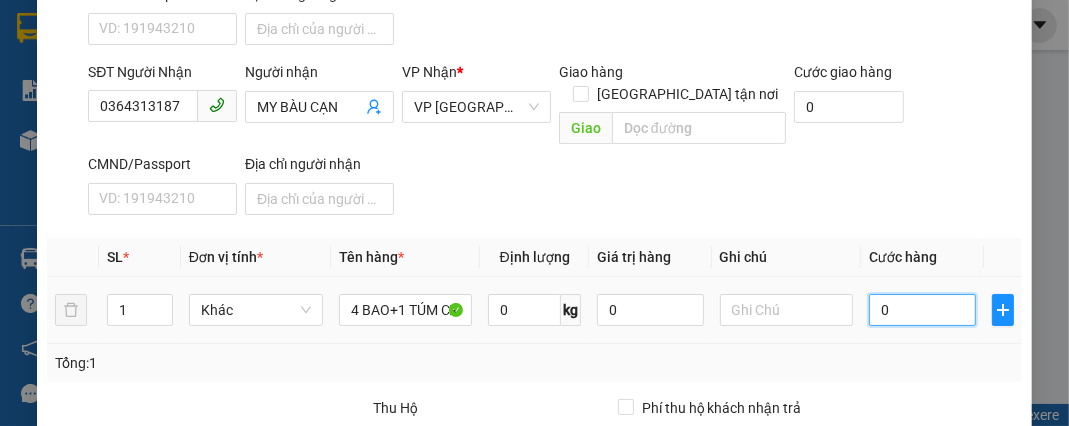 click on "0" at bounding box center [922, 310] 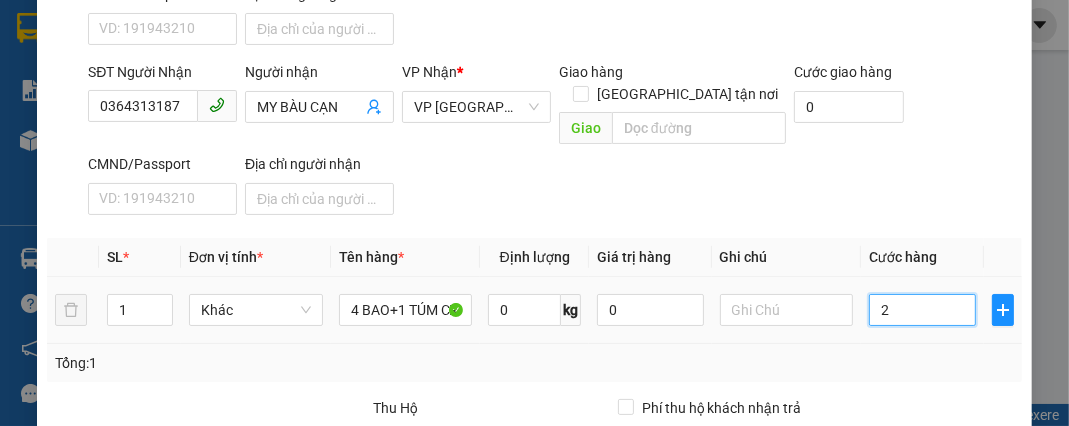 type on "0" 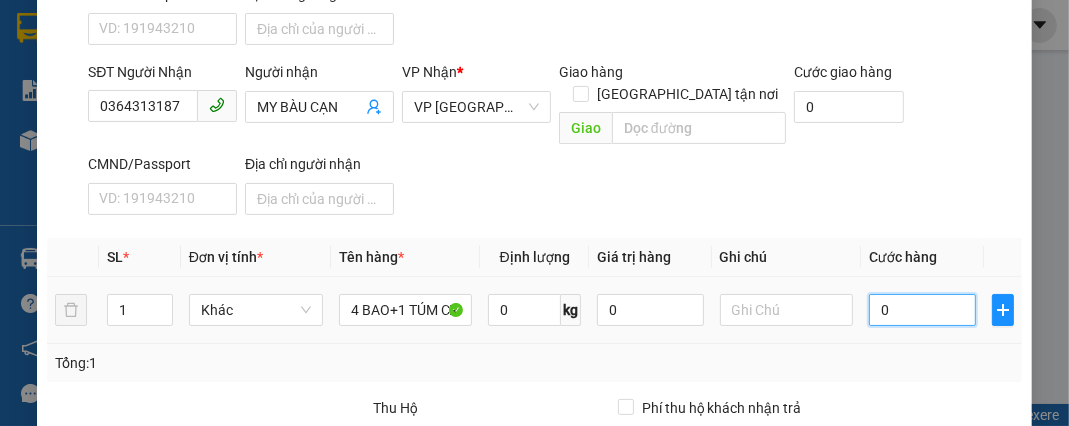 click on "0" at bounding box center (922, 310) 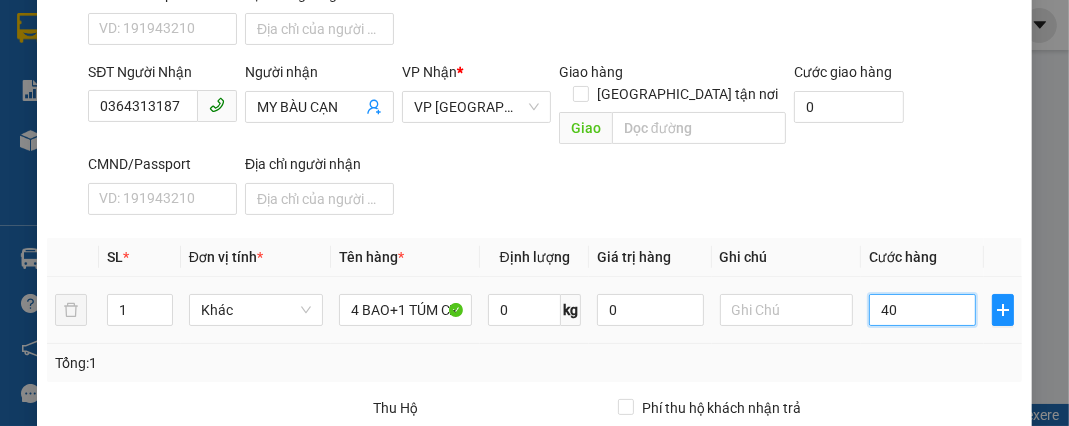 type on "40" 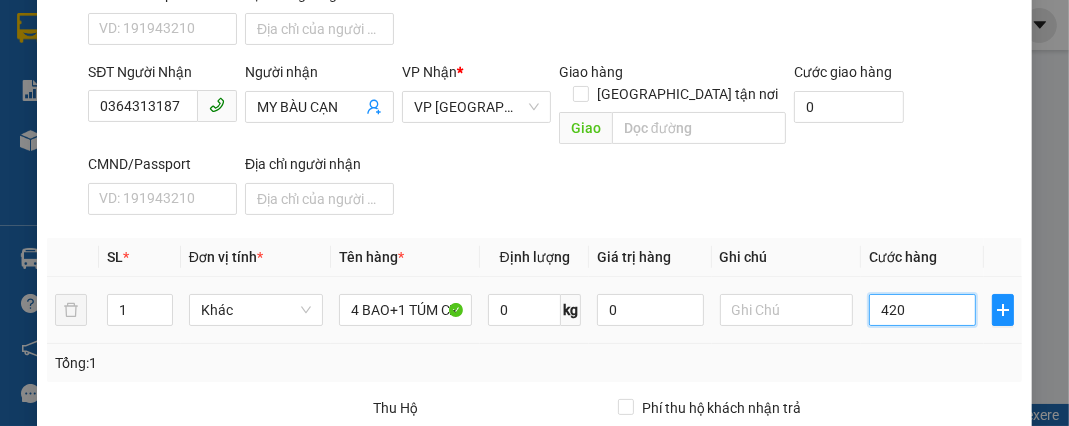 type on "4.200" 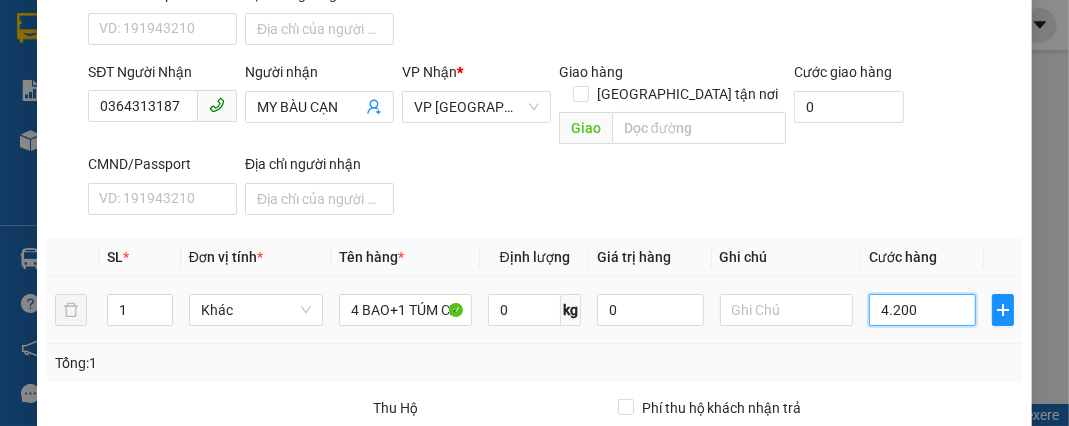 type on "42.000" 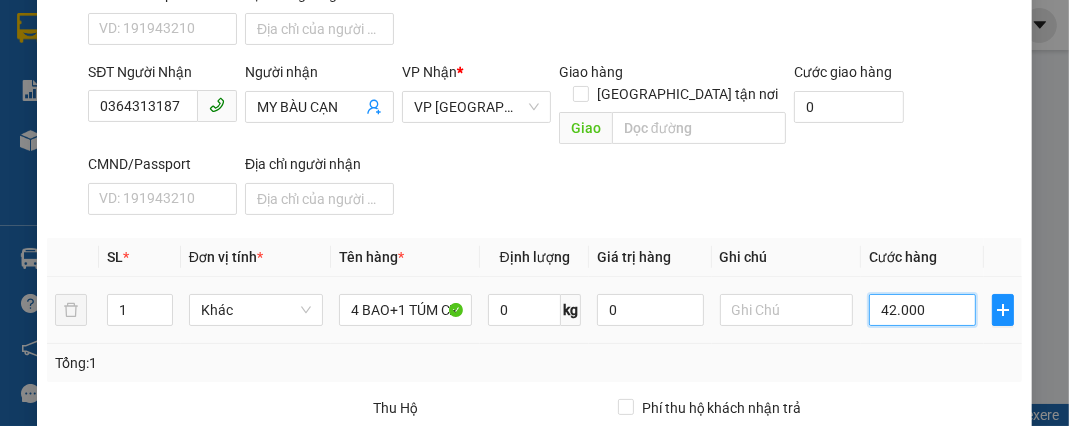 type on "420.000" 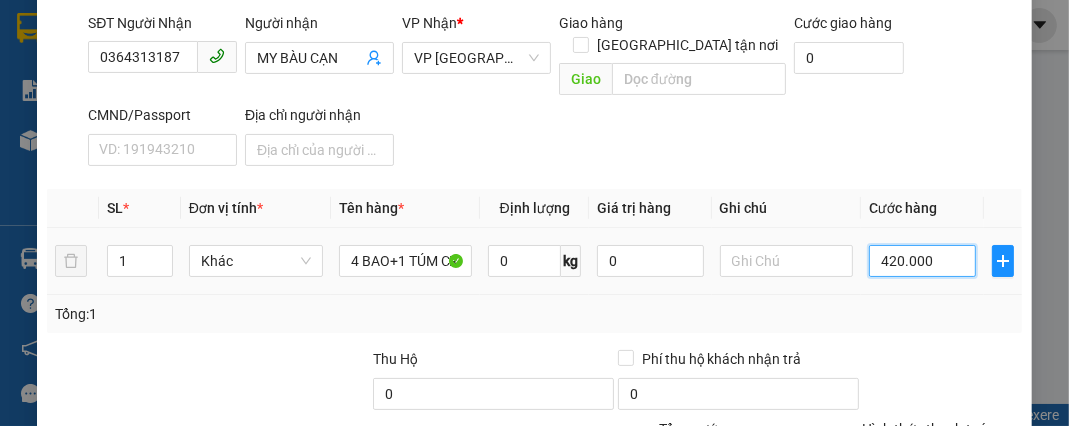 scroll, scrollTop: 449, scrollLeft: 0, axis: vertical 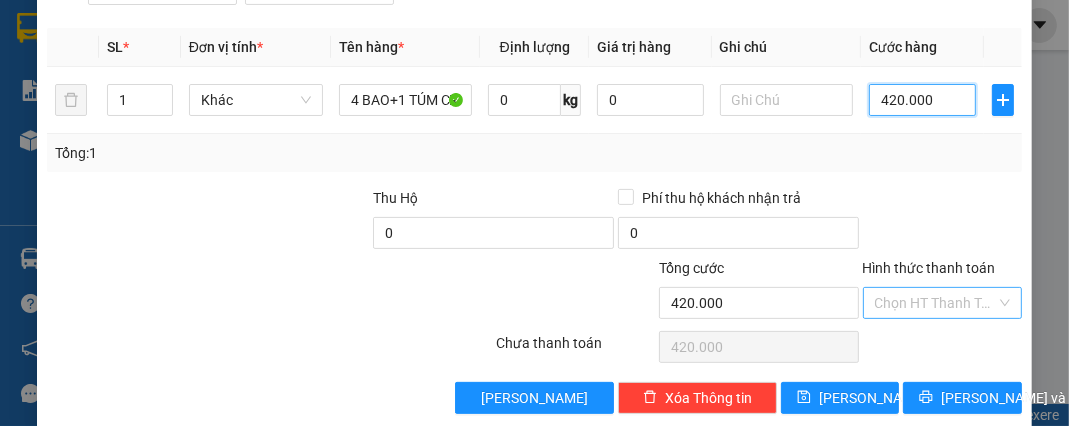 type on "420.000" 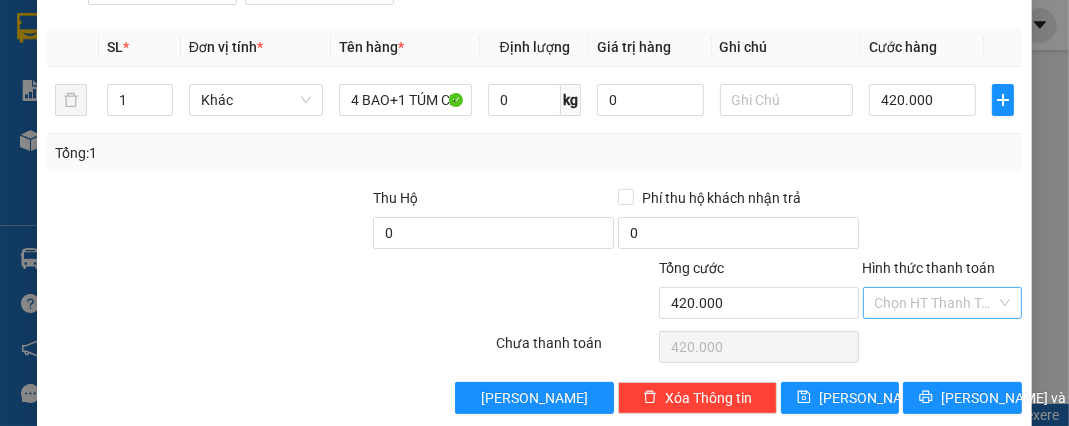 click on "Hình thức thanh toán" at bounding box center [935, 303] 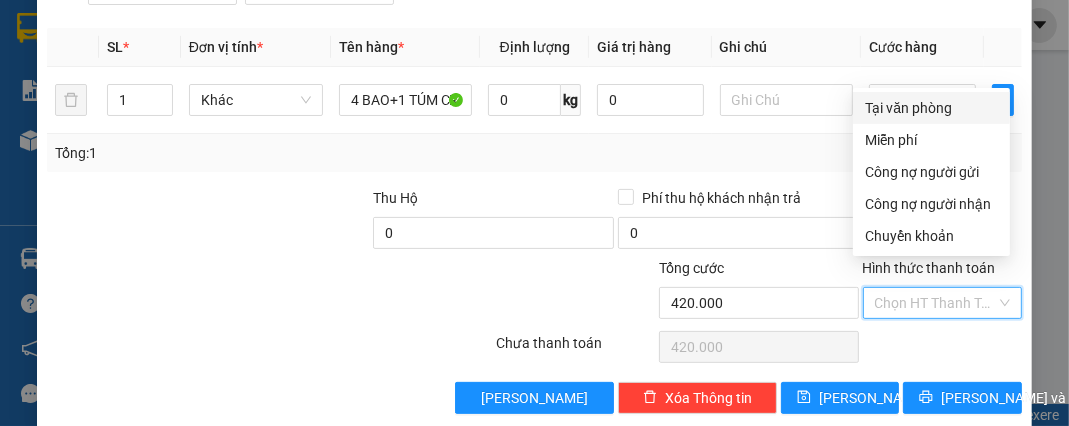 click on "Tại văn phòng" at bounding box center [931, 108] 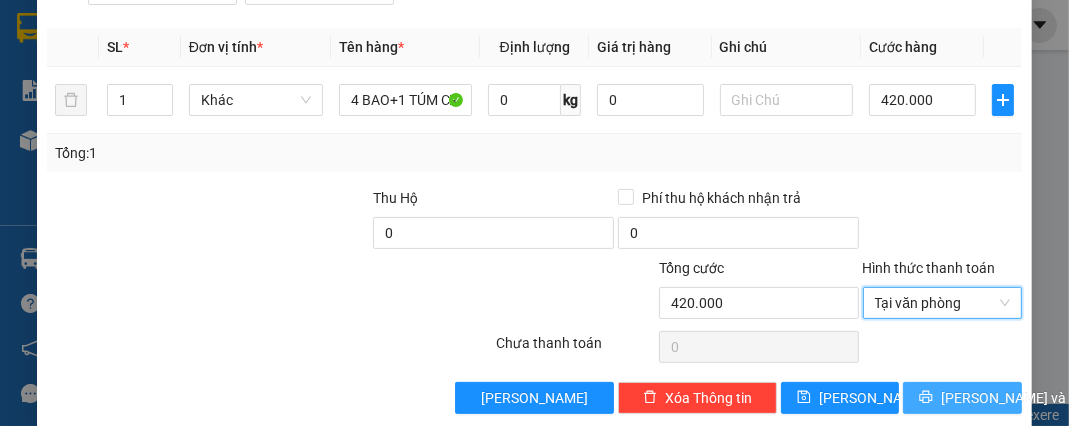 click on "[PERSON_NAME] và In" at bounding box center (1011, 398) 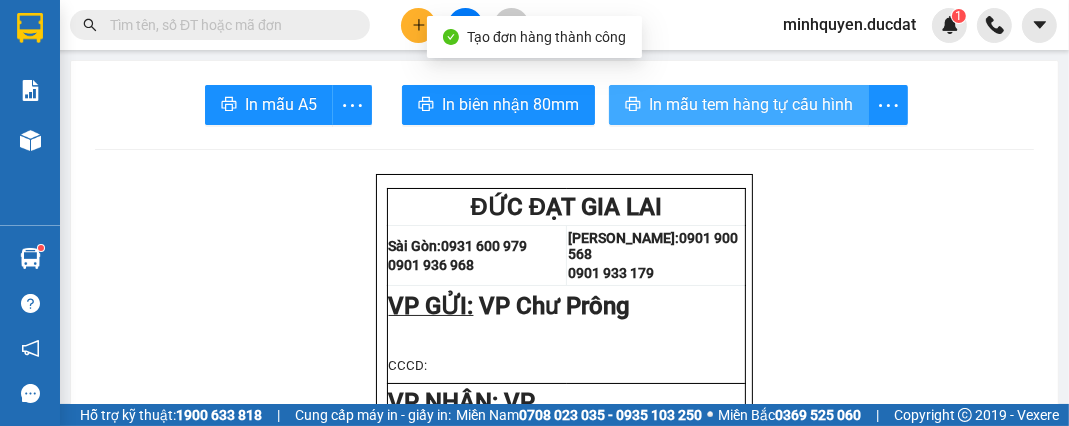 click on "In mẫu tem hàng tự cấu hình" at bounding box center [739, 105] 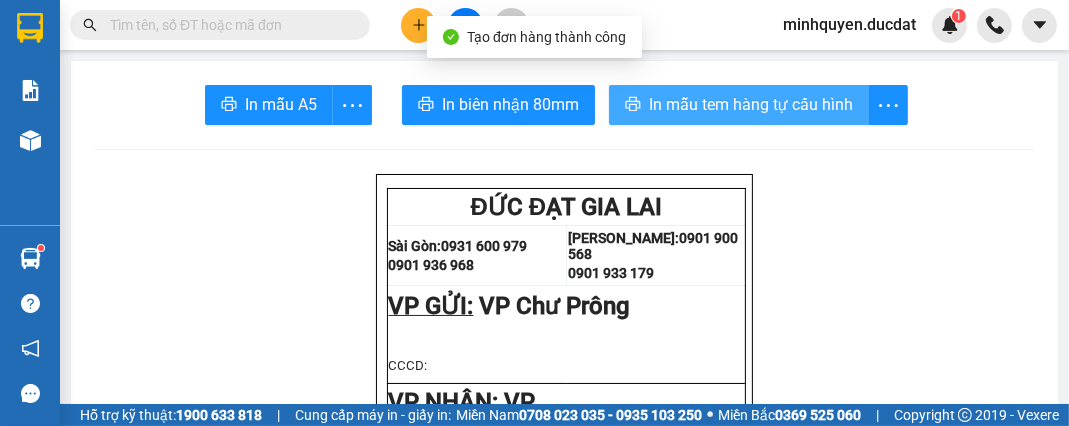 scroll, scrollTop: 0, scrollLeft: 0, axis: both 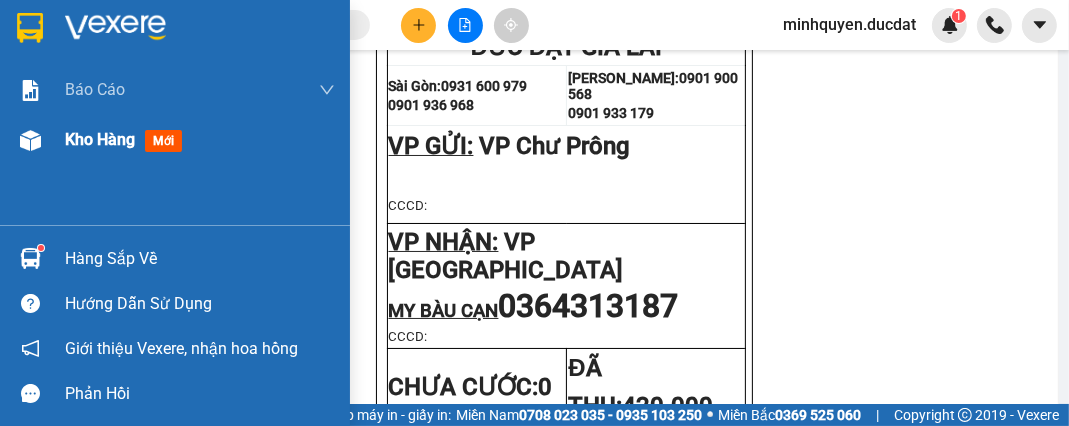 click on "Kho hàng" at bounding box center (100, 139) 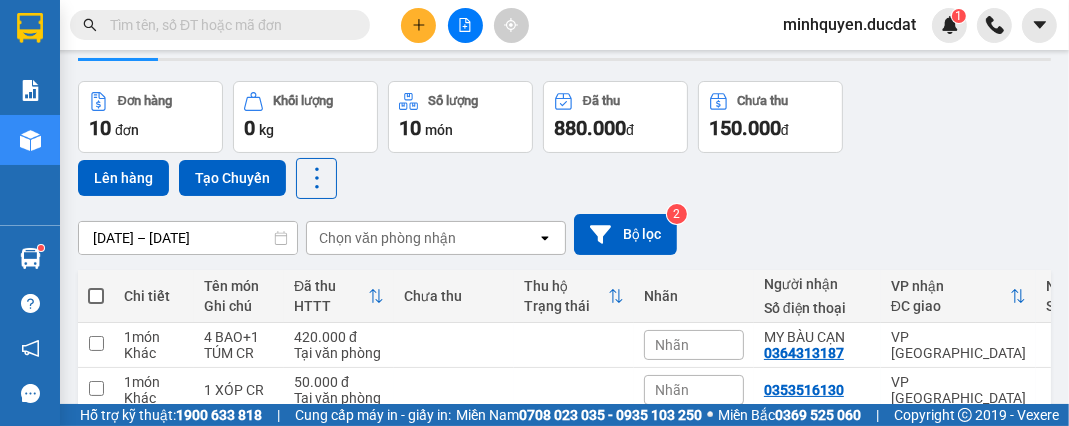 scroll, scrollTop: 0, scrollLeft: 0, axis: both 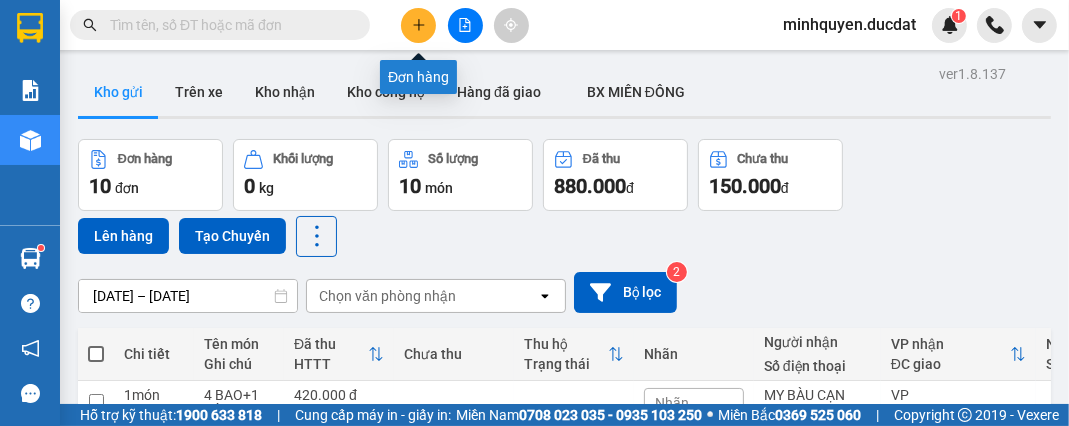 click at bounding box center (418, 25) 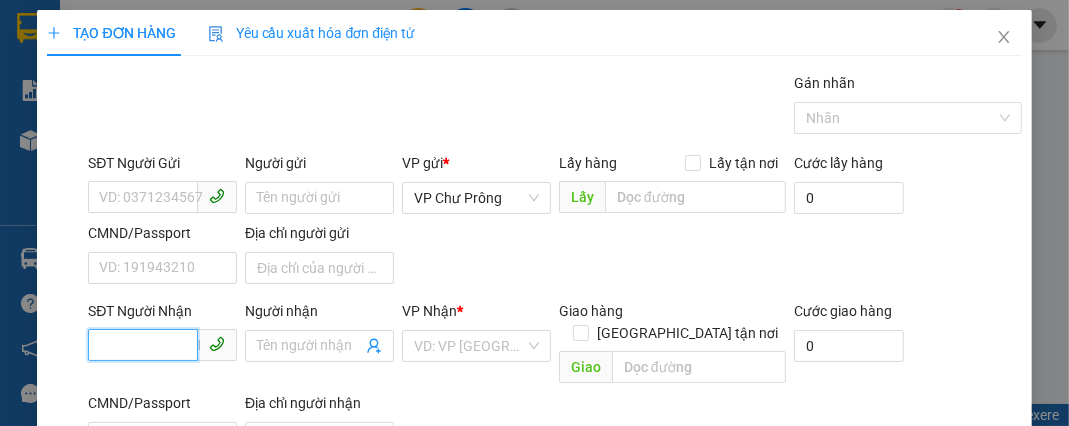 click on "SĐT Người Nhận" at bounding box center [143, 345] 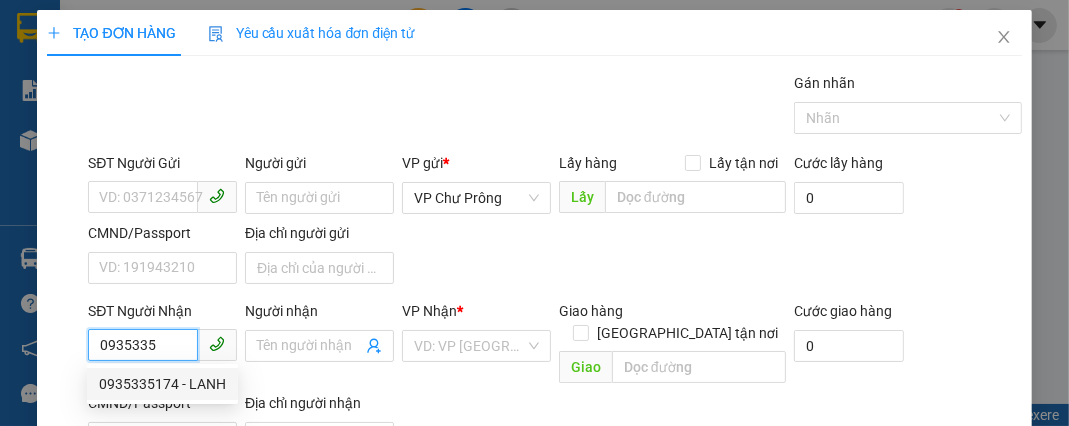 click on "0935335174 - LANH" at bounding box center [162, 384] 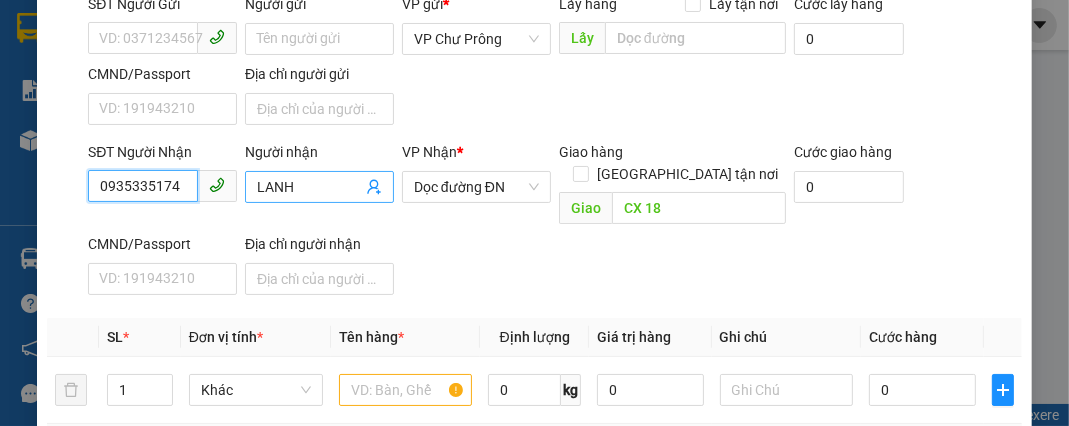 scroll, scrollTop: 160, scrollLeft: 0, axis: vertical 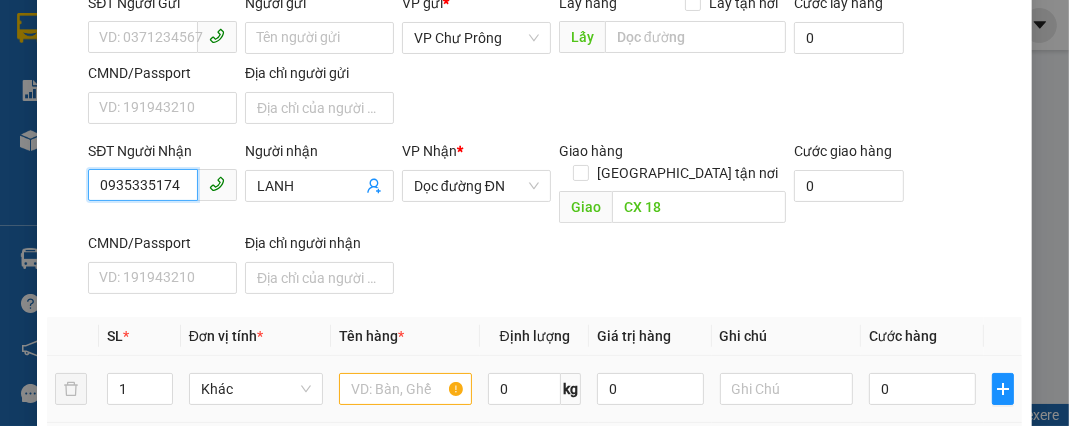 type on "0935335174" 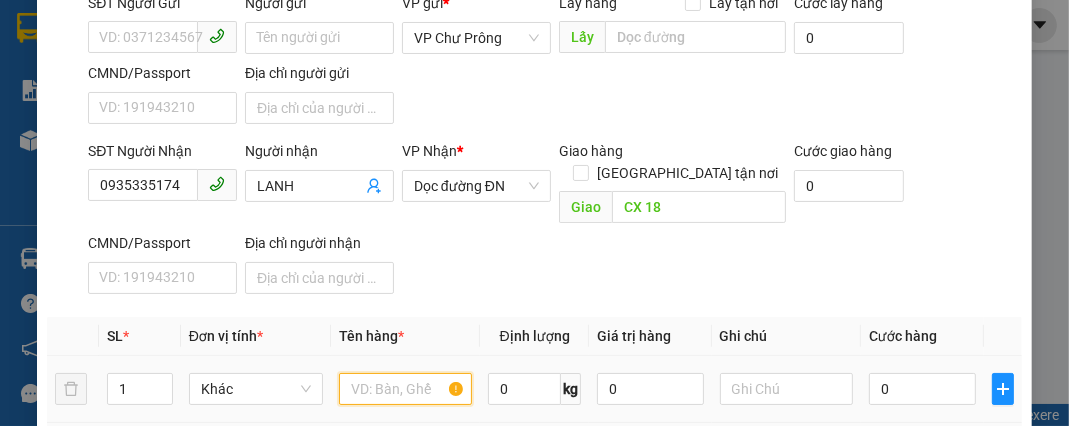 click at bounding box center [406, 389] 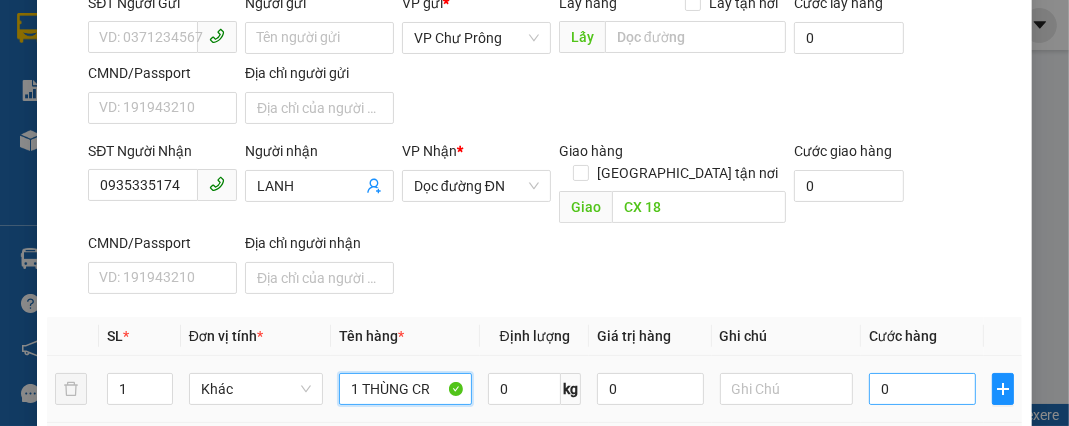 type on "1 THÙNG CR" 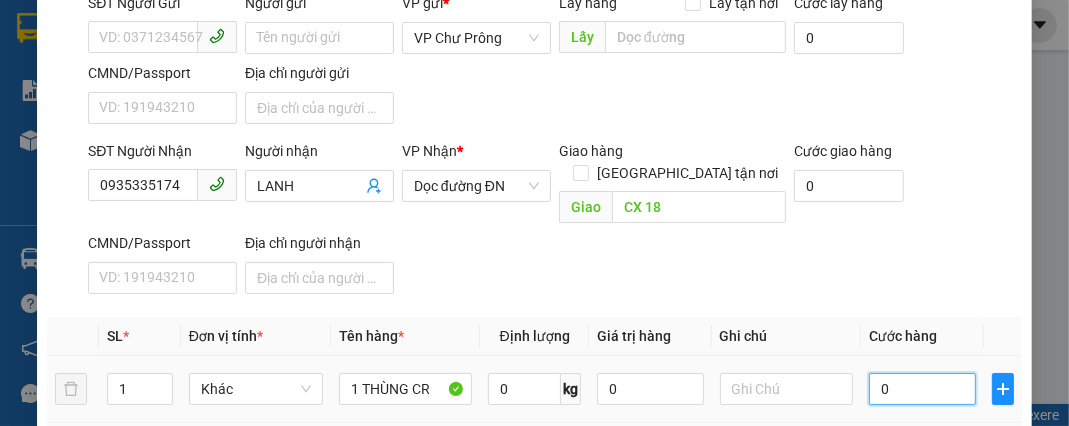 click on "0" at bounding box center (922, 389) 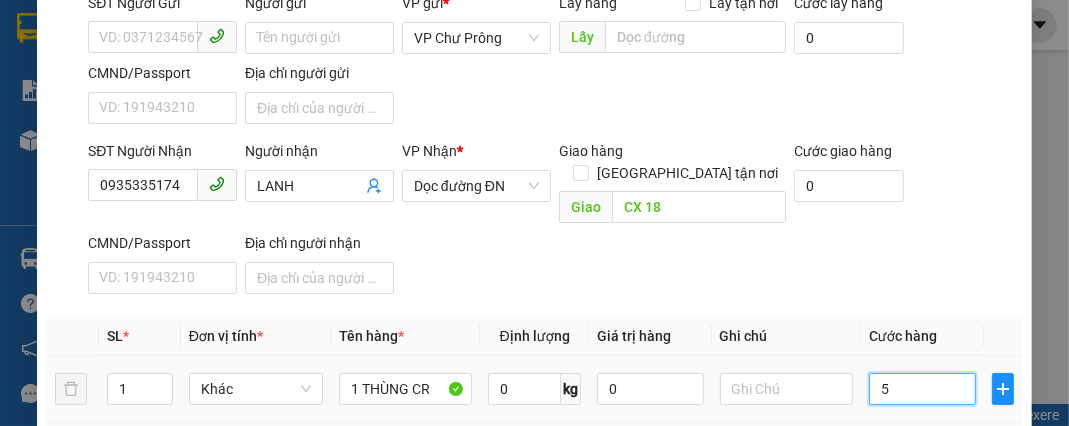 type on "50" 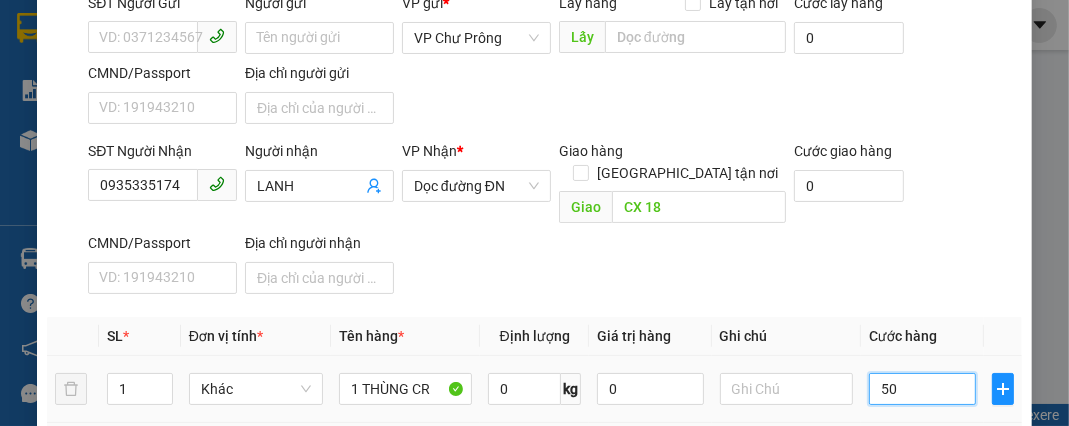 type on "500" 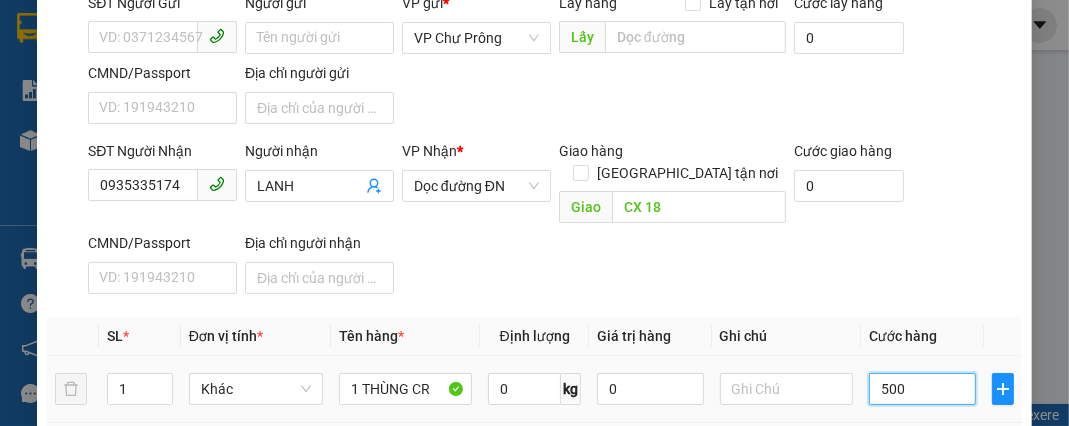 type on "5.000" 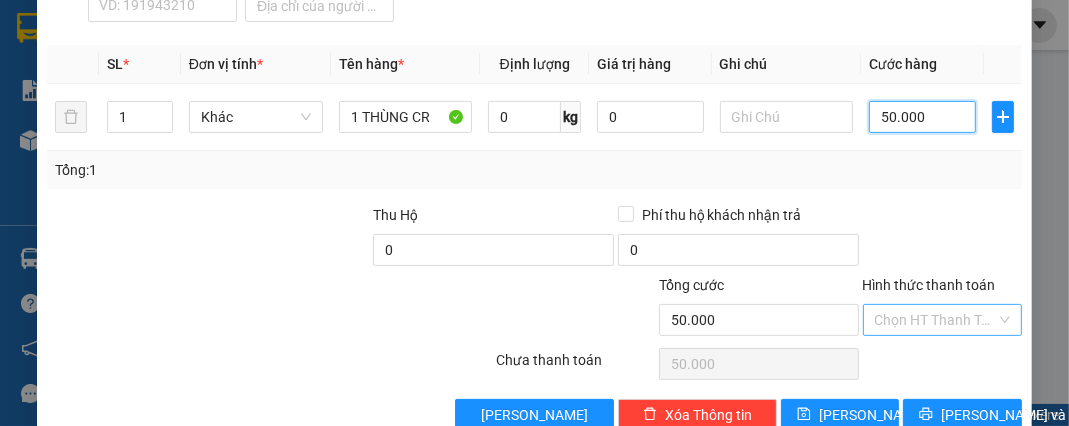 scroll, scrollTop: 449, scrollLeft: 0, axis: vertical 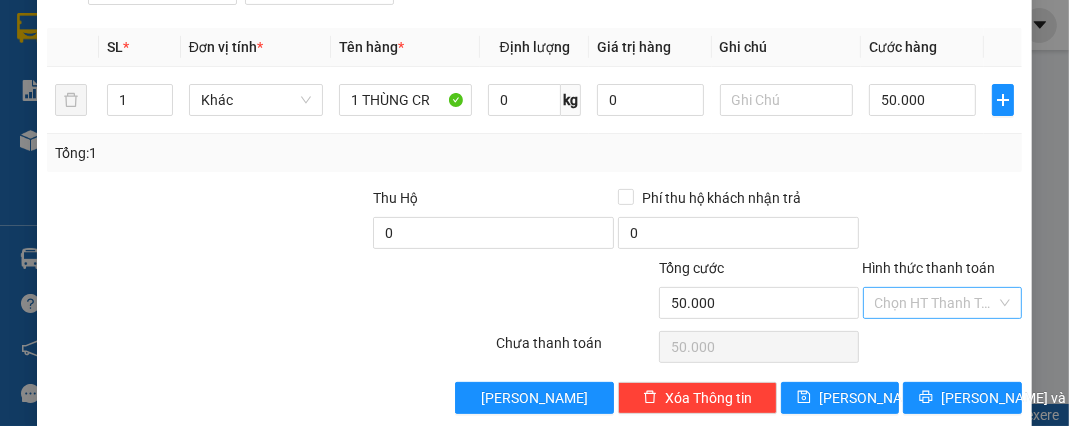 click on "Hình thức thanh toán" at bounding box center [935, 303] 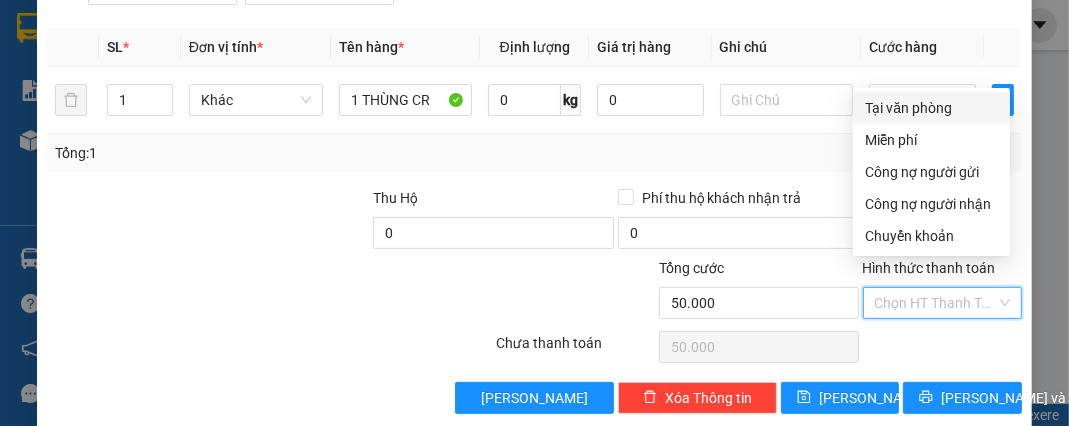 click on "Tại văn phòng" at bounding box center (931, 108) 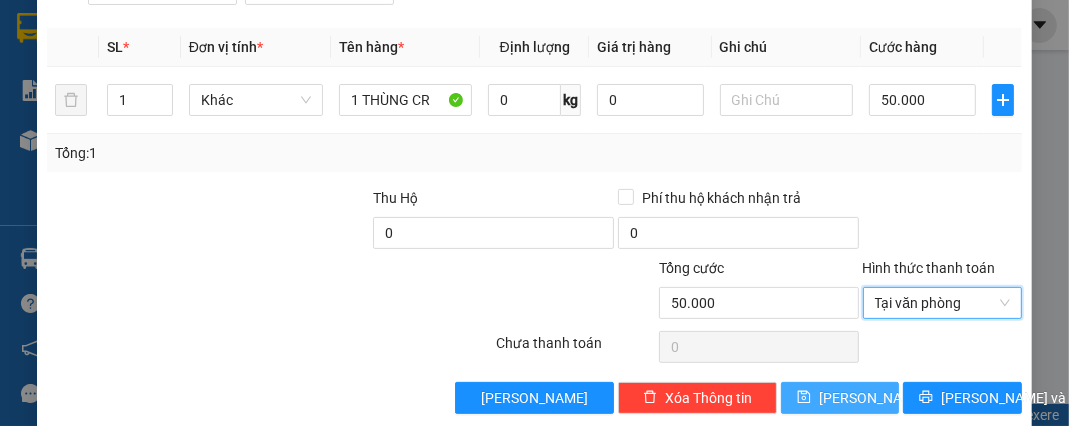 click on "[PERSON_NAME]" at bounding box center (872, 398) 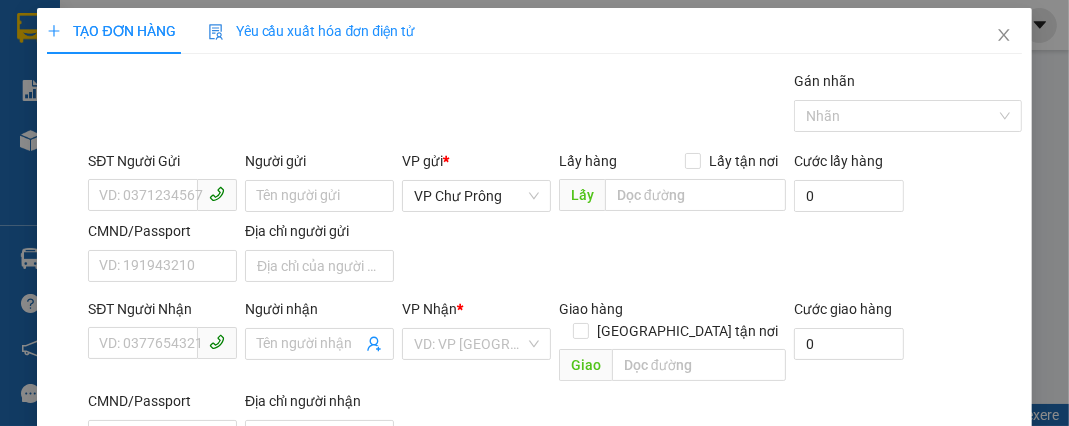 scroll, scrollTop: 0, scrollLeft: 0, axis: both 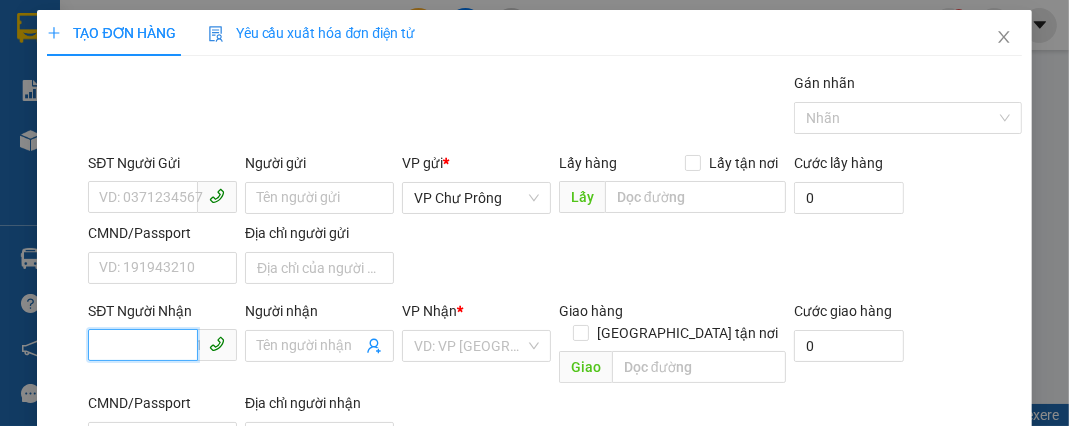 click on "SĐT Người Nhận" at bounding box center [143, 345] 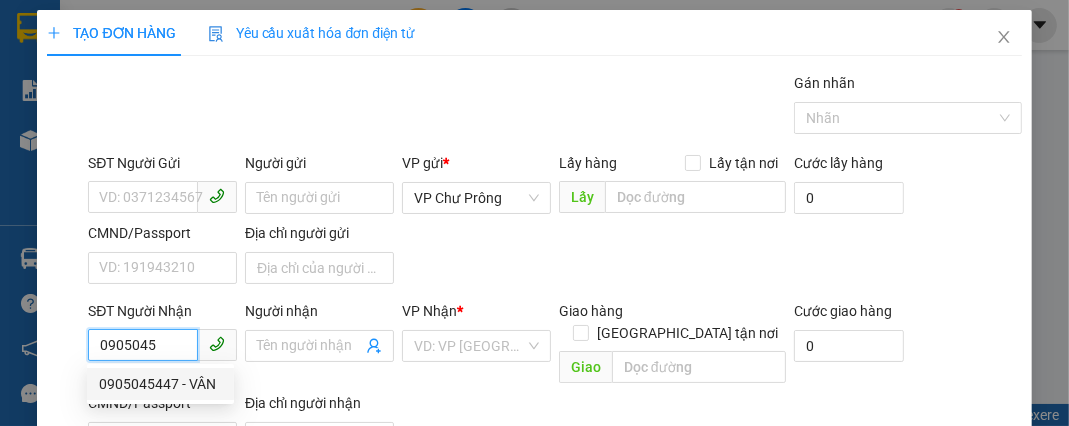 click on "0905045447 - VÂN" at bounding box center (160, 384) 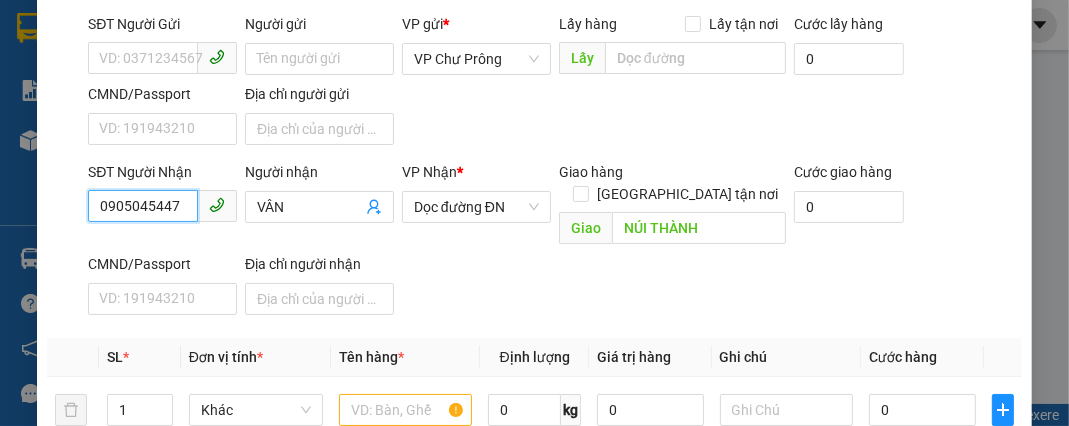scroll, scrollTop: 239, scrollLeft: 0, axis: vertical 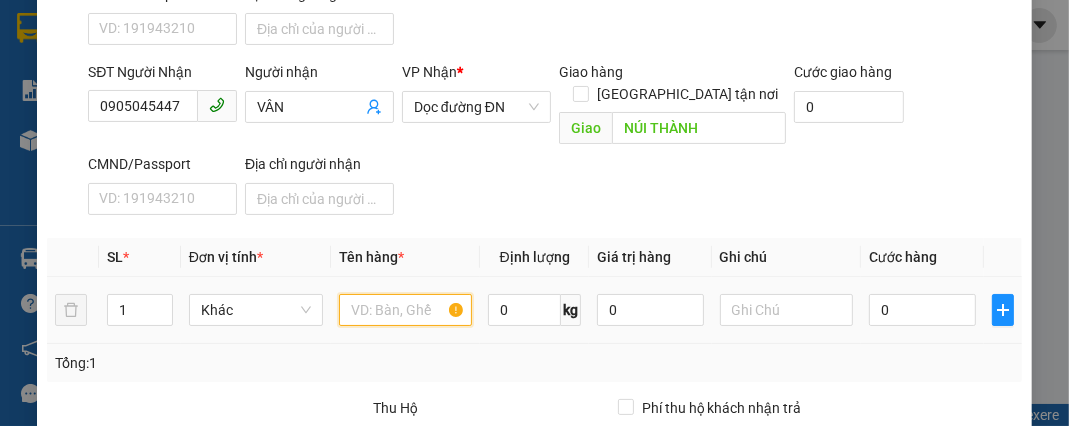 click at bounding box center (406, 310) 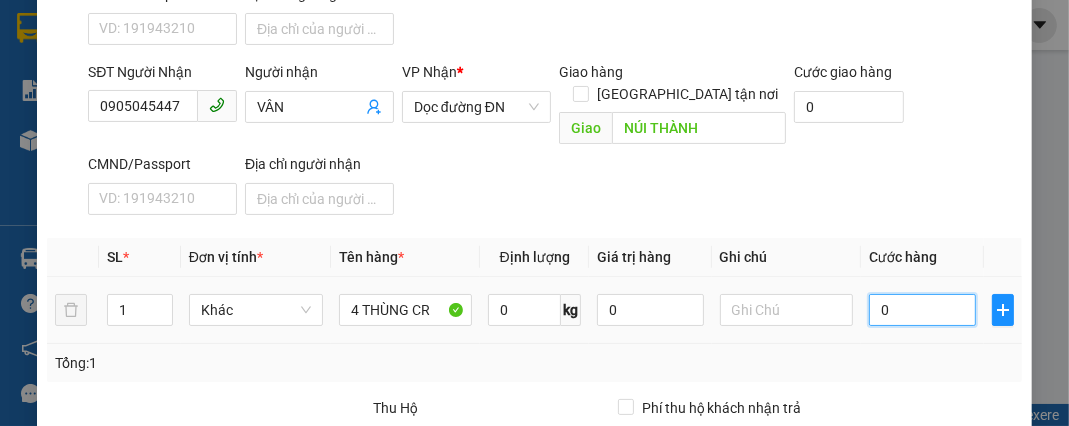 click on "0" at bounding box center (922, 310) 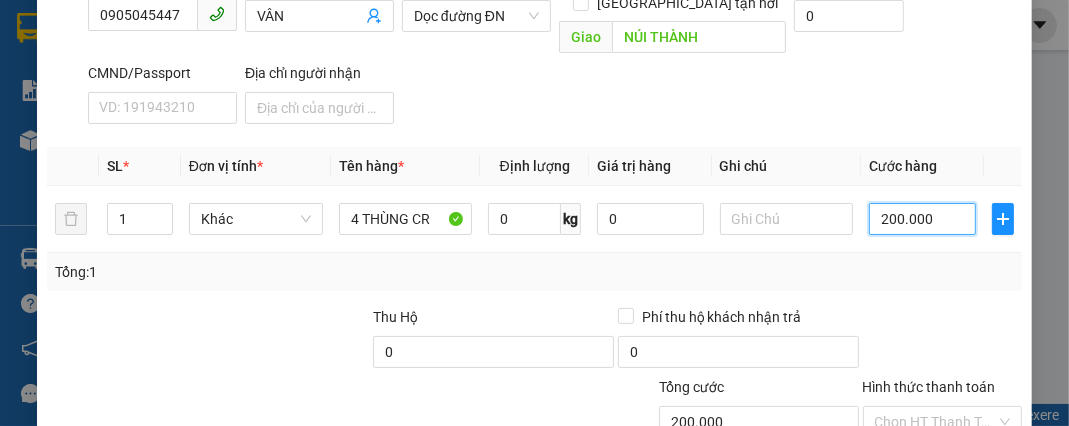 scroll, scrollTop: 449, scrollLeft: 0, axis: vertical 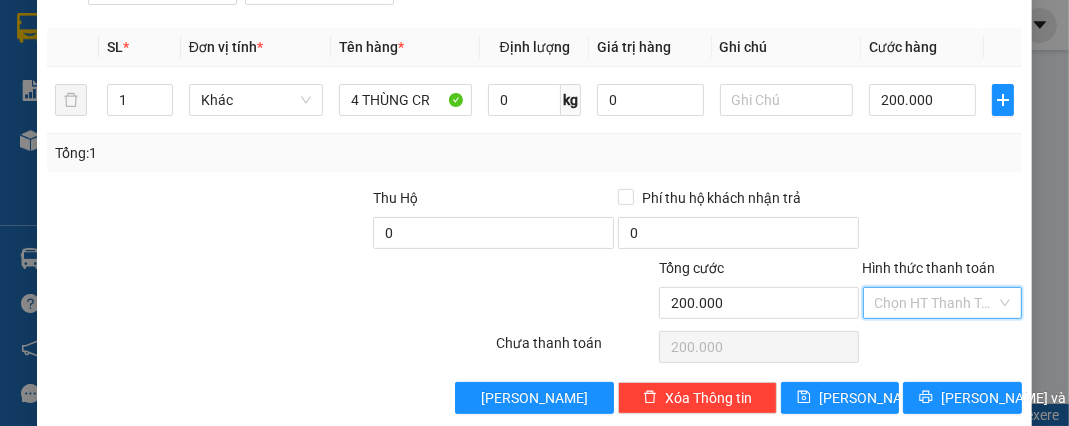 click on "Hình thức thanh toán" at bounding box center [935, 303] 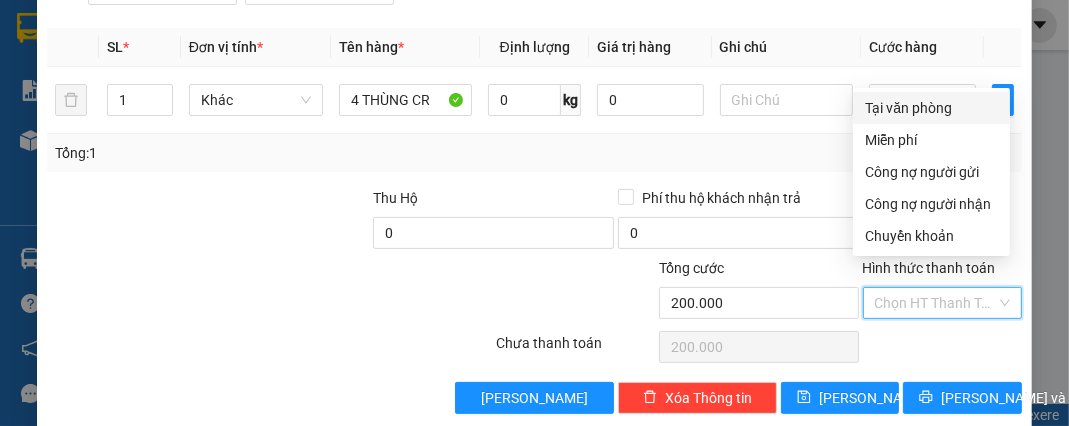click on "Tại văn phòng" at bounding box center [931, 108] 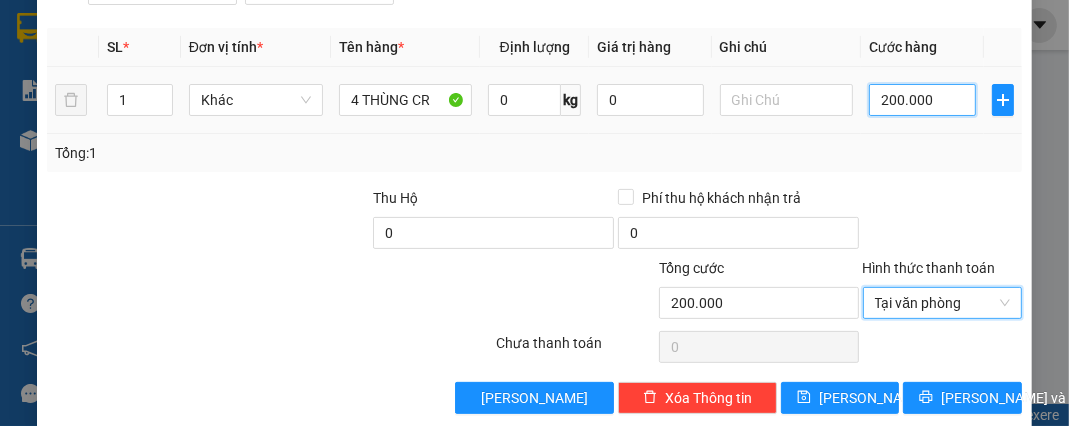 click on "200.000" at bounding box center [922, 100] 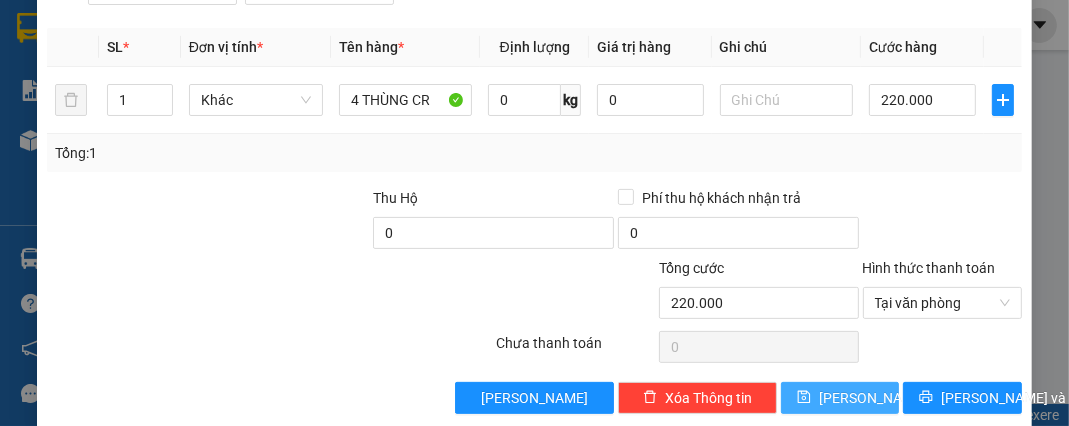 click on "[PERSON_NAME]" at bounding box center [840, 398] 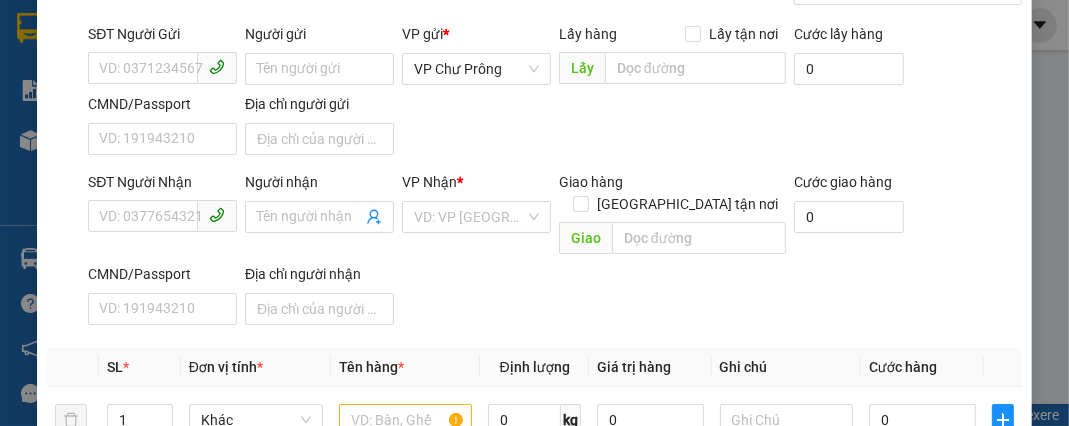 scroll, scrollTop: 0, scrollLeft: 0, axis: both 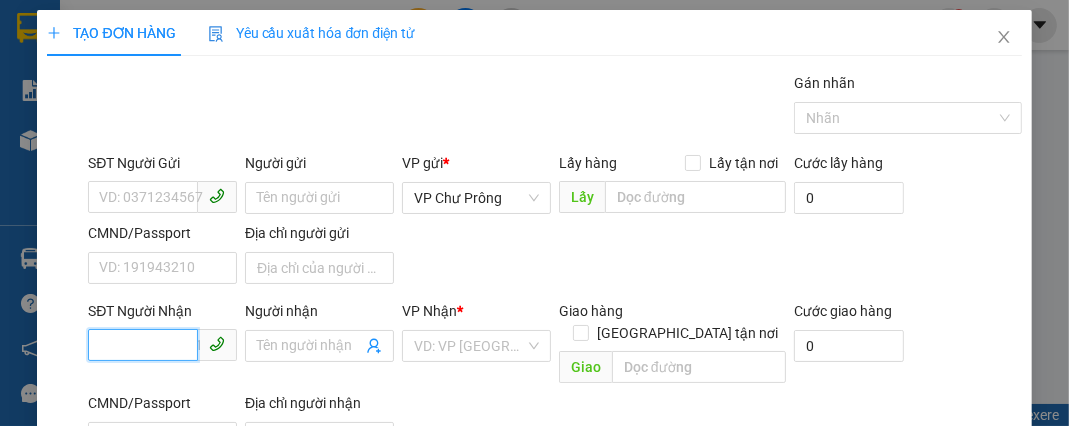 click on "SĐT Người Nhận" at bounding box center [143, 345] 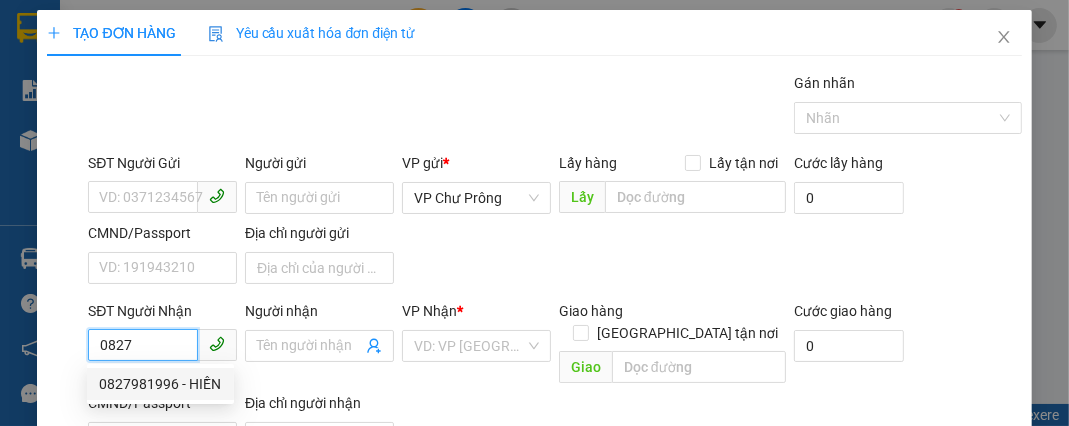 click on "0827981996 - HIỀN" at bounding box center (160, 384) 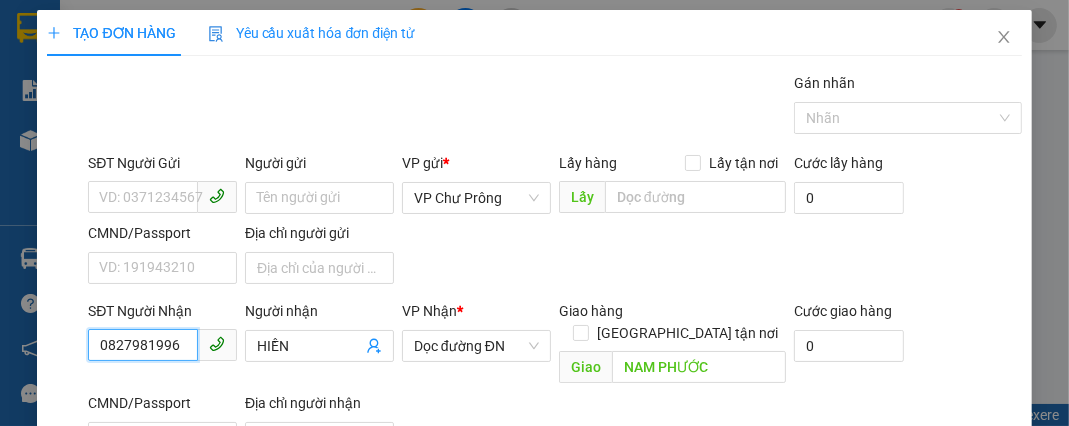 scroll, scrollTop: 239, scrollLeft: 0, axis: vertical 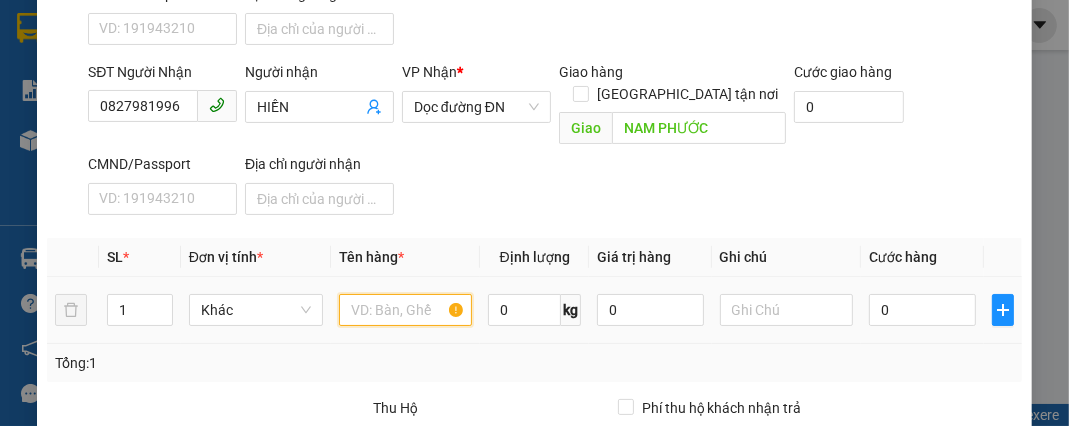 click at bounding box center (406, 310) 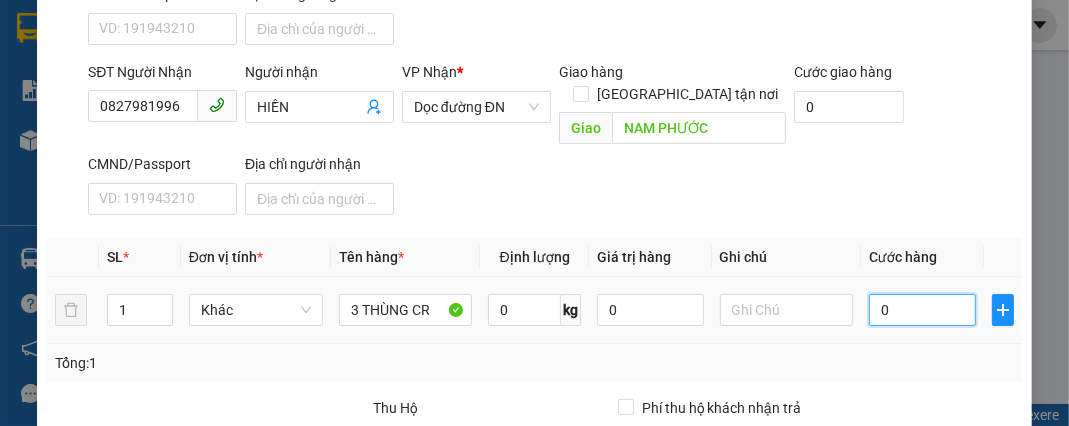 click on "0" at bounding box center (922, 310) 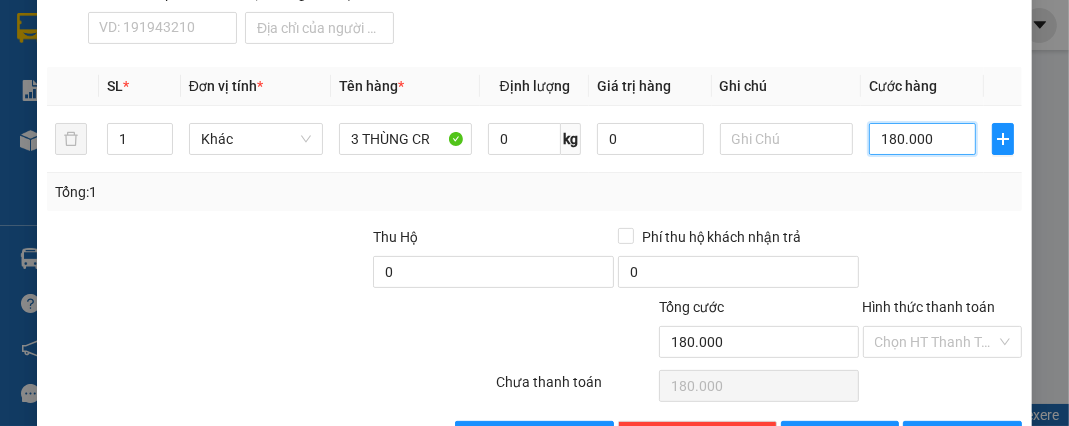 scroll, scrollTop: 449, scrollLeft: 0, axis: vertical 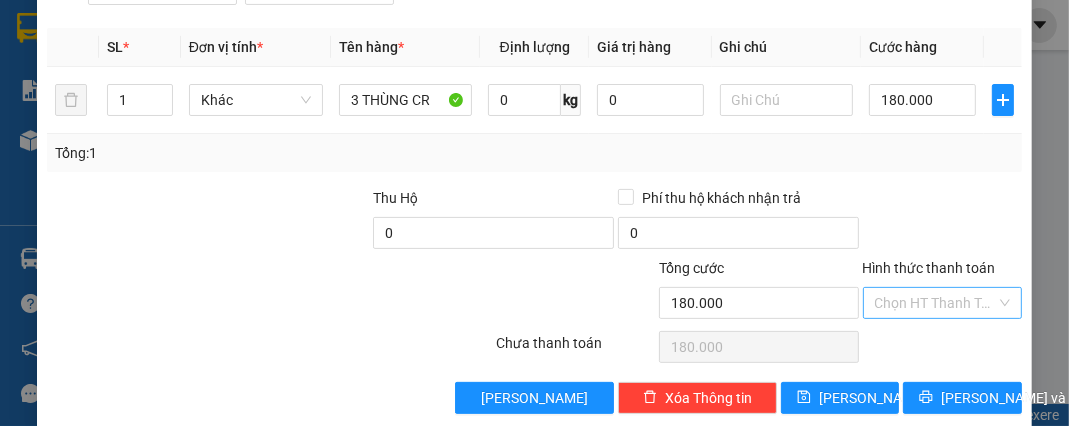 click on "Hình thức thanh toán" at bounding box center [935, 303] 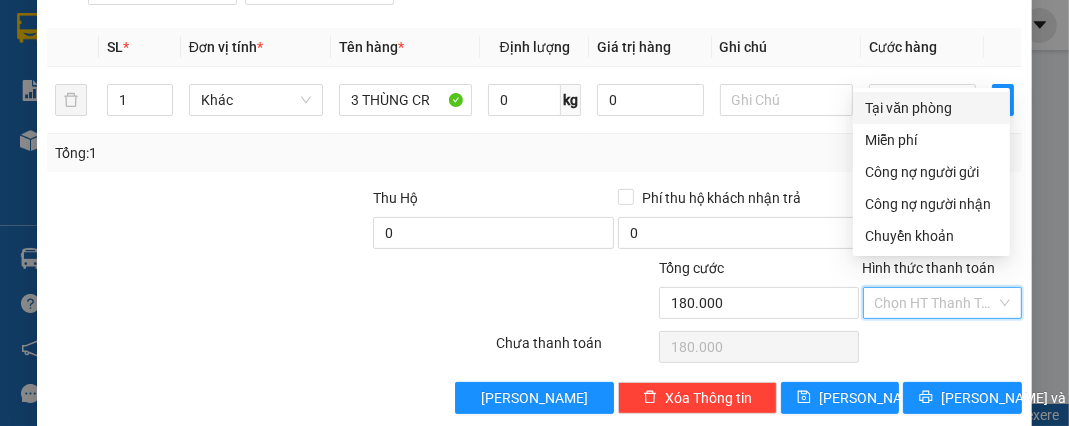 click on "Tại văn phòng" at bounding box center (931, 108) 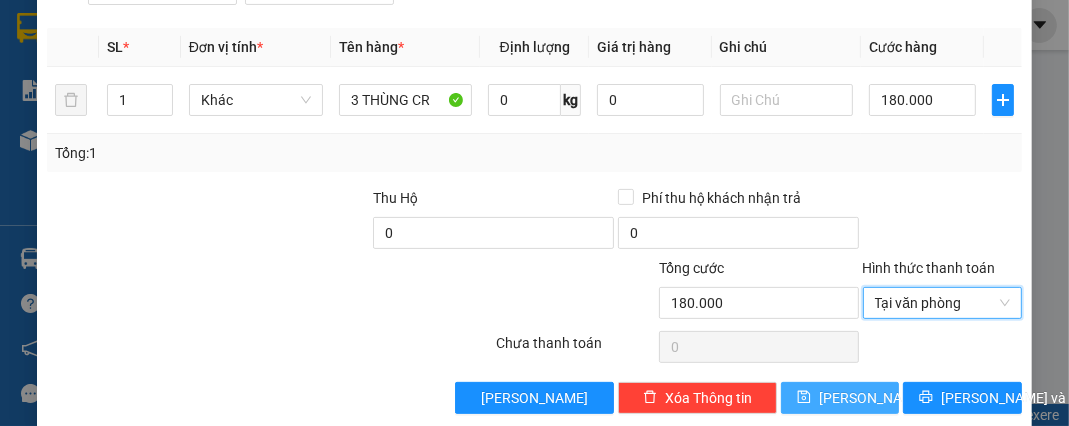 click on "[PERSON_NAME]" at bounding box center [872, 398] 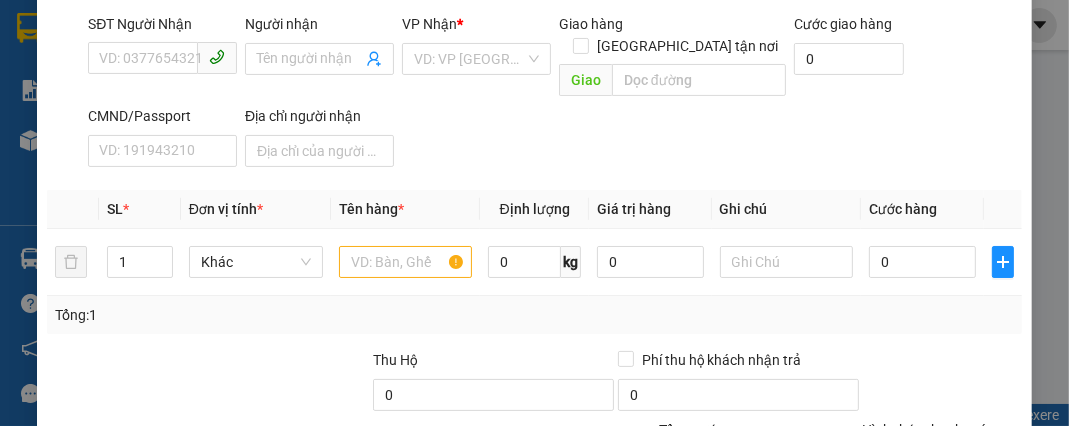 scroll, scrollTop: 129, scrollLeft: 0, axis: vertical 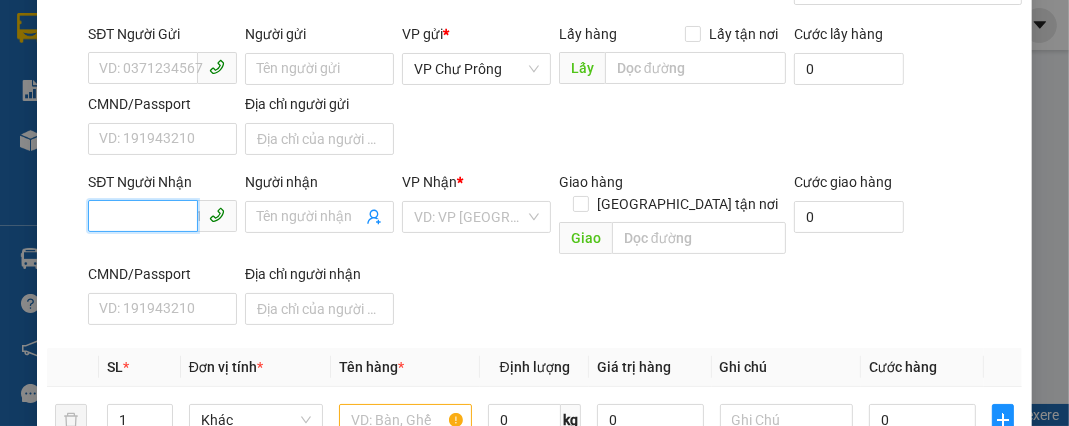 click on "SĐT Người Nhận" at bounding box center [143, 216] 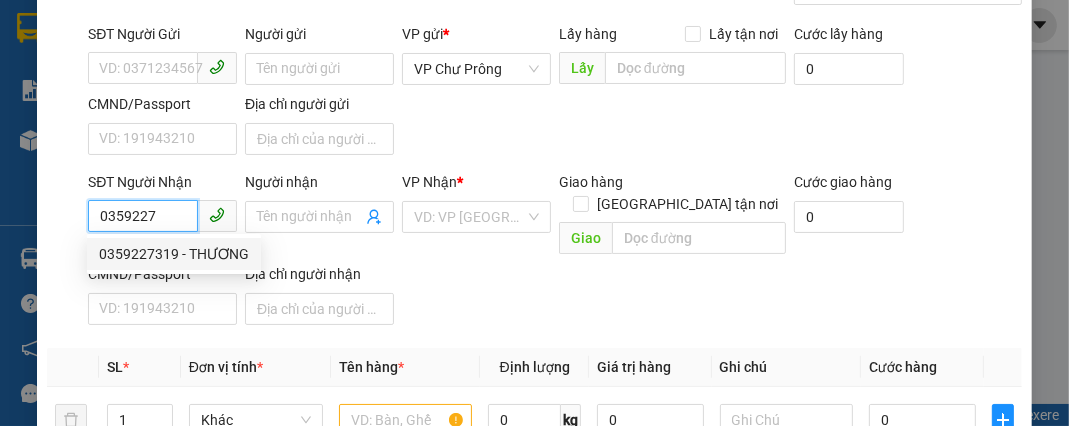 click on "0359227319 - THƯƠNG" at bounding box center (174, 254) 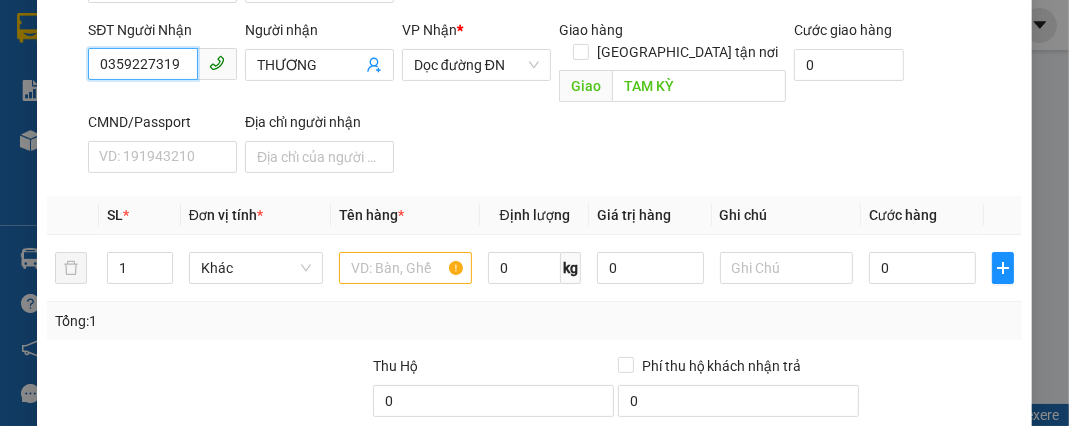 scroll, scrollTop: 289, scrollLeft: 0, axis: vertical 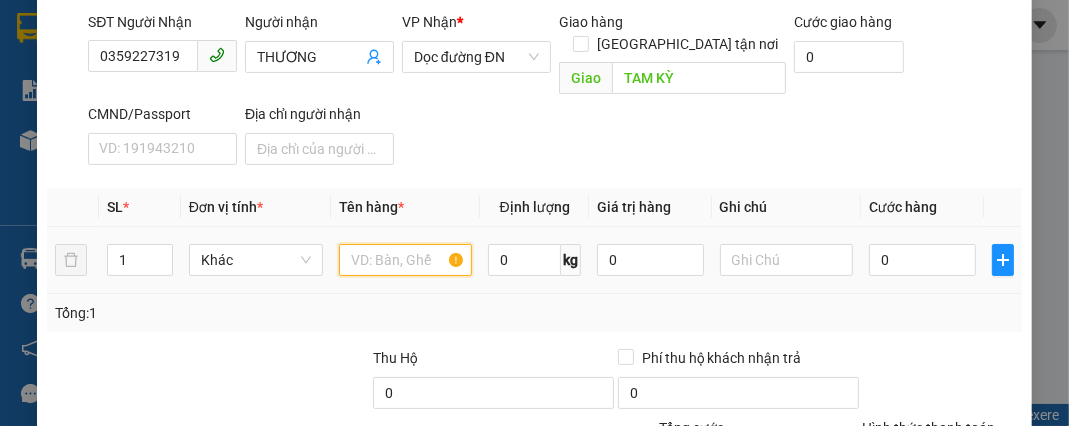 click at bounding box center (406, 260) 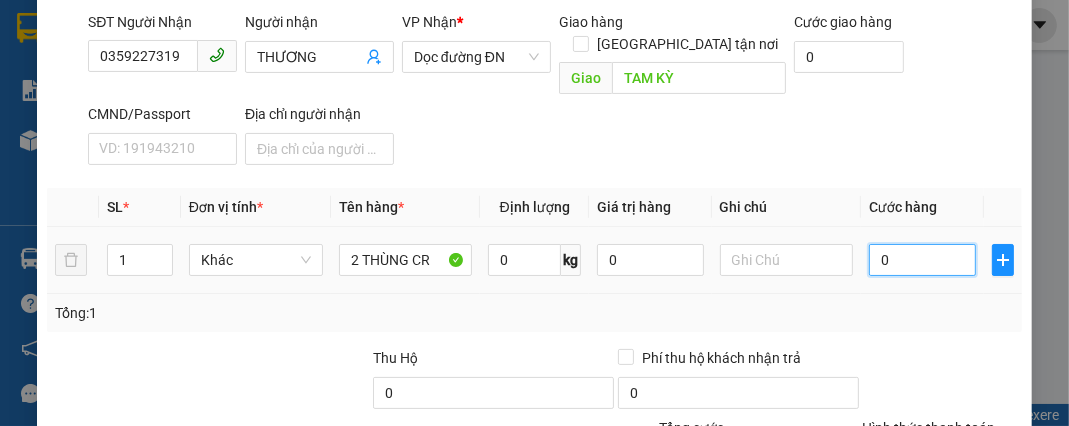 click on "0" at bounding box center [922, 260] 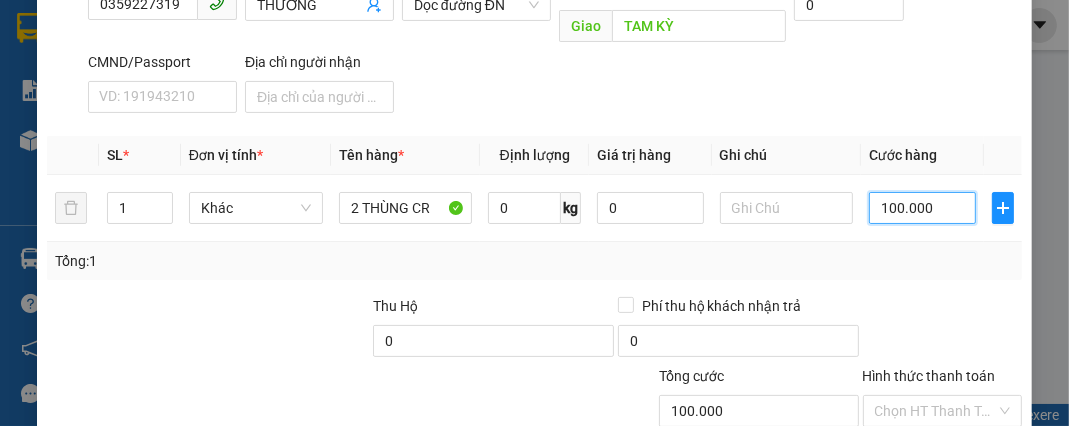 scroll, scrollTop: 449, scrollLeft: 0, axis: vertical 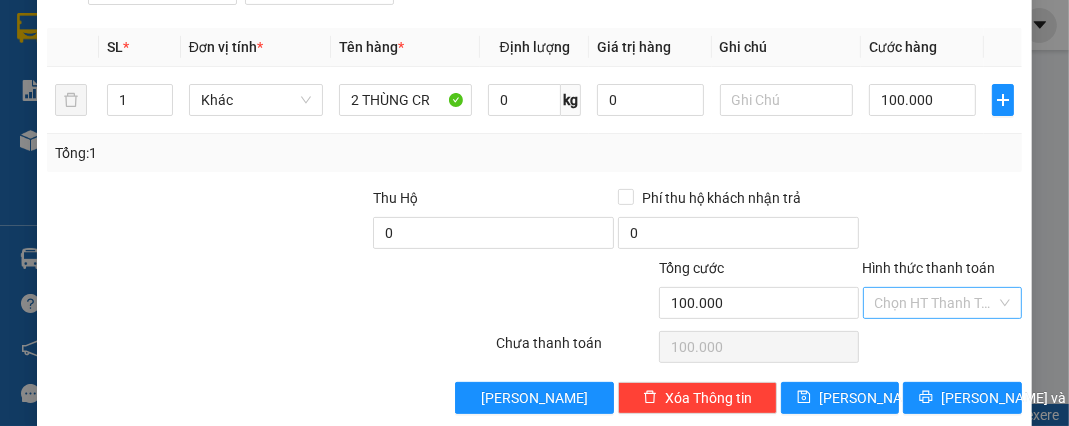 click on "Hình thức thanh toán" at bounding box center [935, 303] 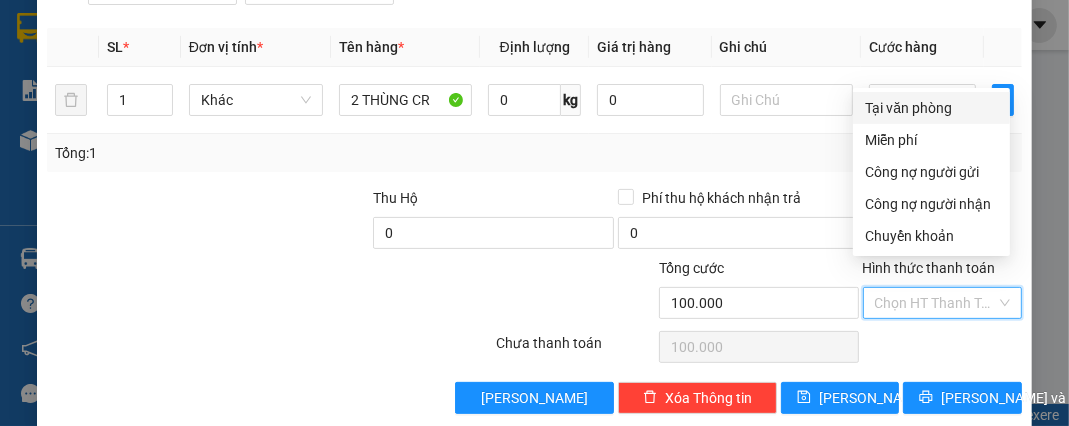click on "Tại văn phòng" at bounding box center [931, 108] 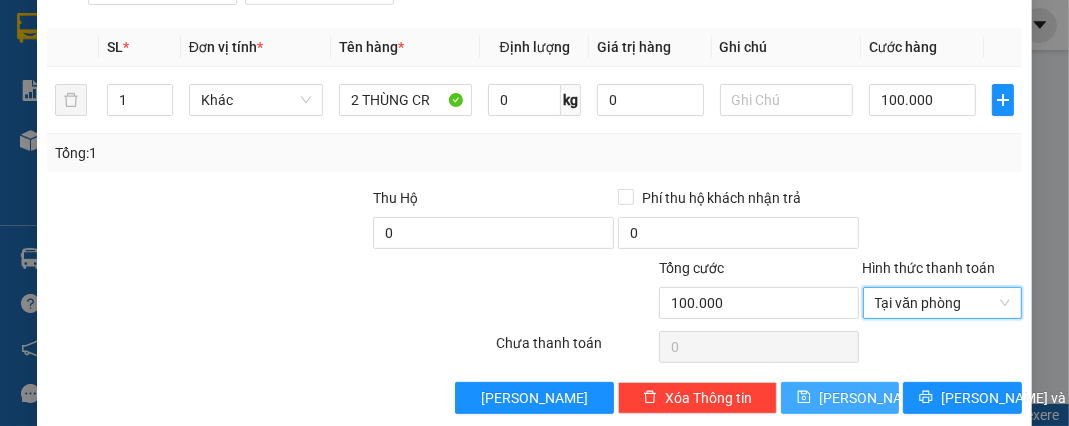 click on "[PERSON_NAME]" at bounding box center (872, 398) 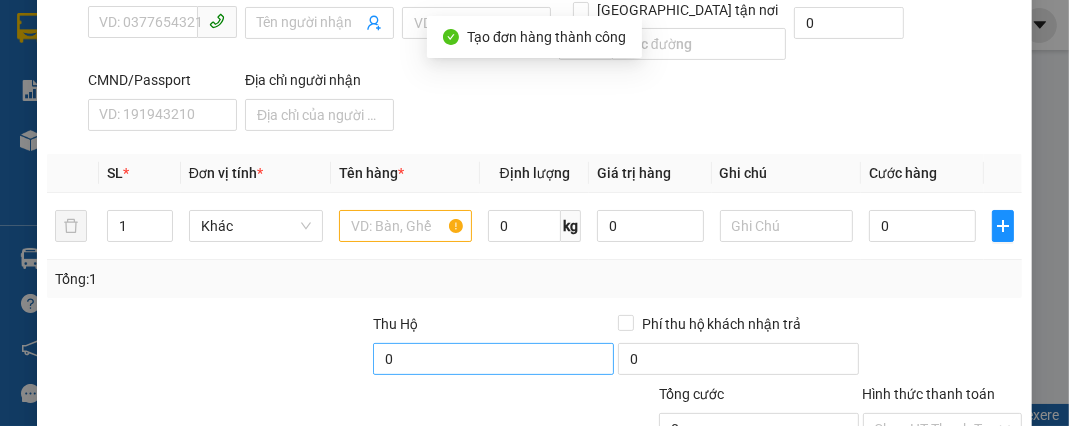scroll, scrollTop: 209, scrollLeft: 0, axis: vertical 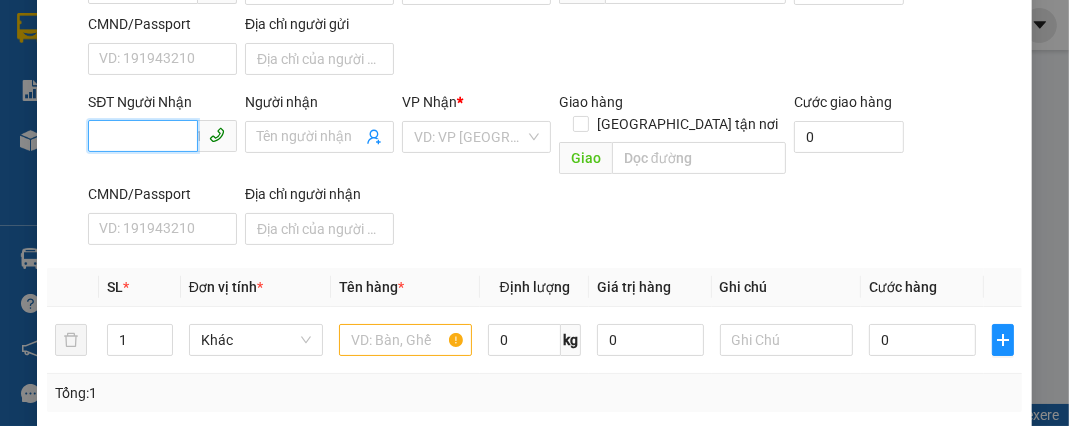 click on "SĐT Người Nhận" at bounding box center (143, 136) 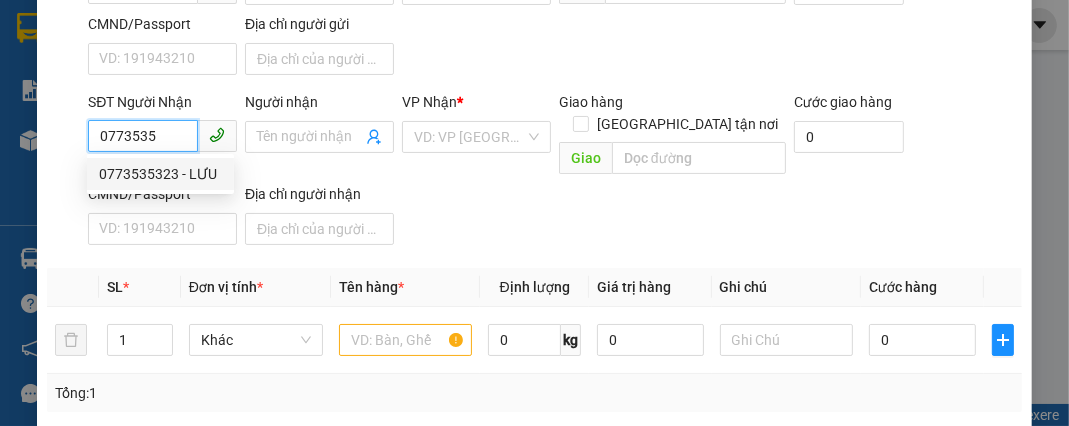 click on "0773535323 - LƯU" at bounding box center [160, 174] 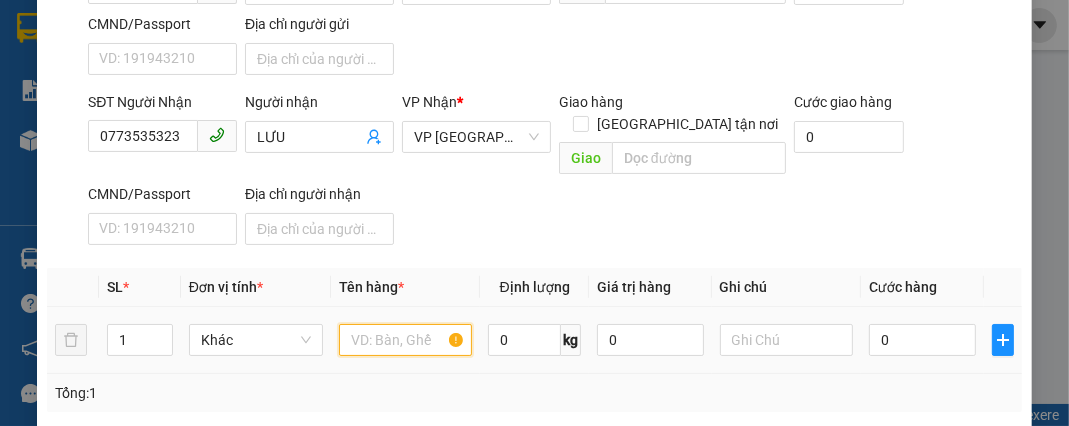 click at bounding box center (406, 340) 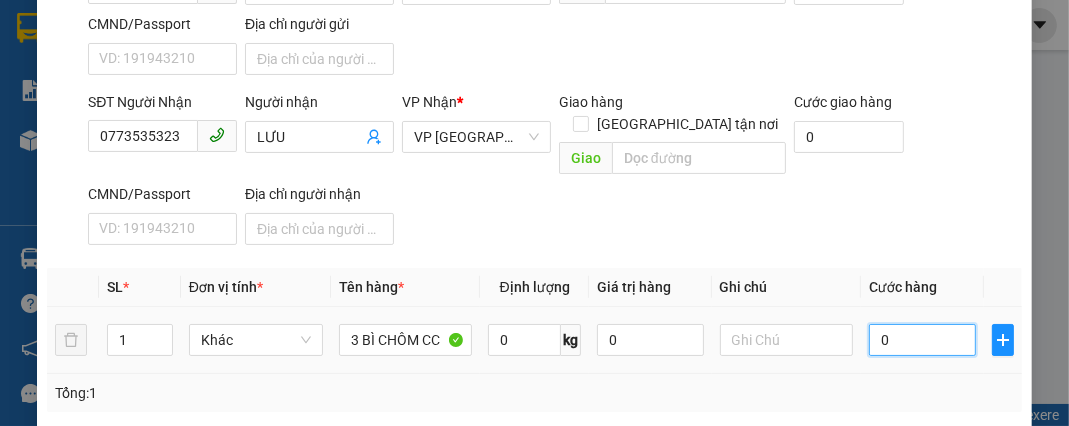 click on "0" at bounding box center (922, 340) 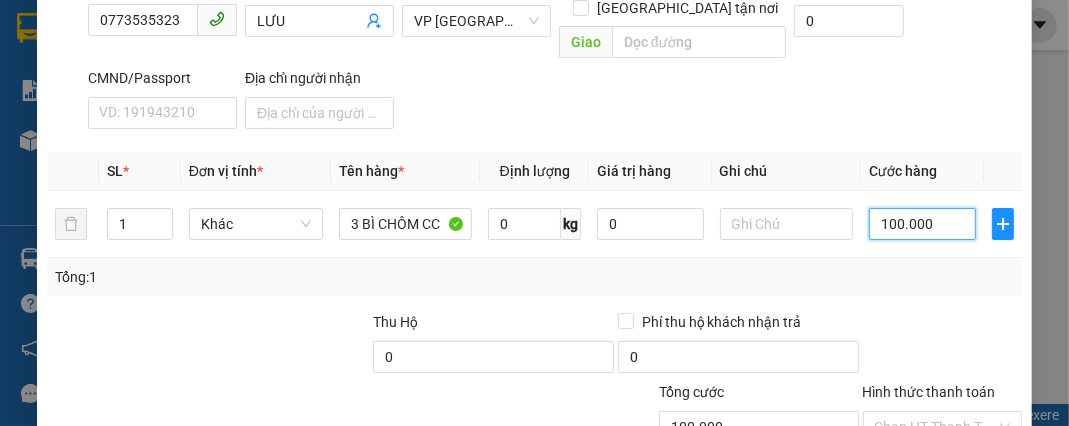scroll, scrollTop: 449, scrollLeft: 0, axis: vertical 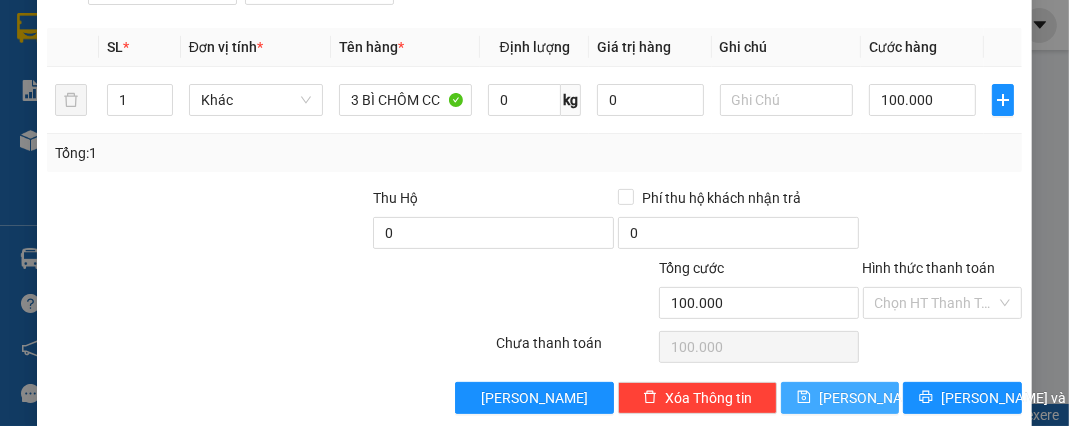 click on "[PERSON_NAME]" at bounding box center [872, 398] 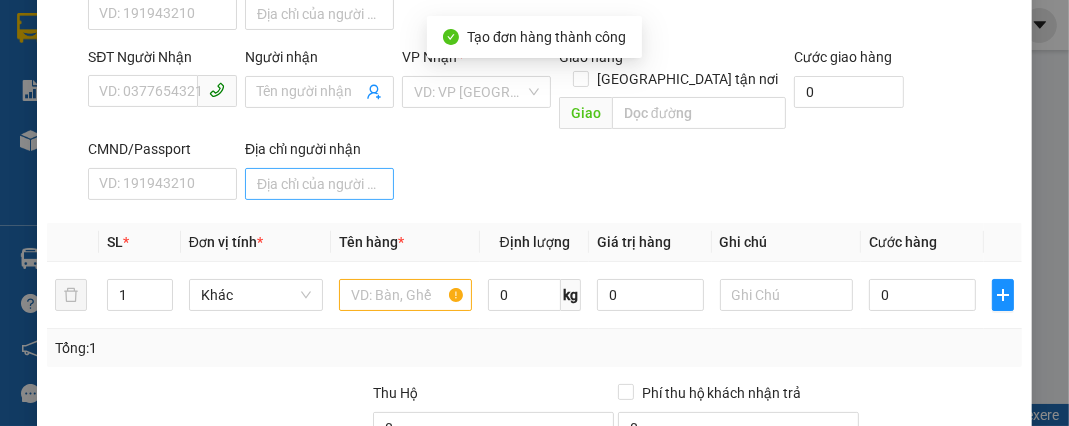 scroll, scrollTop: 129, scrollLeft: 0, axis: vertical 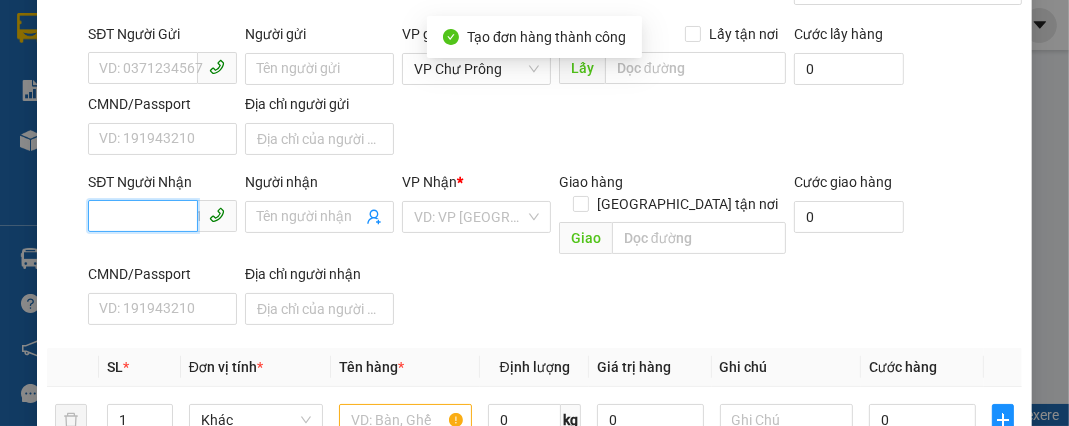 click on "SĐT Người Nhận" at bounding box center (143, 216) 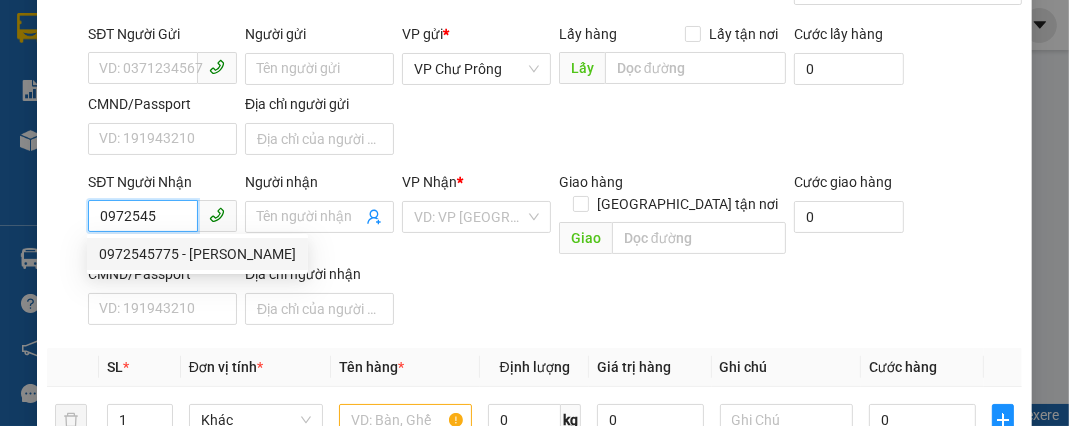 click on "0972545775 - [PERSON_NAME]" at bounding box center [197, 254] 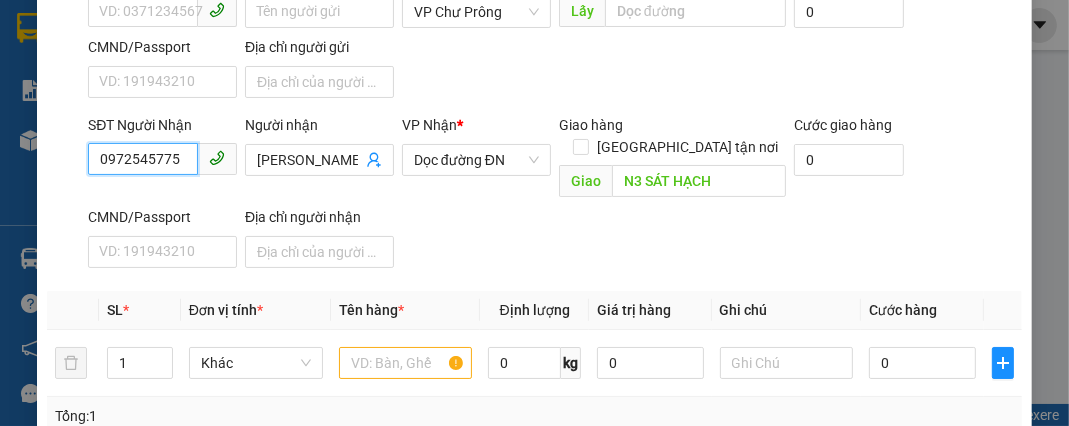 scroll, scrollTop: 289, scrollLeft: 0, axis: vertical 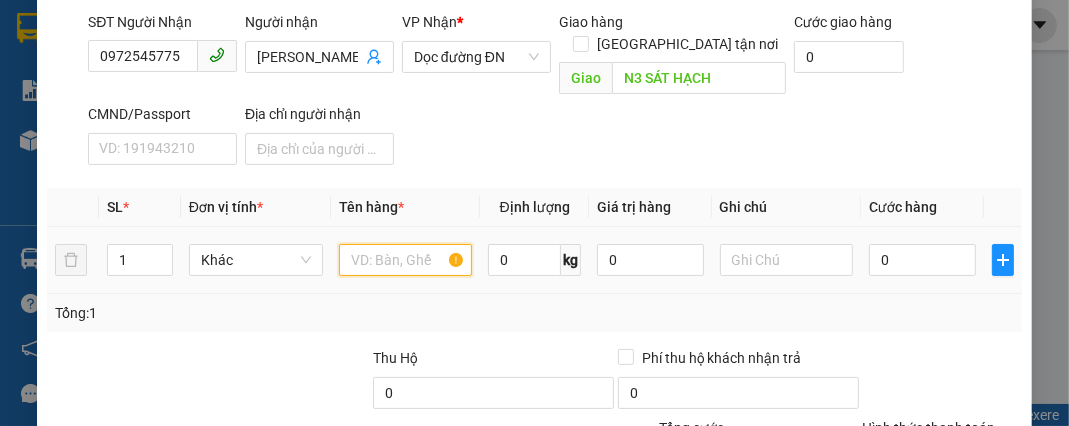 click at bounding box center [406, 260] 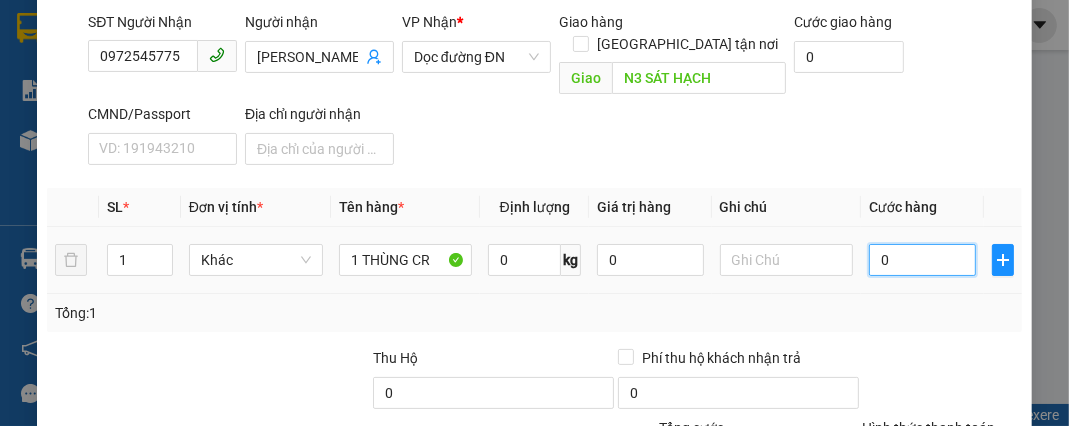click on "0" at bounding box center [922, 260] 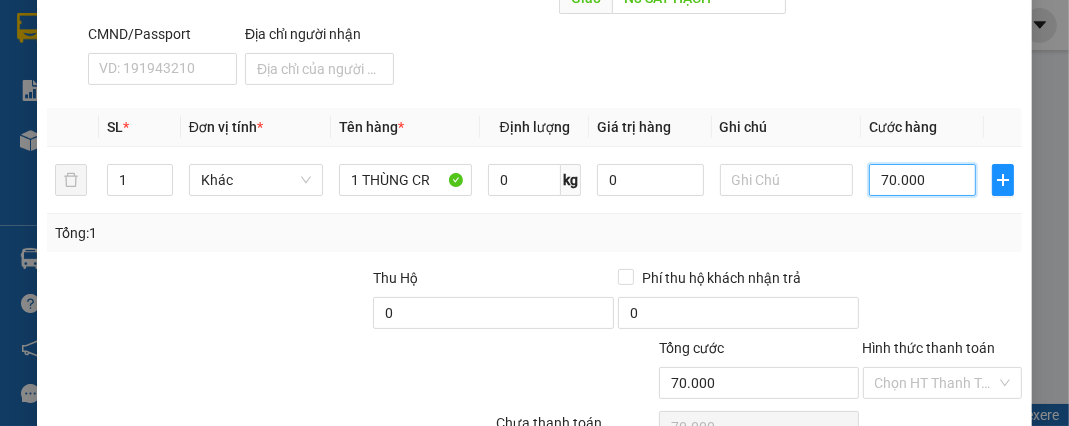 scroll, scrollTop: 449, scrollLeft: 0, axis: vertical 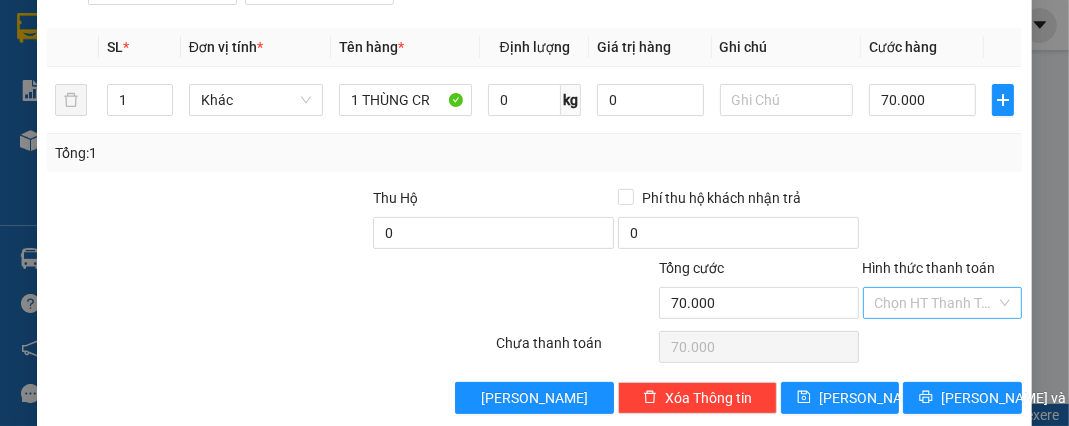 click on "Hình thức thanh toán" at bounding box center [935, 303] 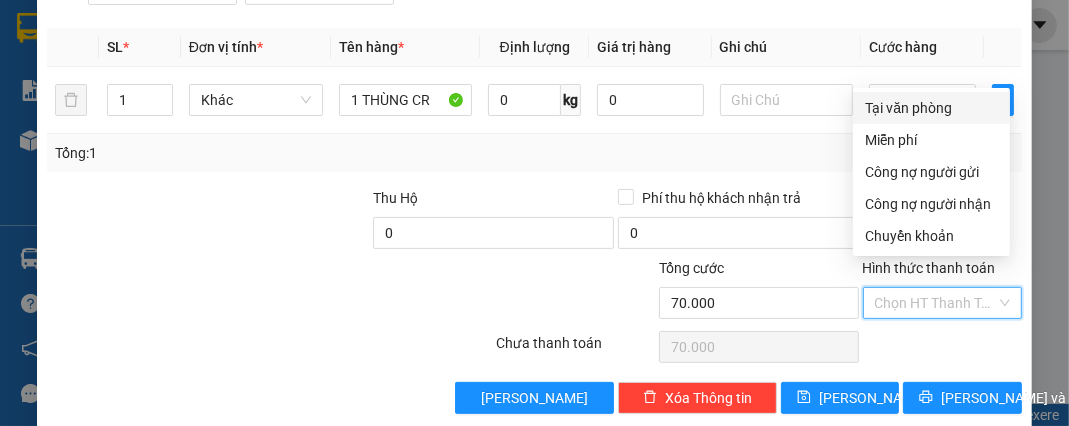 click on "Tại văn phòng" at bounding box center (931, 108) 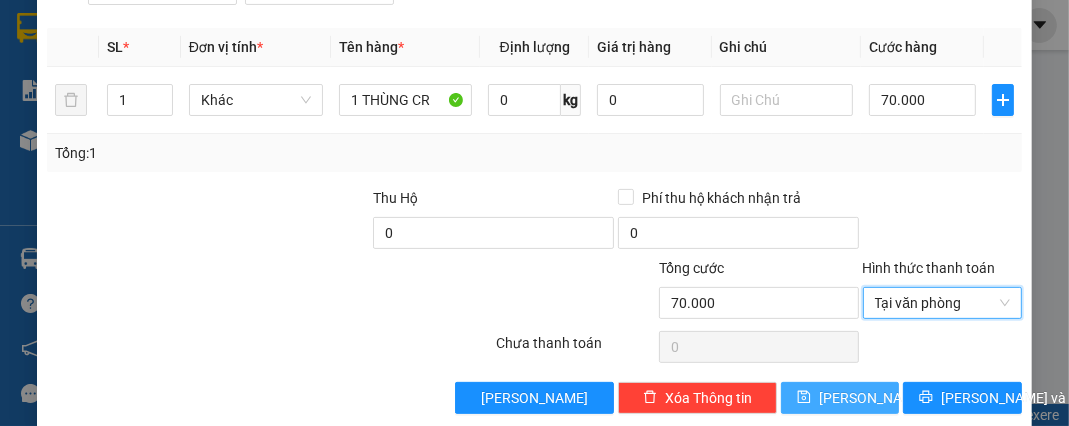 click on "[PERSON_NAME]" at bounding box center (840, 398) 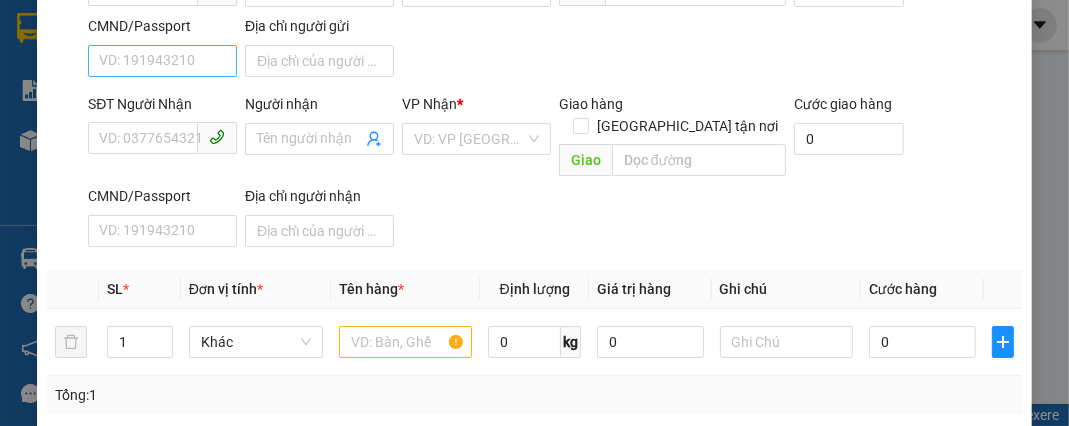 scroll, scrollTop: 129, scrollLeft: 0, axis: vertical 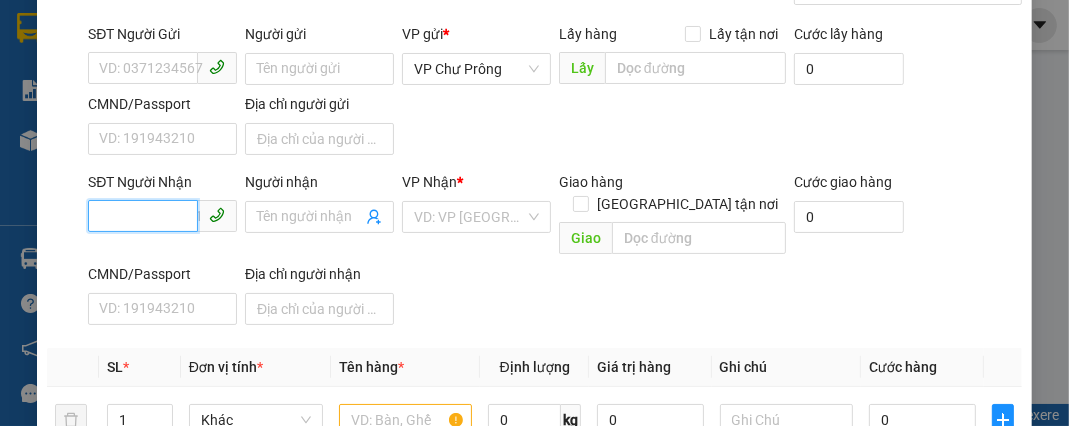 click on "SĐT Người Nhận" at bounding box center [143, 216] 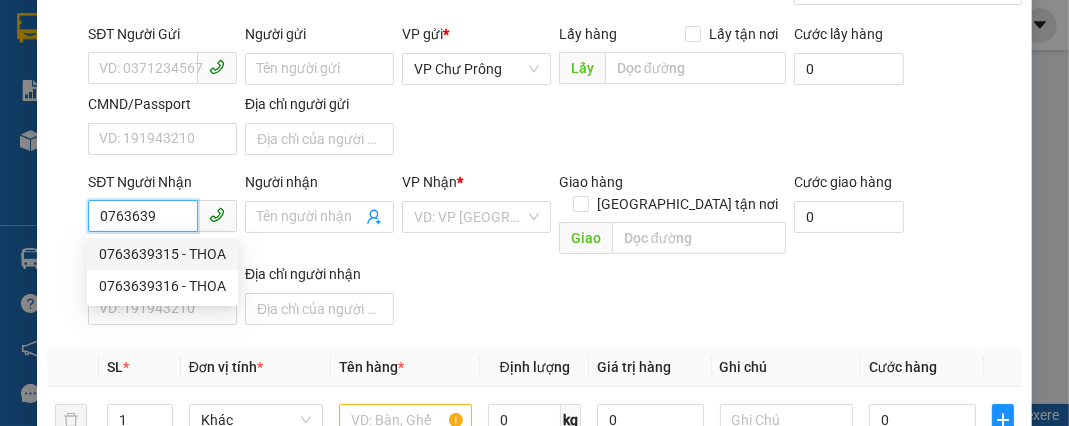 click on "0763639315 - THOA" at bounding box center (162, 254) 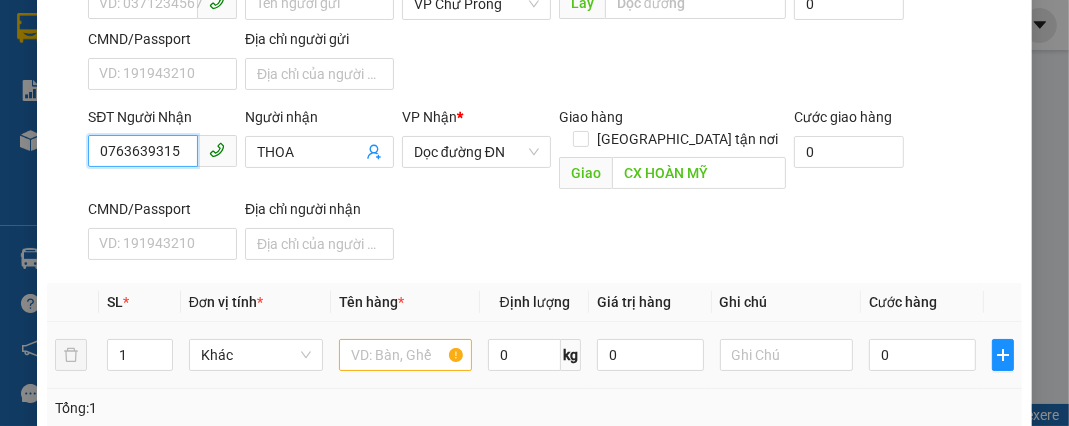 scroll, scrollTop: 289, scrollLeft: 0, axis: vertical 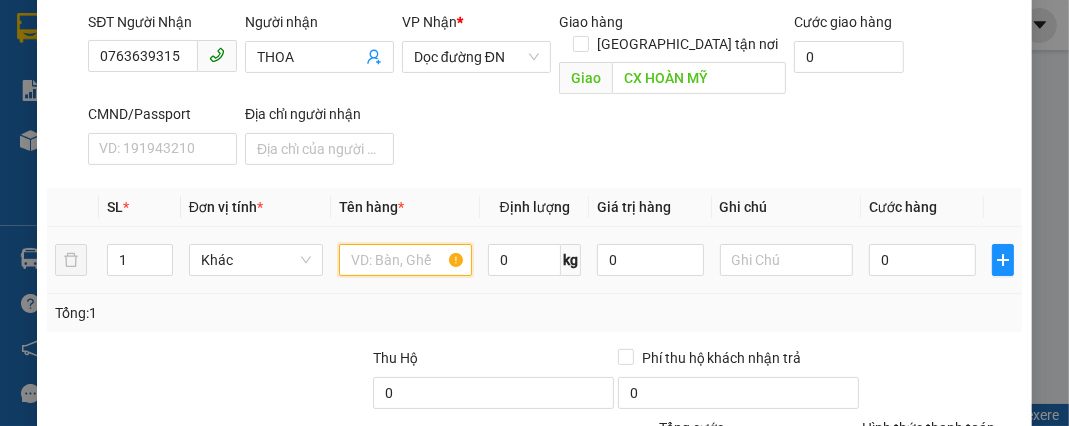 click at bounding box center [406, 260] 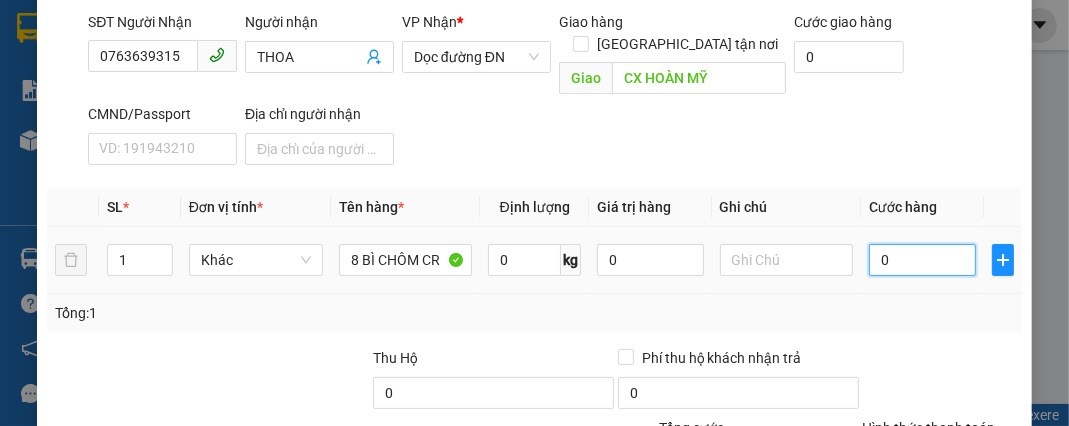 click on "0" at bounding box center [922, 260] 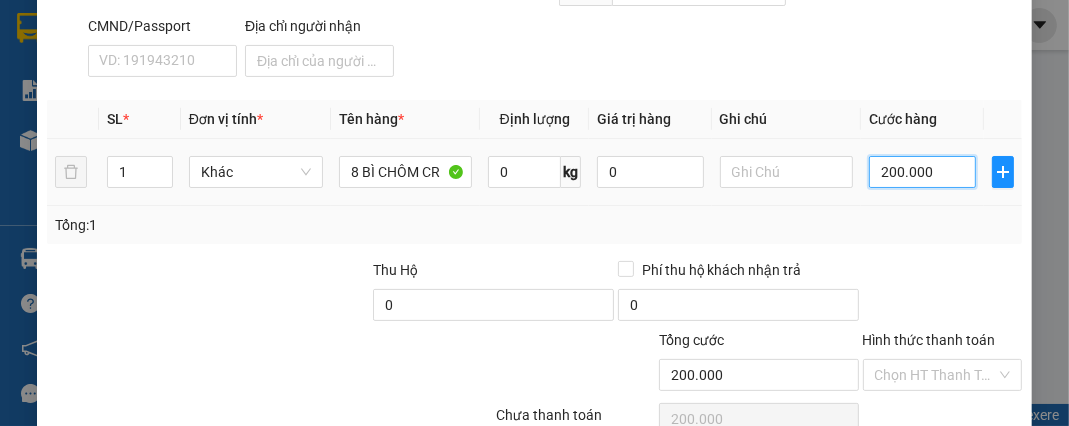 scroll, scrollTop: 449, scrollLeft: 0, axis: vertical 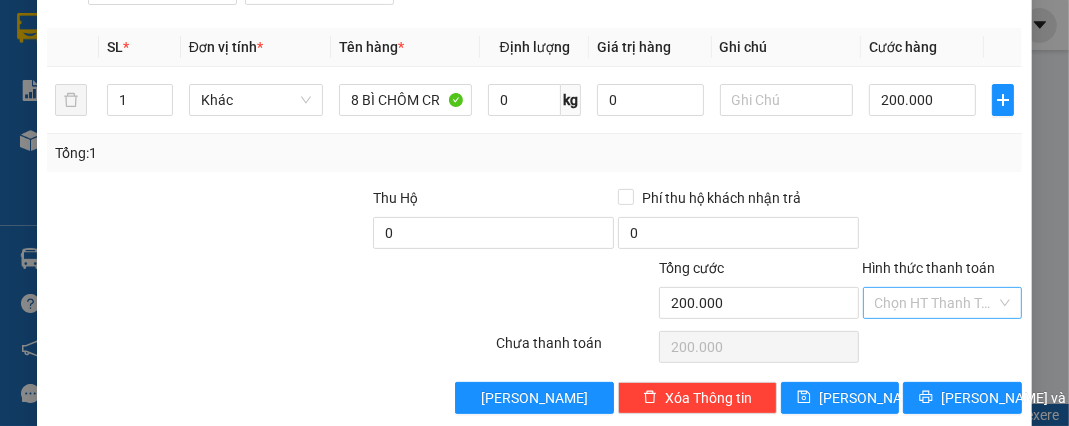 click on "Hình thức thanh toán" at bounding box center [935, 303] 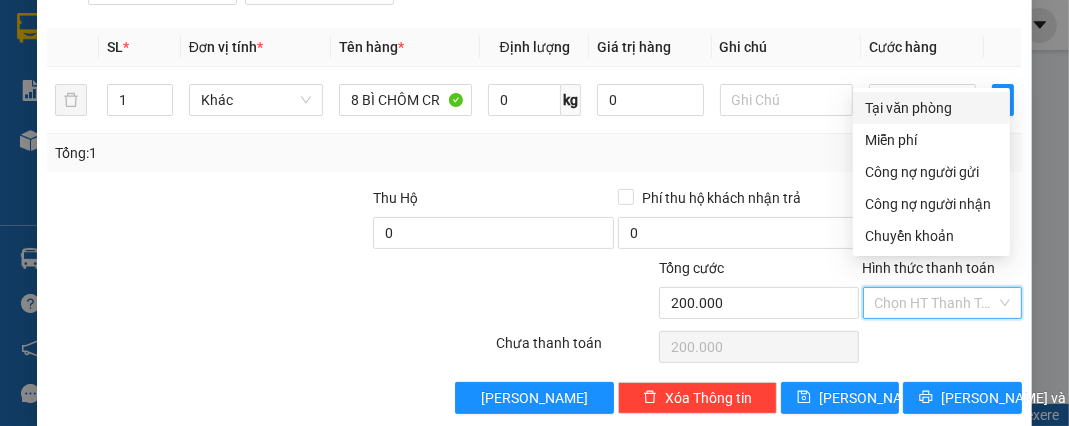 click on "Tại văn phòng" at bounding box center [931, 108] 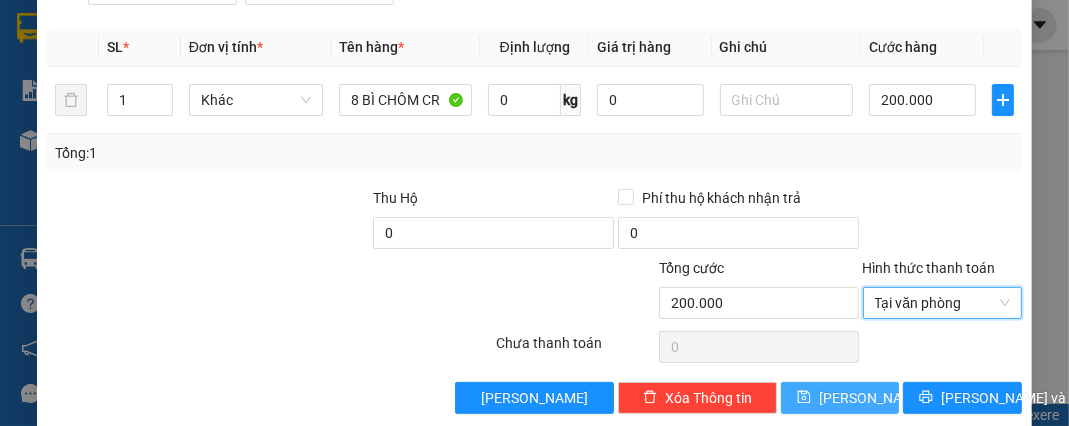 click on "[PERSON_NAME]" at bounding box center (872, 398) 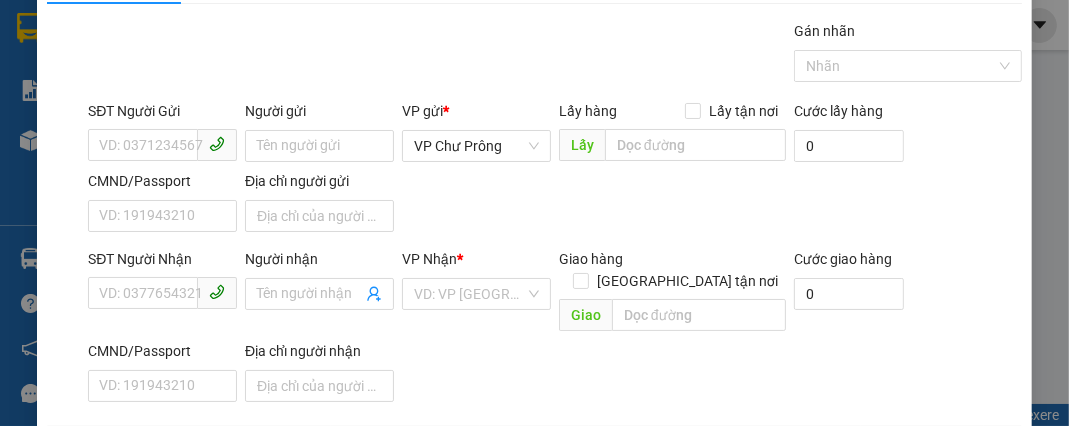 scroll, scrollTop: 49, scrollLeft: 0, axis: vertical 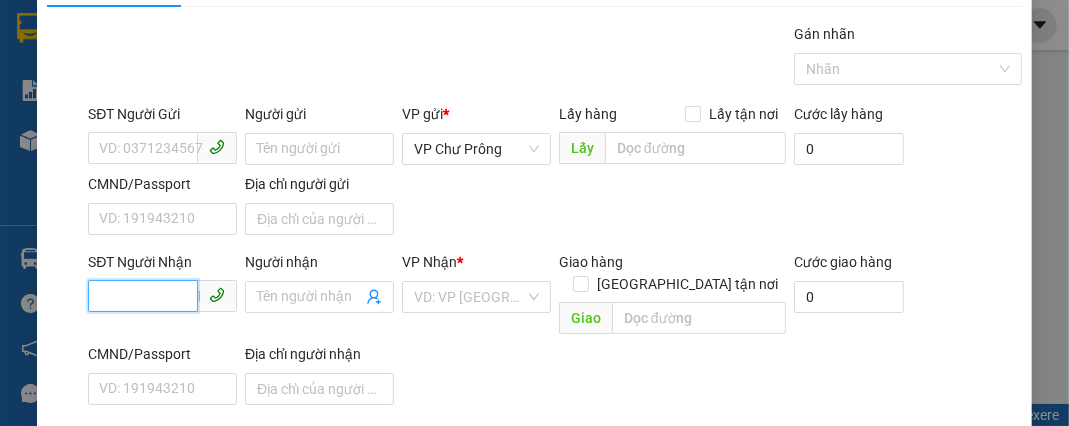 click on "SĐT Người Nhận" at bounding box center (143, 296) 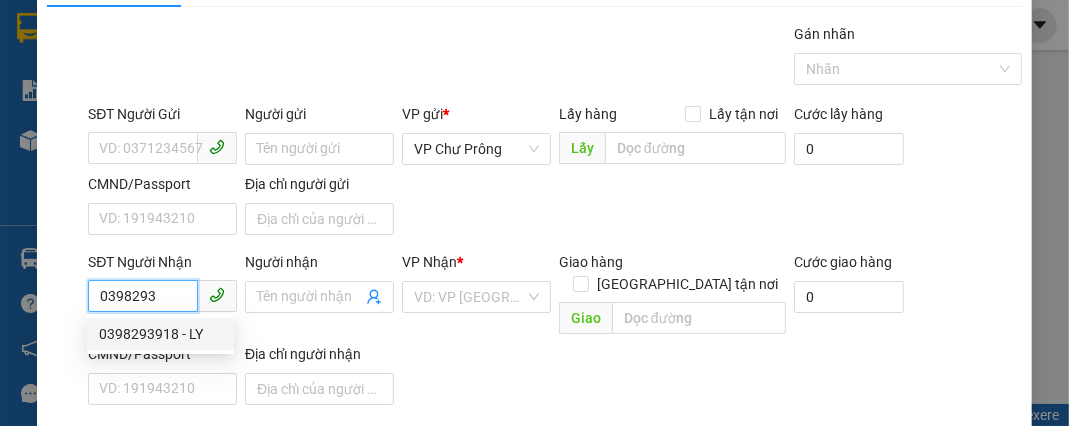click on "0398293918 - LY" at bounding box center [160, 334] 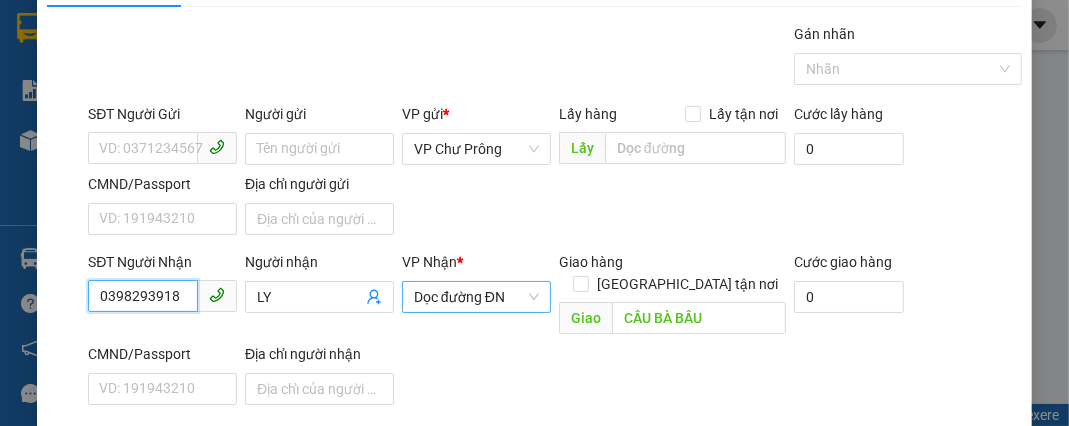 scroll, scrollTop: 209, scrollLeft: 0, axis: vertical 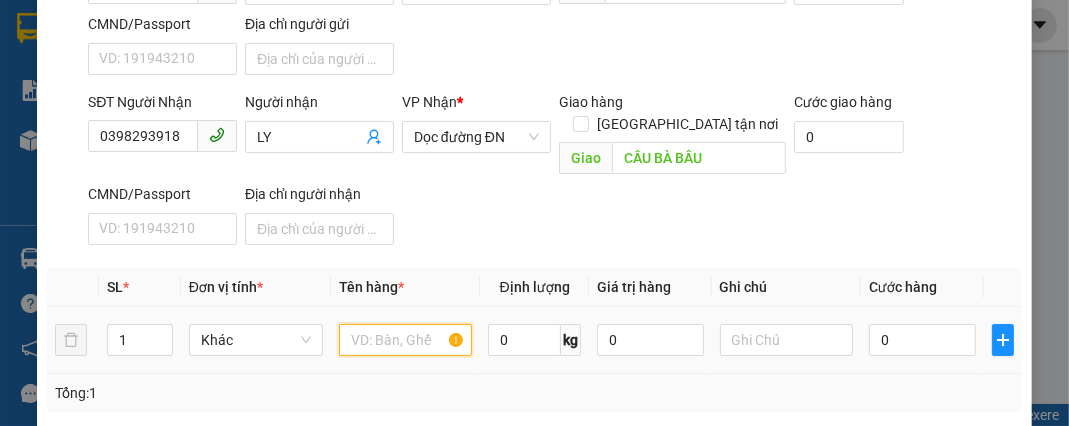 click at bounding box center [406, 340] 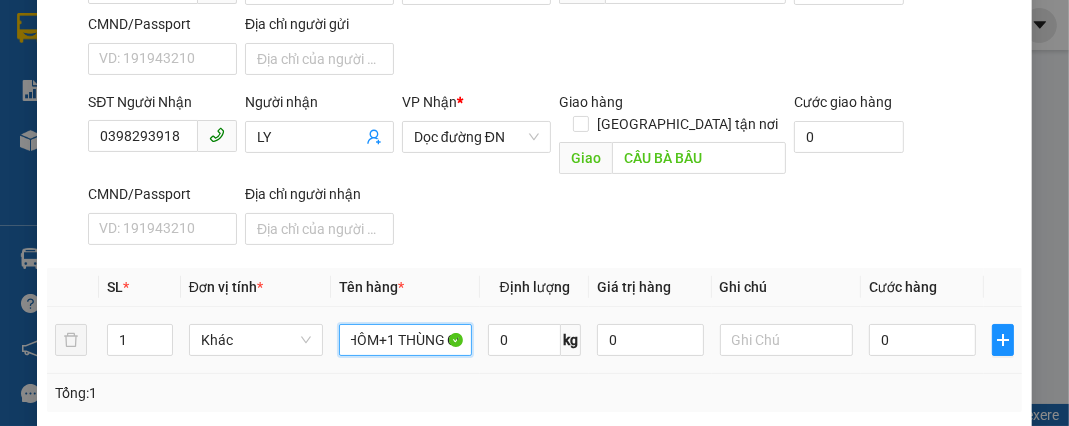 scroll, scrollTop: 0, scrollLeft: 48, axis: horizontal 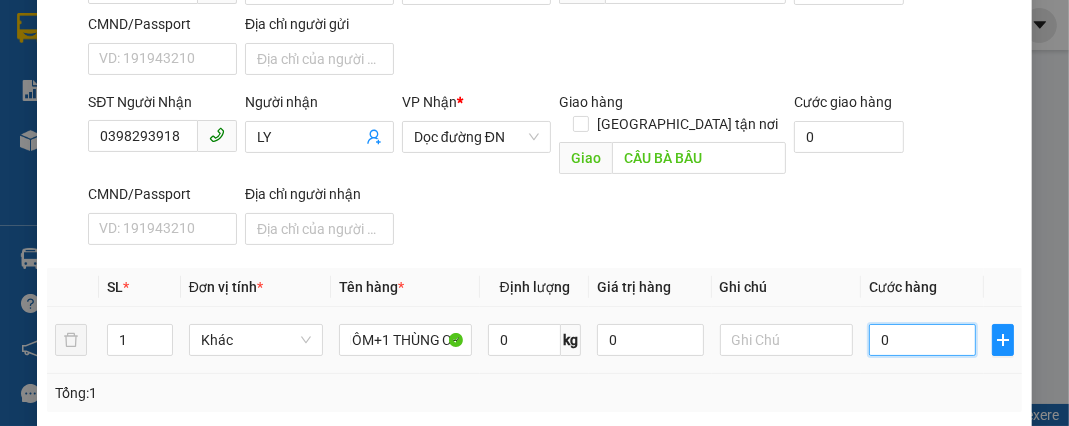 click on "0" at bounding box center [922, 340] 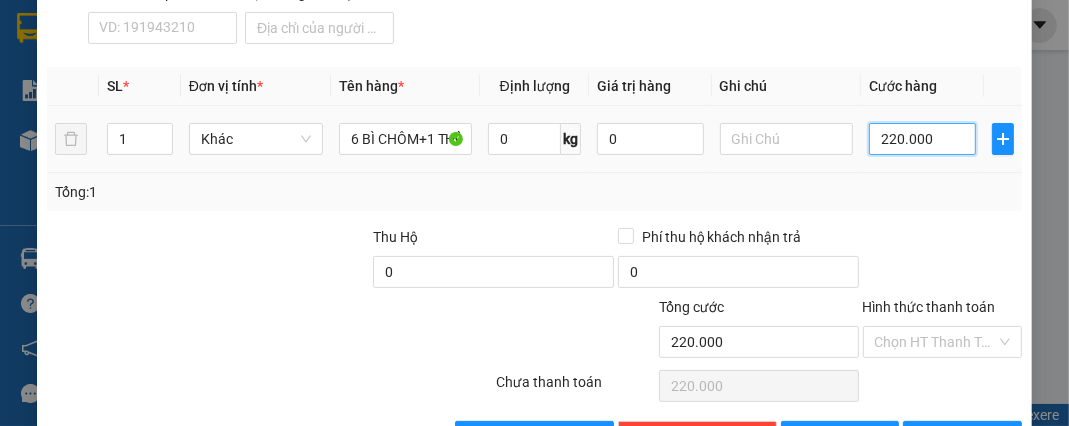 scroll, scrollTop: 449, scrollLeft: 0, axis: vertical 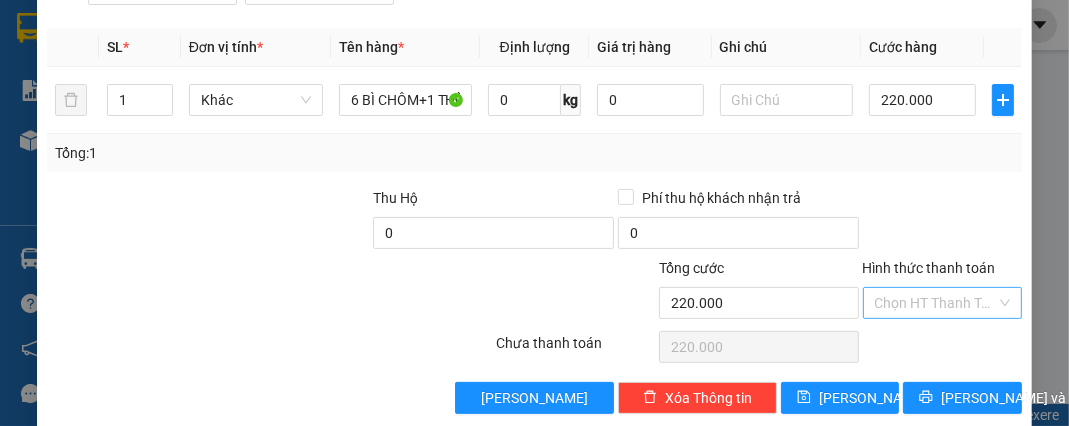 click on "Hình thức thanh toán" at bounding box center (935, 303) 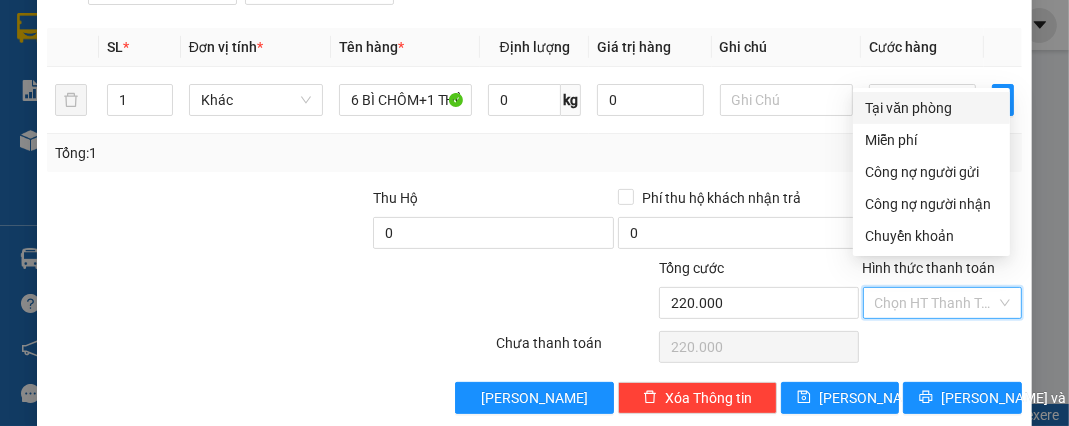 click on "Tại văn phòng" at bounding box center (931, 108) 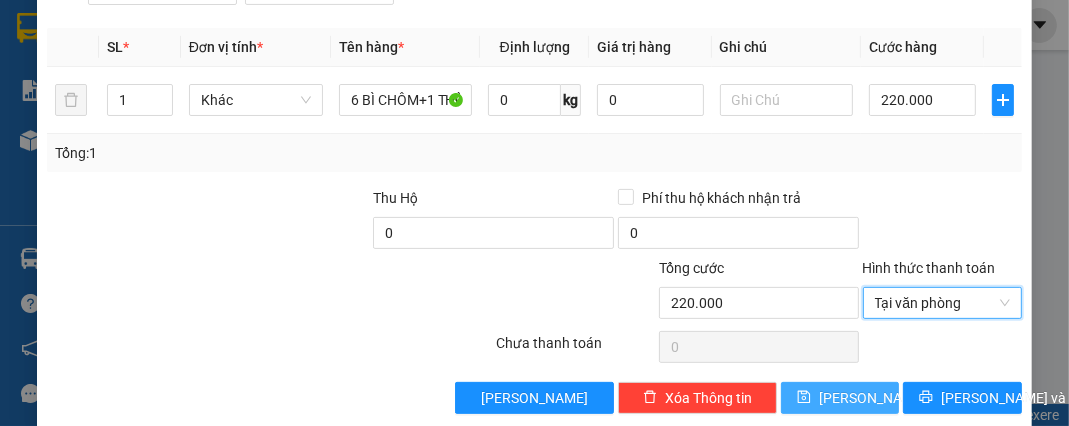 click on "[PERSON_NAME]" at bounding box center (872, 398) 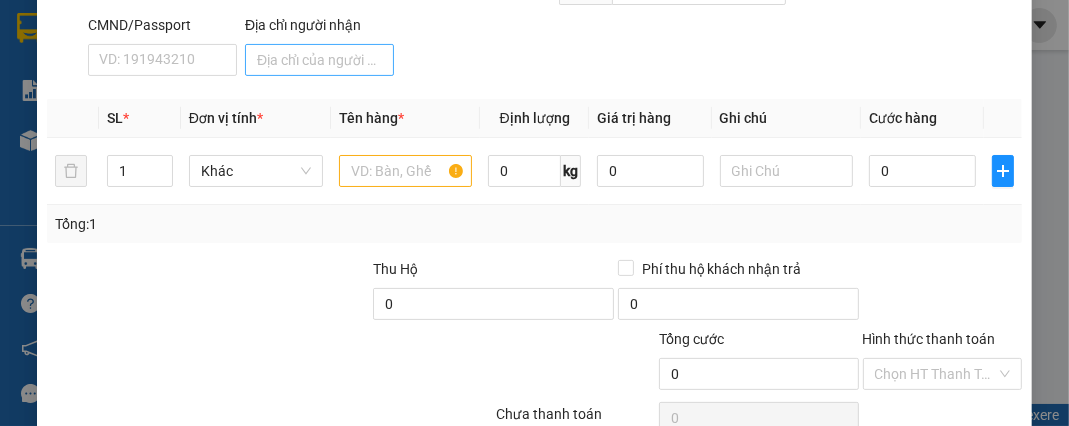scroll, scrollTop: 209, scrollLeft: 0, axis: vertical 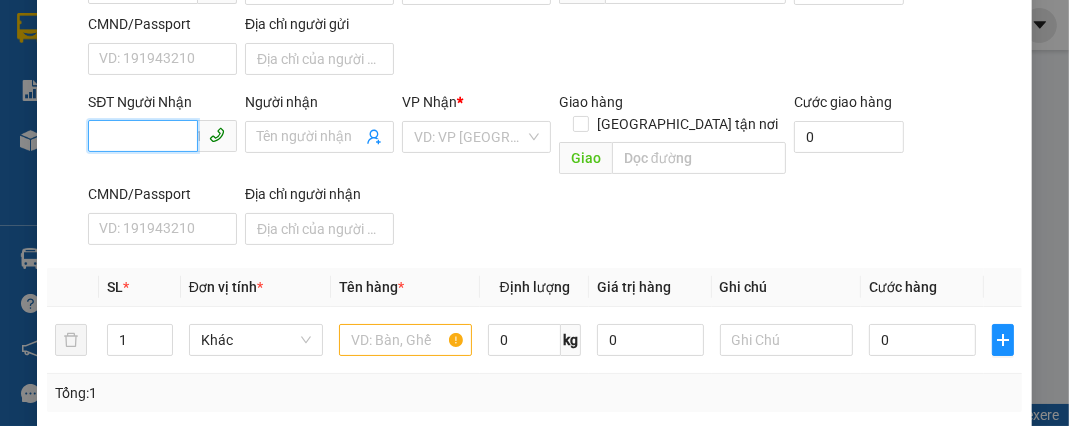 click on "SĐT Người Nhận" at bounding box center (143, 136) 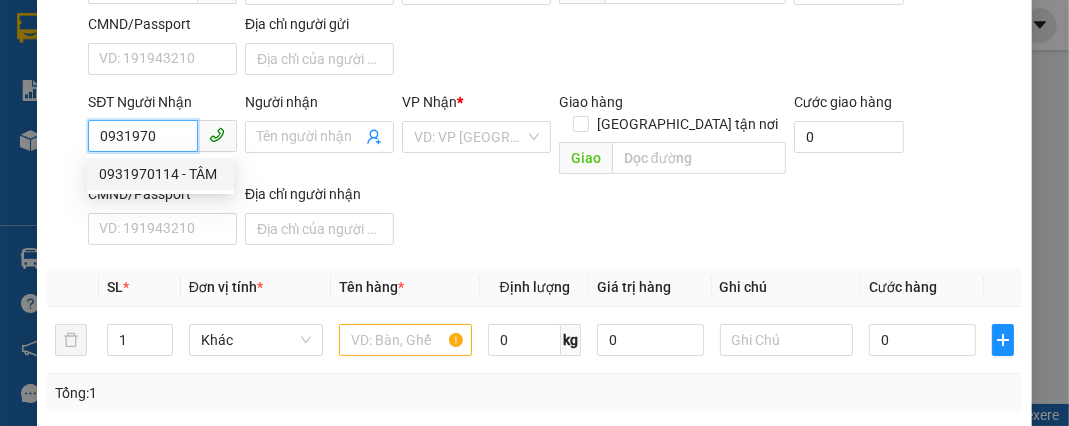 click on "0931970114 - TÂM" at bounding box center (160, 174) 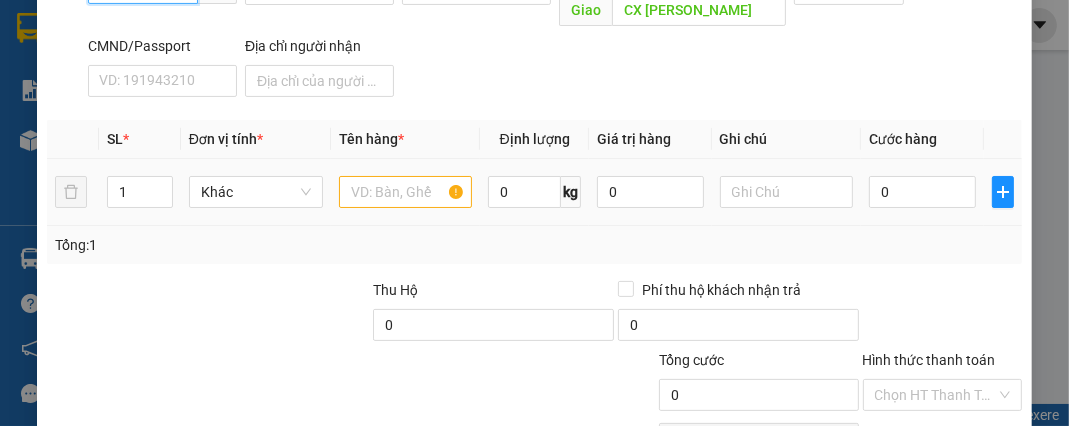 scroll, scrollTop: 369, scrollLeft: 0, axis: vertical 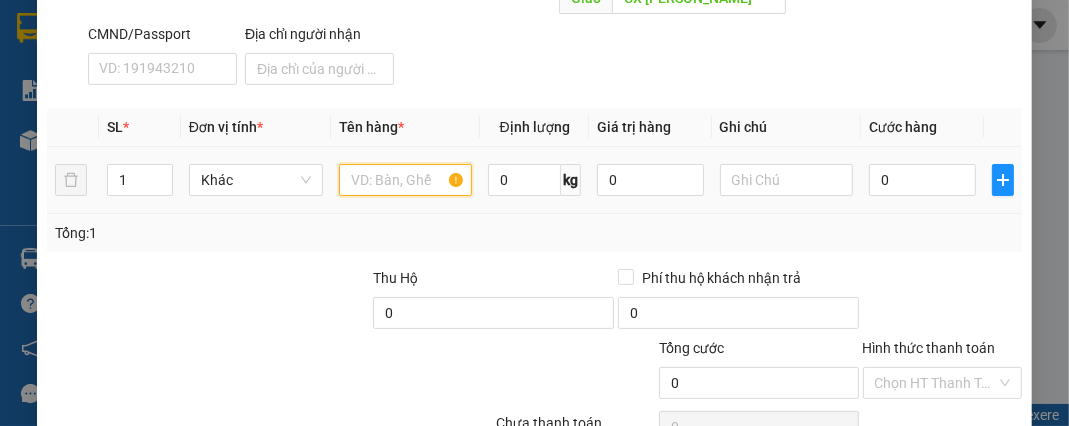 click at bounding box center (406, 180) 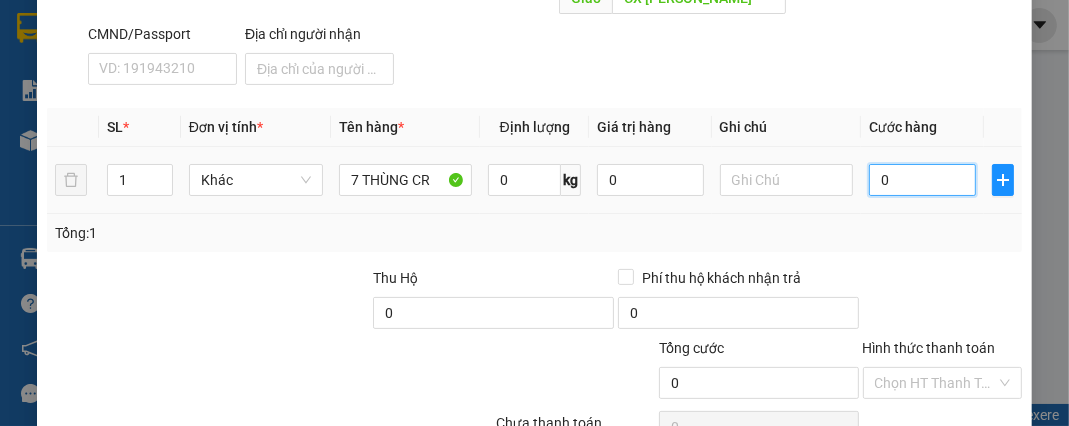 click on "0" at bounding box center (922, 180) 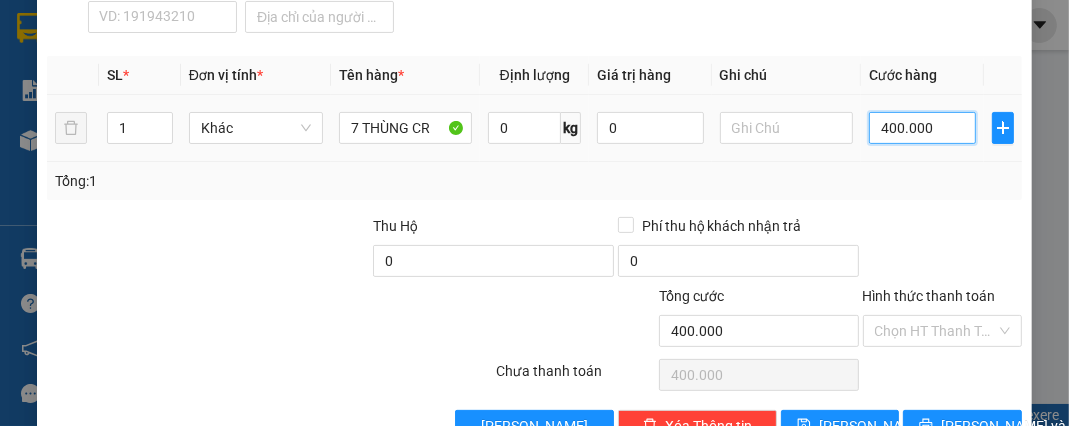 scroll, scrollTop: 449, scrollLeft: 0, axis: vertical 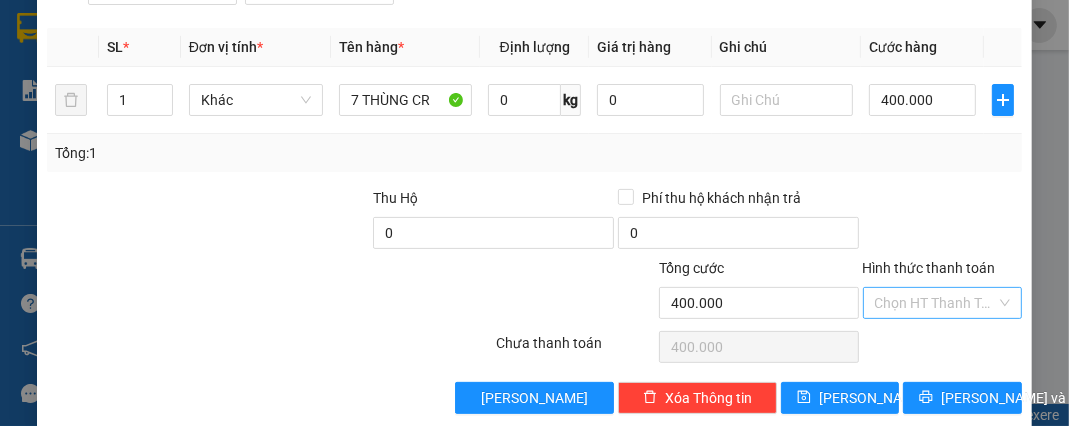 click on "Hình thức thanh toán" at bounding box center (935, 303) 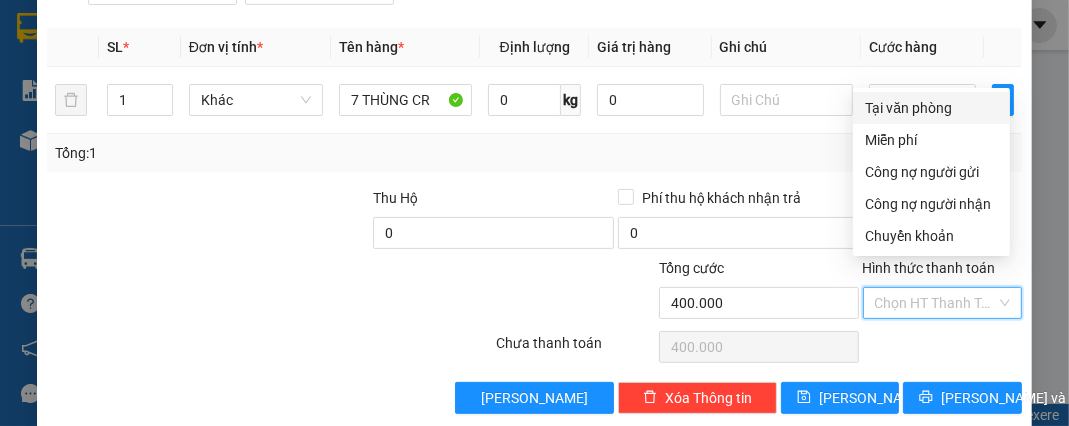 click on "Tại văn phòng" at bounding box center [931, 108] 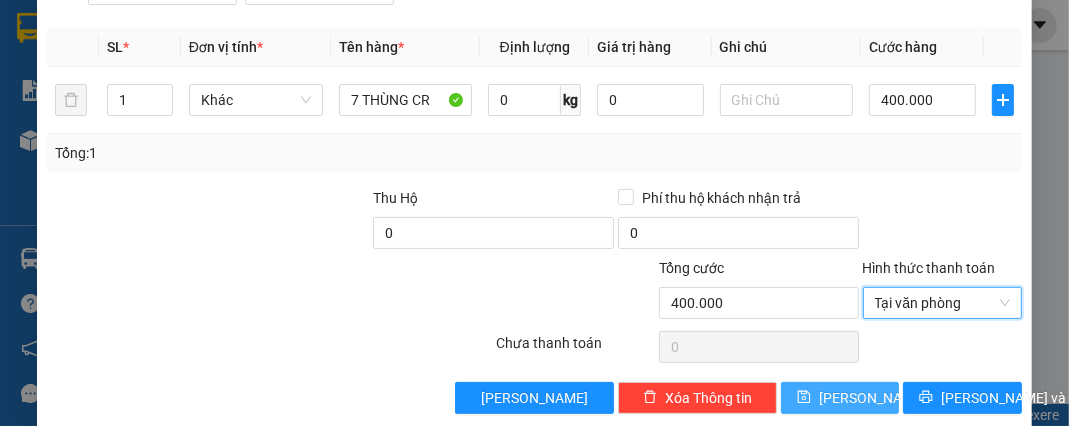 click on "[PERSON_NAME]" at bounding box center (872, 398) 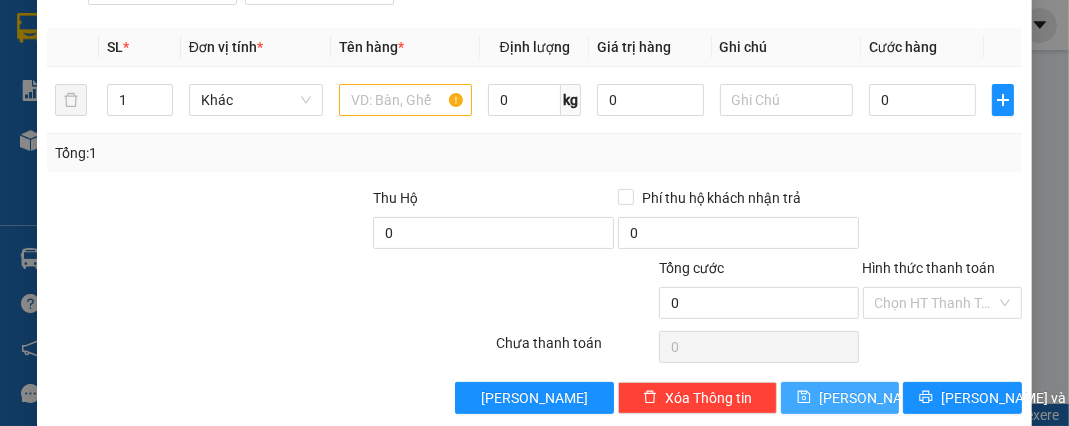 scroll, scrollTop: 209, scrollLeft: 0, axis: vertical 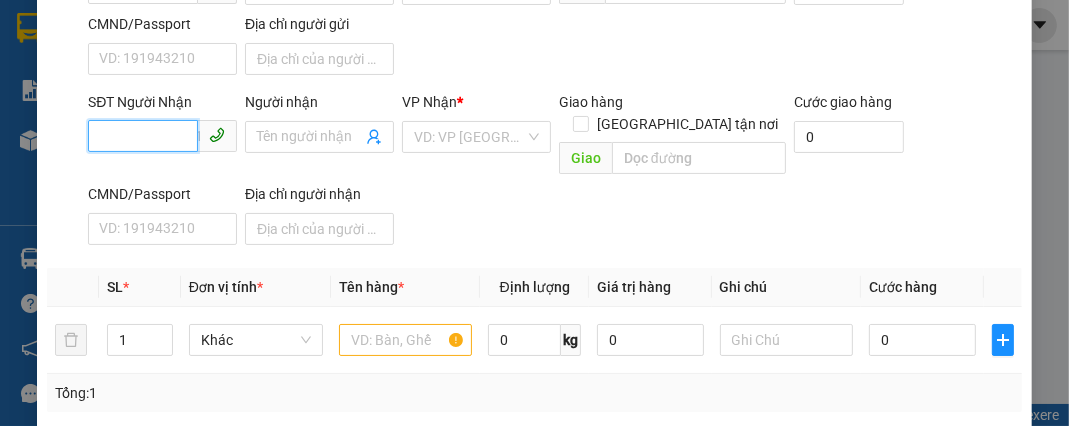 click on "SĐT Người Nhận" at bounding box center (143, 136) 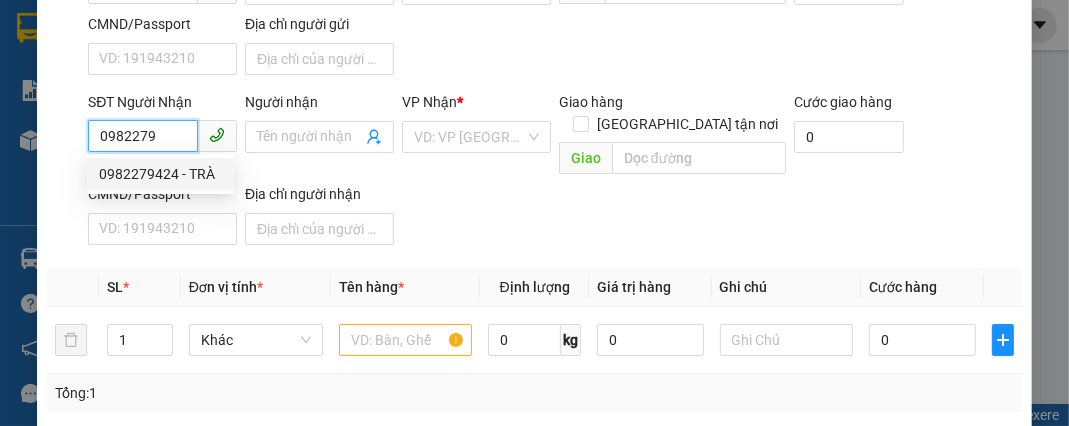 click on "0982279424 - TRÀ" at bounding box center (160, 174) 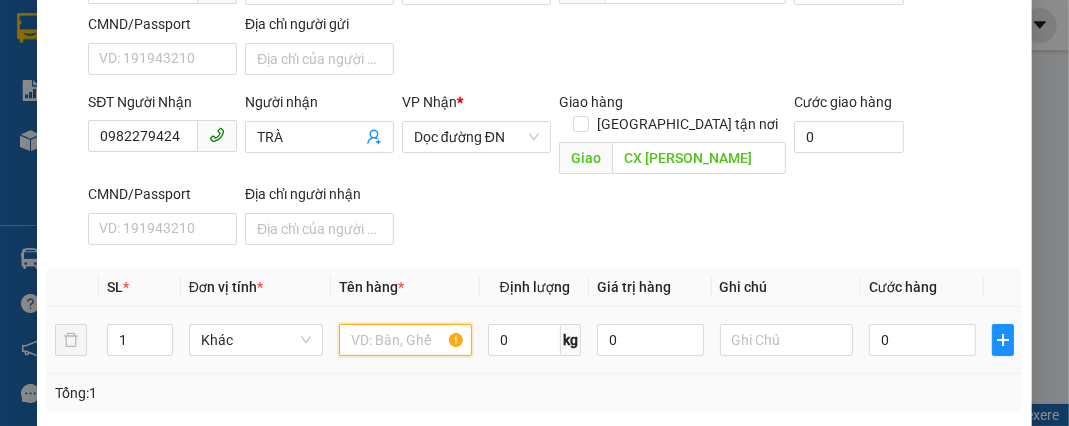 click at bounding box center [406, 340] 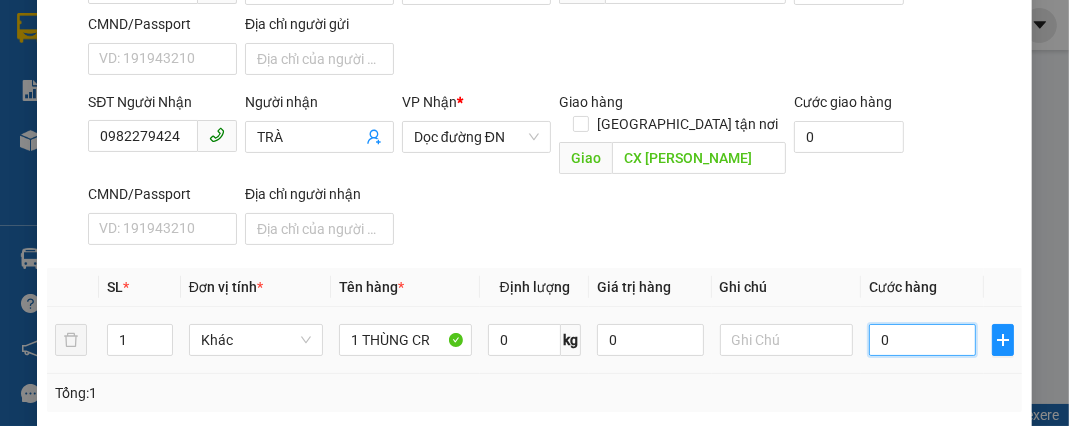 click on "0" at bounding box center (922, 340) 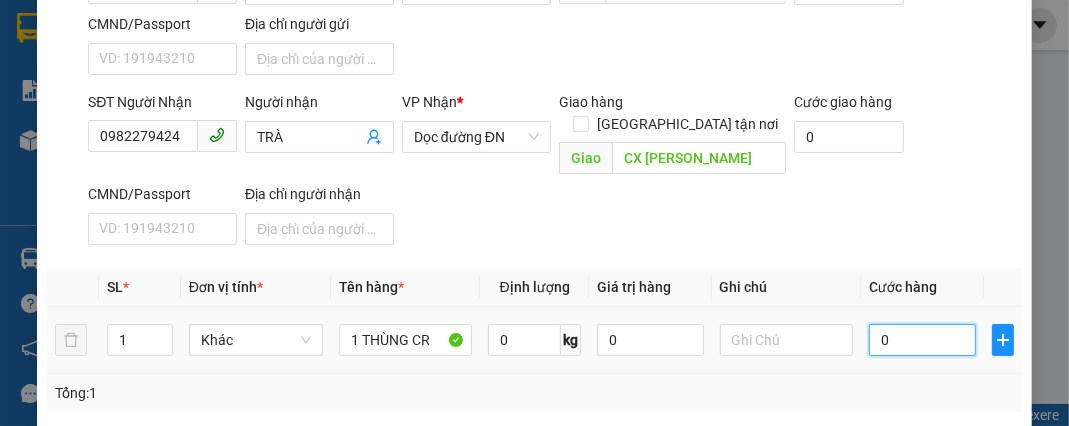 click on "0" at bounding box center (922, 340) 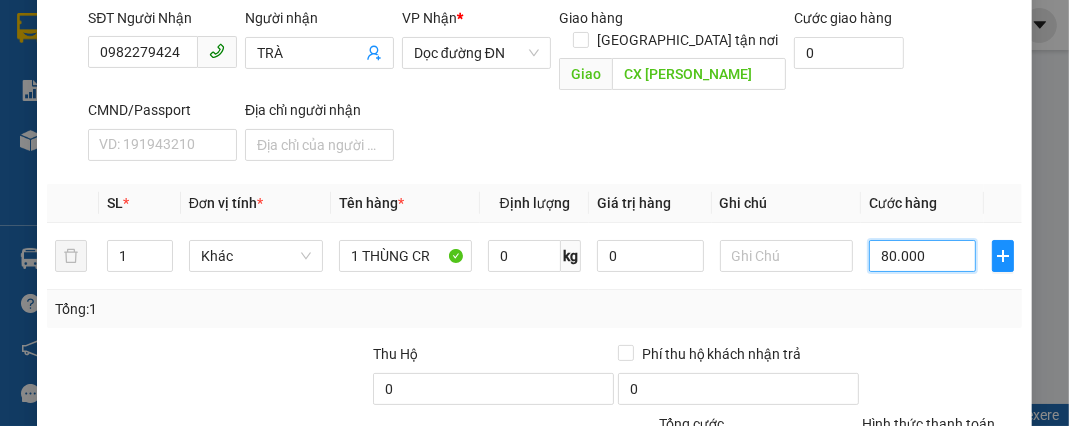 scroll, scrollTop: 369, scrollLeft: 0, axis: vertical 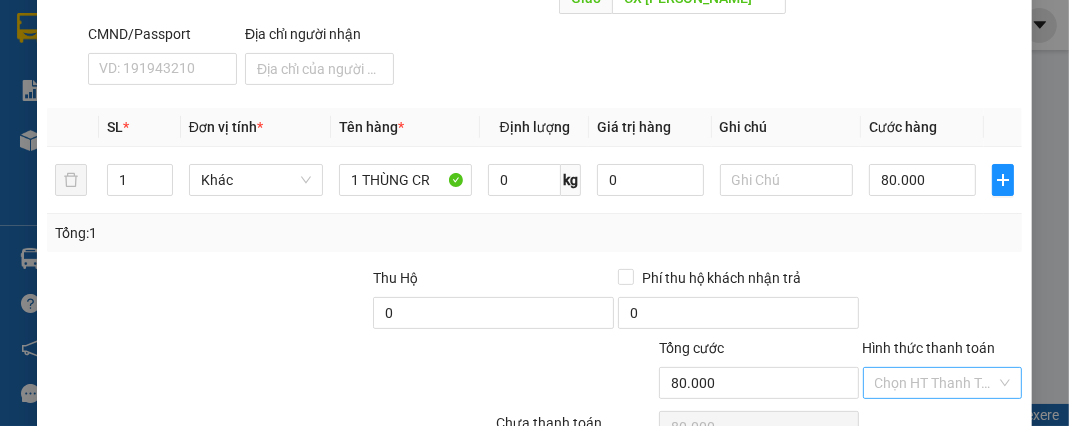 click on "Hình thức thanh toán" at bounding box center (935, 383) 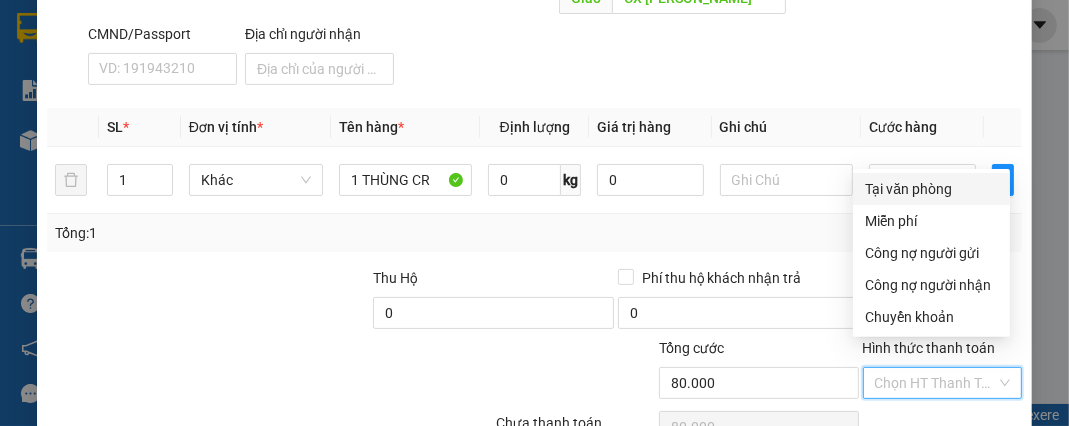 click on "Tại văn phòng" at bounding box center [931, 189] 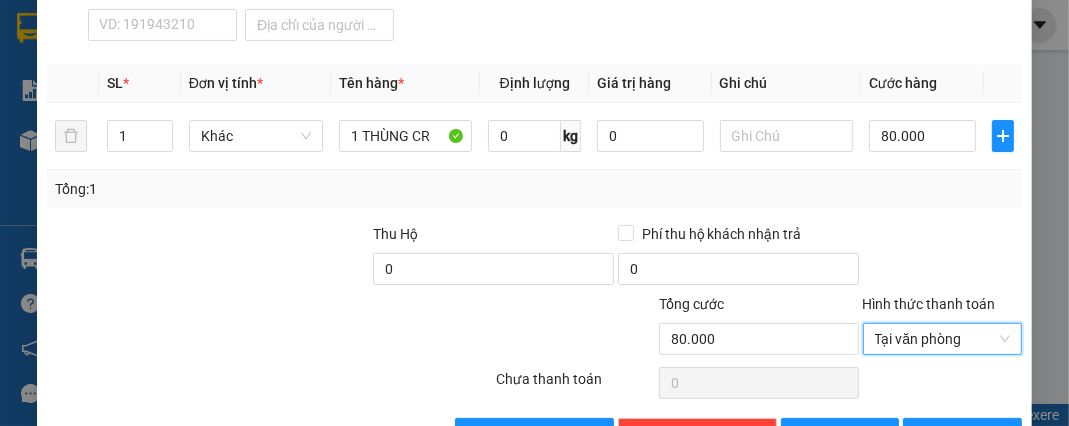 scroll, scrollTop: 449, scrollLeft: 0, axis: vertical 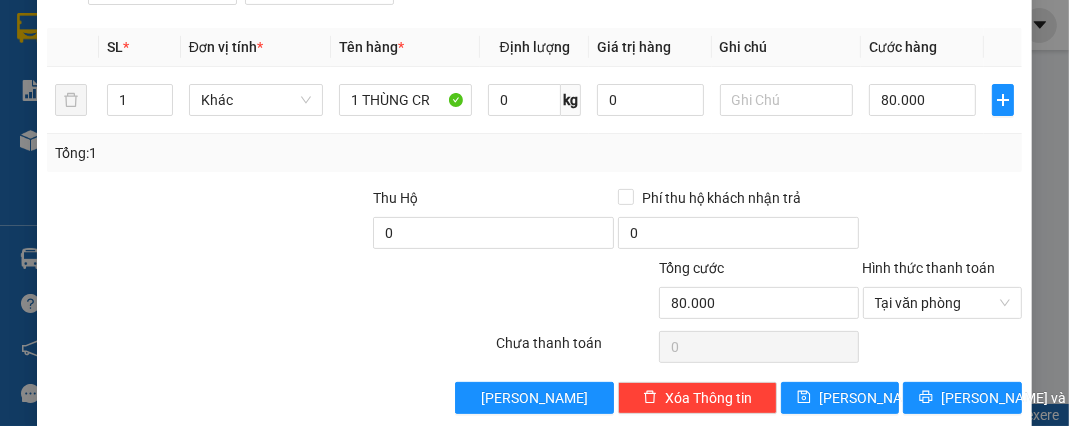click on "Transit Pickup Surcharge Ids Transit Deliver Surcharge Ids Transit Deliver Surcharge Transit Deliver Surcharge Gói vận chuyển  * Tiêu chuẩn Gán nhãn   Nhãn SĐT Người Gửi VD: 0371234567 Người gửi Tên người gửi VP gửi  * VP Chư Prông Lấy hàng Lấy tận nơi Lấy Cước lấy hàng 0 CMND/Passport VD: [PASSPORT] Địa chỉ người gửi SĐT Người Nhận 0982279424 Người nhận TRÀ VP Nhận  * Dọc đường ĐN Giao hàng Giao tận nơi Giao CX HÀ LAM Cước giao hàng 0 CMND/Passport VD: [PASSPORT] Địa chỉ người nhận SL  * Đơn vị tính  * Tên hàng  * Định lượng Giá trị hàng Ghi chú Cước hàng                   1 Khác 1 THÙNG CR 0 kg 0 80.000 Tổng:  1 Thu Hộ 0 Phí thu hộ khách nhận trả 0 Tổng cước 80.000 Hình thức thanh toán Tại văn phòng Số tiền thu trước 0 Tại văn phòng Chưa thanh toán 0 Lưu nháp Xóa Thông tin [PERSON_NAME] và In Tại văn phòng Miễn phí Miễn phí" at bounding box center [534, 18] 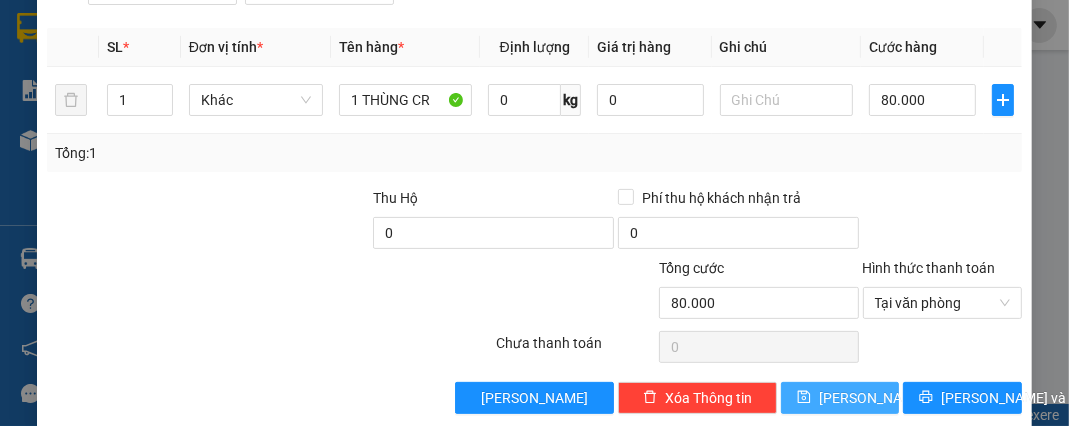 click on "[PERSON_NAME]" at bounding box center (872, 398) 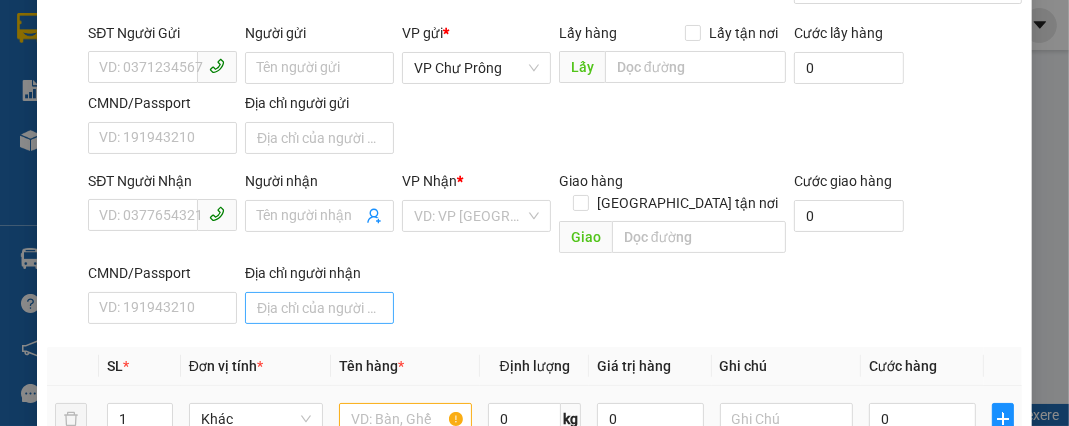 scroll, scrollTop: 129, scrollLeft: 0, axis: vertical 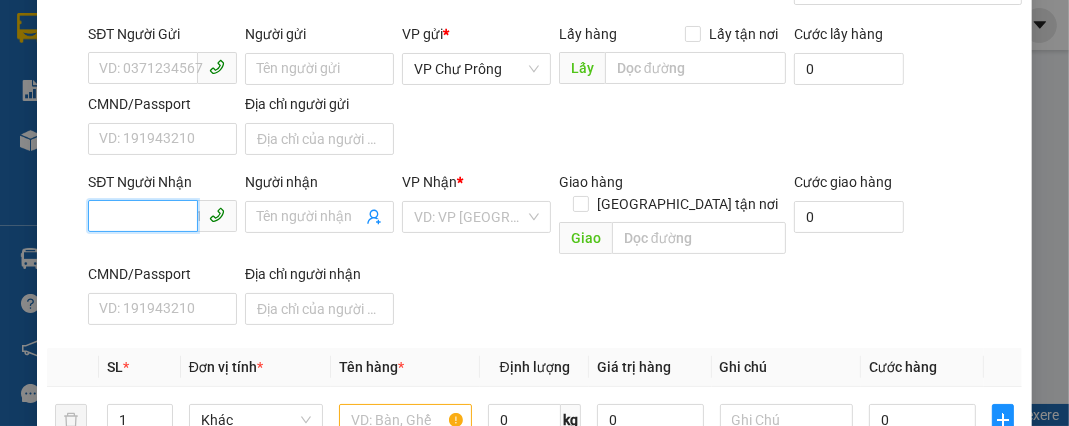 click on "SĐT Người Nhận" at bounding box center (143, 216) 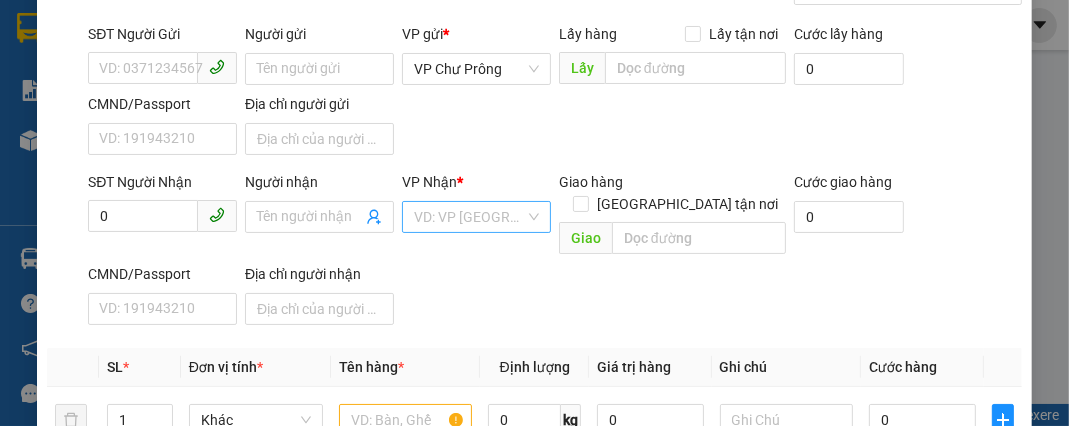 click at bounding box center [469, 217] 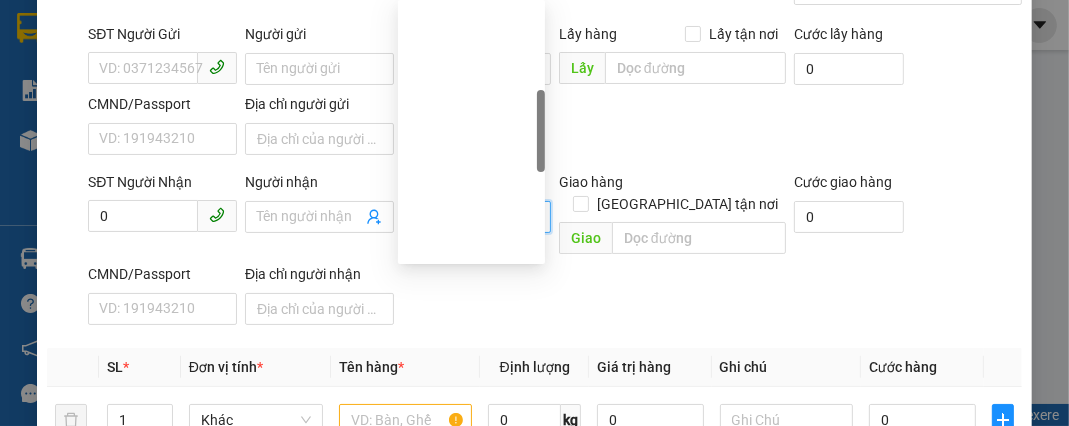 scroll, scrollTop: 320, scrollLeft: 0, axis: vertical 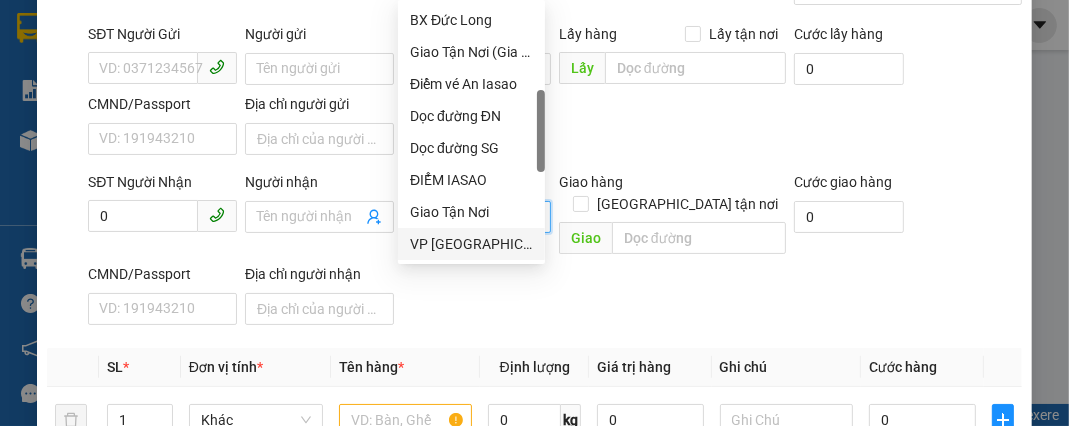 click on "VP [GEOGRAPHIC_DATA]" at bounding box center [471, 244] 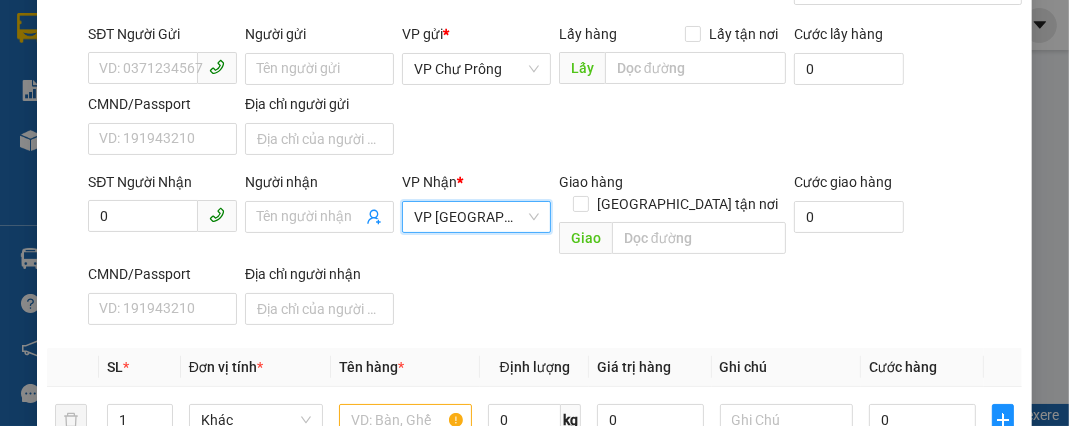 scroll, scrollTop: 289, scrollLeft: 0, axis: vertical 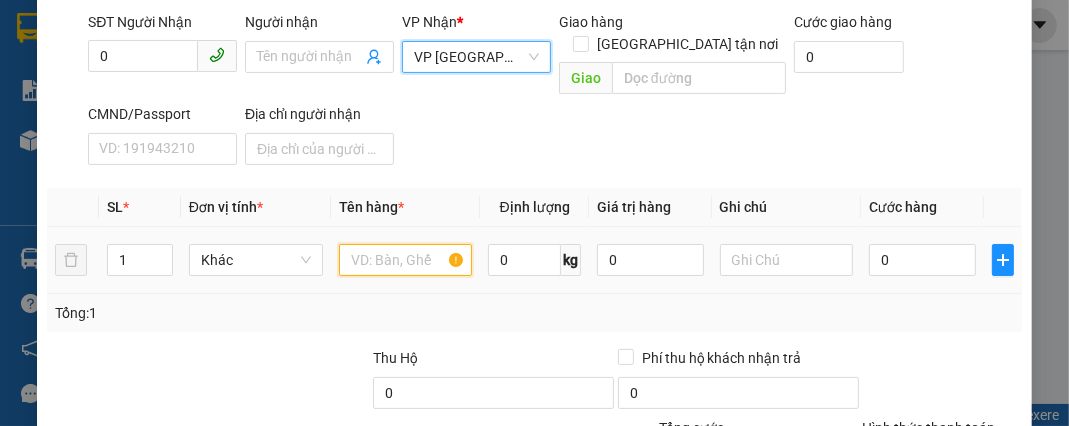 click at bounding box center (406, 260) 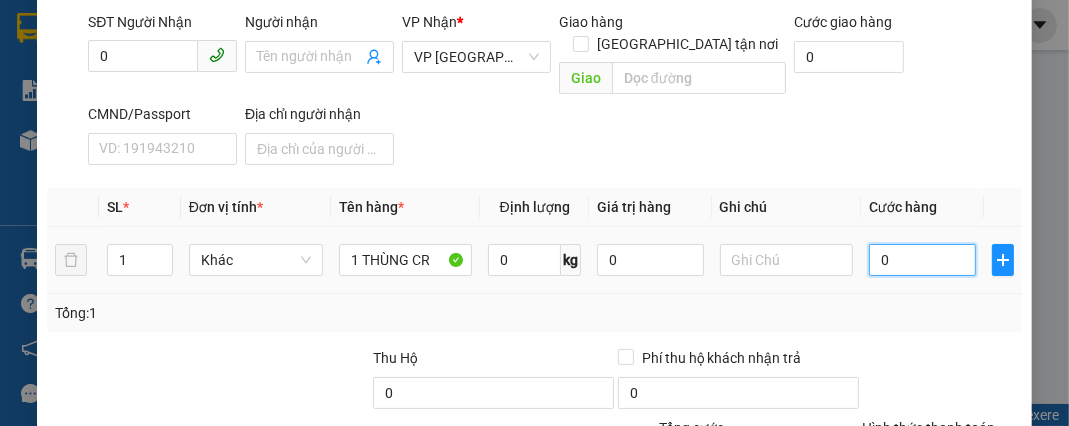 click on "0" at bounding box center (922, 260) 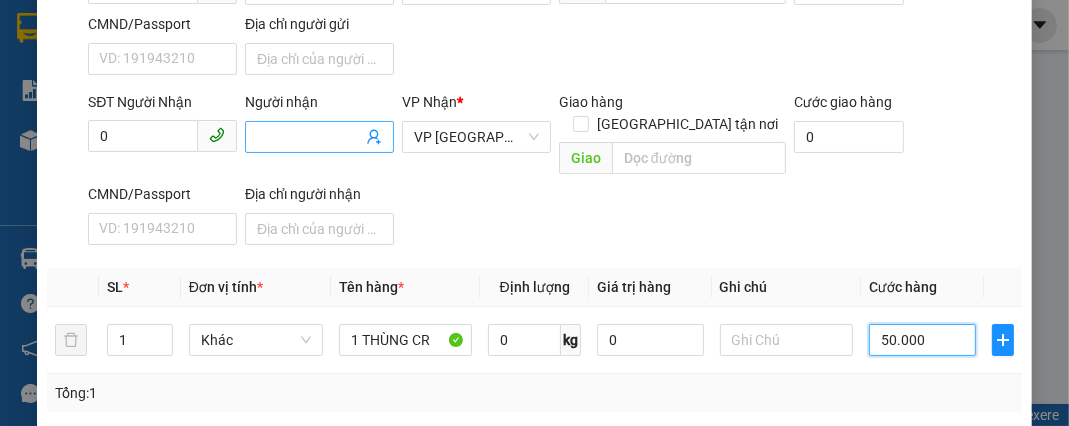 scroll, scrollTop: 129, scrollLeft: 0, axis: vertical 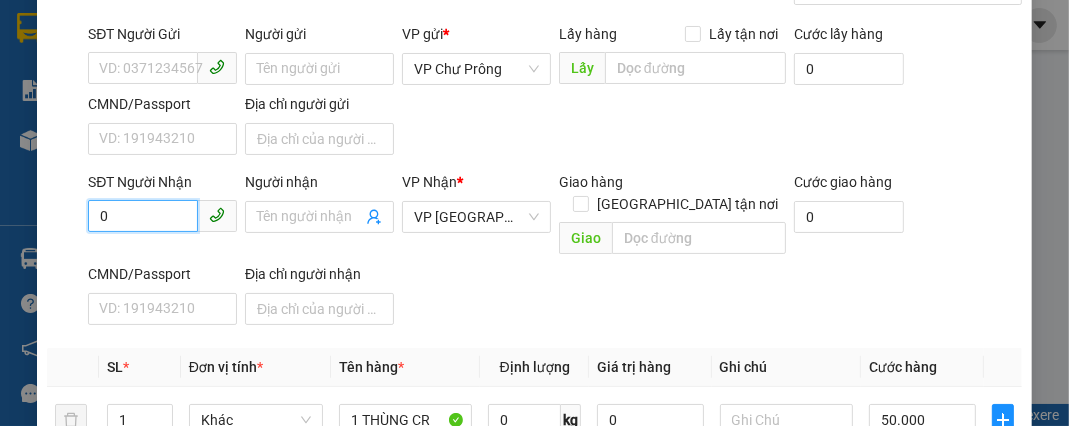 click on "0" at bounding box center [143, 216] 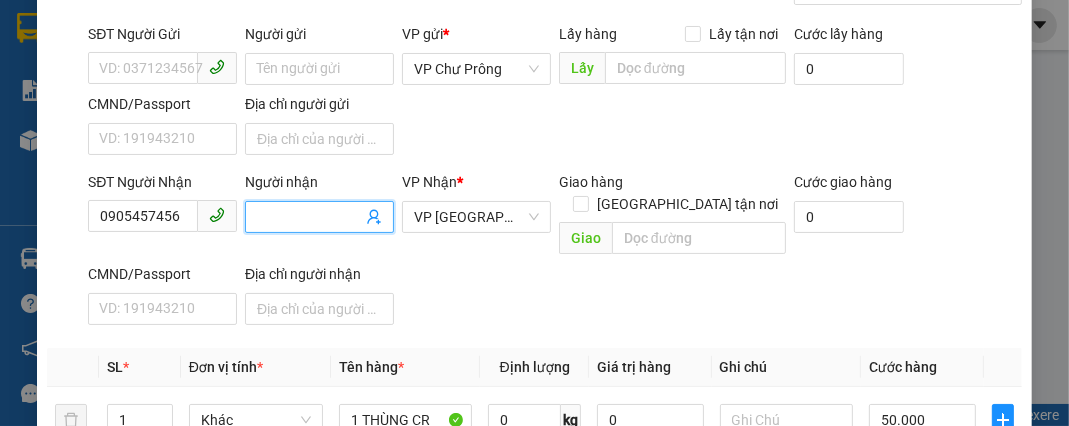 click on "Người nhận" at bounding box center (309, 217) 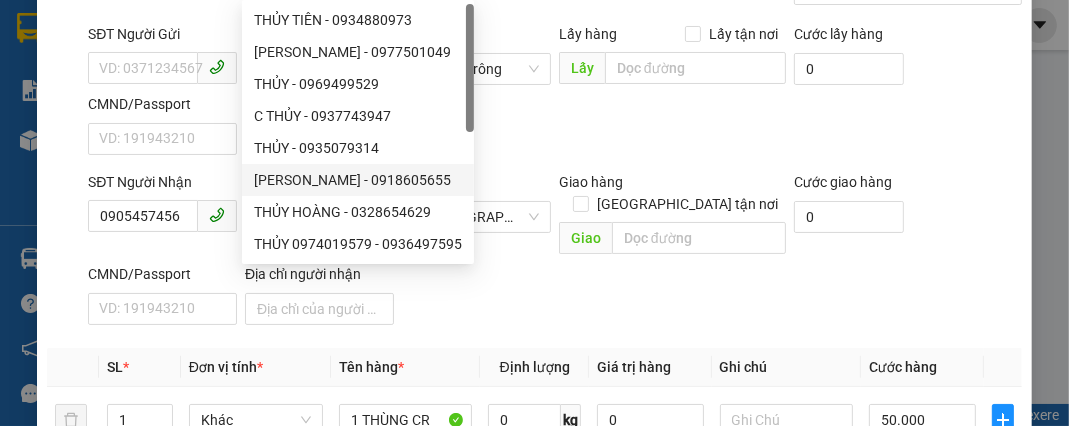 click on "SĐT Người Gửi VD: 0371234567 Người gửi Tên người gửi VP gửi  * VP Chư Prông Lấy hàng Lấy tận nơi Lấy Cước lấy hàng 0 CMND/Passport VD: [PASSPORT] Địa chỉ người gửi" at bounding box center (554, 93) 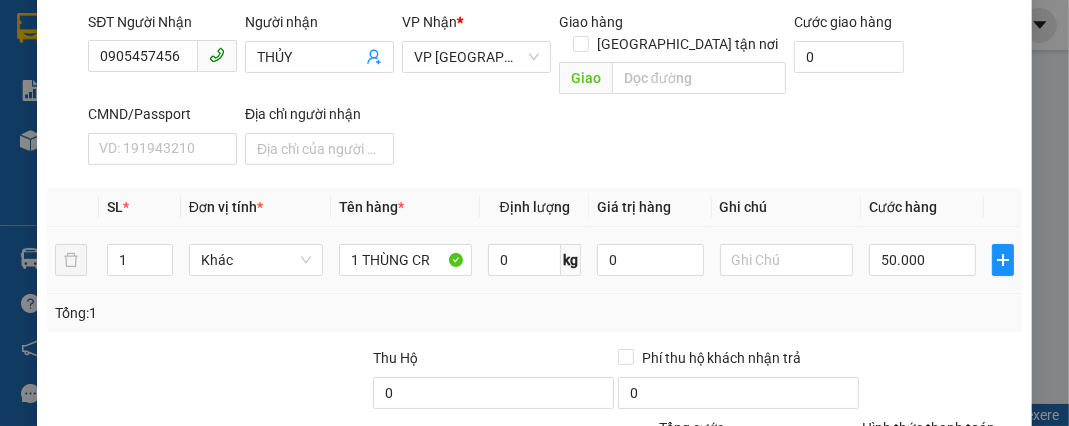 scroll, scrollTop: 449, scrollLeft: 0, axis: vertical 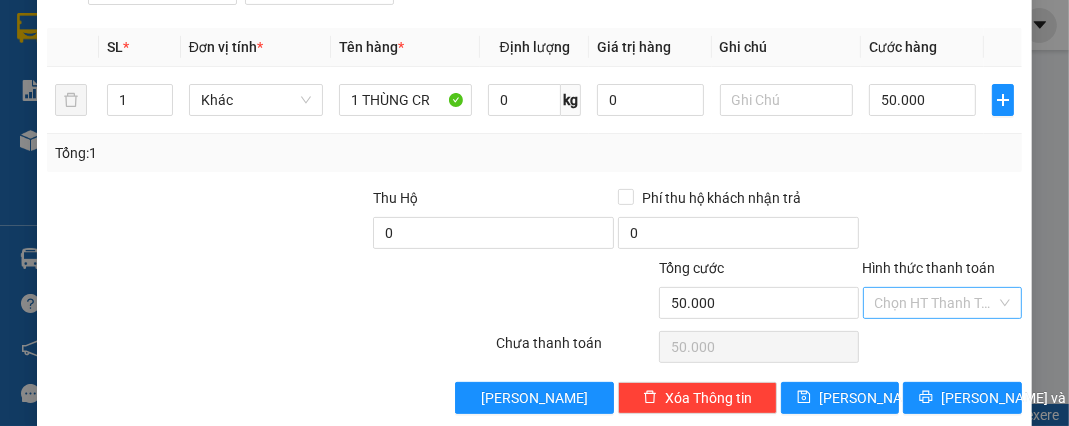 click on "Hình thức thanh toán" at bounding box center (935, 303) 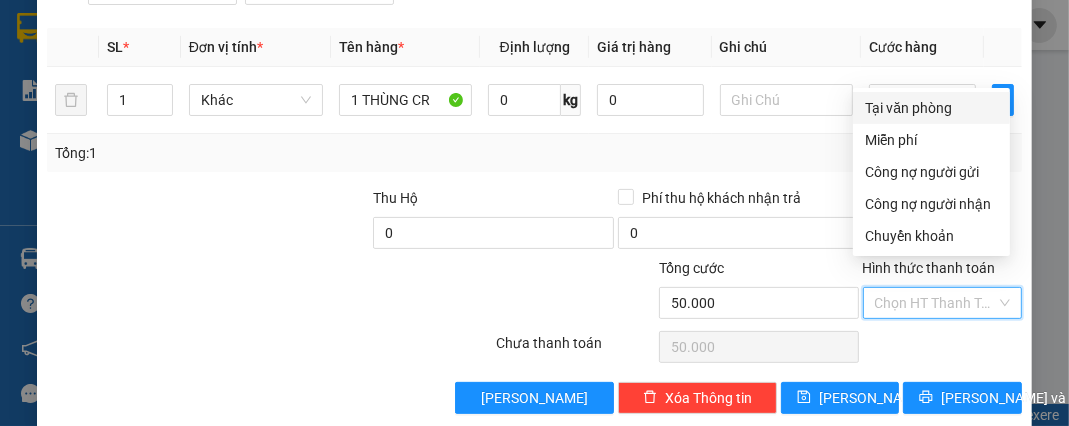 click on "Tại văn phòng" at bounding box center (931, 108) 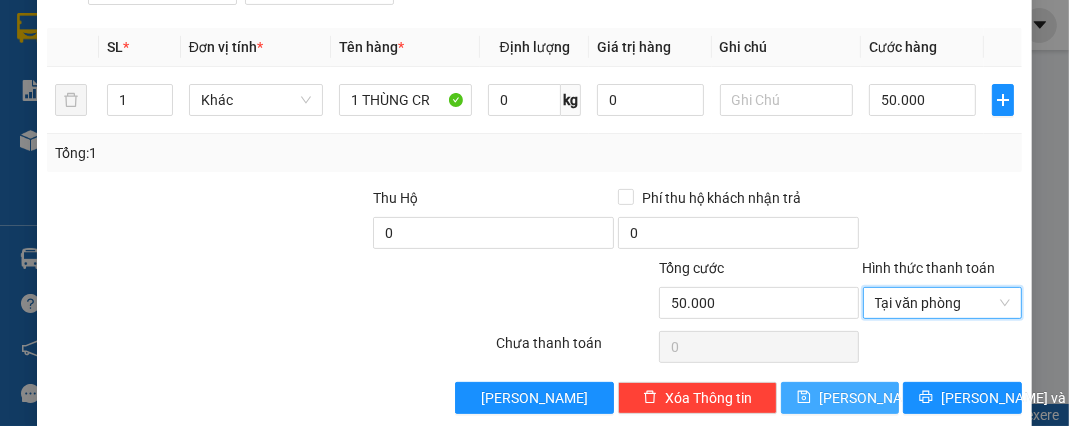 click on "[PERSON_NAME]" at bounding box center (840, 398) 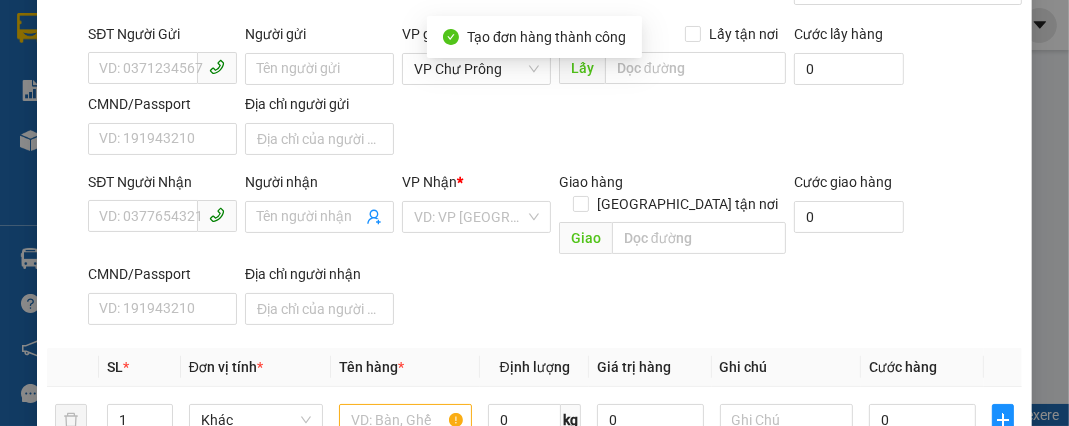 scroll, scrollTop: 0, scrollLeft: 0, axis: both 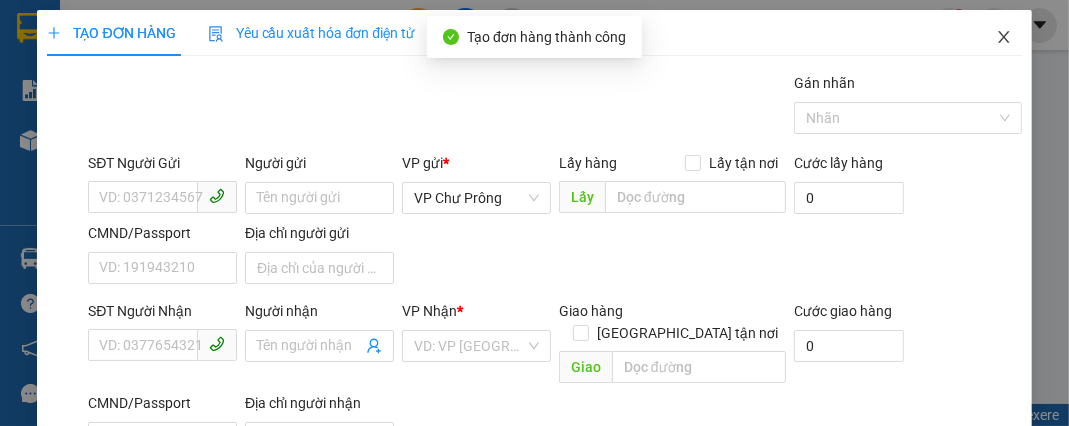 click 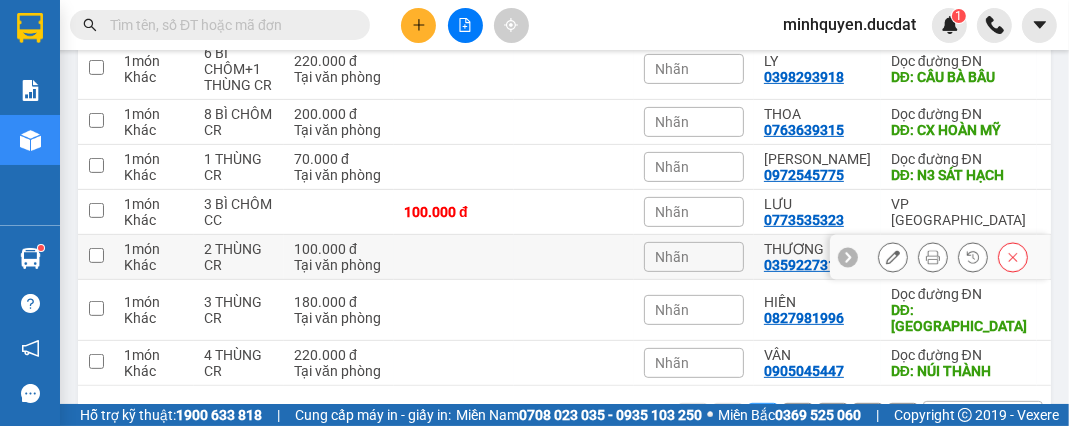 scroll, scrollTop: 534, scrollLeft: 0, axis: vertical 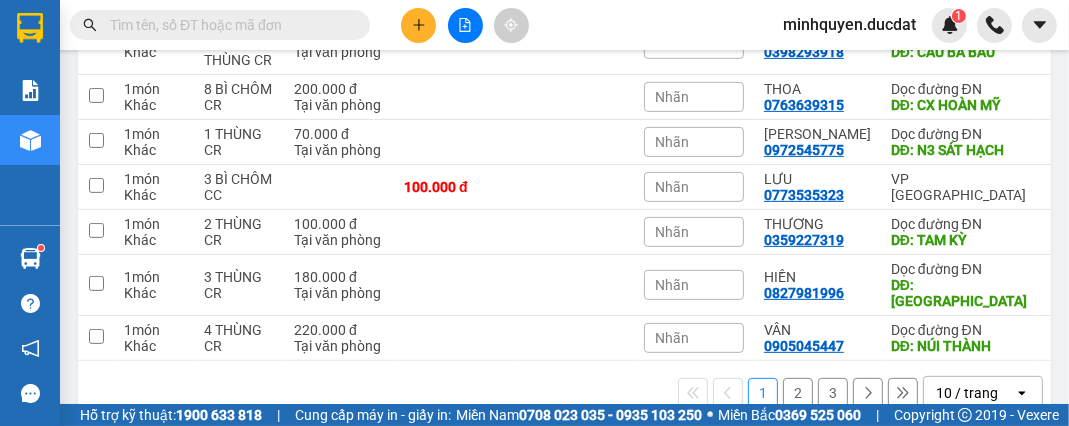 click on "2" at bounding box center (798, 393) 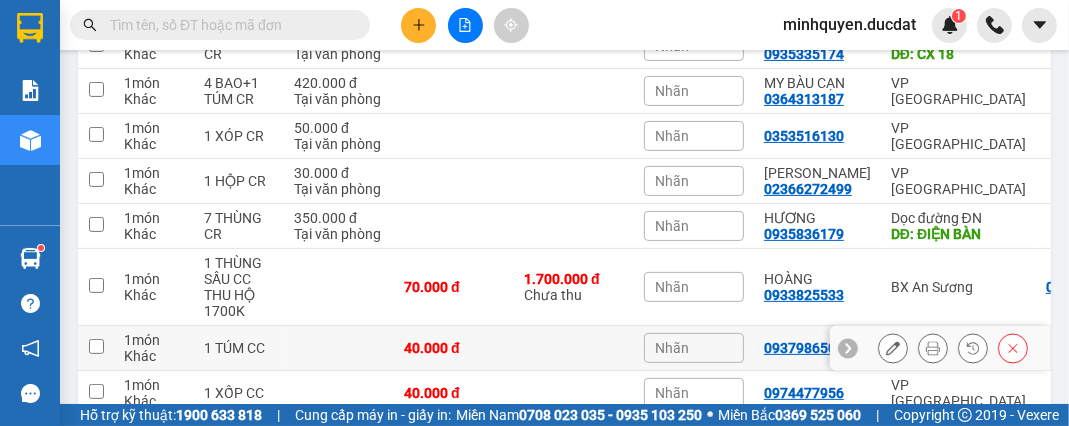 scroll, scrollTop: 126, scrollLeft: 0, axis: vertical 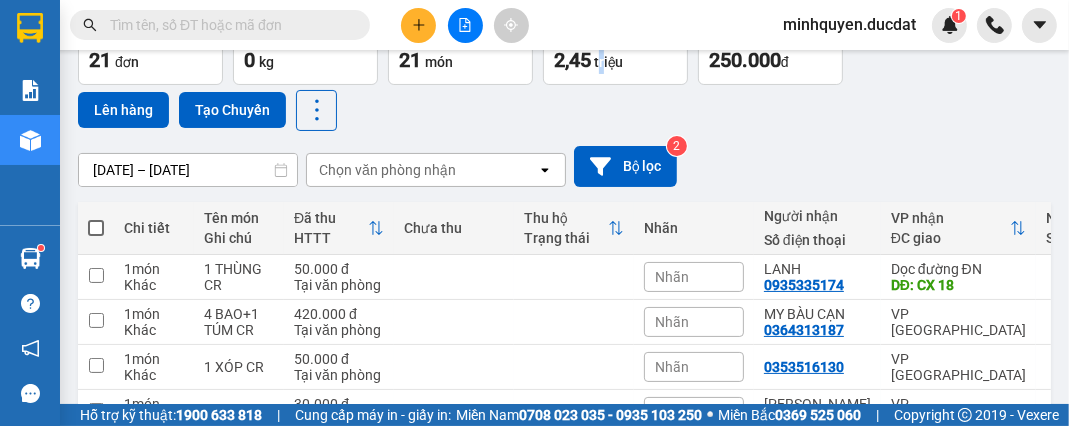 drag, startPoint x: 969, startPoint y: 150, endPoint x: 602, endPoint y: 109, distance: 369.28308 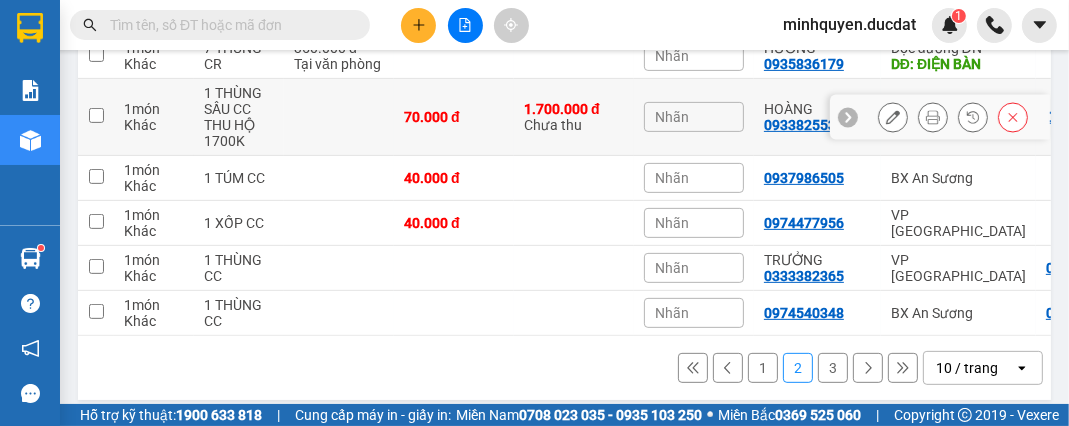 scroll, scrollTop: 550, scrollLeft: 0, axis: vertical 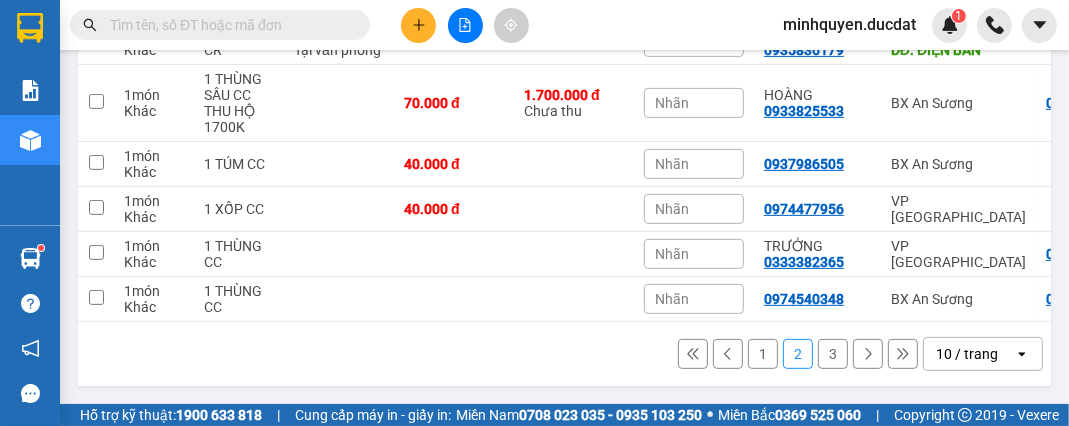 click on "3" at bounding box center (833, 354) 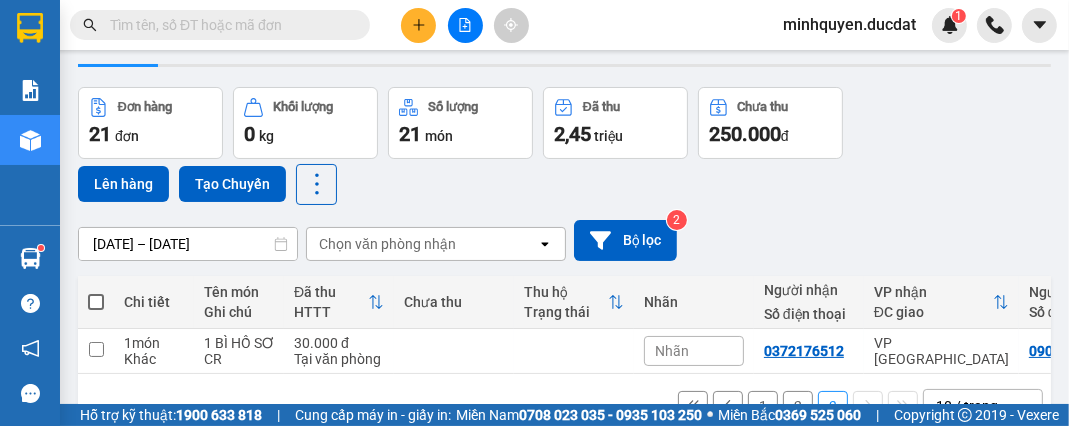 scroll, scrollTop: 0, scrollLeft: 0, axis: both 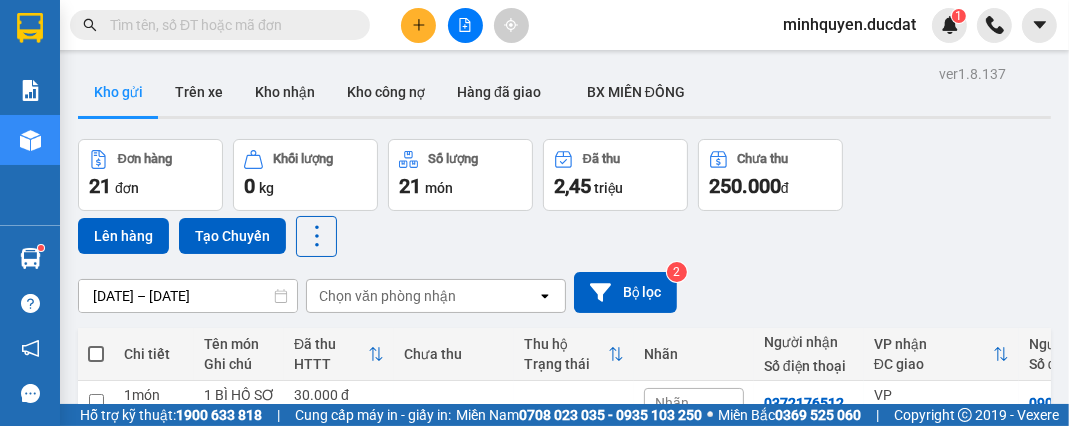 click on "Đơn hàng 21 đơn Khối lượng 0 kg Số lượng 21 món Đã thu 2,45   triệu Chưa thu 250.000  đ Lên hàng Tạo Chuyến" at bounding box center (564, 198) 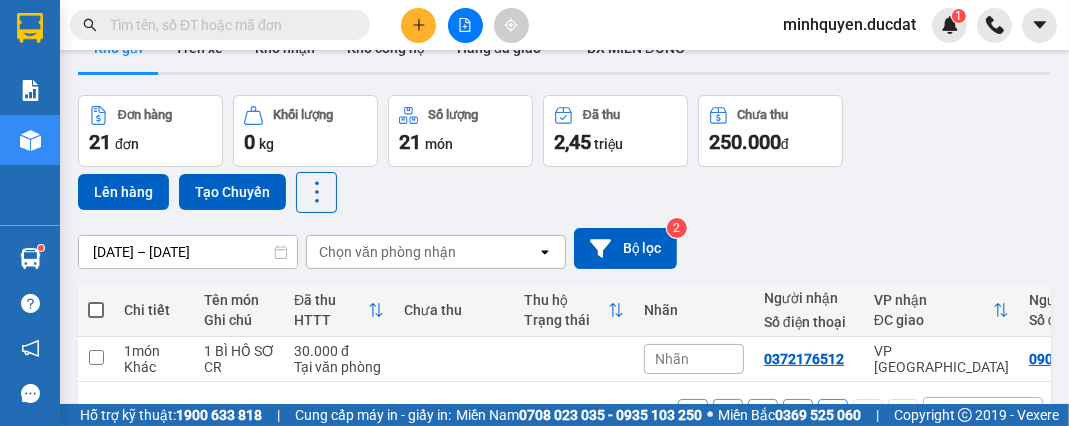 scroll, scrollTop: 110, scrollLeft: 0, axis: vertical 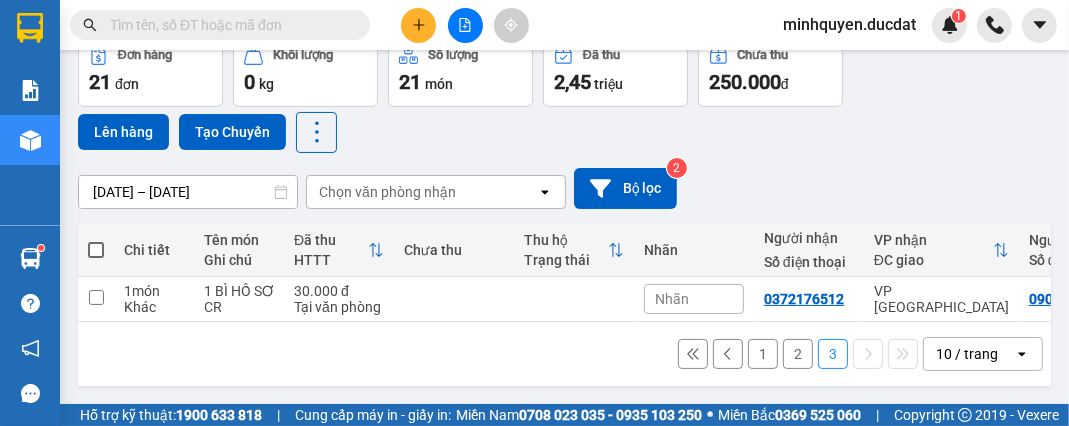 click on "2" at bounding box center [798, 354] 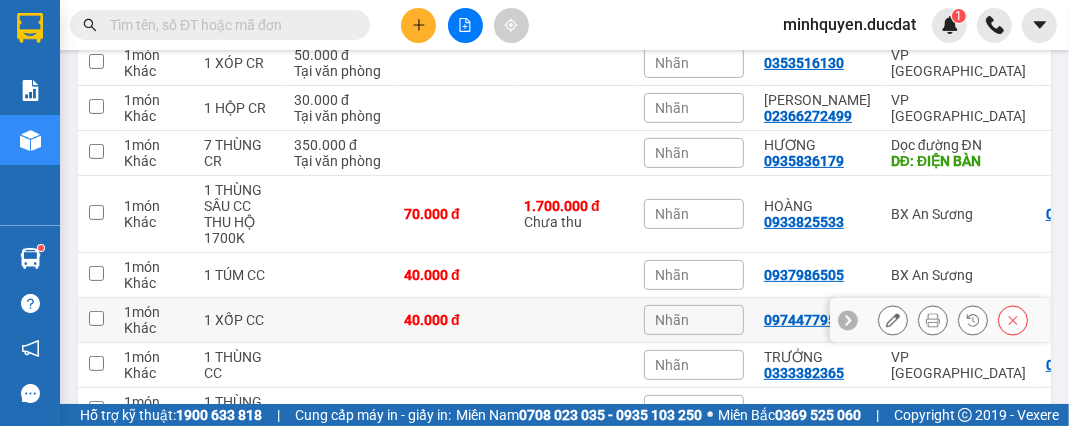 scroll, scrollTop: 550, scrollLeft: 0, axis: vertical 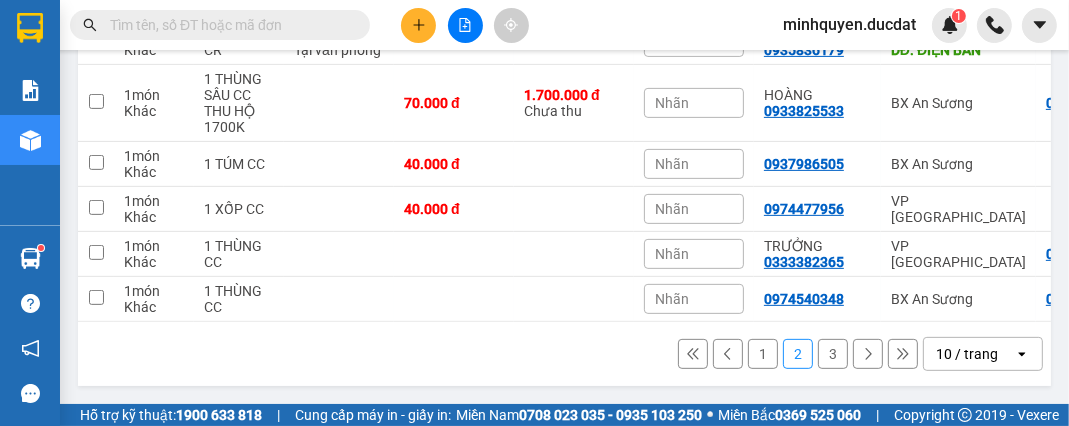 click on "1" at bounding box center [763, 354] 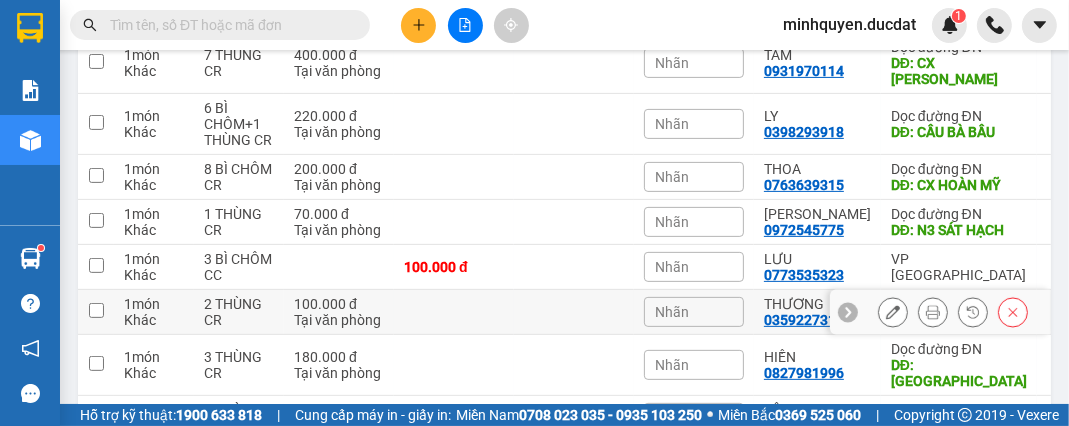 scroll, scrollTop: 534, scrollLeft: 0, axis: vertical 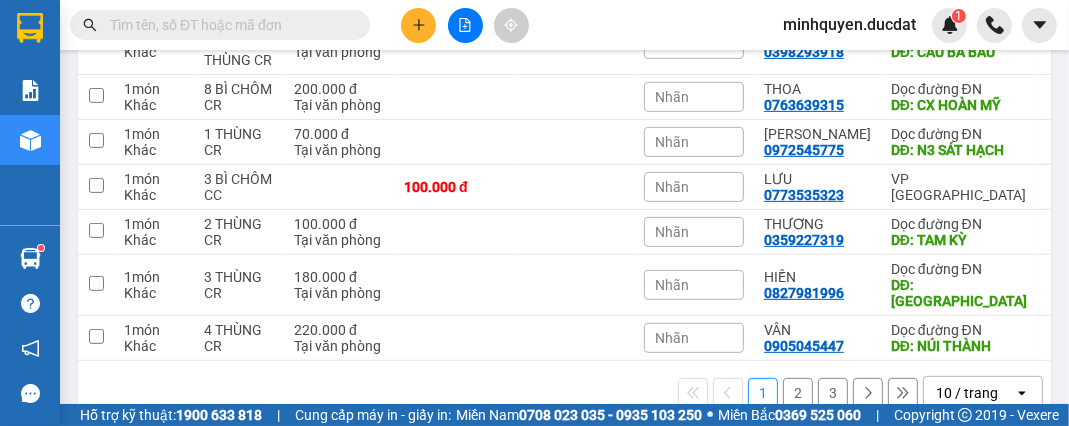 click on "2" at bounding box center [798, 393] 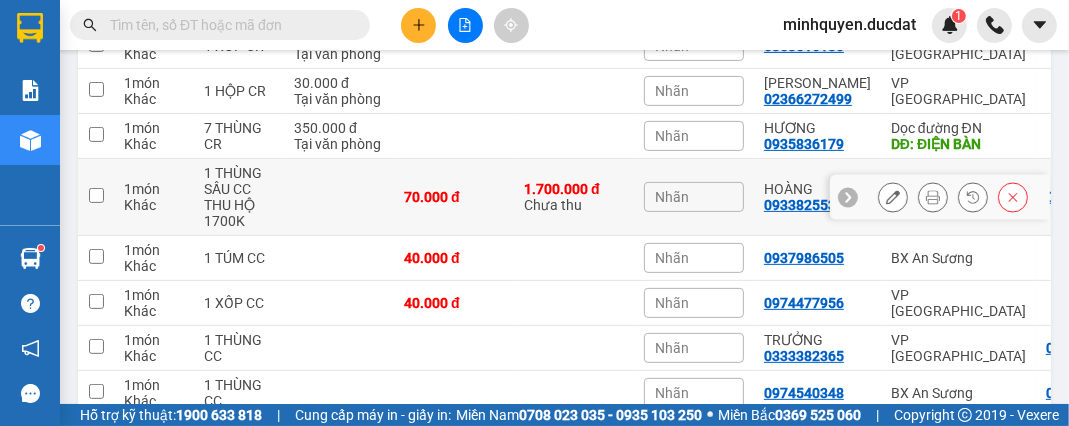 scroll, scrollTop: 550, scrollLeft: 0, axis: vertical 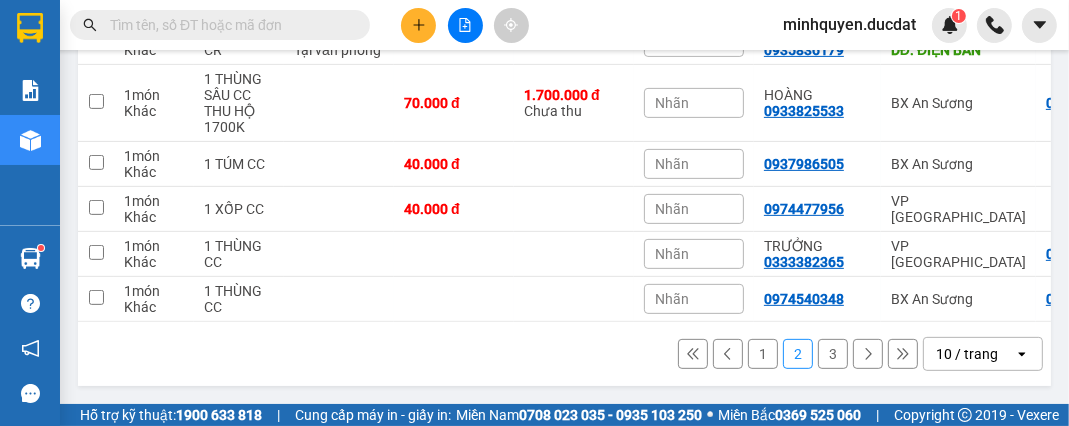 click on "1" at bounding box center (763, 354) 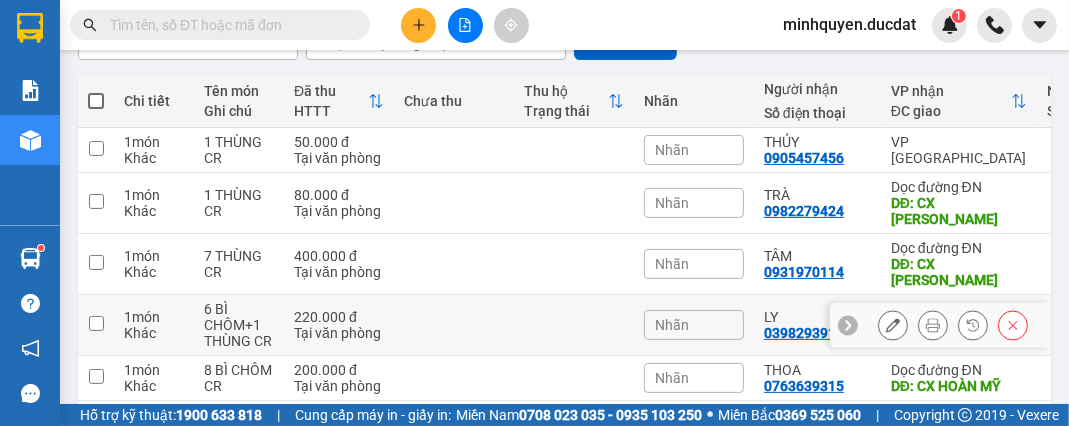 scroll, scrollTop: 215, scrollLeft: 0, axis: vertical 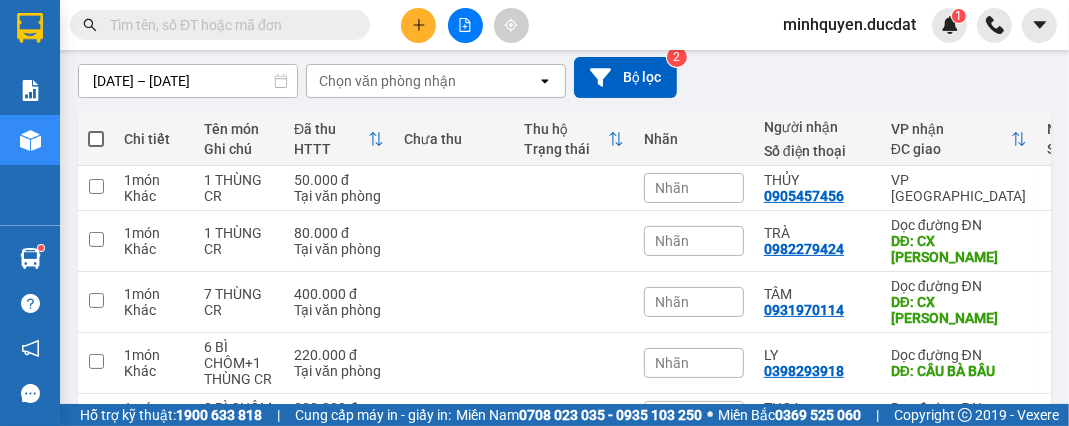 click on "[DATE] – [DATE] Press the down arrow key to interact with the calendar and select a date. Press the escape button to close the calendar. Selected date range is from [DATE] to [DATE]. Chọn văn phòng nhận open Bộ lọc 2" at bounding box center (564, 77) 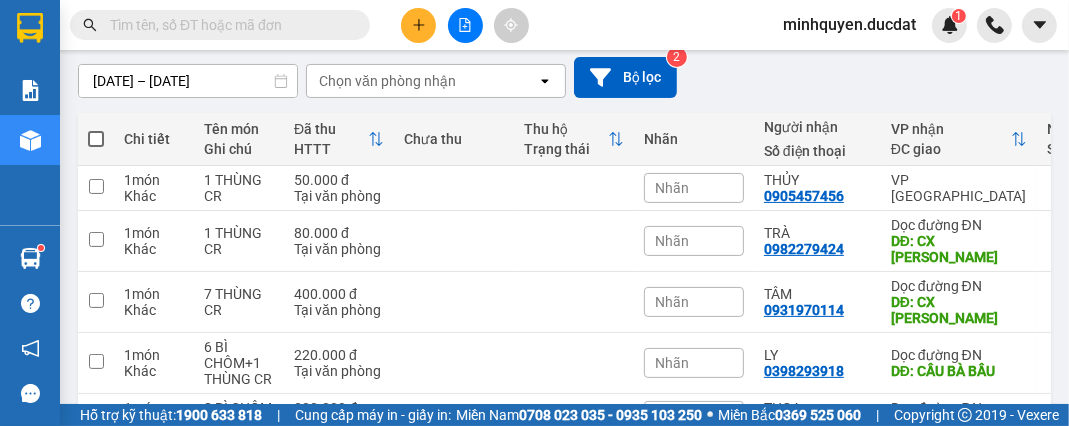 click on "[DATE] – [DATE] Press the down arrow key to interact with the calendar and select a date. Press the escape button to close the calendar. Selected date range is from [DATE] to [DATE]. Chọn văn phòng nhận open Bộ lọc 2" at bounding box center (564, 77) 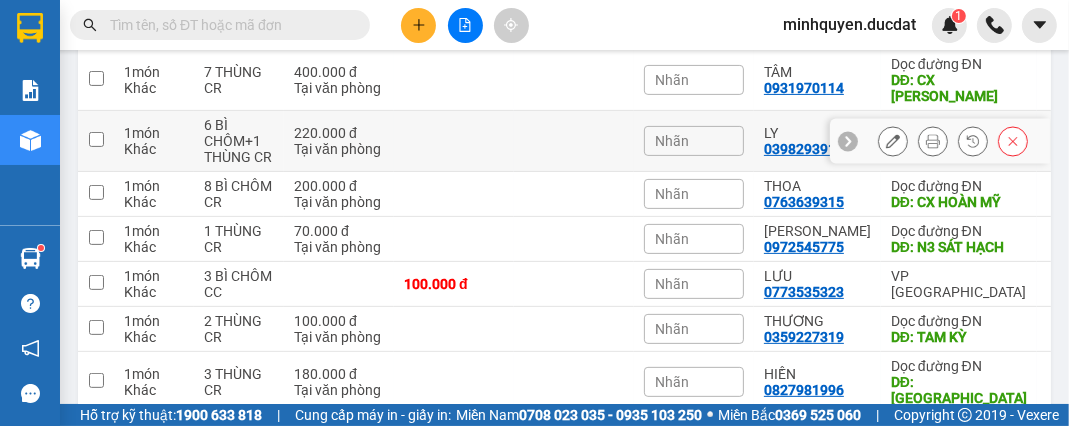 scroll, scrollTop: 534, scrollLeft: 0, axis: vertical 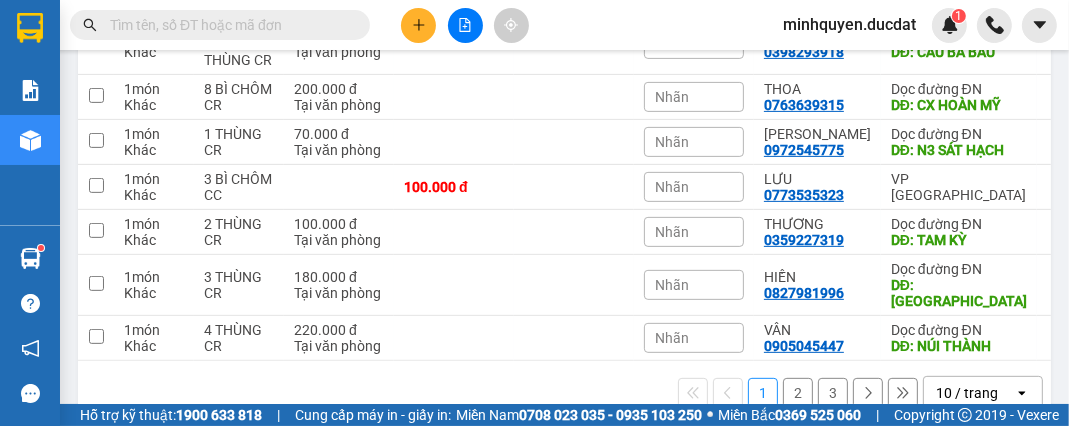 click on "2" at bounding box center [798, 393] 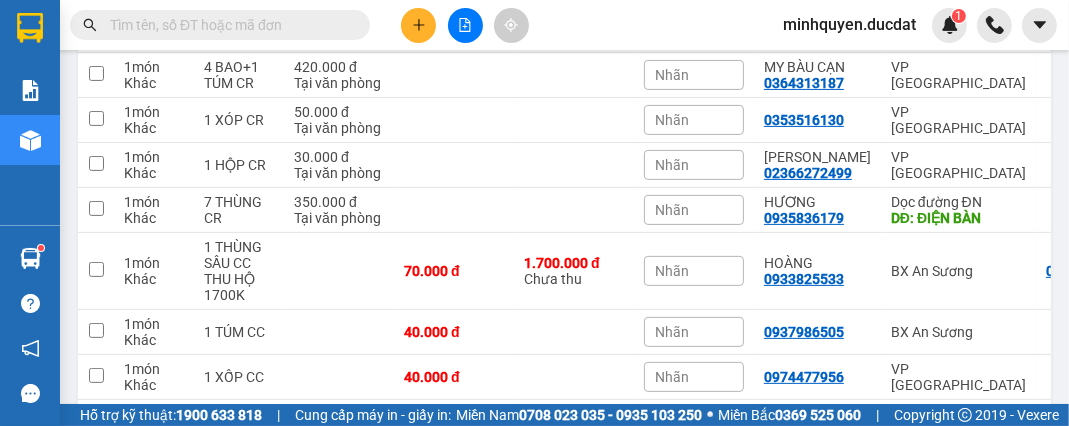 scroll, scrollTop: 366, scrollLeft: 0, axis: vertical 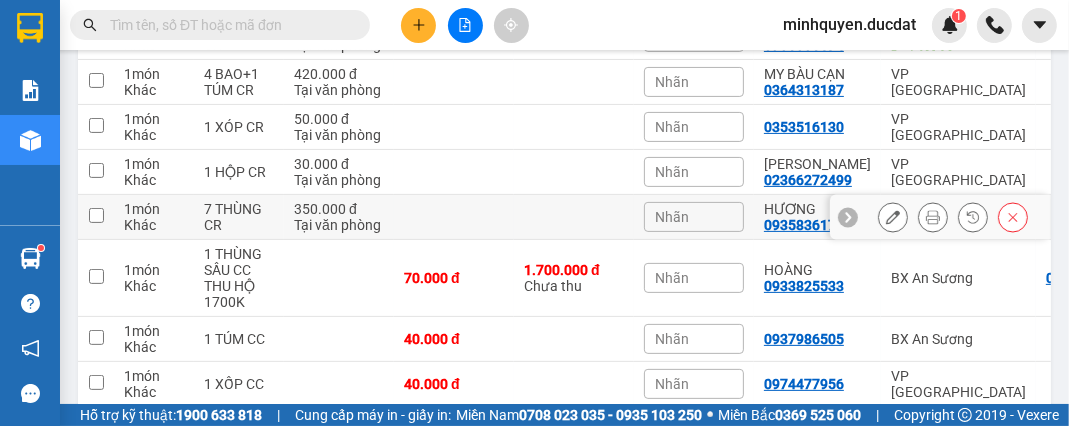 click 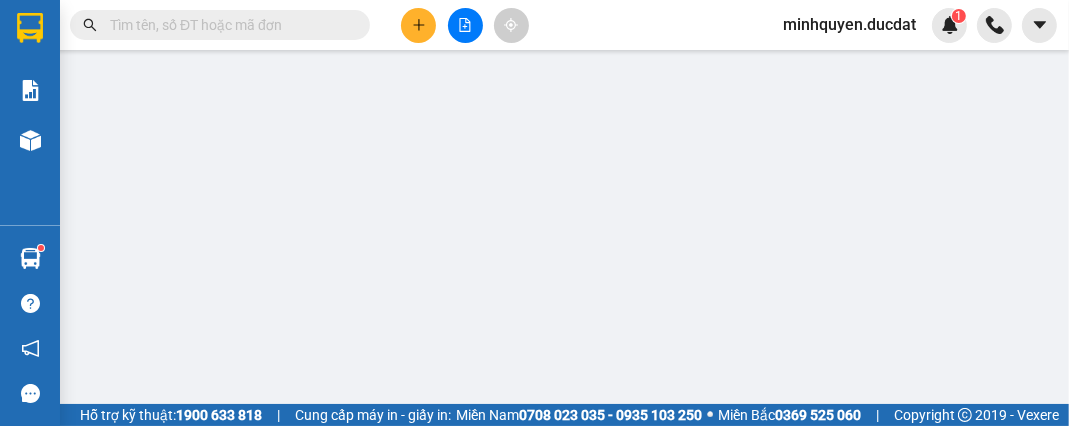 click on "Cước lấy hàng 0" at bounding box center [849, 191] 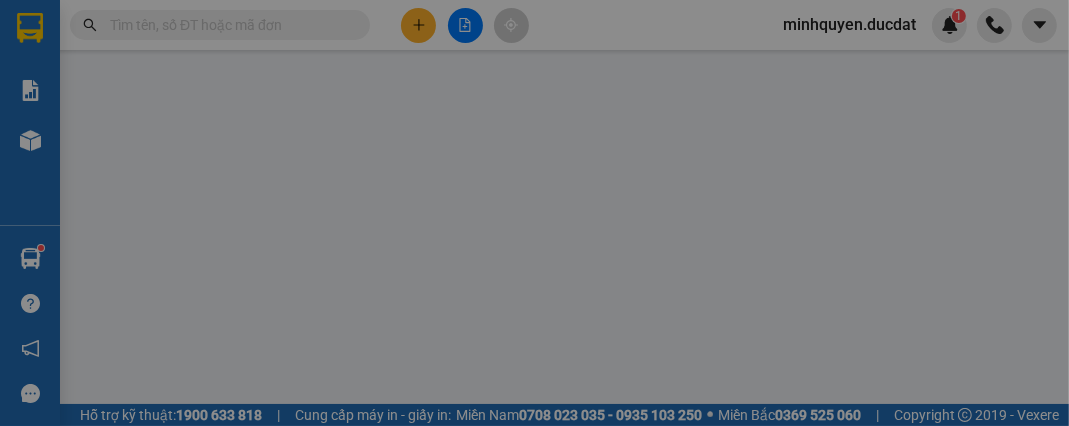 scroll, scrollTop: 0, scrollLeft: 0, axis: both 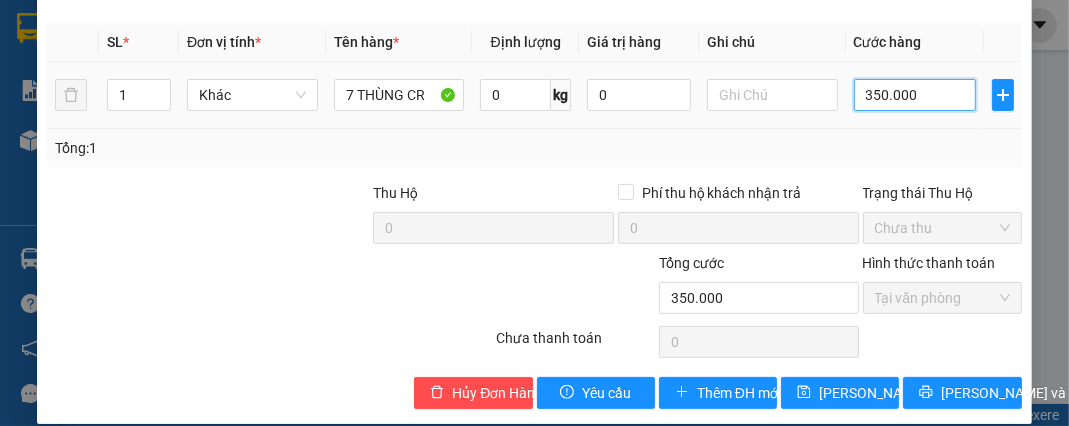 click on "350.000" at bounding box center [915, 95] 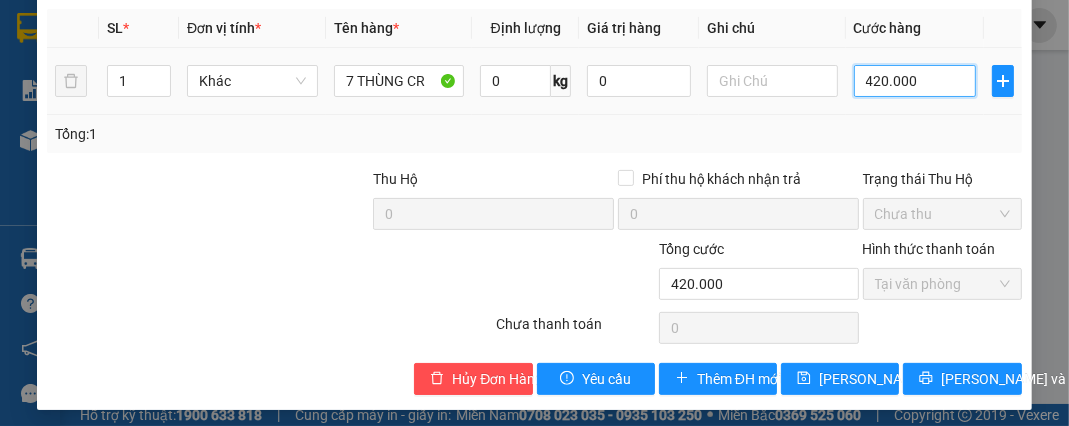 scroll, scrollTop: 498, scrollLeft: 0, axis: vertical 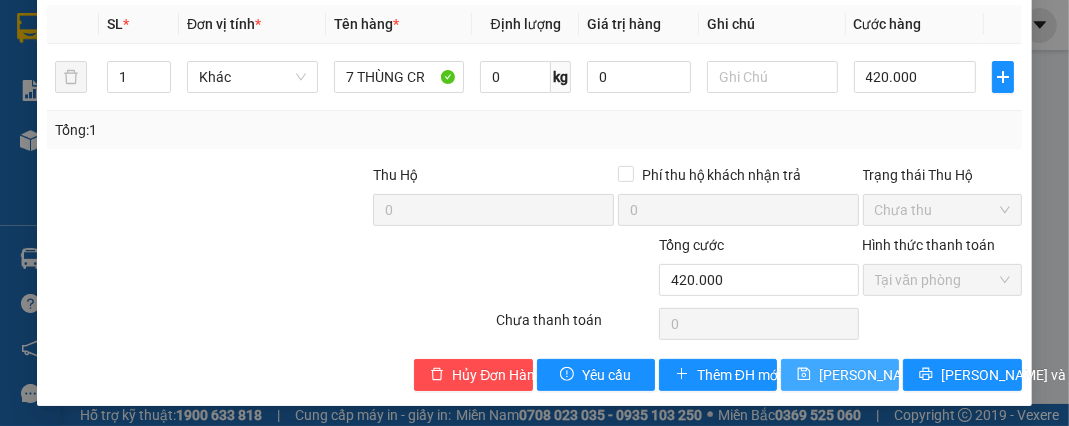 click on "[PERSON_NAME] thay đổi" at bounding box center [899, 375] 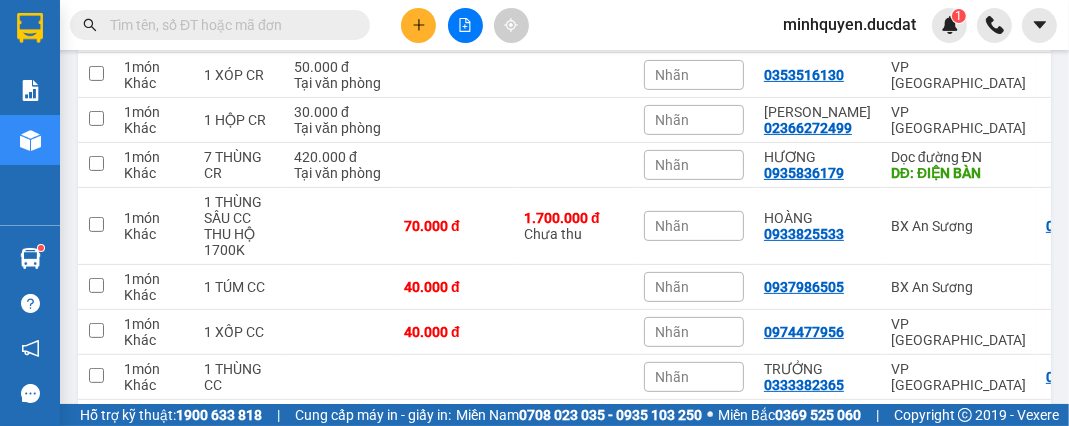 scroll, scrollTop: 550, scrollLeft: 0, axis: vertical 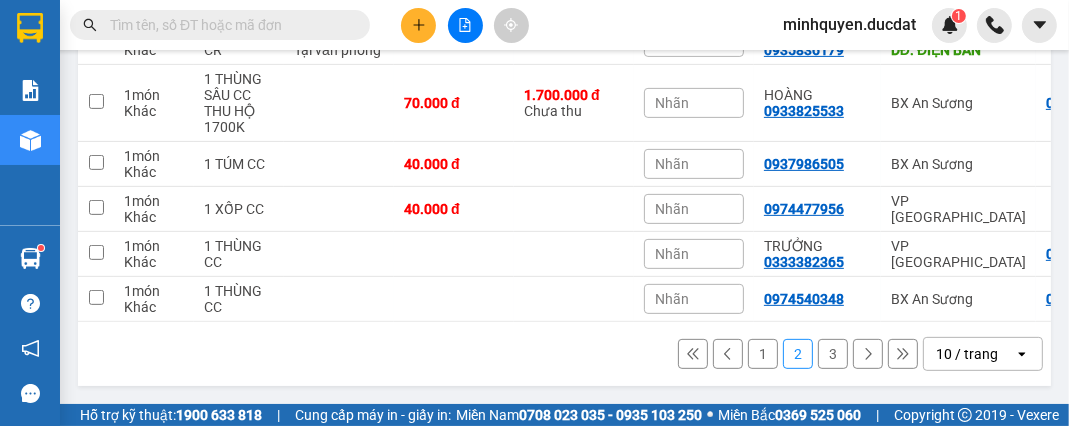 click on "1" at bounding box center (763, 354) 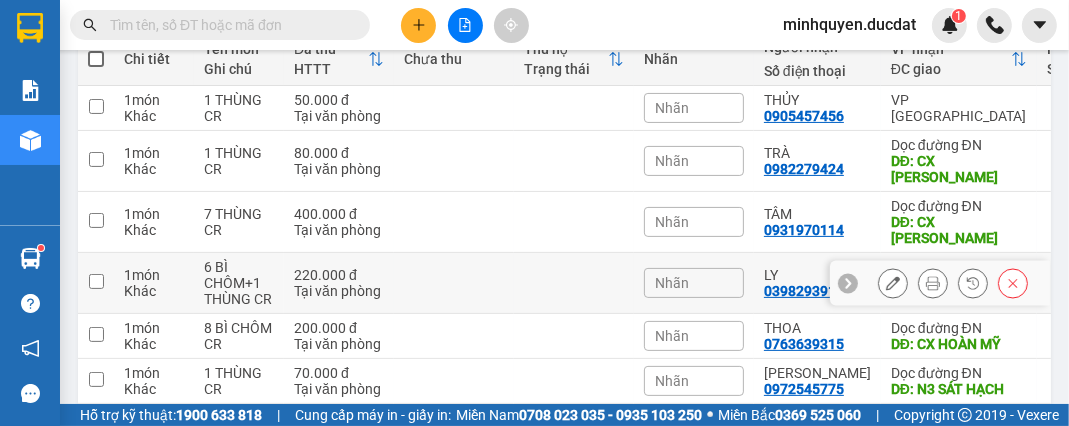 scroll, scrollTop: 215, scrollLeft: 0, axis: vertical 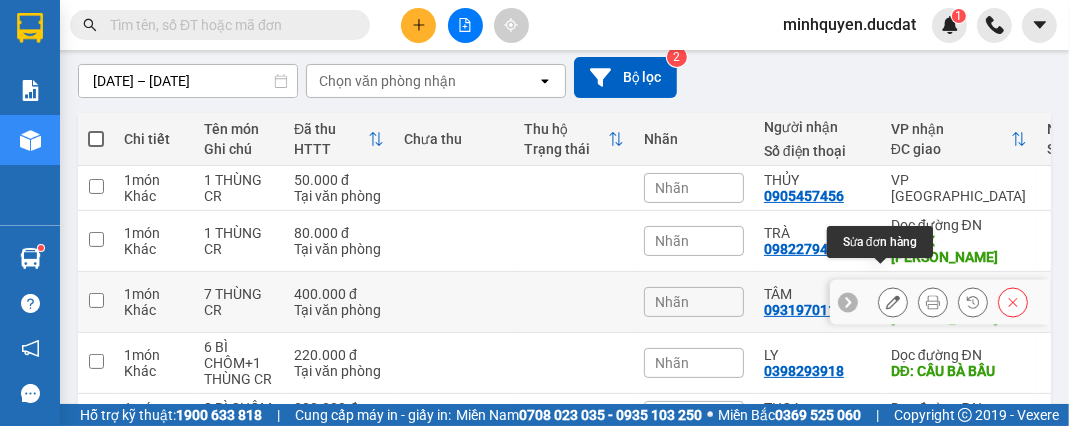 click 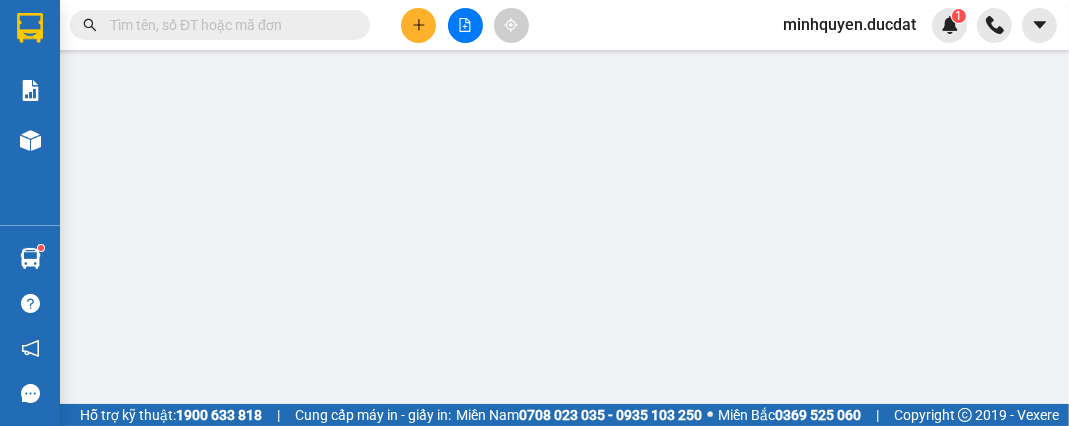 scroll, scrollTop: 0, scrollLeft: 0, axis: both 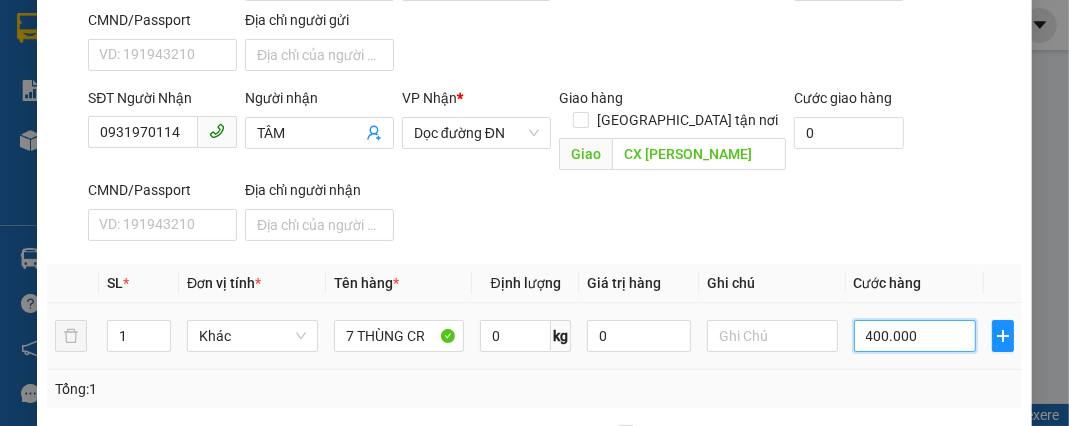 click on "400.000" at bounding box center [915, 336] 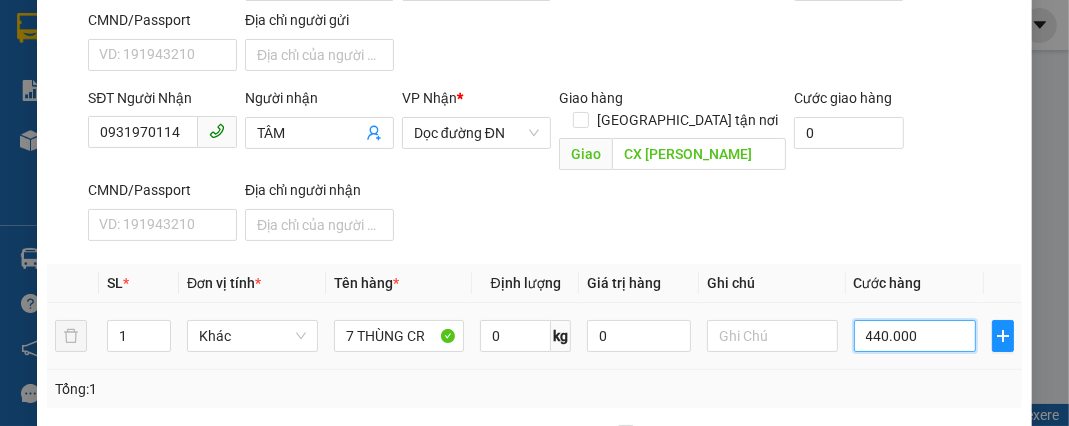 click on "440.000" at bounding box center (915, 336) 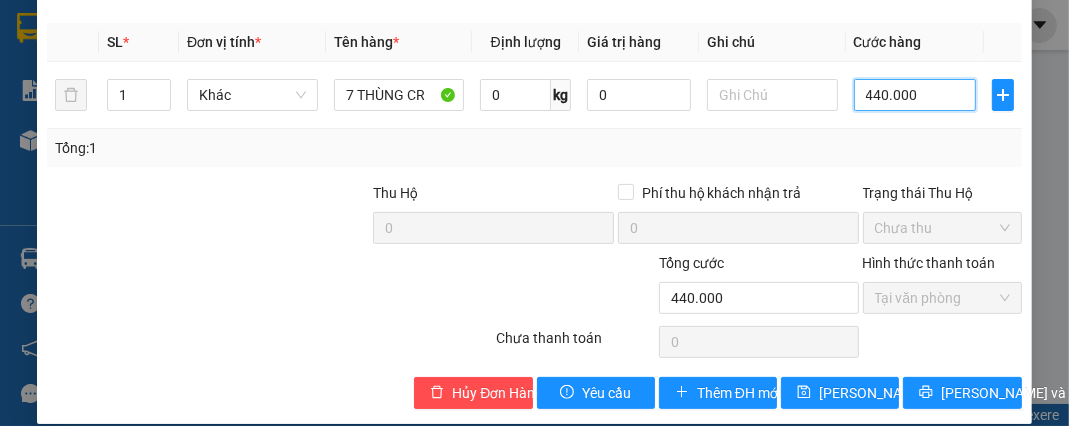 scroll, scrollTop: 498, scrollLeft: 0, axis: vertical 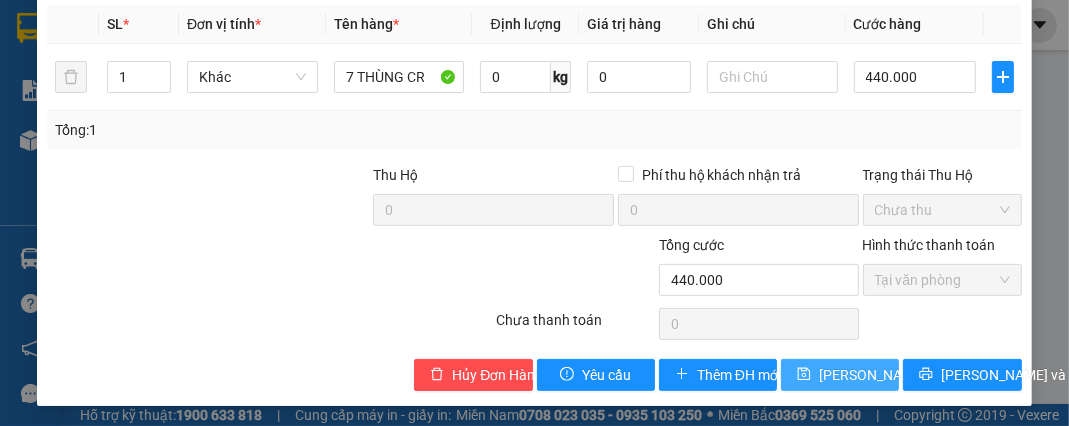 click on "[PERSON_NAME] thay đổi" at bounding box center [899, 375] 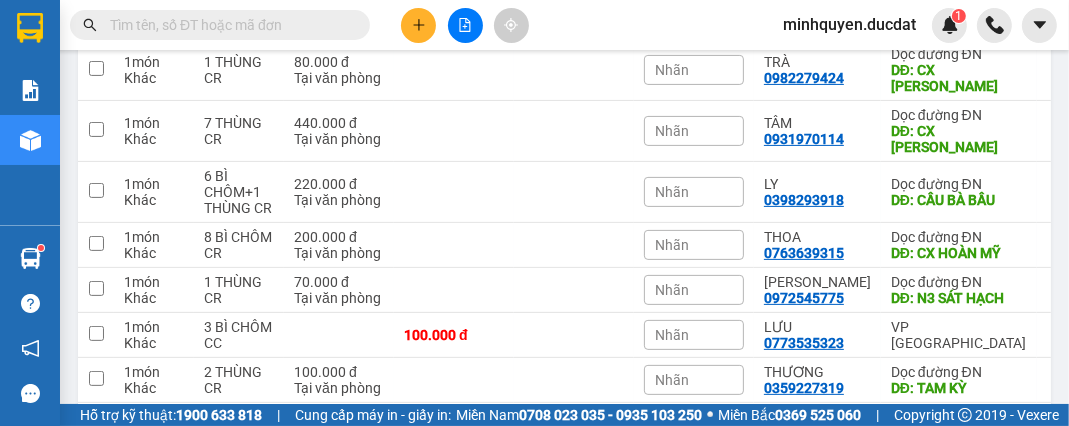 scroll, scrollTop: 374, scrollLeft: 0, axis: vertical 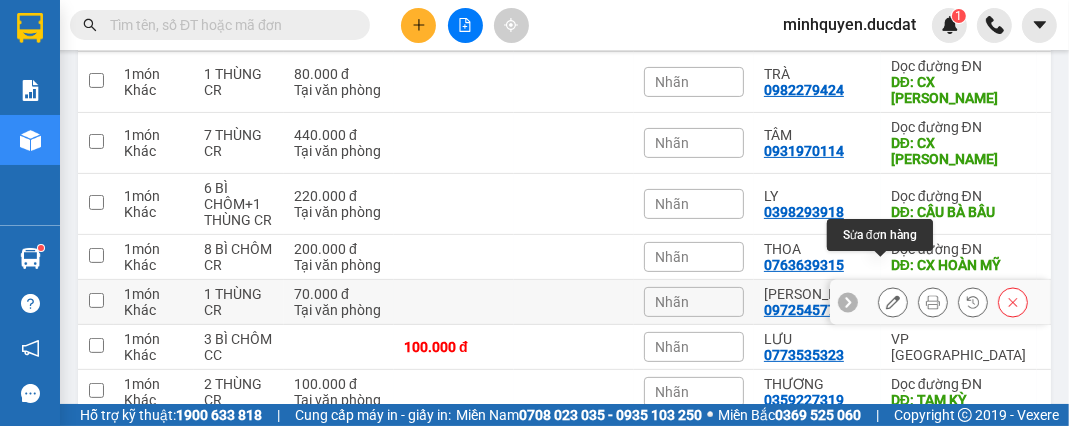 click 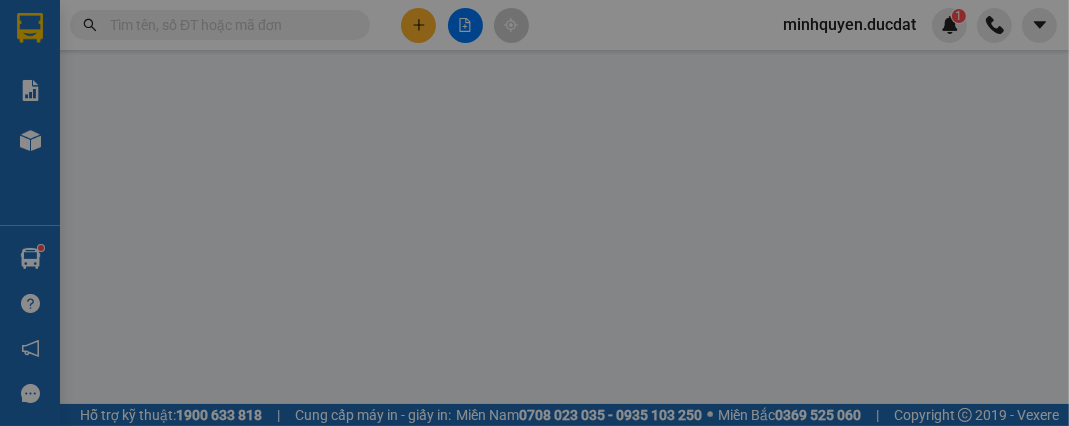 scroll, scrollTop: 0, scrollLeft: 0, axis: both 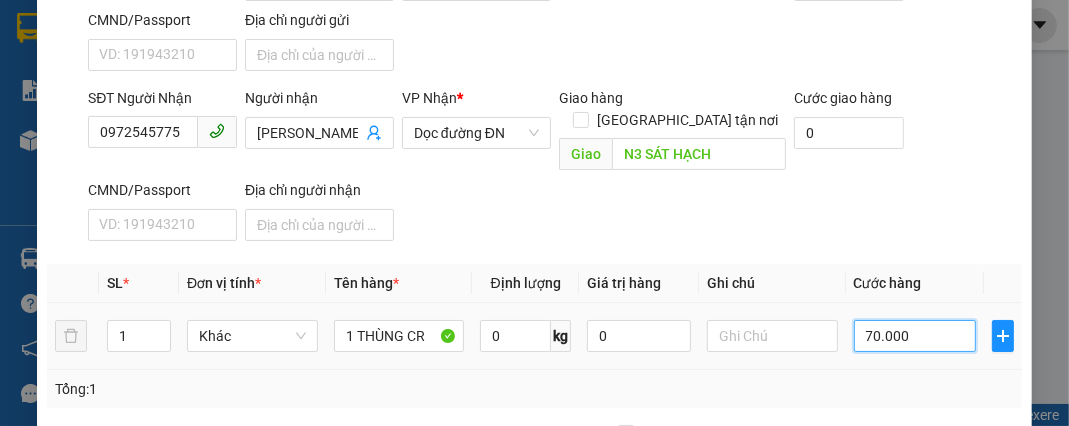 click on "70.000" at bounding box center (915, 336) 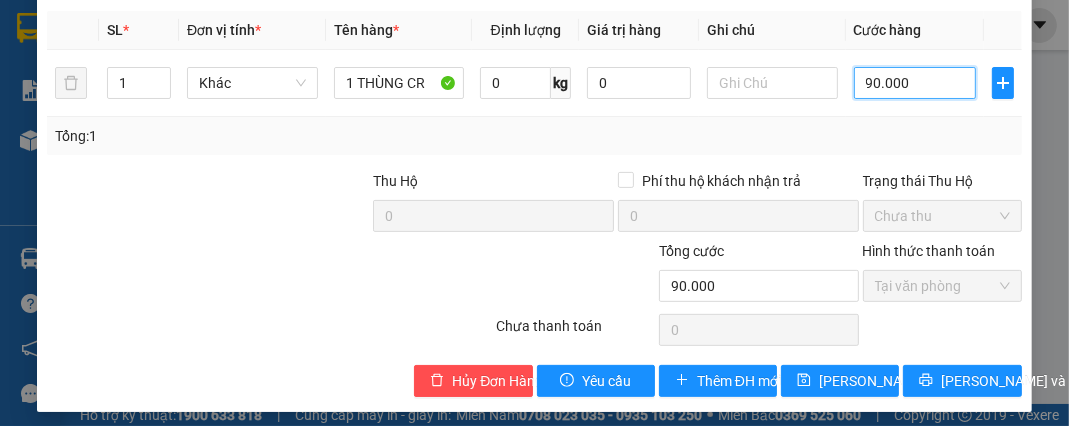scroll, scrollTop: 498, scrollLeft: 0, axis: vertical 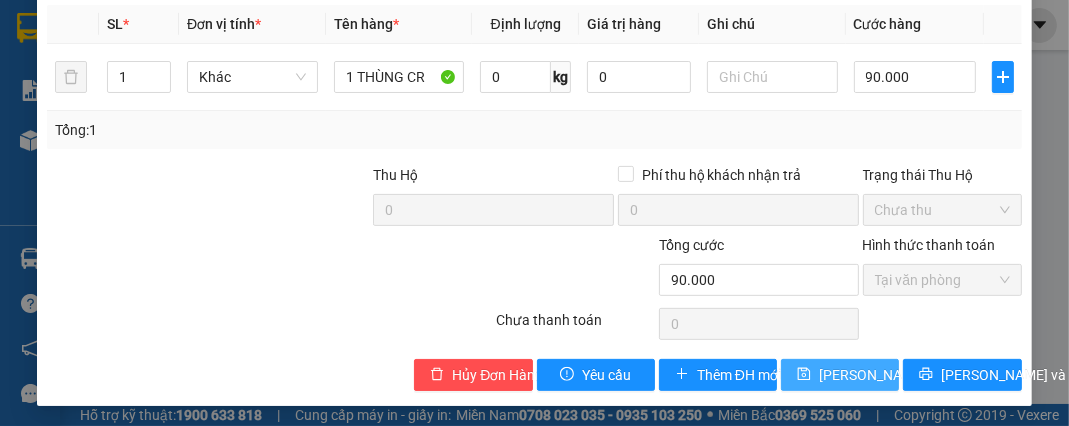 click on "[PERSON_NAME] thay đổi" at bounding box center [899, 375] 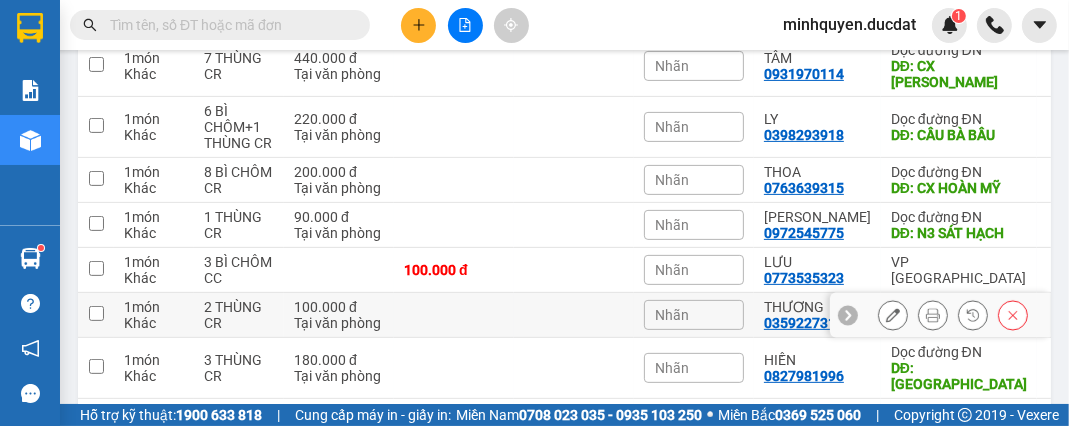 scroll, scrollTop: 480, scrollLeft: 0, axis: vertical 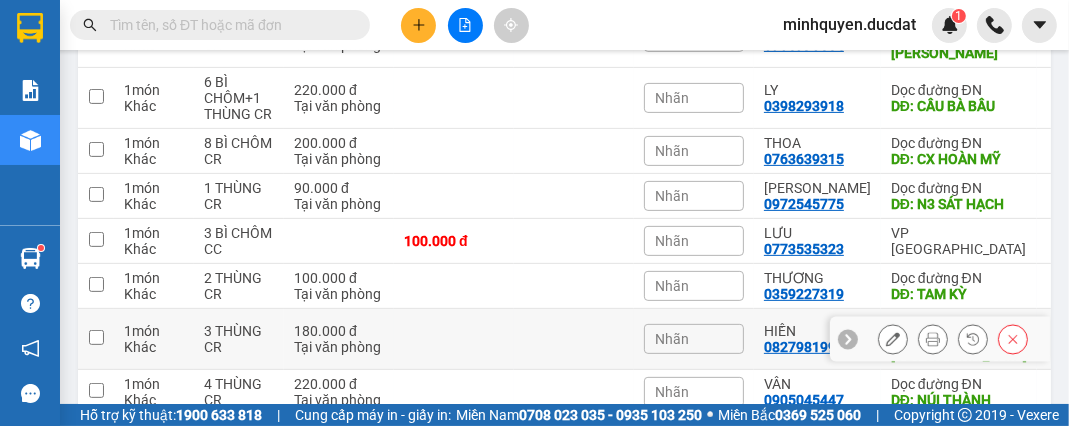 click 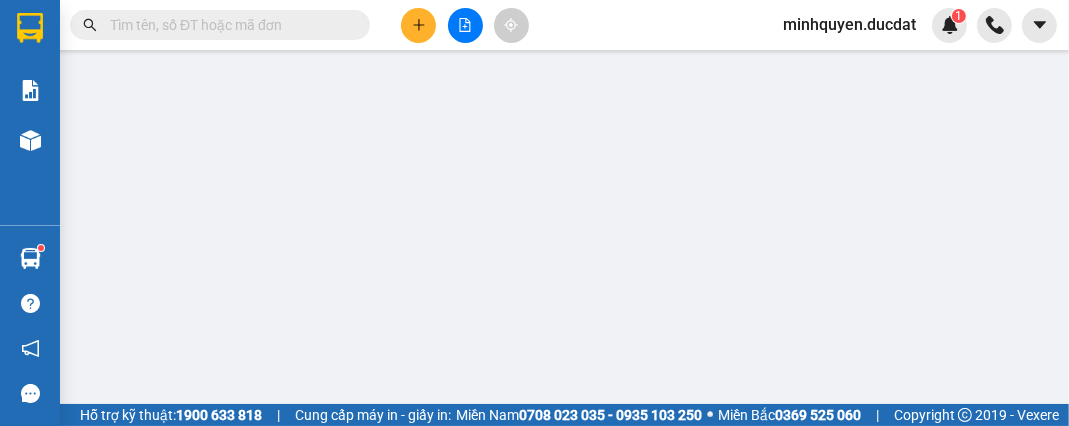 scroll, scrollTop: 0, scrollLeft: 0, axis: both 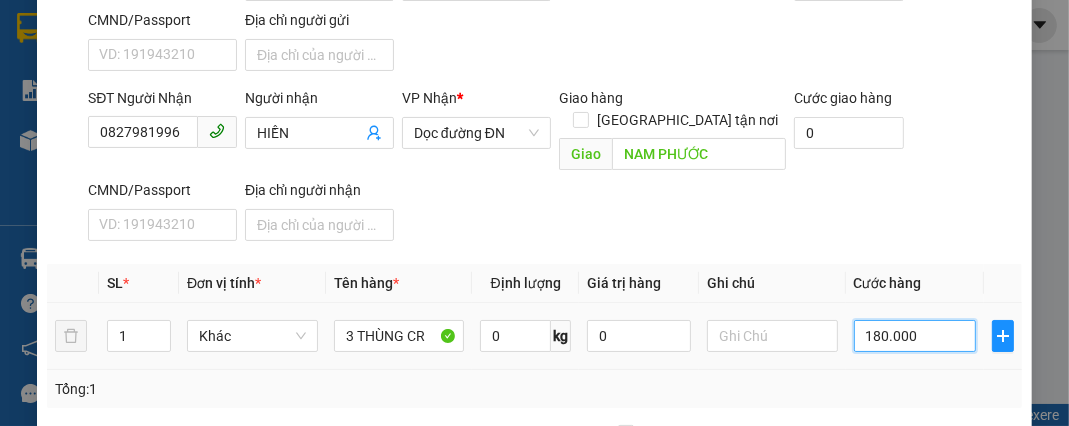 drag, startPoint x: 933, startPoint y: 332, endPoint x: 921, endPoint y: 328, distance: 12.649111 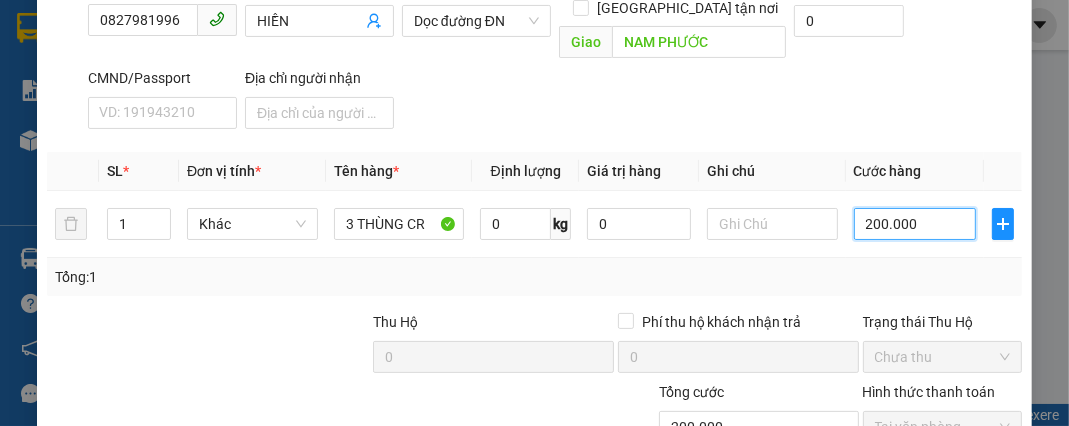 scroll, scrollTop: 498, scrollLeft: 0, axis: vertical 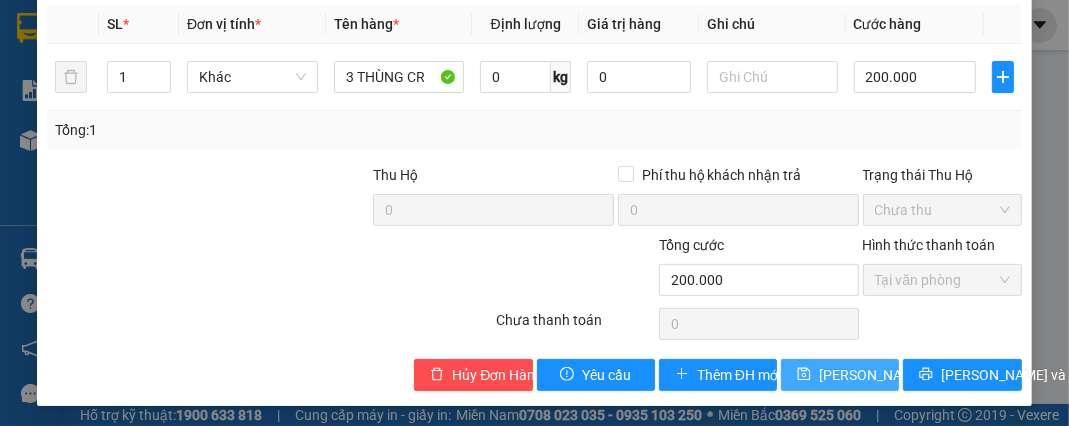 click on "[PERSON_NAME] thay đổi" at bounding box center [840, 375] 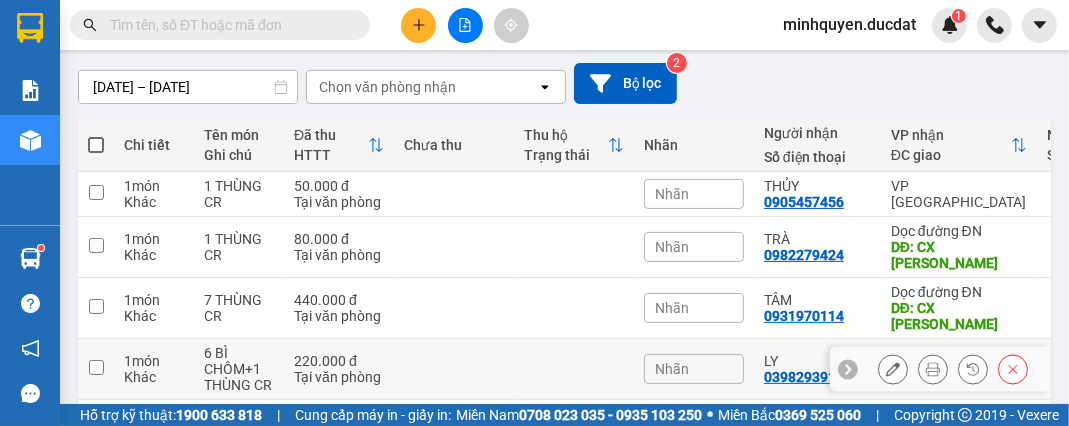 scroll, scrollTop: 80, scrollLeft: 0, axis: vertical 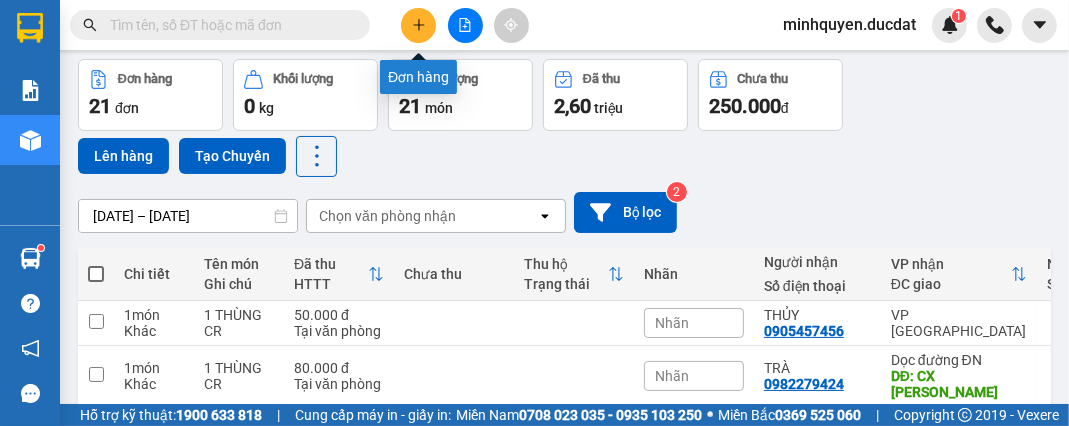 click at bounding box center [418, 25] 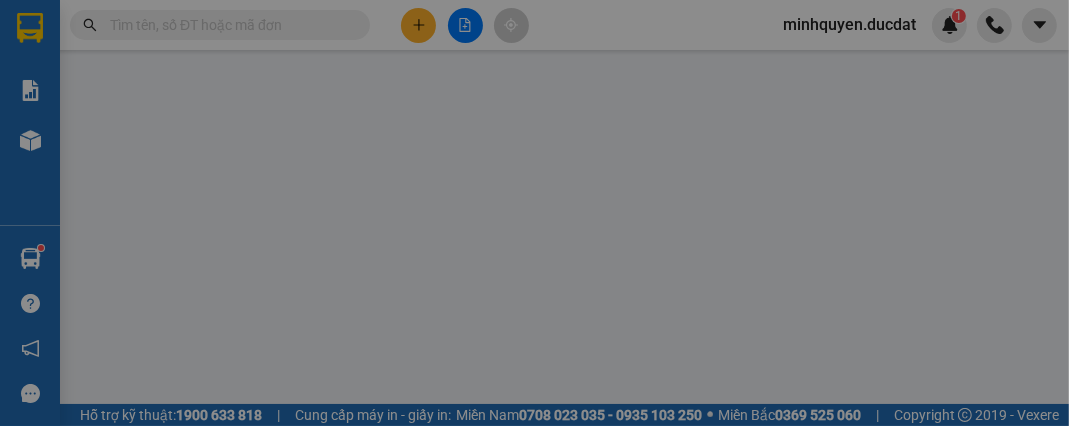 scroll, scrollTop: 0, scrollLeft: 0, axis: both 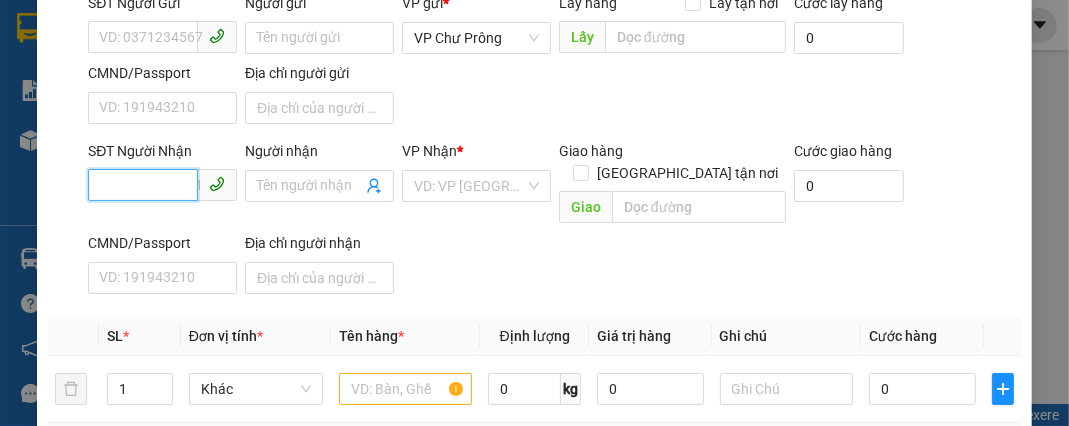 click on "SĐT Người Nhận" at bounding box center (143, 185) 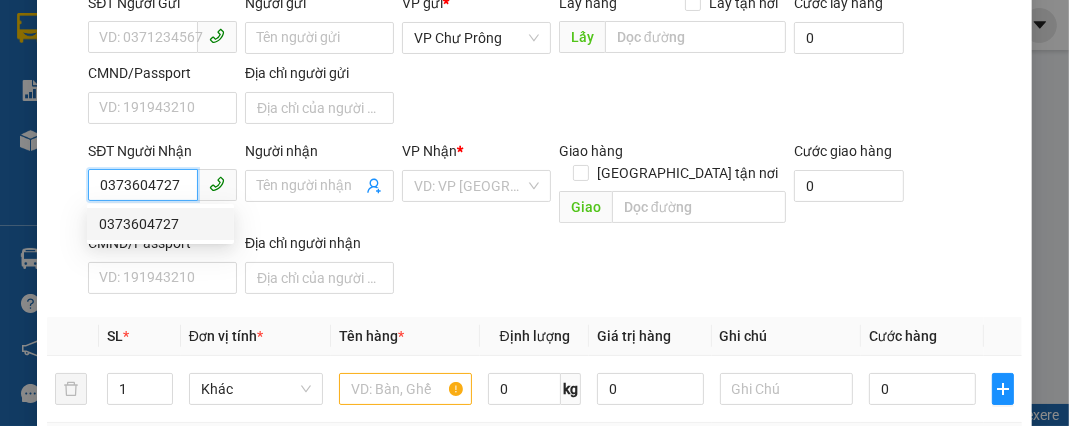 click on "0373604727" at bounding box center [160, 224] 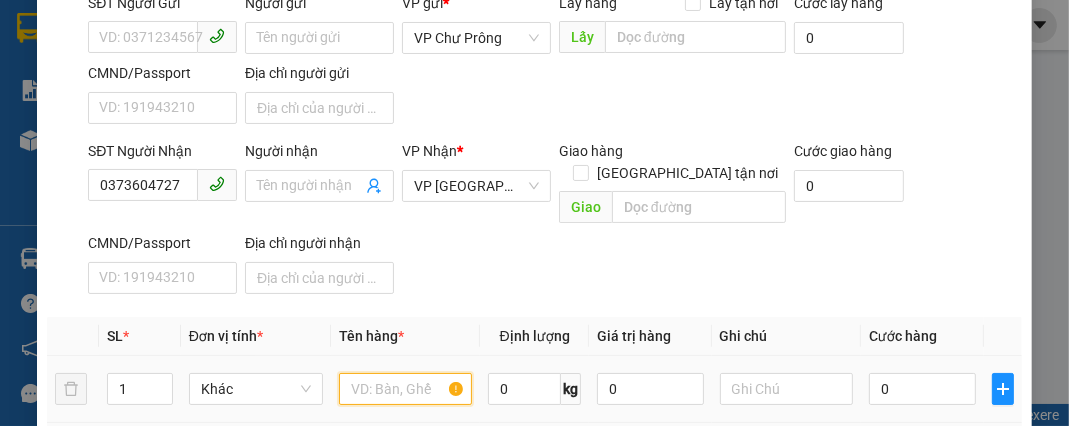 click at bounding box center (406, 389) 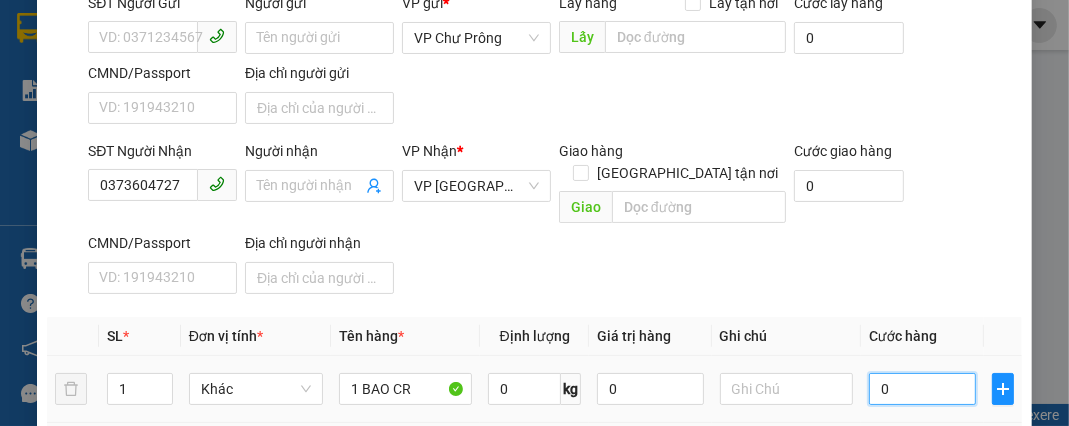 click on "0" at bounding box center (922, 389) 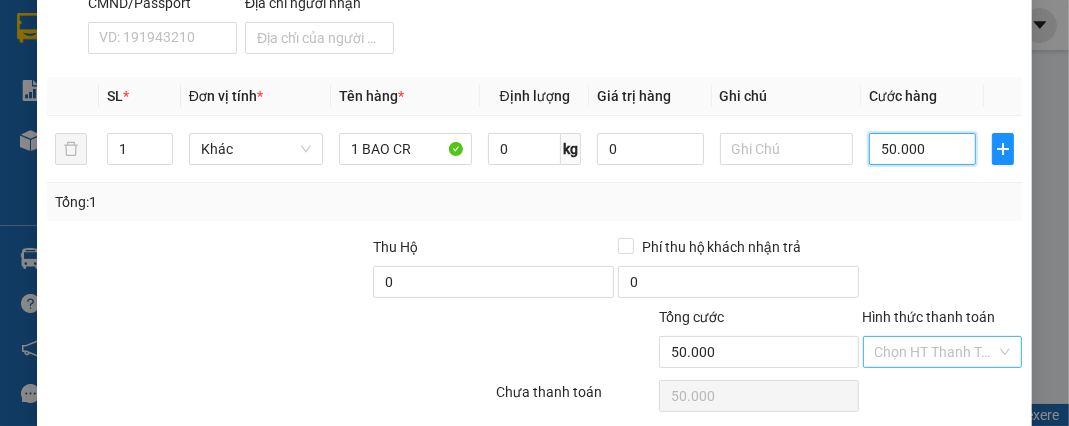 scroll, scrollTop: 449, scrollLeft: 0, axis: vertical 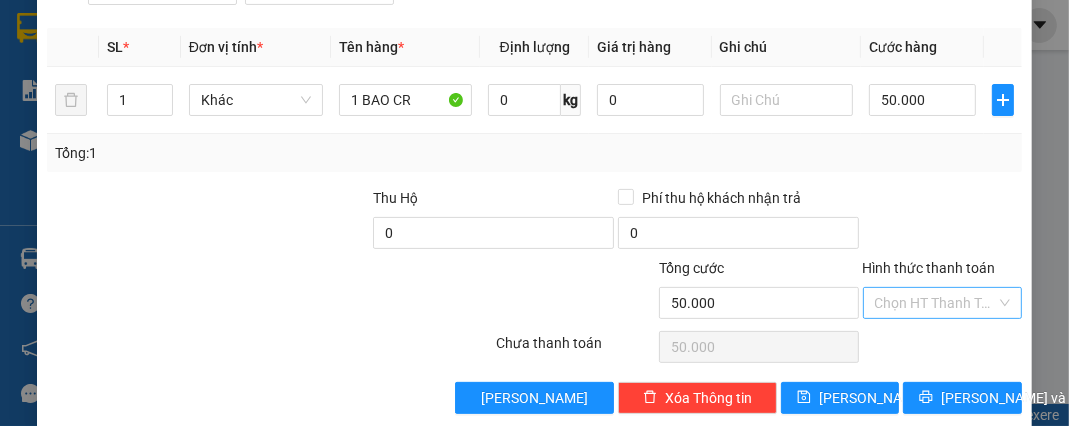 click on "Hình thức thanh toán" at bounding box center (935, 303) 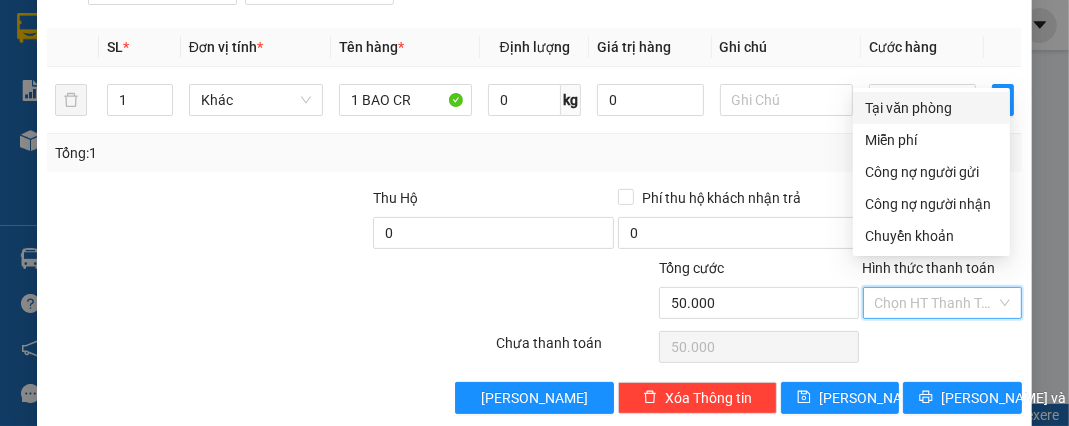 click on "Tại văn phòng" at bounding box center [931, 108] 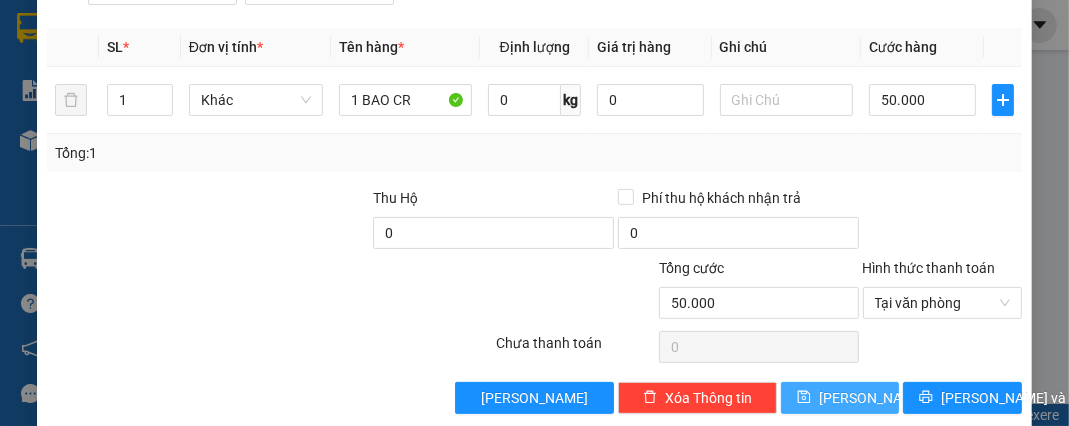 click on "[PERSON_NAME]" at bounding box center [872, 398] 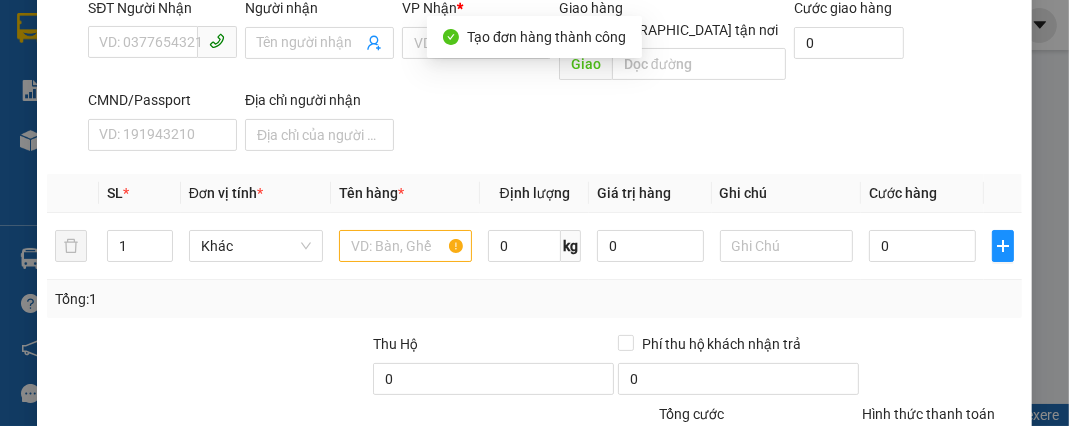 scroll, scrollTop: 129, scrollLeft: 0, axis: vertical 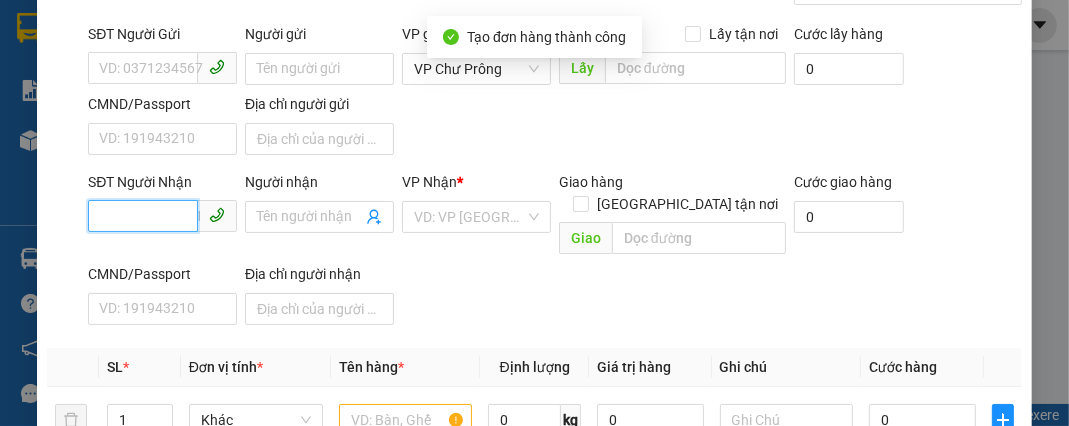 click on "SĐT Người Nhận" at bounding box center [143, 216] 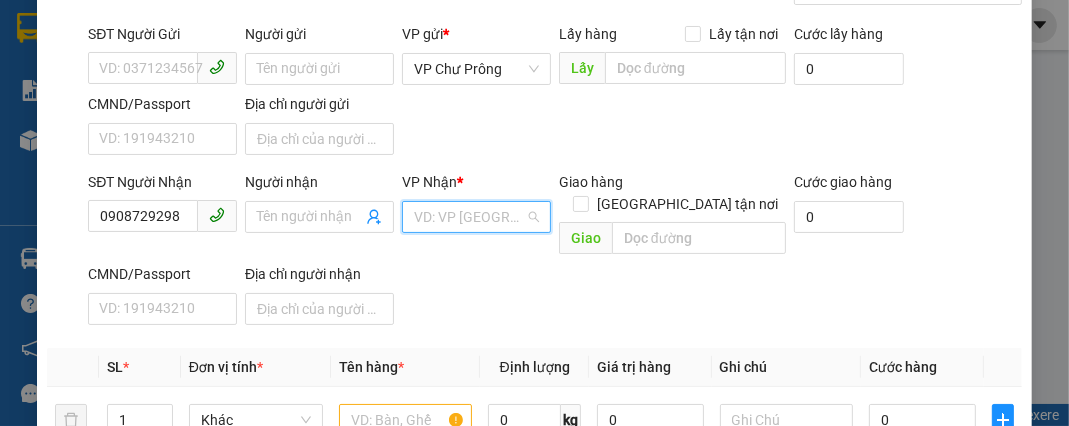 click at bounding box center [469, 217] 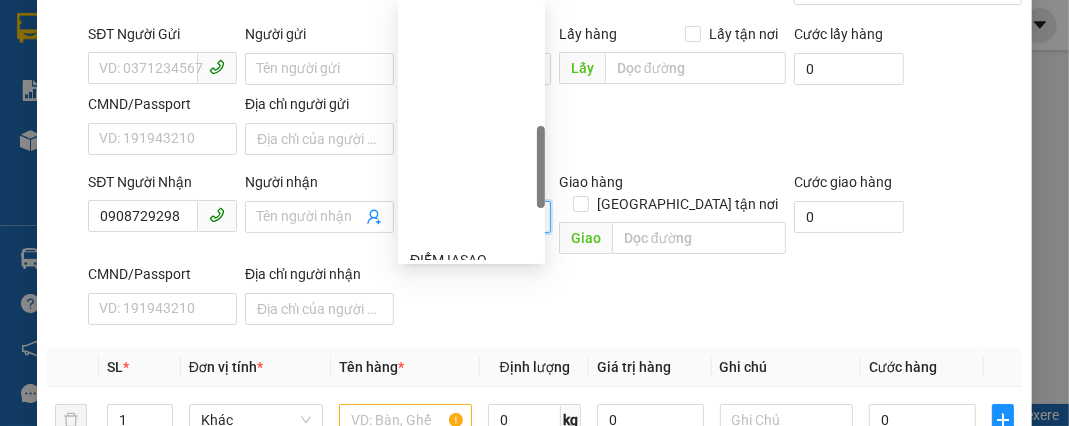 scroll, scrollTop: 480, scrollLeft: 0, axis: vertical 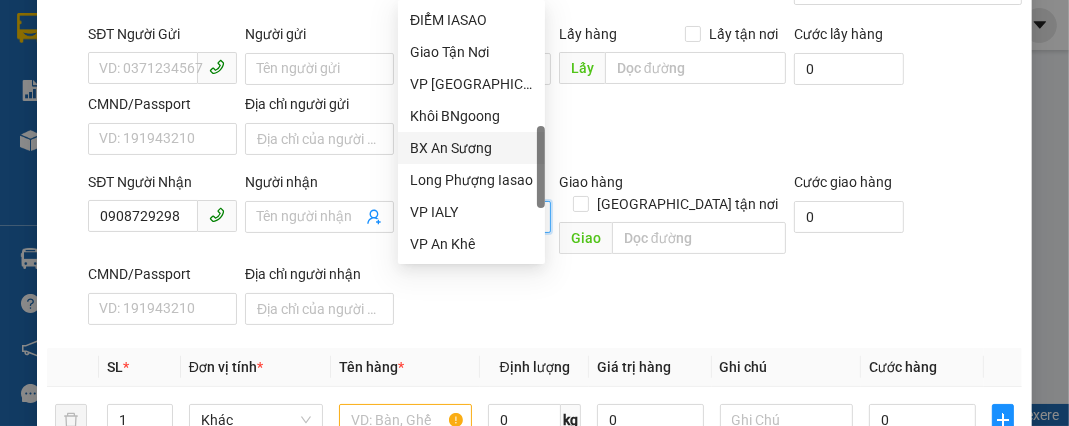 click on "BX An Sương" at bounding box center (471, 148) 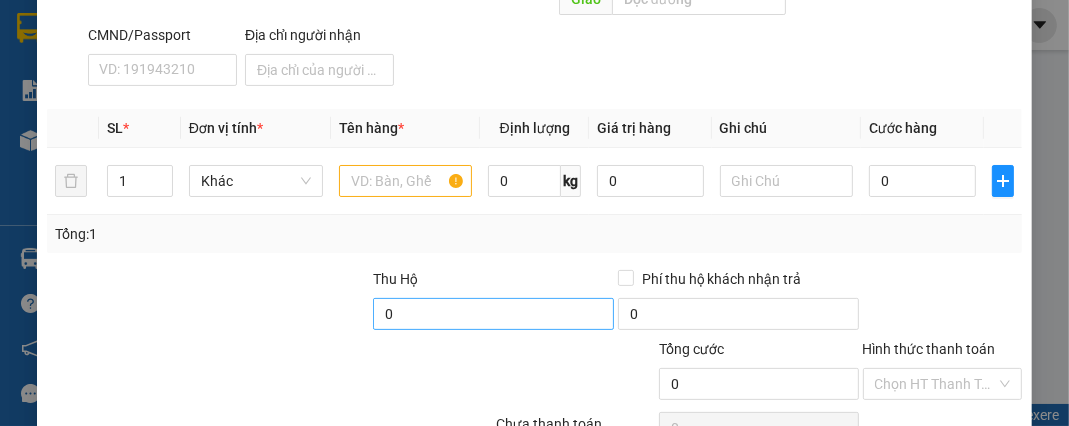 scroll, scrollTop: 369, scrollLeft: 0, axis: vertical 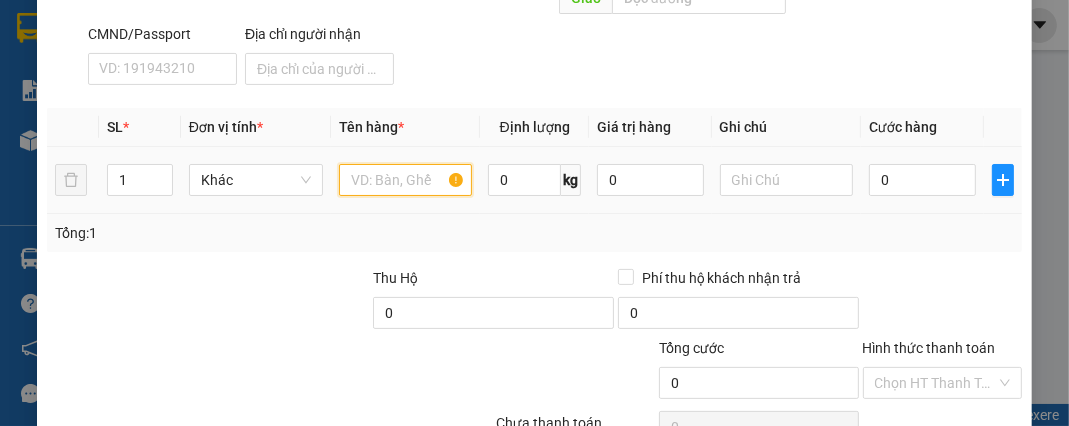 click at bounding box center (406, 180) 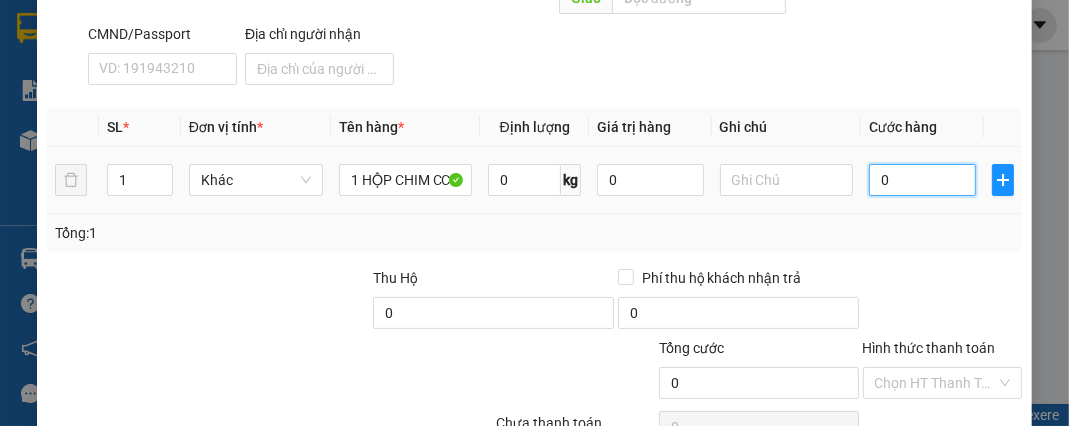 click on "0" at bounding box center (922, 180) 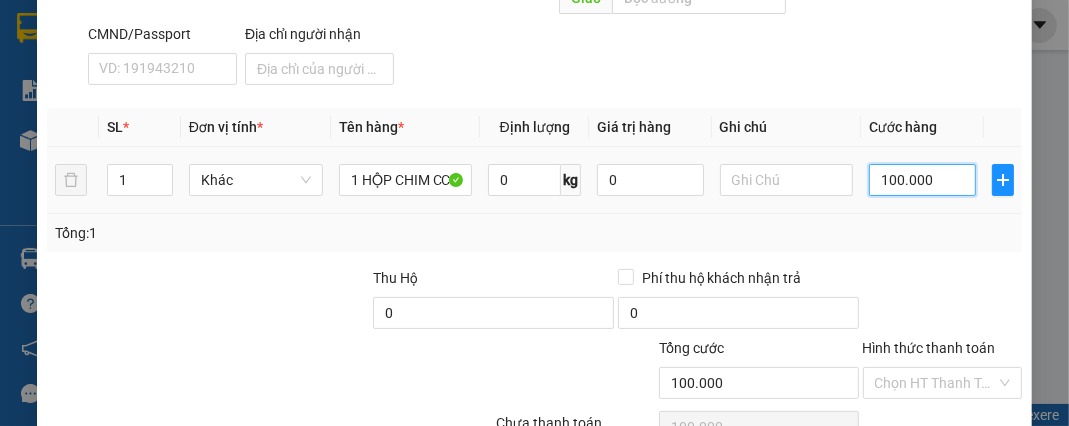 scroll, scrollTop: 449, scrollLeft: 0, axis: vertical 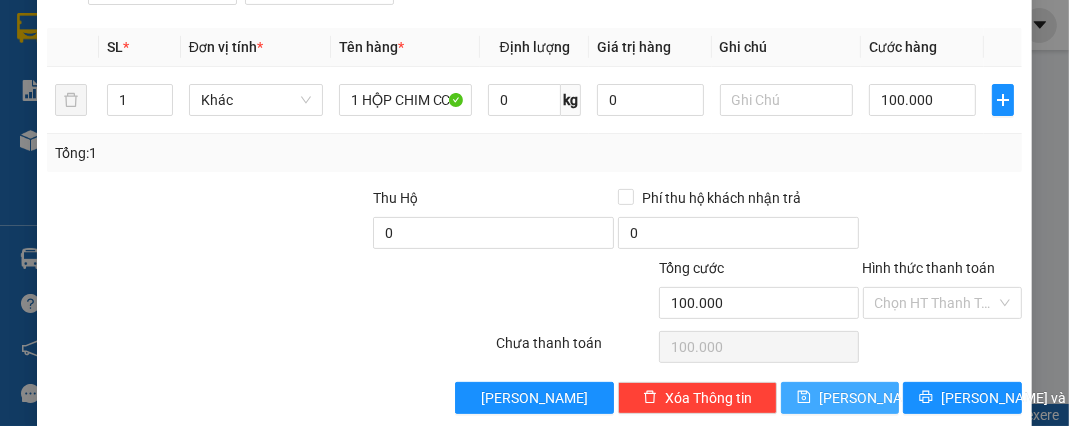 click on "[PERSON_NAME]" at bounding box center [872, 398] 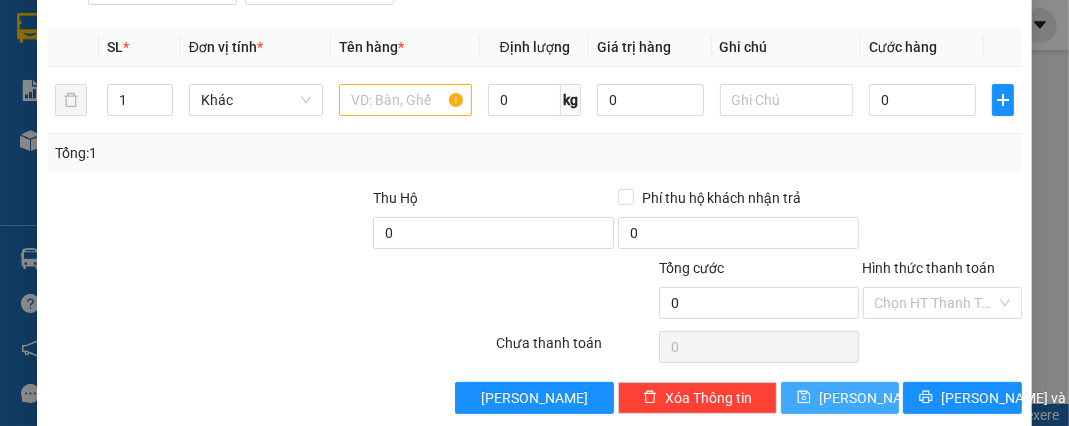 scroll, scrollTop: 129, scrollLeft: 0, axis: vertical 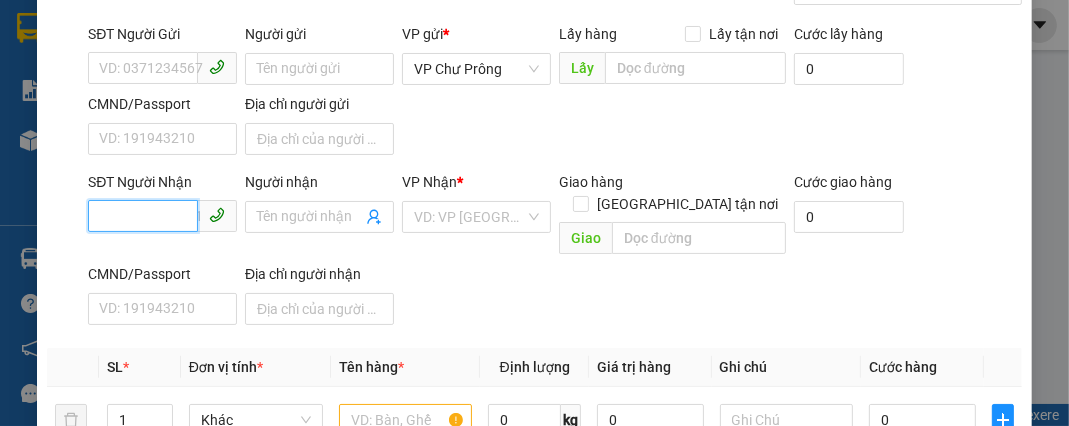 click on "SĐT Người Nhận" at bounding box center (143, 216) 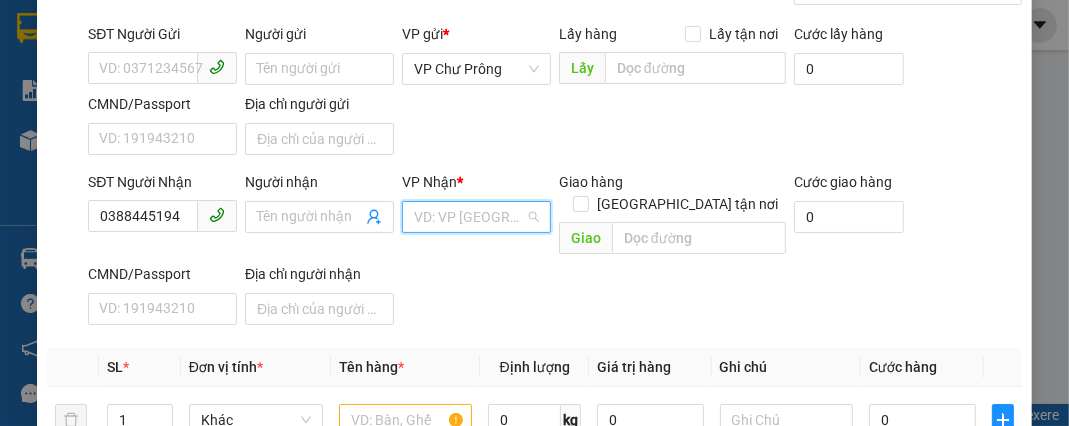 click on "Kết quả tìm kiếm ( 0 )  Bộ lọc  No Data minhquyen.ducdat 1     Báo cáo Doanh số tạo đơn theo VP gửi (nhân viên)     Kho hàng mới Hàng sắp về Hướng dẫn sử dụng Giới thiệu Vexere, nhận hoa hồng Phản hồi Phần mềm hỗ trợ bạn tốt chứ? Hỗ trợ kỹ thuật:  1900 633 818 | Cung cấp máy in - giấy in:  [GEOGRAPHIC_DATA]  0708 023 035 - 0935 103 250 ⚪️ Miền Bắc  0369 525 060 | Copyright   2019 - Vexere Thông báo Thông báo của bạn Tính năng mới Chưa có thông báo mới  TẠO ĐƠN HÀNG Yêu cầu xuất hóa đơn điện tử Transit Pickup Surcharge Ids Transit Deliver Surcharge Ids Transit Deliver Surcharge Transit Deliver Surcharge Gói vận chuyển  * Tiêu chuẩn Gán nhãn   Nhãn SĐT Người Gửi VD: 0371234567 Người gửi Tên người gửi VP gửi  * VP Chư Prông Lấy hàng Lấy tận nơi Lấy Cước lấy hàng 0 CMND/Passport VD: [PASSPORT] Địa chỉ người gửi SĐT Người Nhận  * Giao" at bounding box center (534, 213) 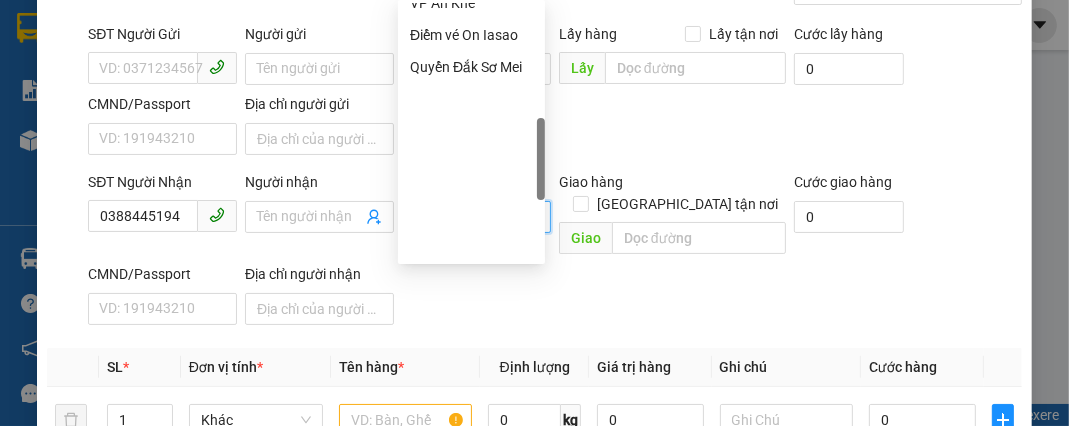 scroll, scrollTop: 400, scrollLeft: 0, axis: vertical 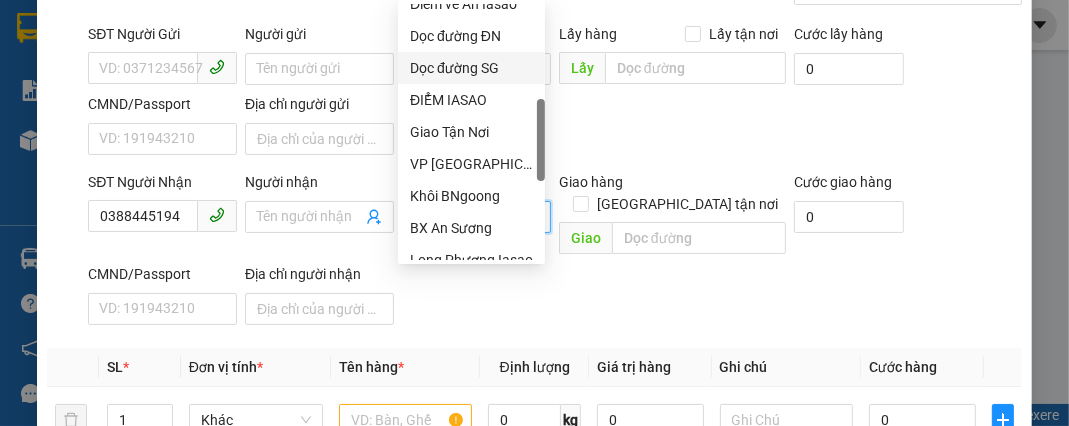 click on "Dọc đường SG" at bounding box center [471, 68] 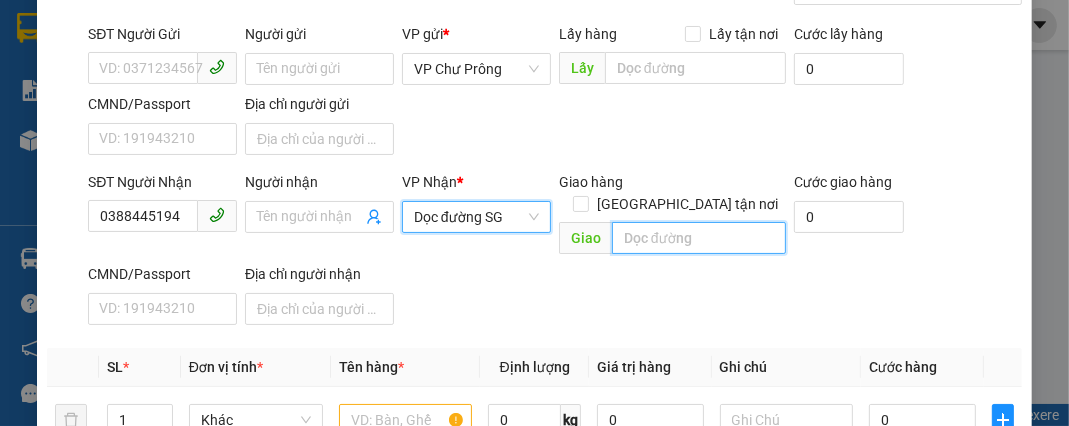 click at bounding box center (699, 238) 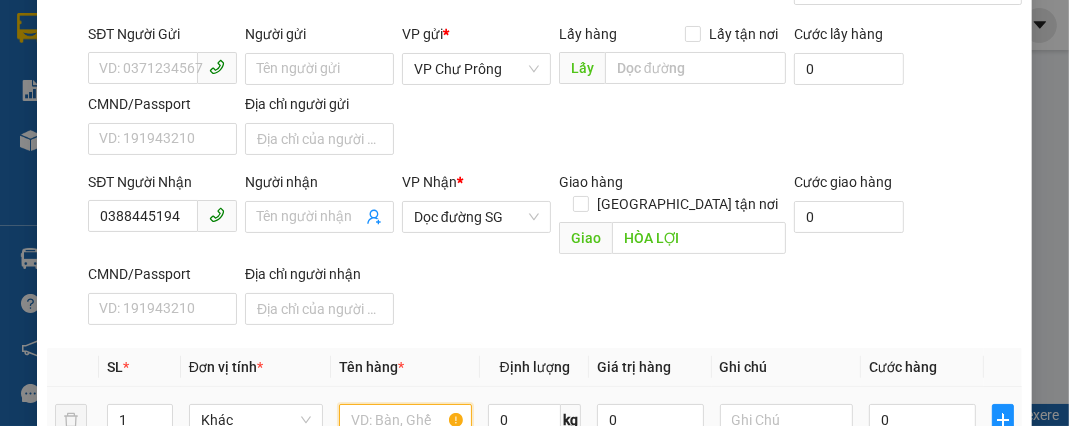 click at bounding box center [406, 420] 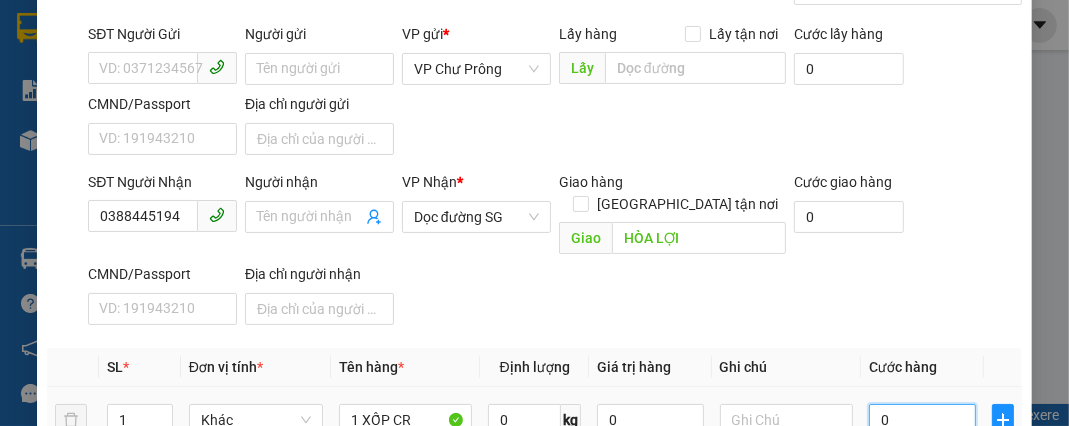 click on "0" at bounding box center (922, 420) 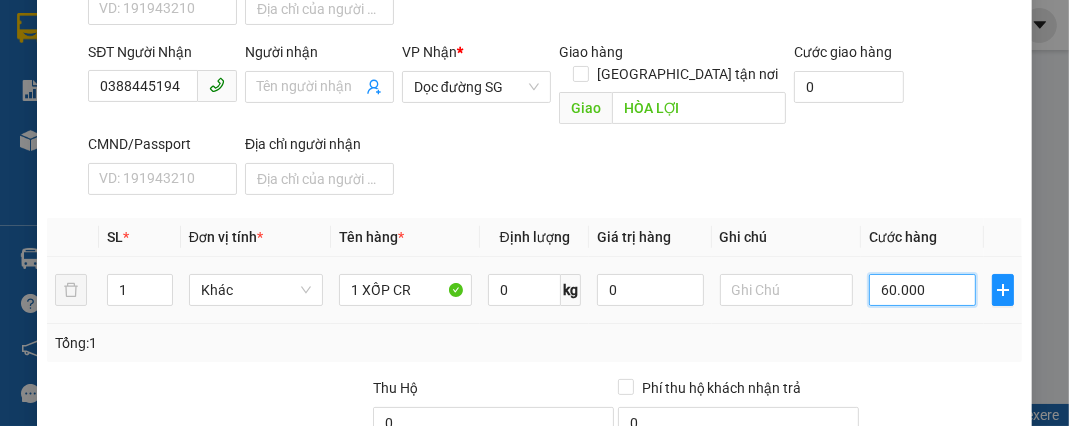 scroll, scrollTop: 369, scrollLeft: 0, axis: vertical 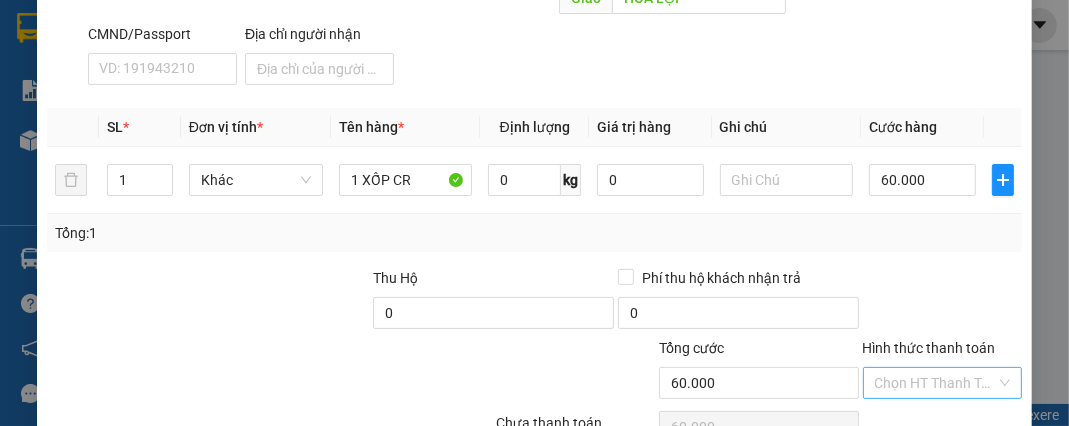 click on "Hình thức thanh toán" at bounding box center (935, 383) 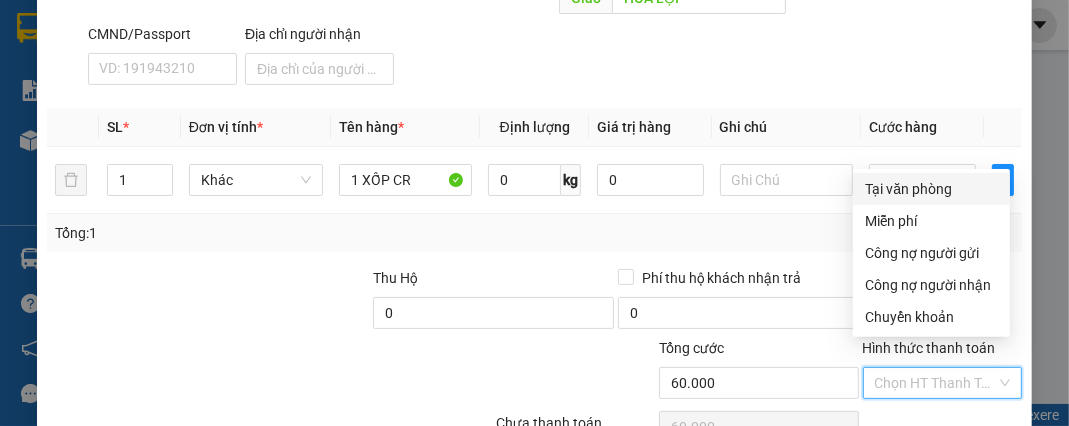 click on "Tại văn phòng" at bounding box center (931, 189) 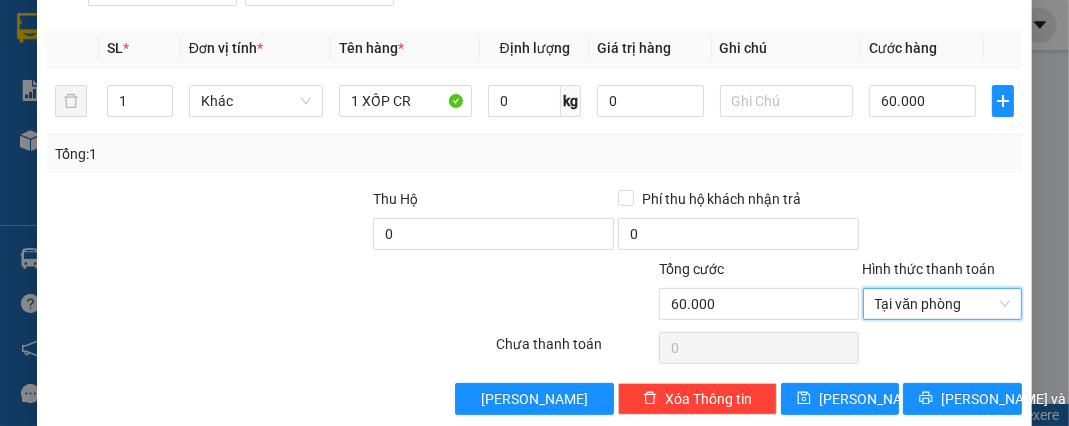 scroll, scrollTop: 449, scrollLeft: 0, axis: vertical 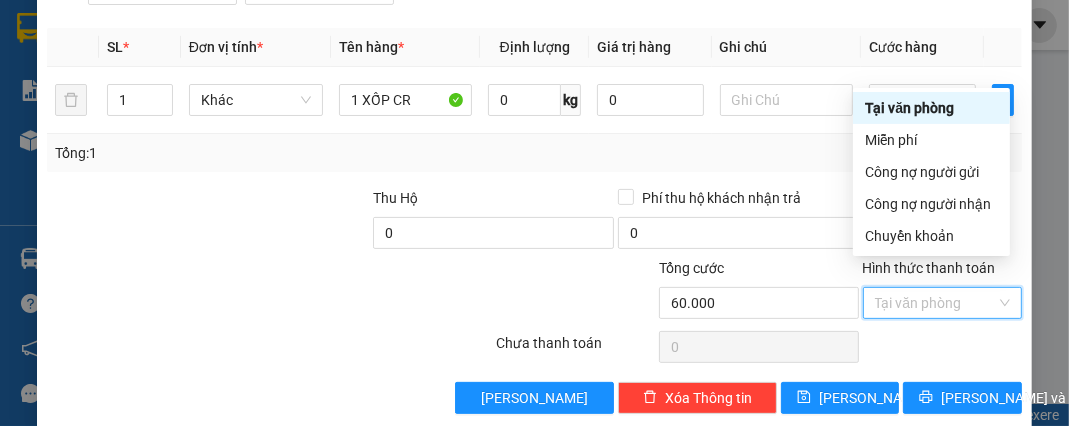 click on "Tại văn phòng" at bounding box center (931, 108) 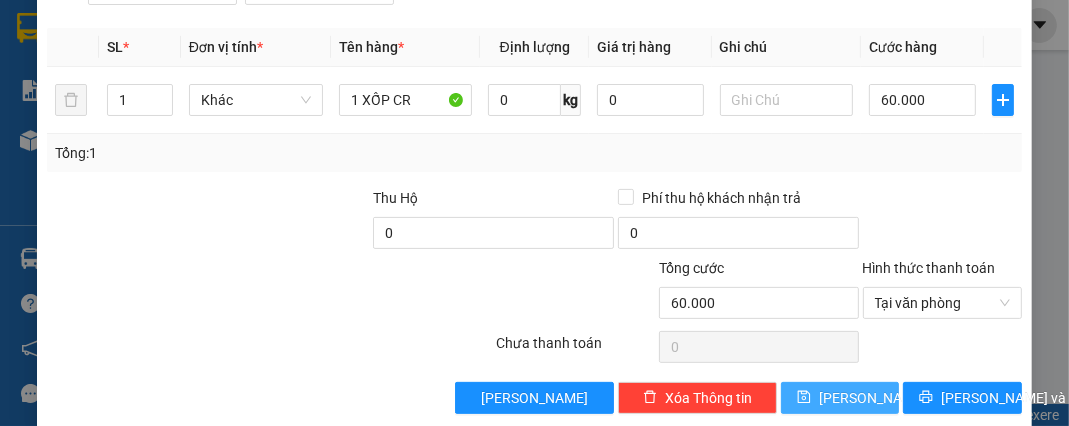 click on "[PERSON_NAME]" at bounding box center [872, 398] 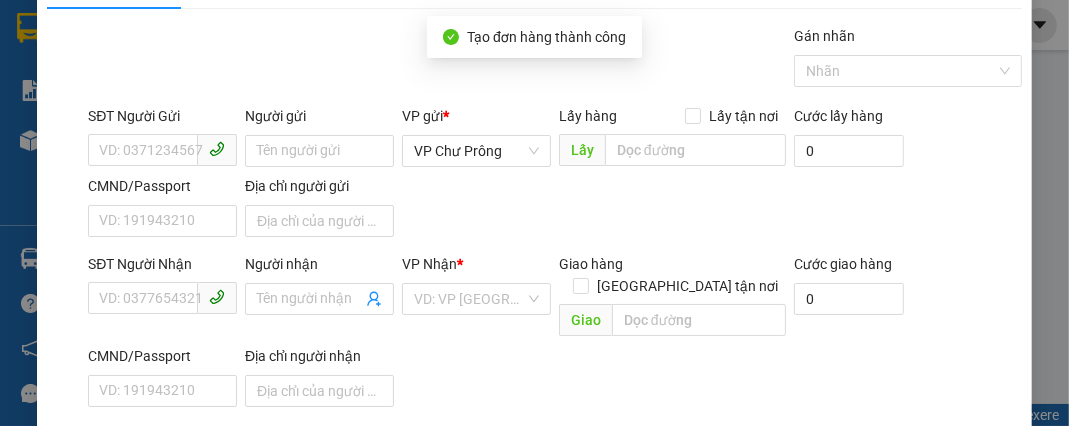 scroll, scrollTop: 0, scrollLeft: 0, axis: both 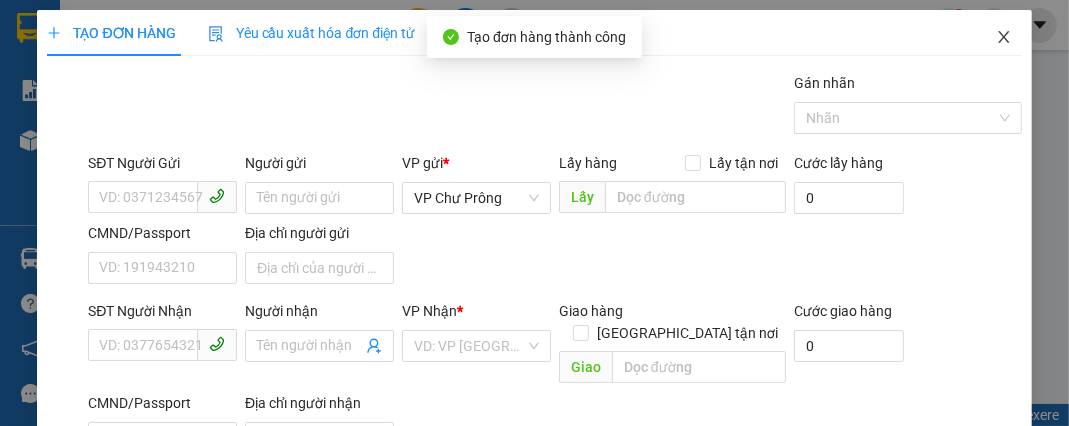 click 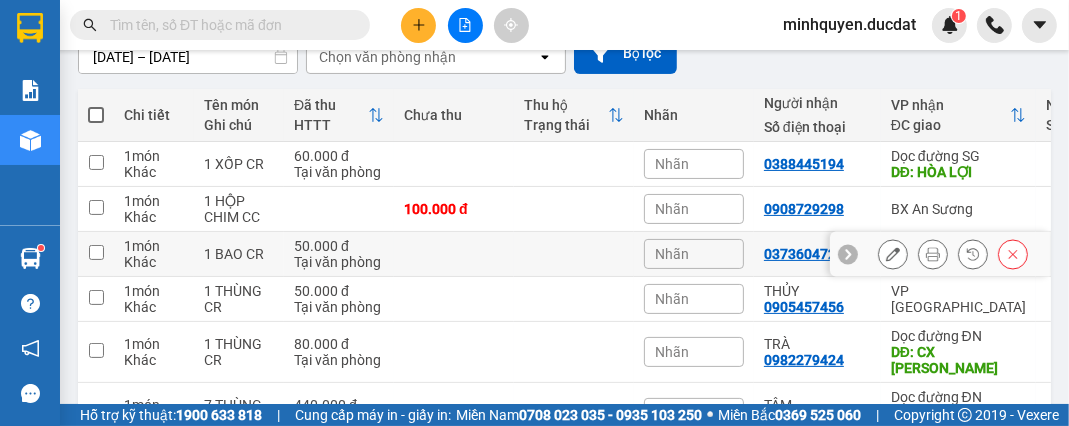 scroll, scrollTop: 0, scrollLeft: 0, axis: both 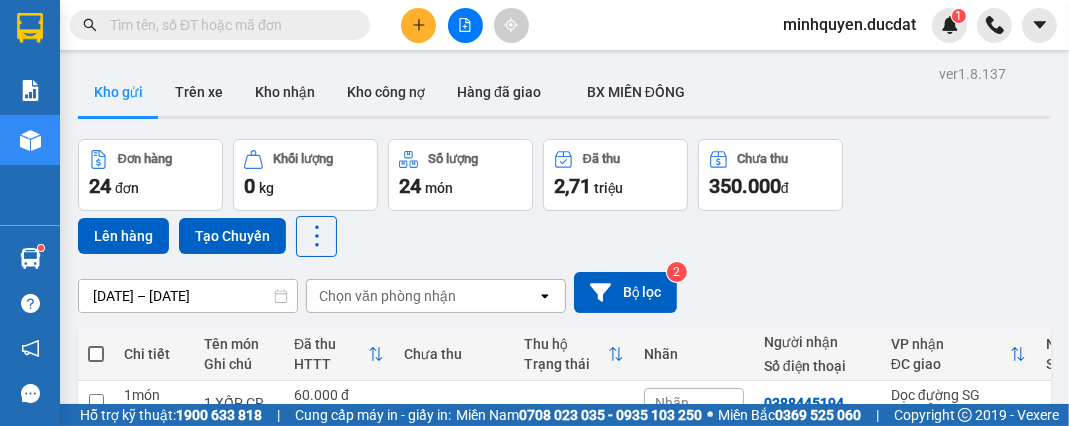 click on "Đơn hàng 24 đơn Khối lượng 0 kg Số lượng 24 món Đã thu 2,71   triệu Chưa thu 350.000  đ Lên hàng Tạo Chuyến" at bounding box center [564, 198] 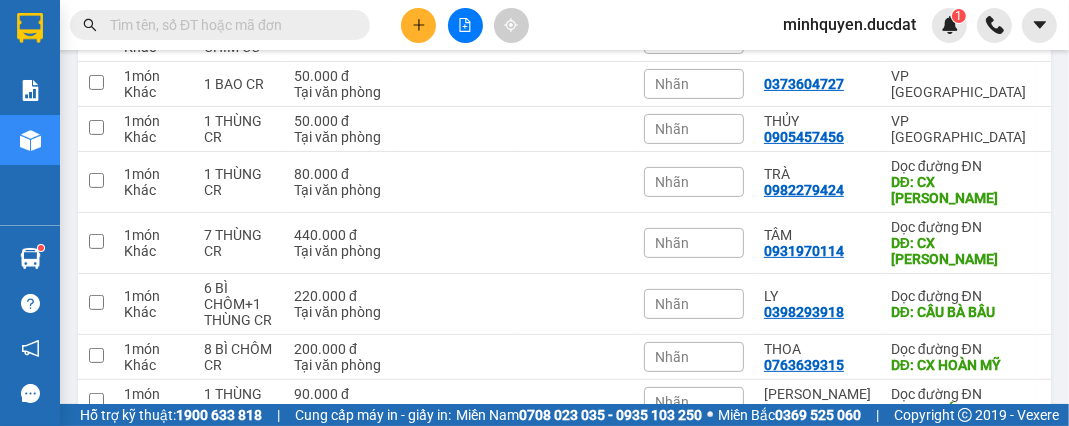 scroll, scrollTop: 534, scrollLeft: 0, axis: vertical 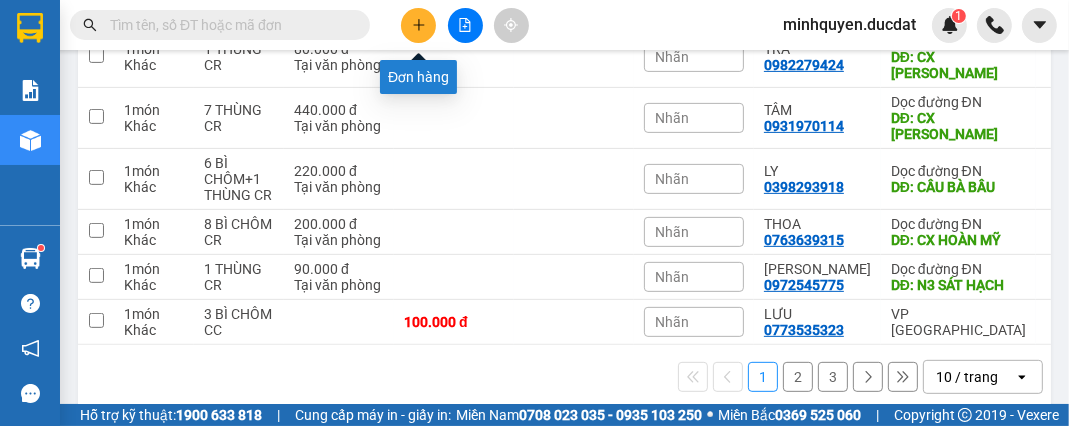 click 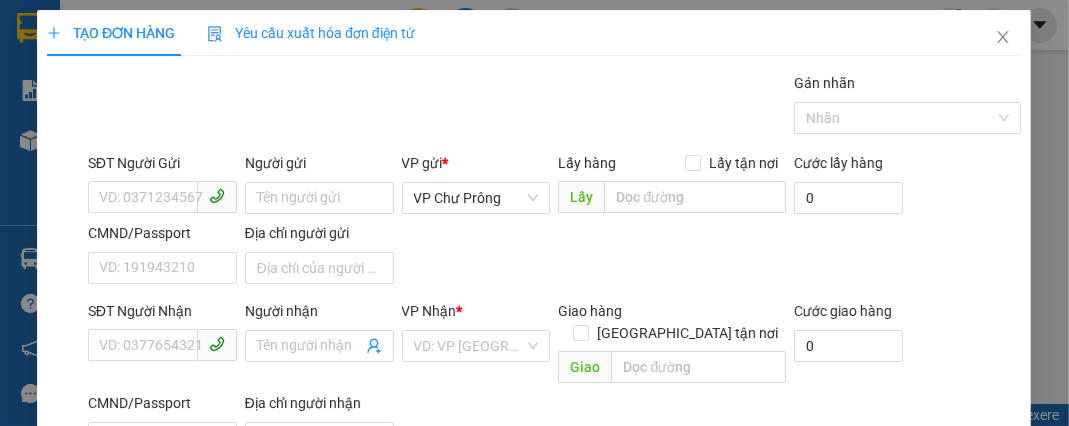 scroll, scrollTop: 0, scrollLeft: 0, axis: both 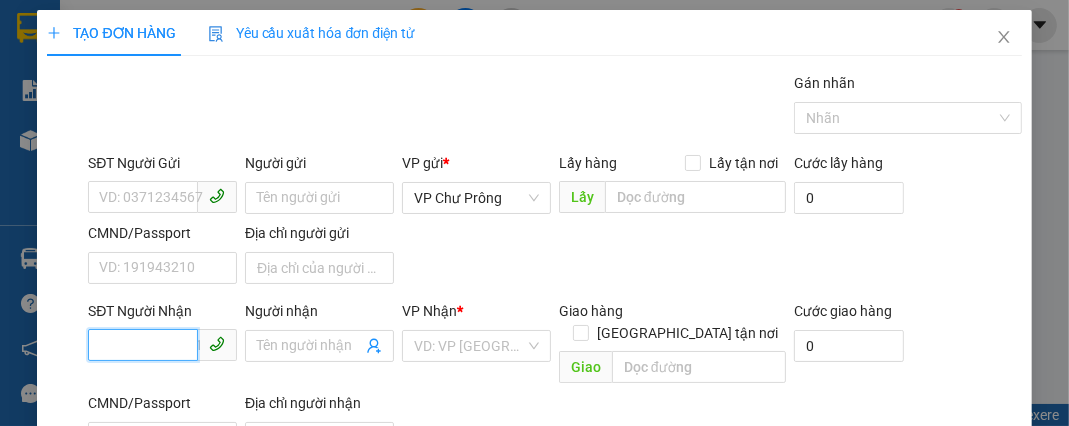 click on "SĐT Người Nhận" at bounding box center (143, 345) 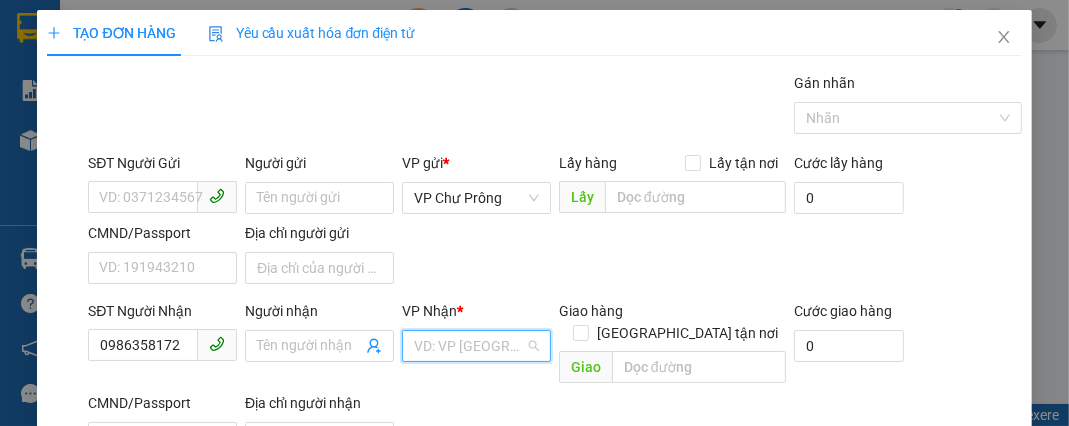 click at bounding box center (469, 346) 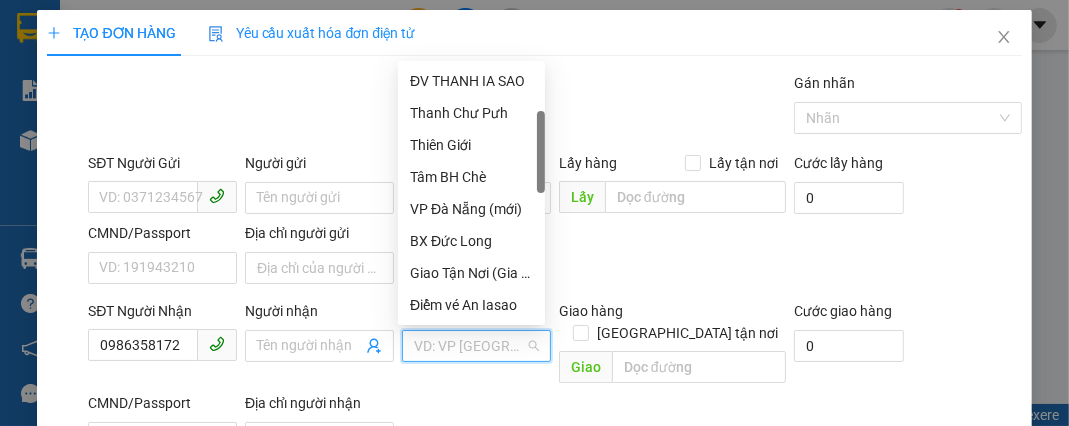 scroll, scrollTop: 0, scrollLeft: 0, axis: both 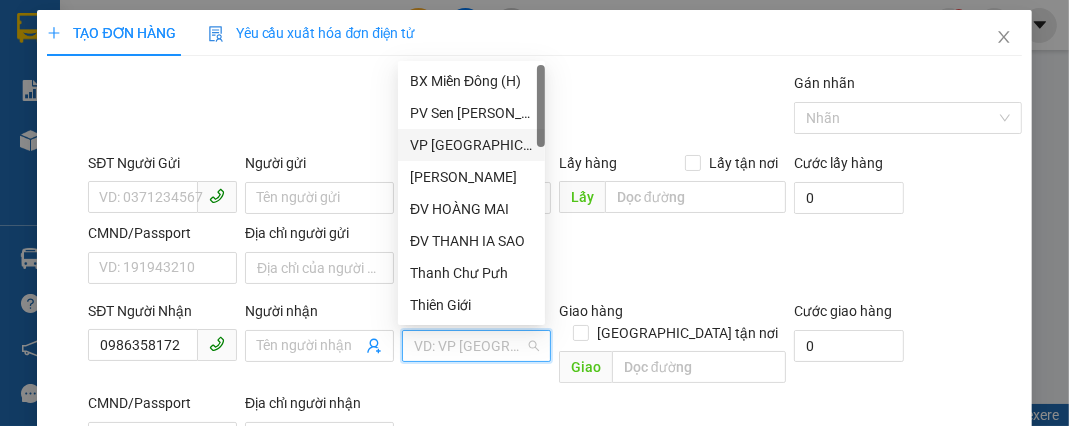 click on "VP [GEOGRAPHIC_DATA]" at bounding box center [471, 145] 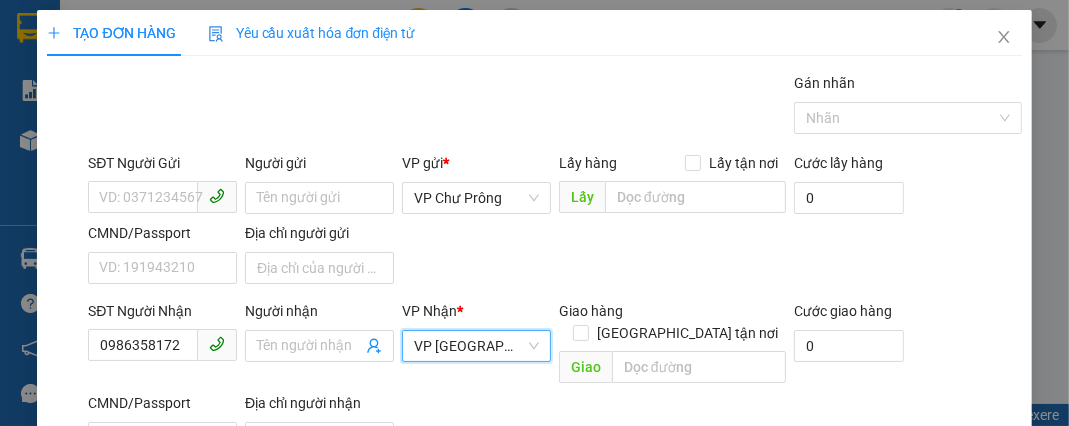 scroll, scrollTop: 160, scrollLeft: 0, axis: vertical 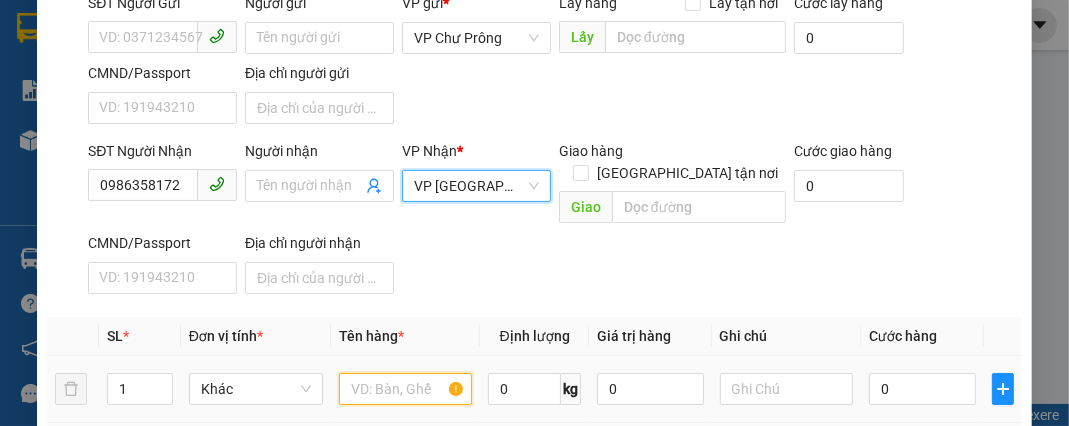 click at bounding box center (406, 389) 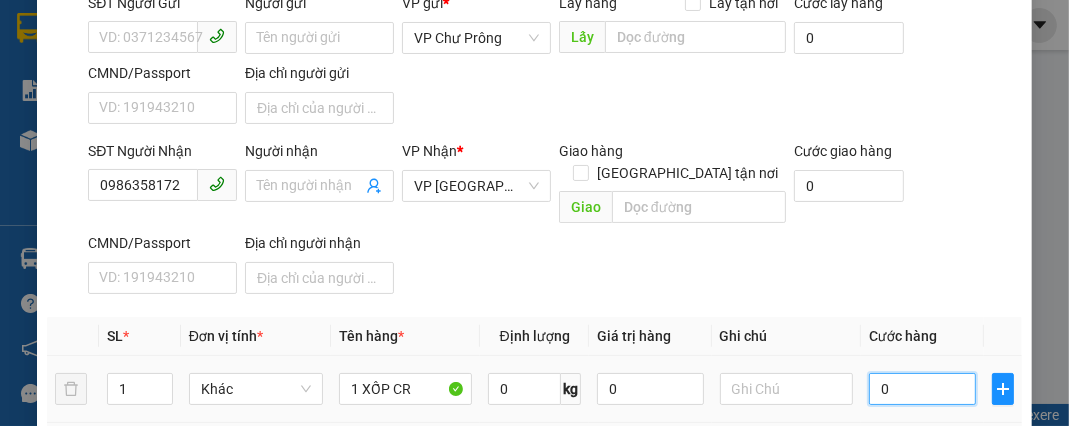 click on "0" at bounding box center [922, 389] 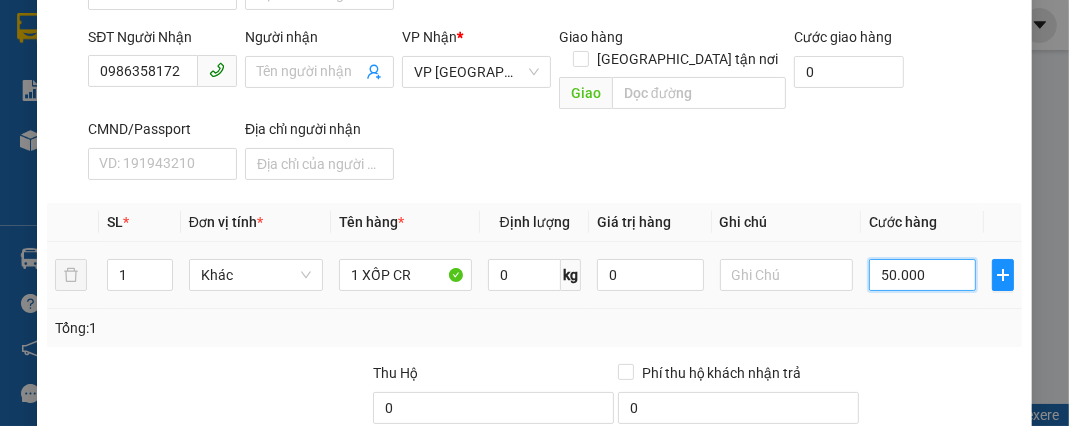 scroll, scrollTop: 400, scrollLeft: 0, axis: vertical 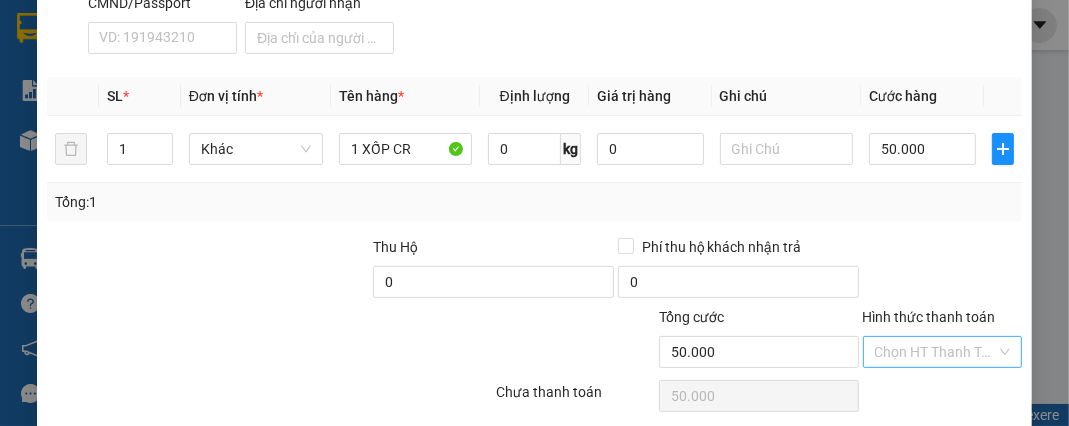 click on "Hình thức thanh toán" at bounding box center (935, 352) 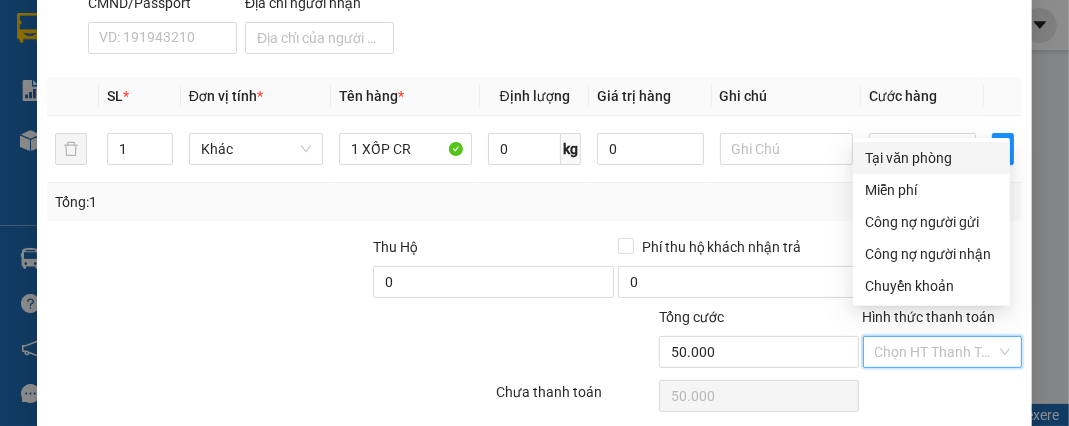 click on "Tại văn phòng" at bounding box center (931, 158) 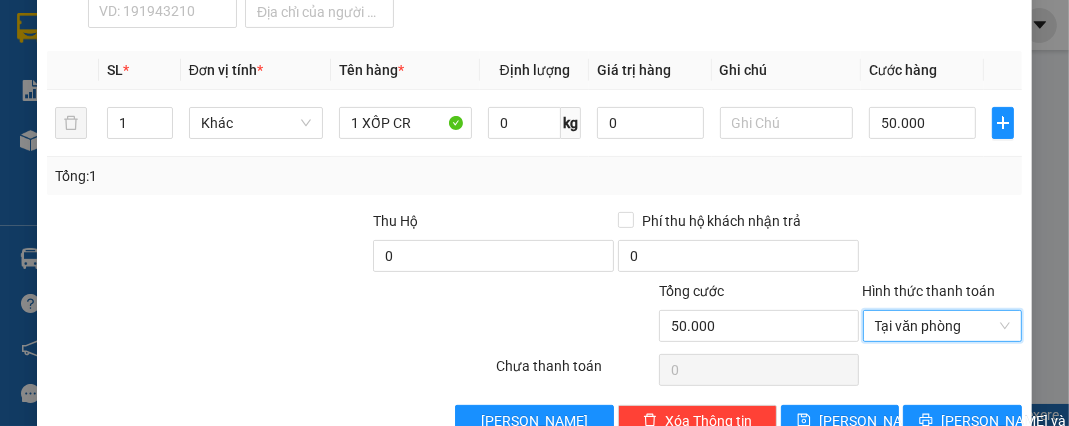 scroll, scrollTop: 449, scrollLeft: 0, axis: vertical 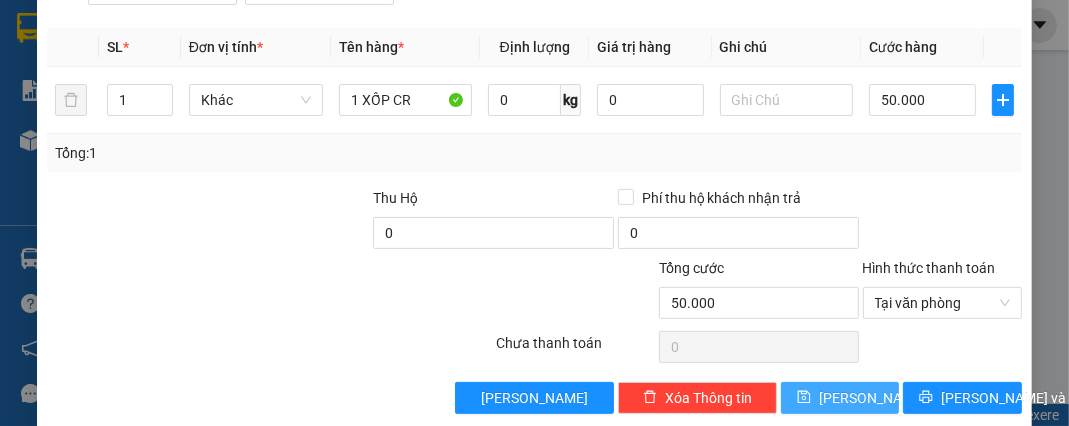click on "[PERSON_NAME]" at bounding box center [872, 398] 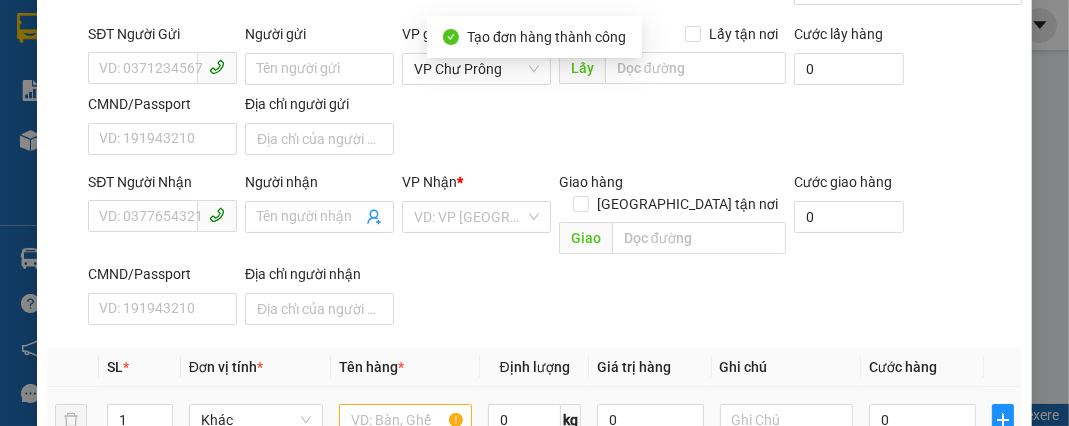scroll, scrollTop: 0, scrollLeft: 0, axis: both 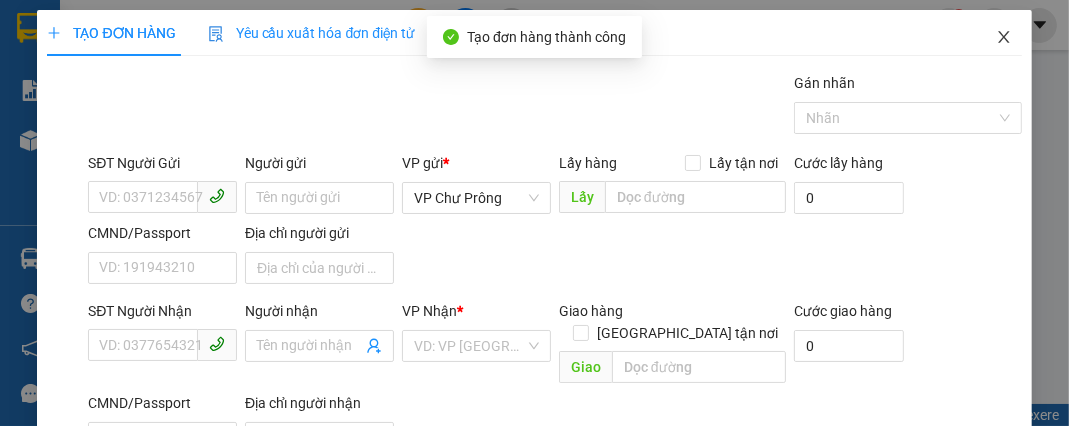 click 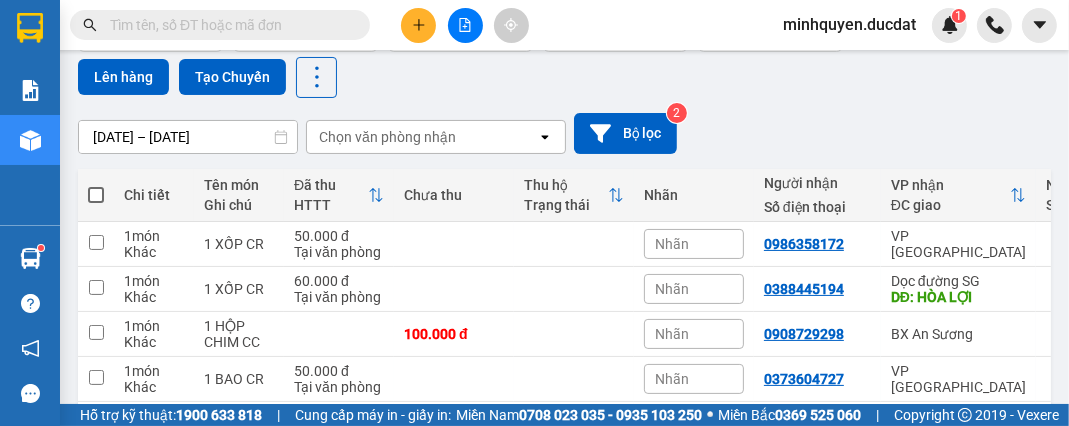 scroll, scrollTop: 160, scrollLeft: 0, axis: vertical 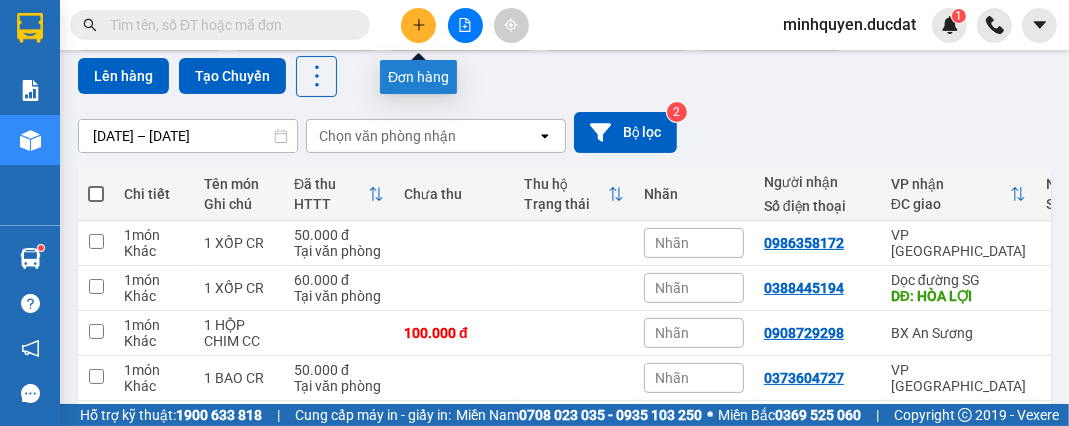 click at bounding box center (418, 25) 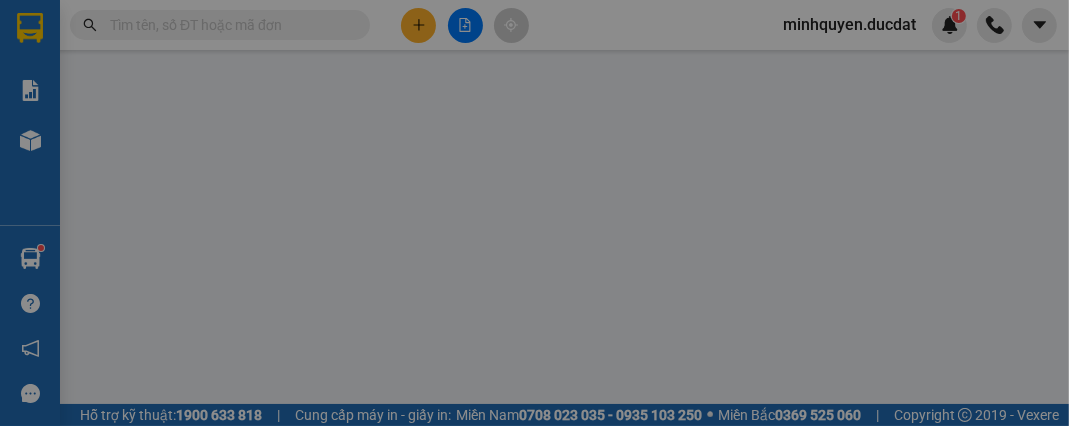 scroll, scrollTop: 0, scrollLeft: 0, axis: both 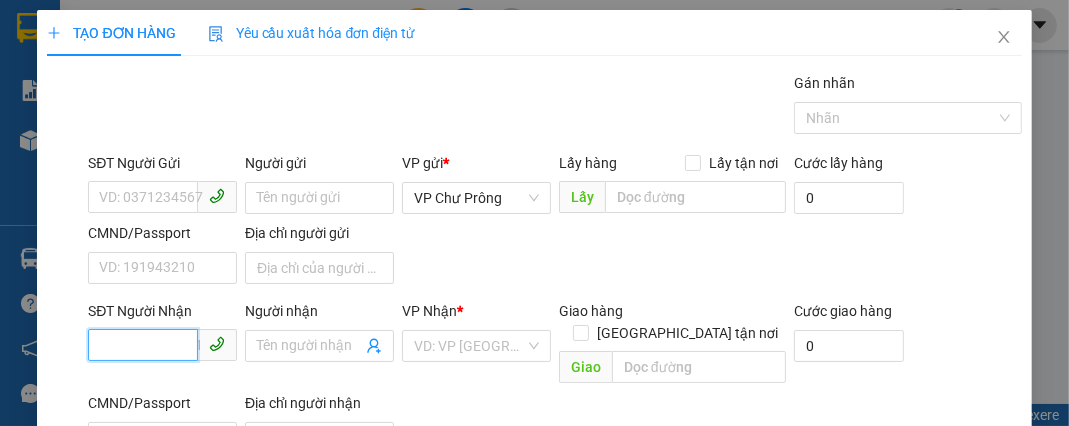 click on "SĐT Người Nhận" at bounding box center [143, 345] 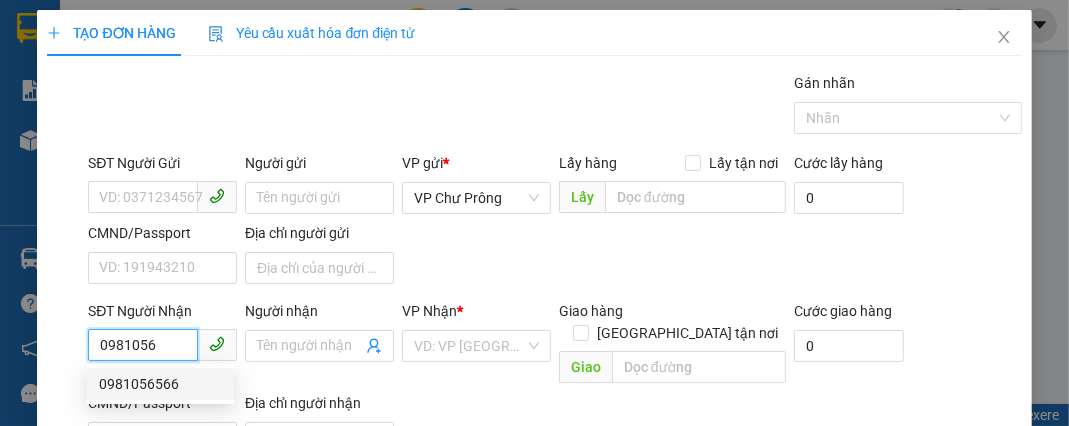 click on "0981056566" at bounding box center (160, 384) 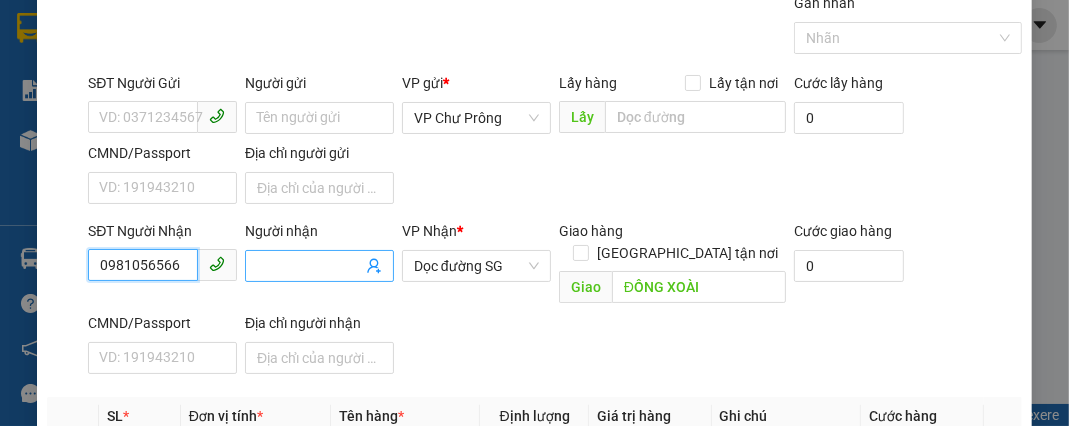 scroll, scrollTop: 160, scrollLeft: 0, axis: vertical 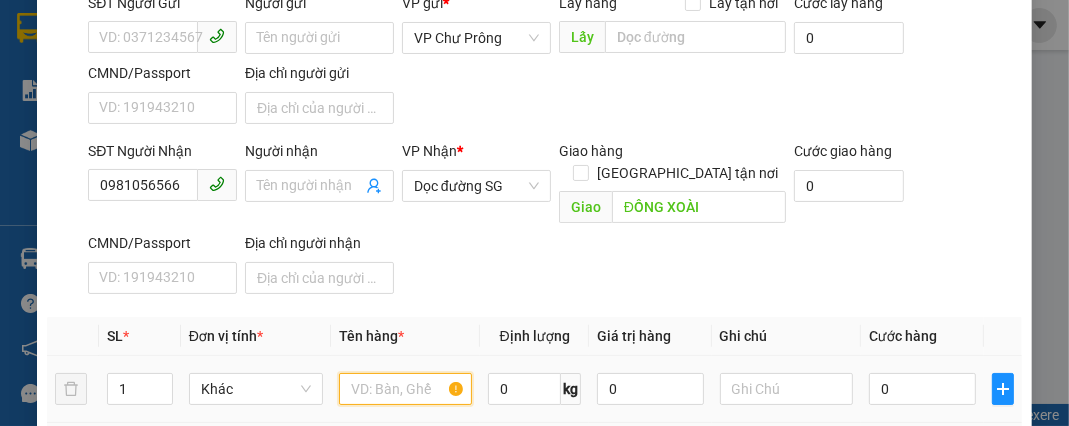 click at bounding box center (406, 389) 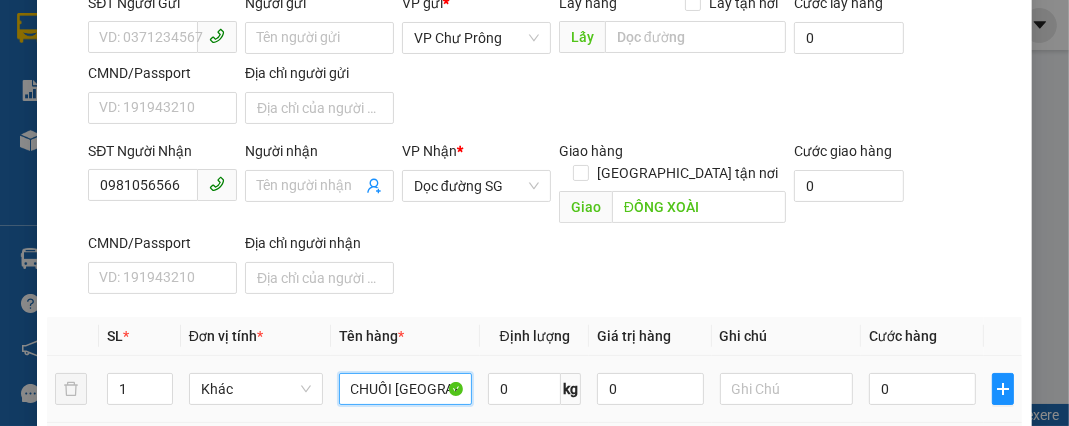 scroll, scrollTop: 0, scrollLeft: 10, axis: horizontal 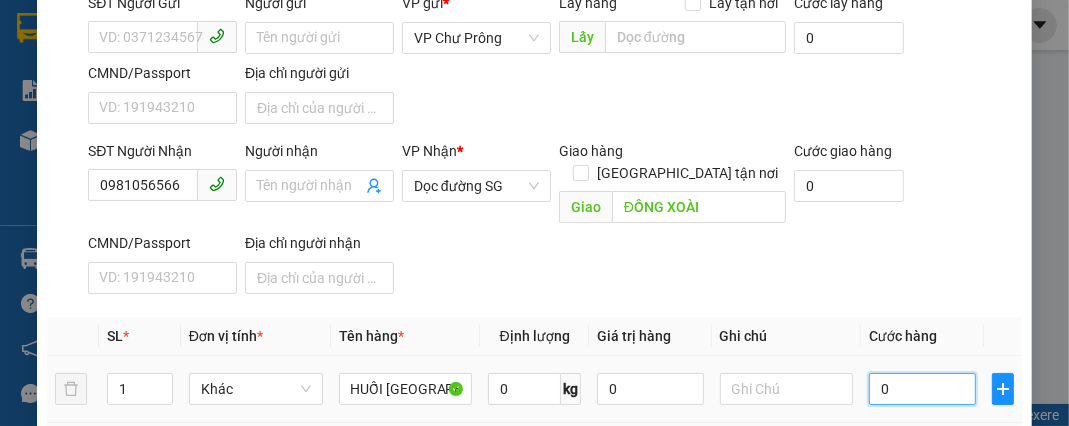 click on "0" at bounding box center [922, 389] 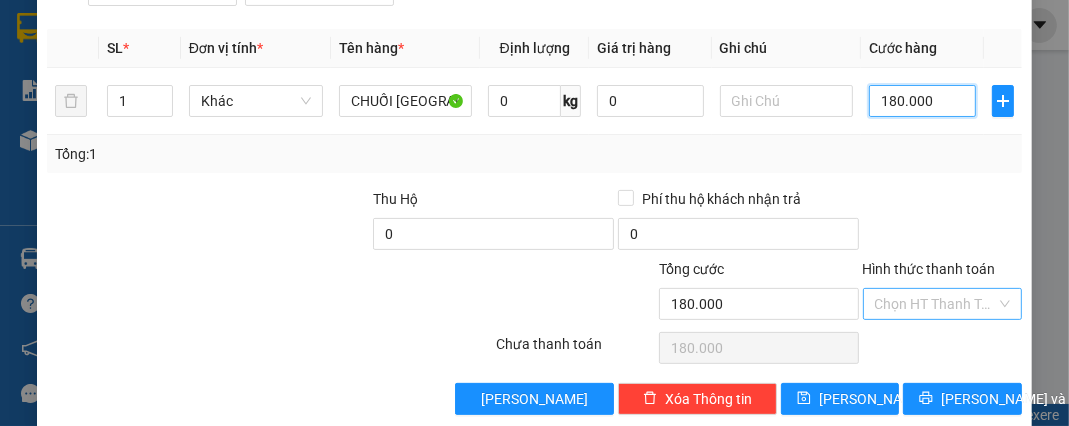 scroll, scrollTop: 449, scrollLeft: 0, axis: vertical 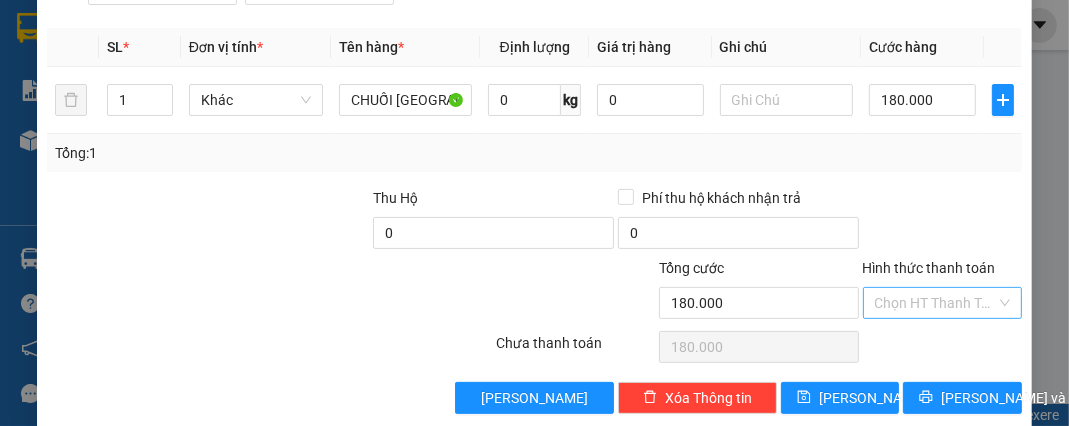 click on "Hình thức thanh toán" at bounding box center [935, 303] 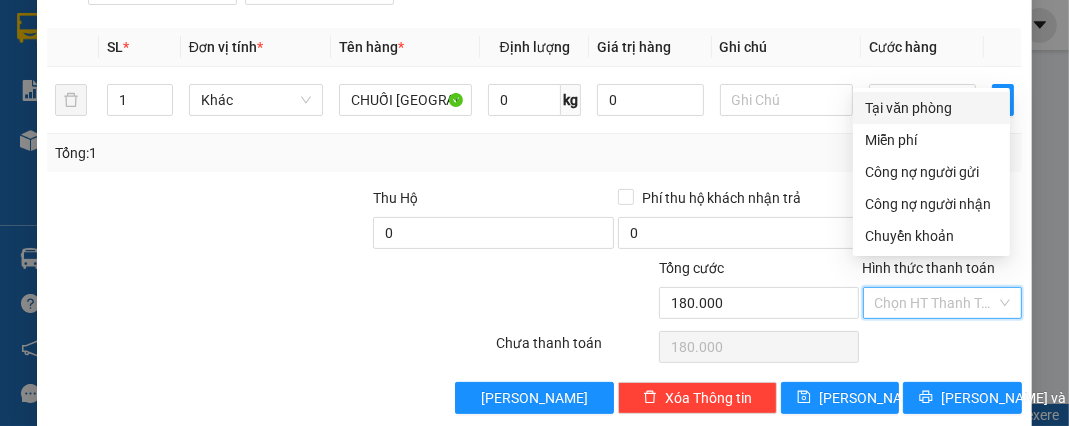 click on "Tại văn phòng" at bounding box center (931, 108) 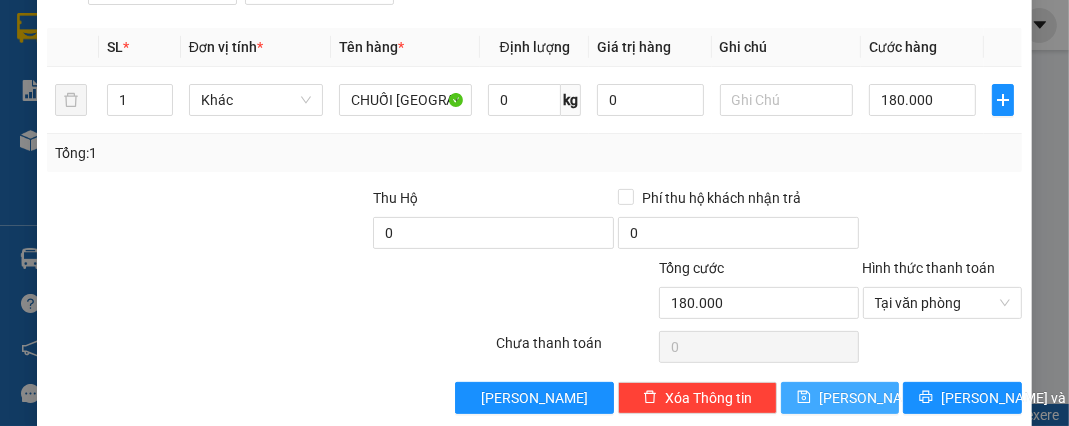 click on "[PERSON_NAME]" at bounding box center [872, 398] 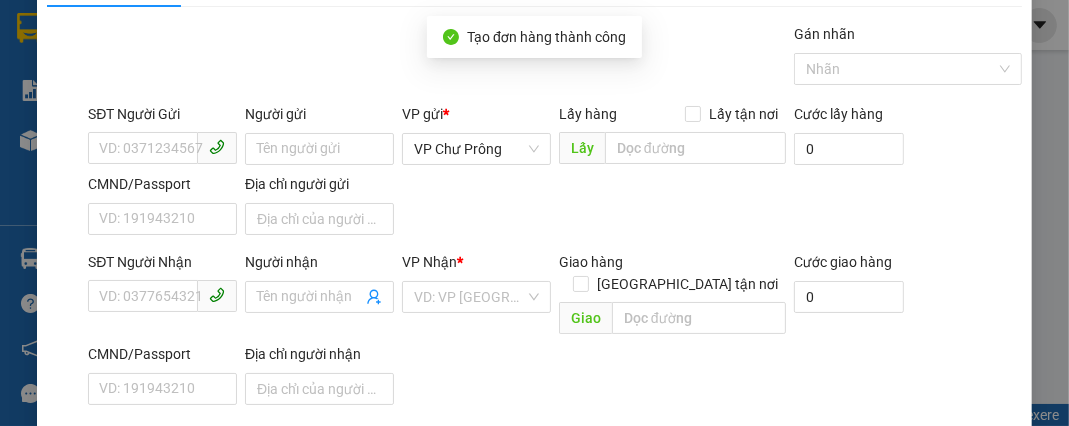 scroll, scrollTop: 0, scrollLeft: 0, axis: both 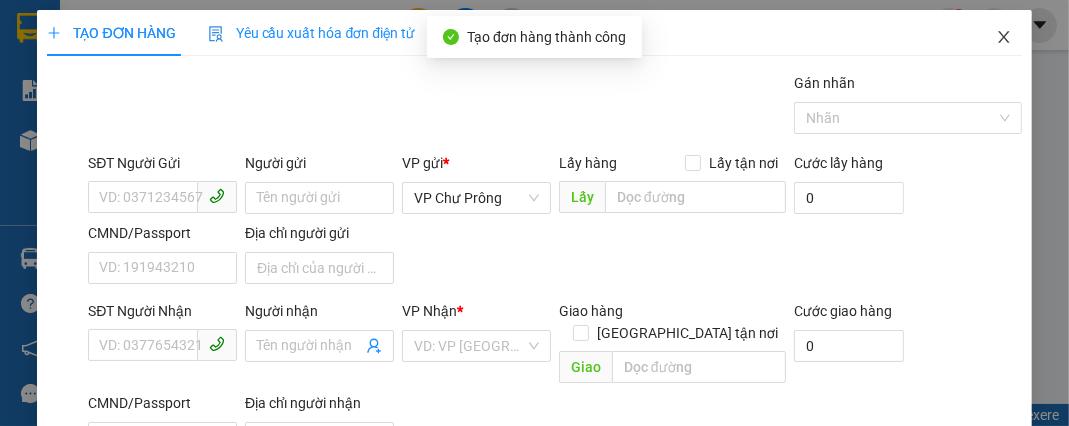 click 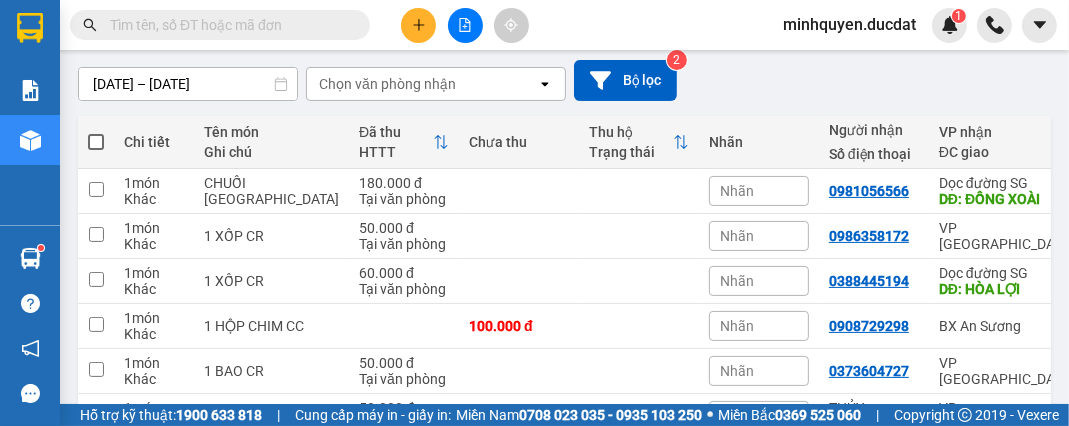 scroll, scrollTop: 239, scrollLeft: 0, axis: vertical 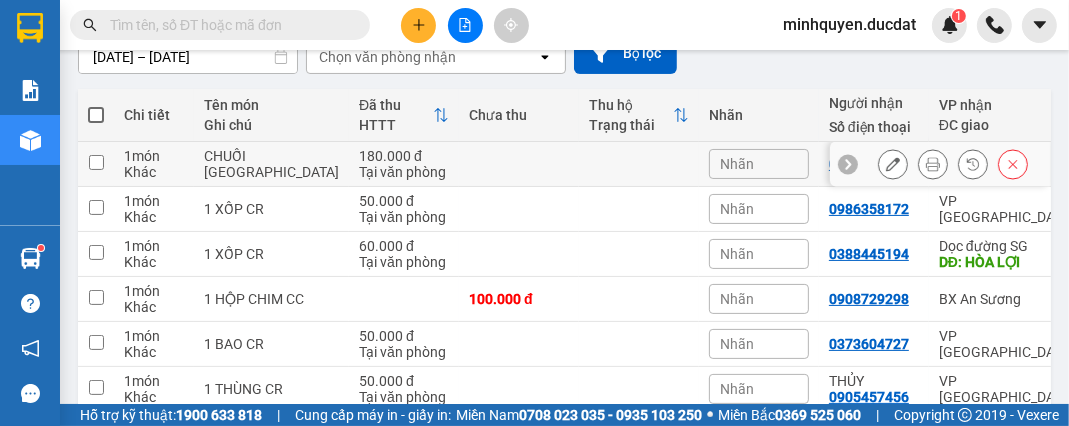 click at bounding box center [96, 162] 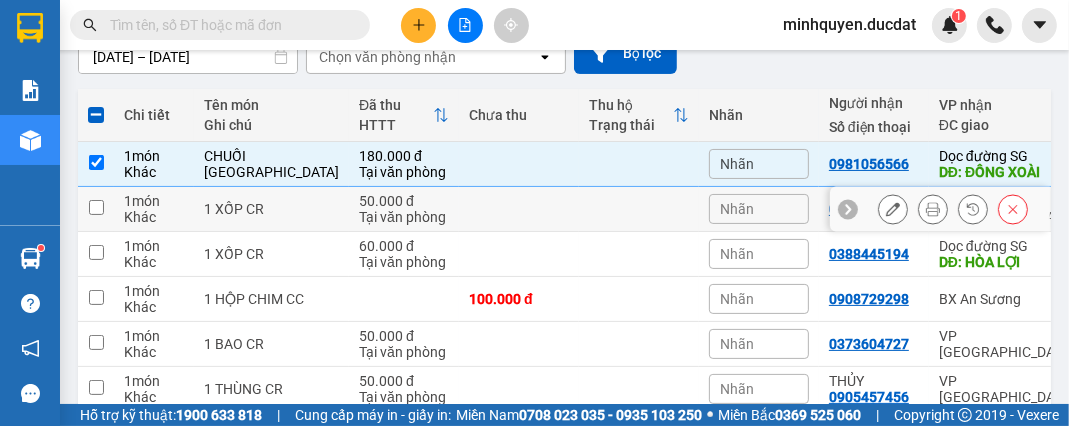 click on "Khác" at bounding box center [154, 217] 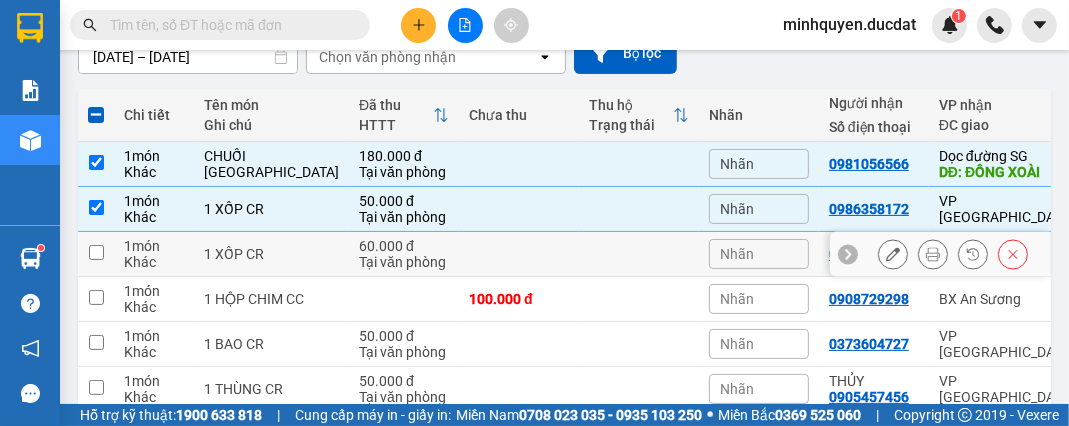 click at bounding box center (96, 252) 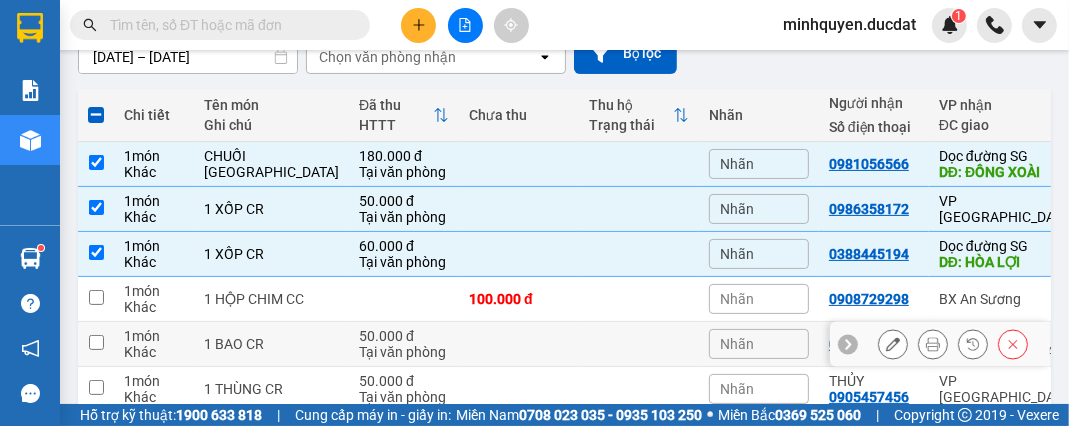 click at bounding box center [96, 342] 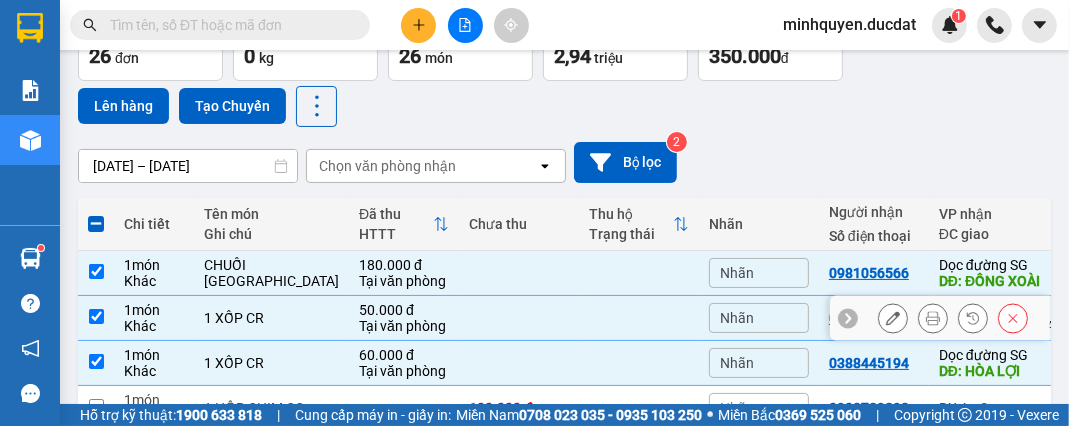 scroll, scrollTop: 0, scrollLeft: 0, axis: both 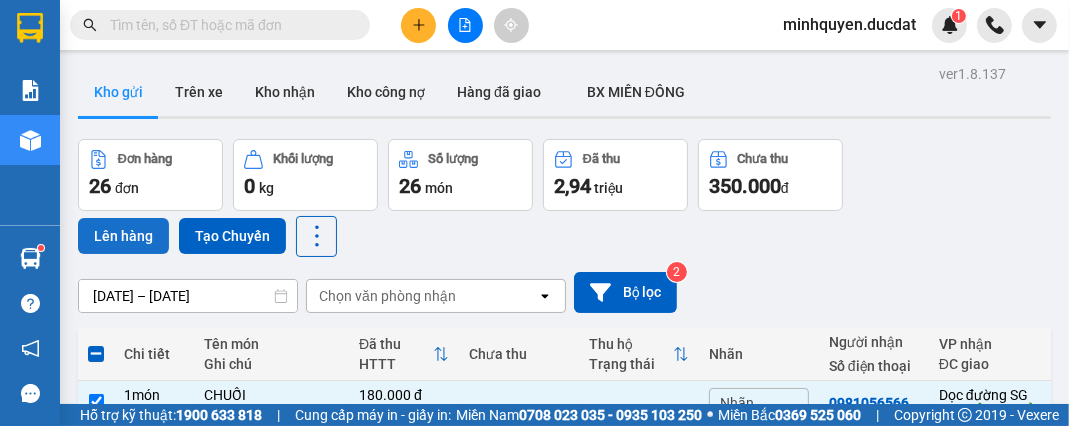click on "Lên hàng" at bounding box center [123, 236] 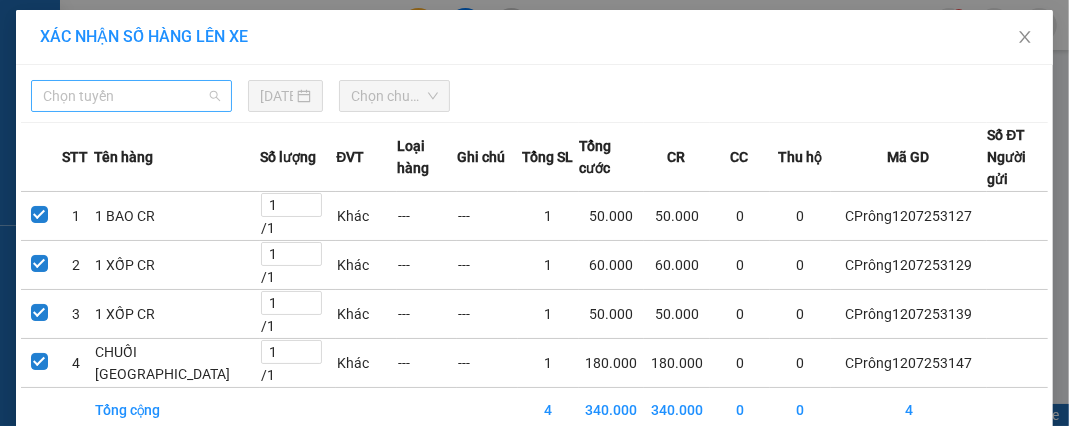 click on "Chọn tuyến" at bounding box center [131, 96] 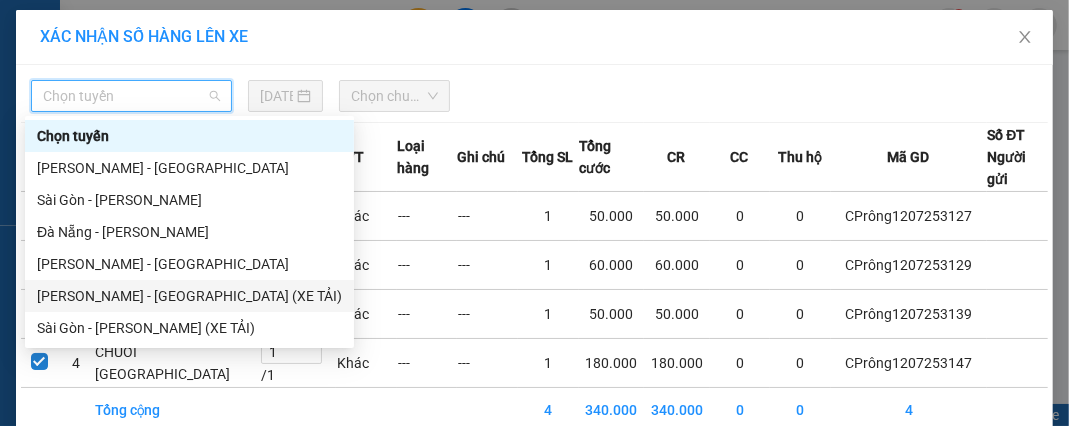 click on "[PERSON_NAME] - [GEOGRAPHIC_DATA] (XE TẢI)" at bounding box center [189, 296] 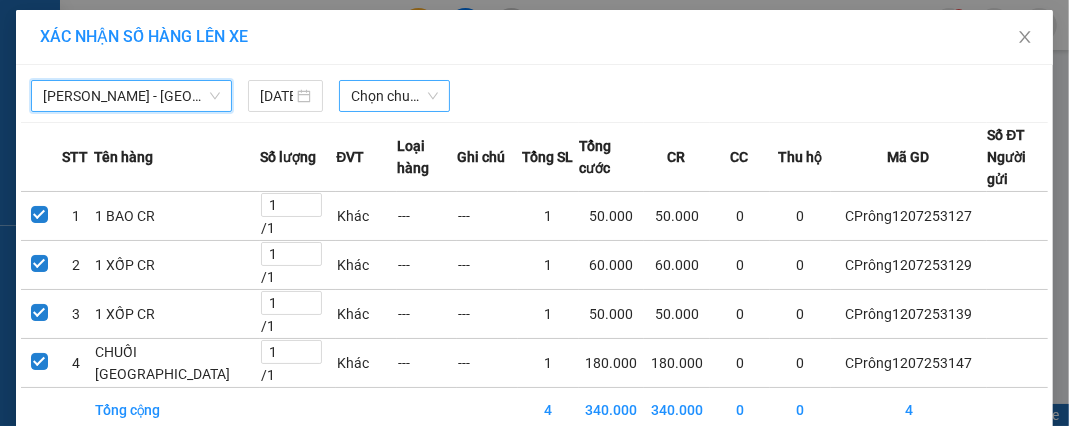 click on "Chọn chuyến" at bounding box center [394, 96] 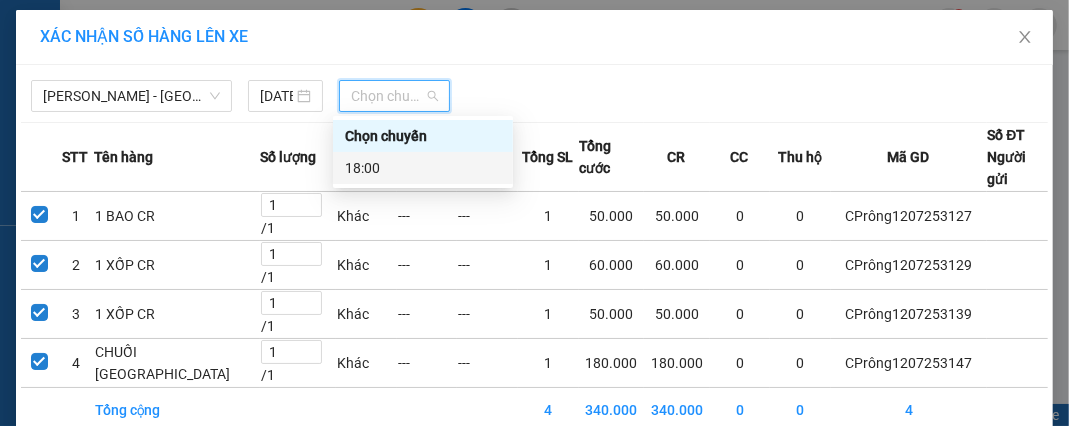 click on "18:00" at bounding box center [423, 168] 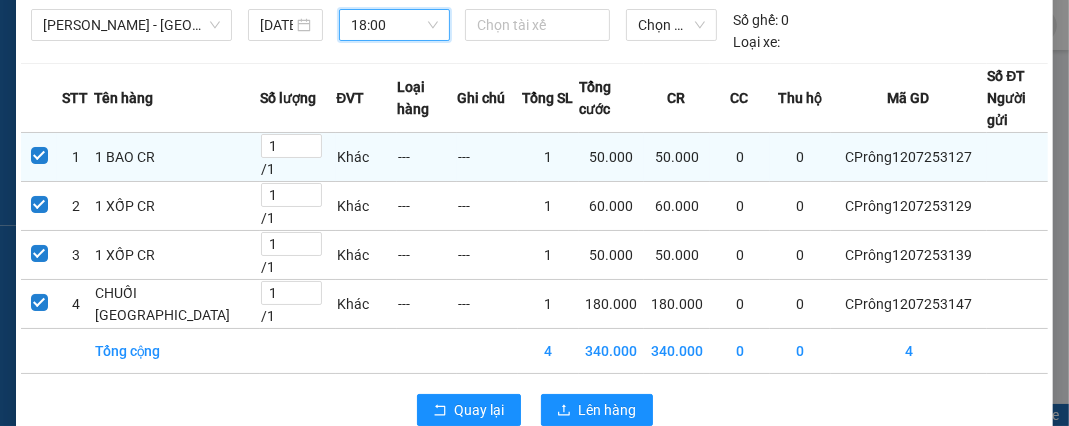 scroll, scrollTop: 120, scrollLeft: 0, axis: vertical 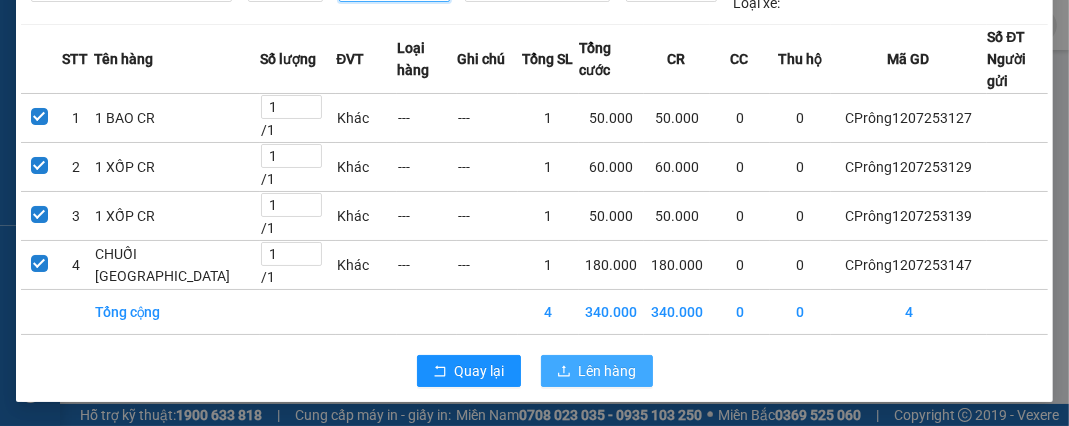 click on "Lên hàng" at bounding box center (608, 371) 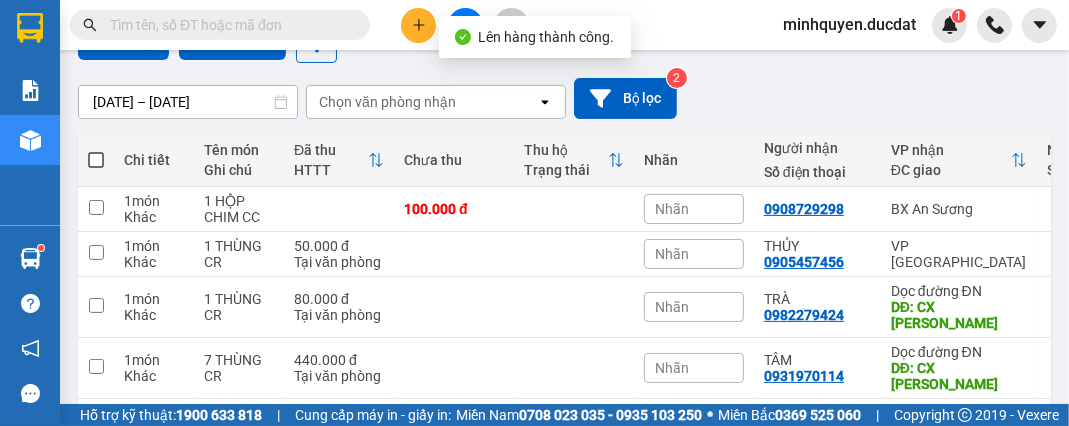 scroll, scrollTop: 239, scrollLeft: 0, axis: vertical 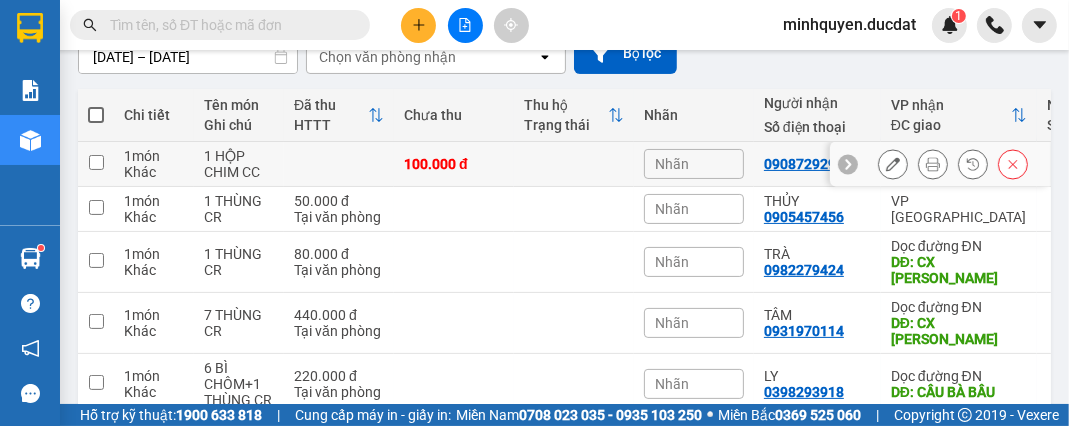 click on "1 HỘP CHIM CC" at bounding box center [239, 164] 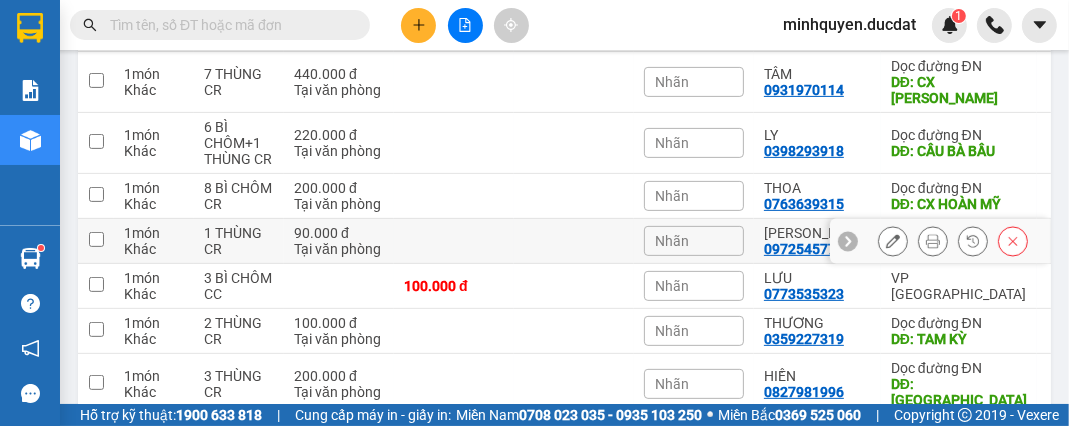 scroll, scrollTop: 239, scrollLeft: 0, axis: vertical 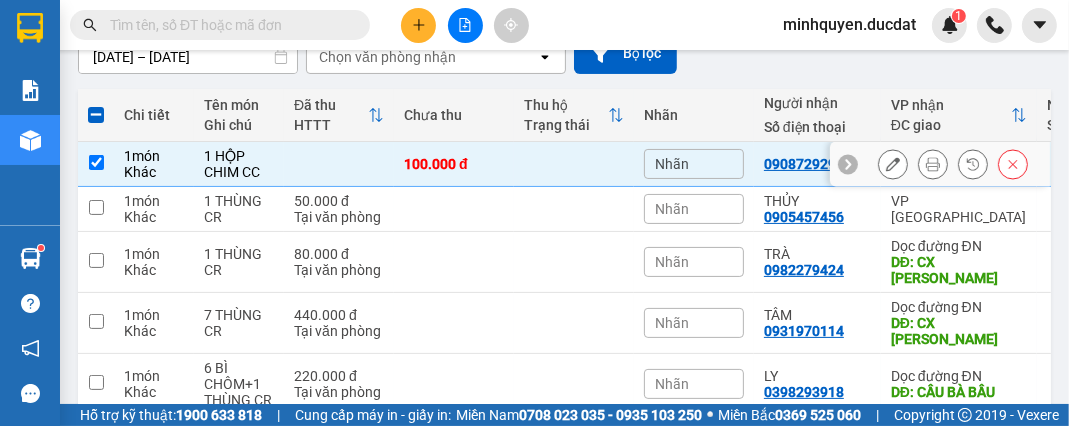 click at bounding box center (339, 164) 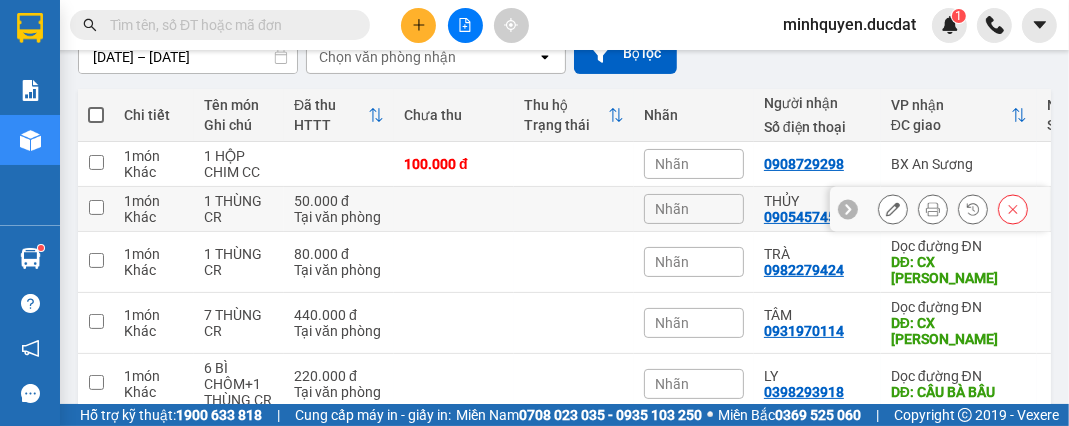 click on "Khác" at bounding box center [154, 217] 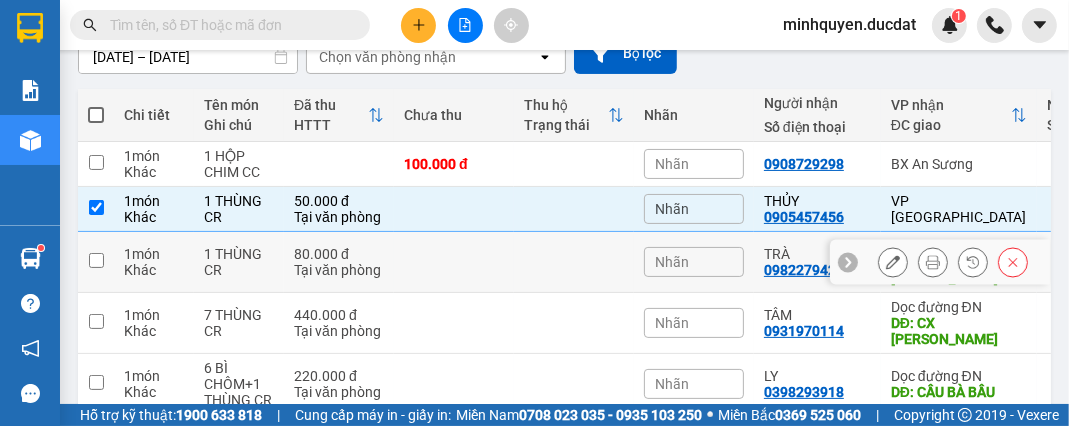 click on "Khác" at bounding box center (154, 270) 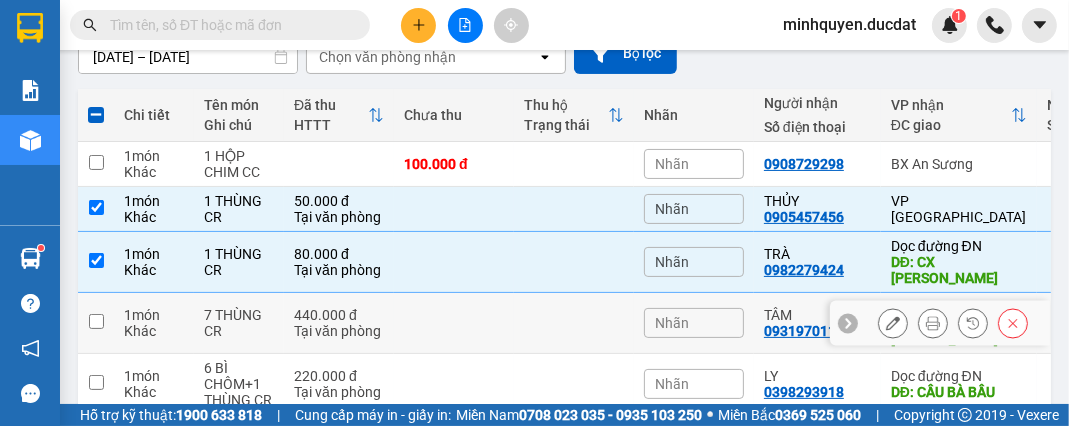 click on "Khác" at bounding box center (154, 331) 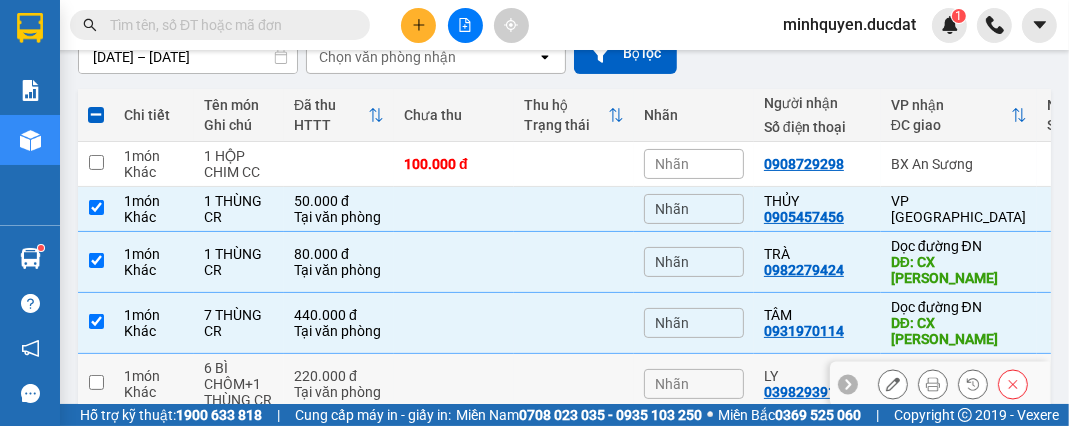click on "1  món" at bounding box center (154, 376) 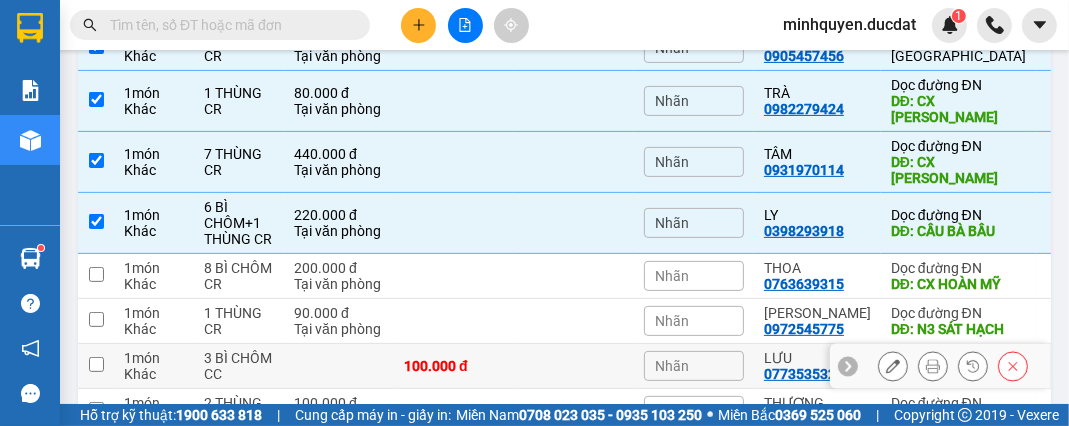 scroll, scrollTop: 319, scrollLeft: 0, axis: vertical 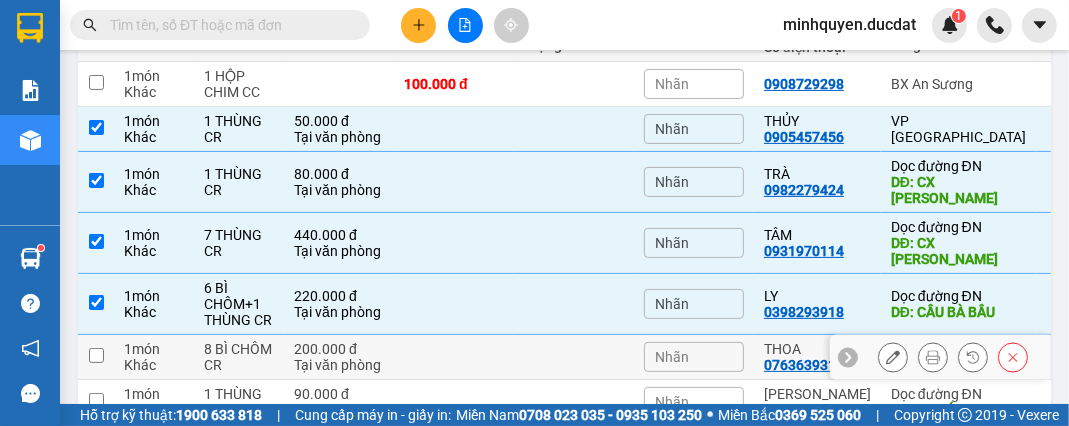 click on "Khác" at bounding box center (154, 365) 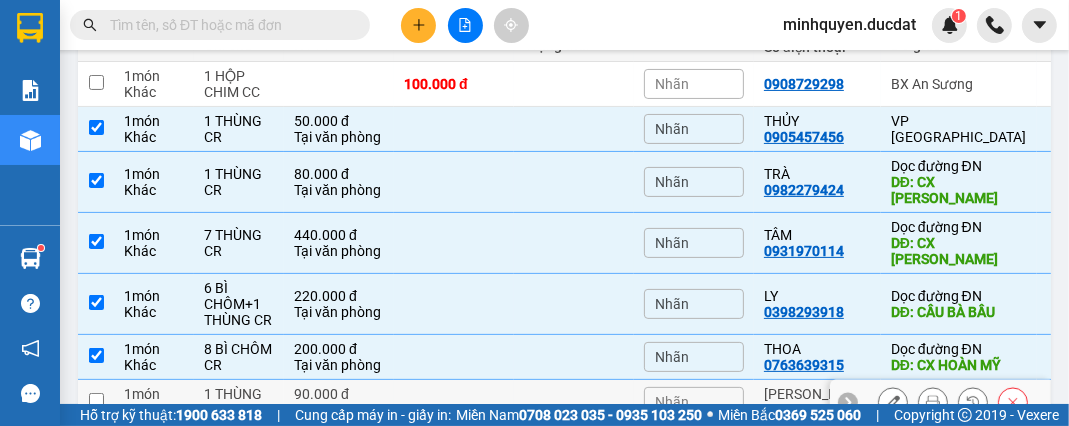click on "Khác" at bounding box center (154, 410) 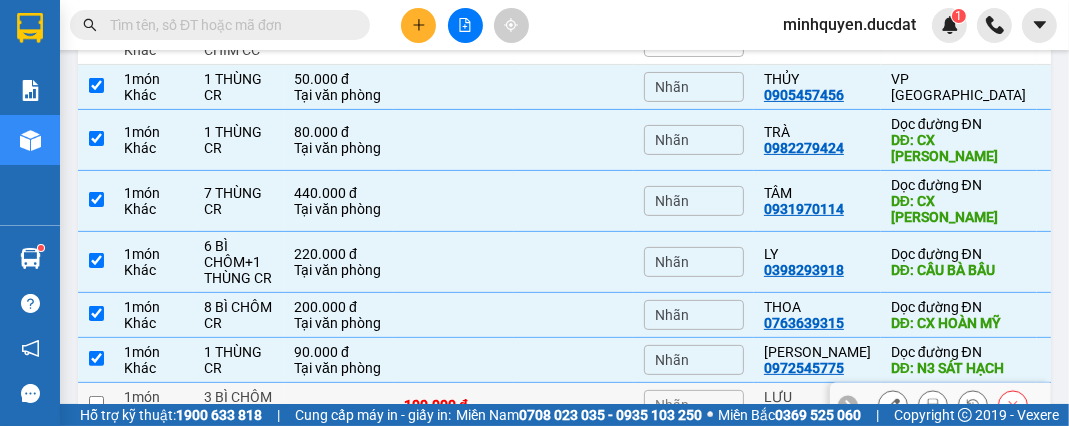 scroll, scrollTop: 400, scrollLeft: 0, axis: vertical 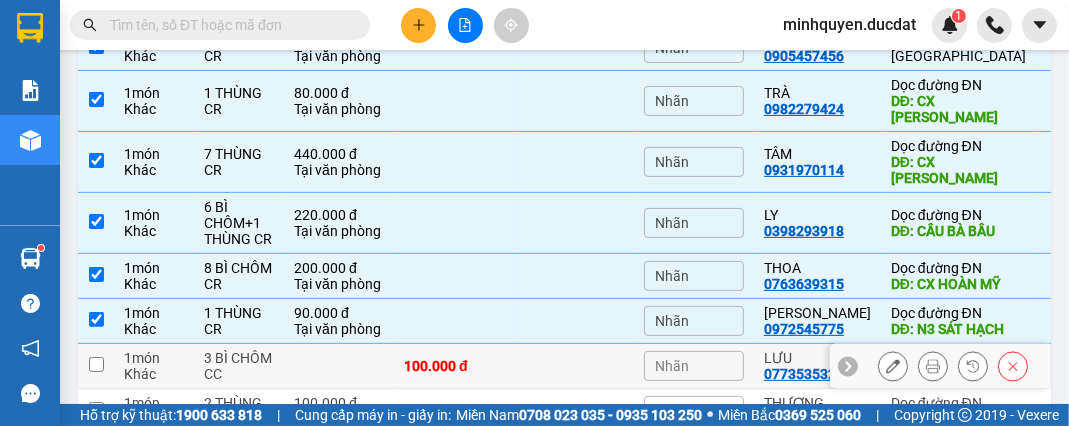 click on "1  món Khác" at bounding box center [154, 366] 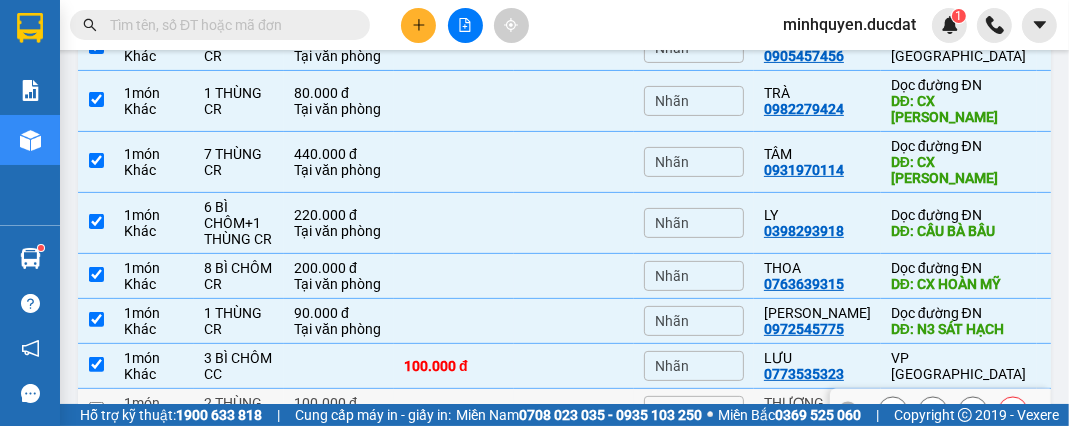 click on "1  món Khác" at bounding box center (154, 411) 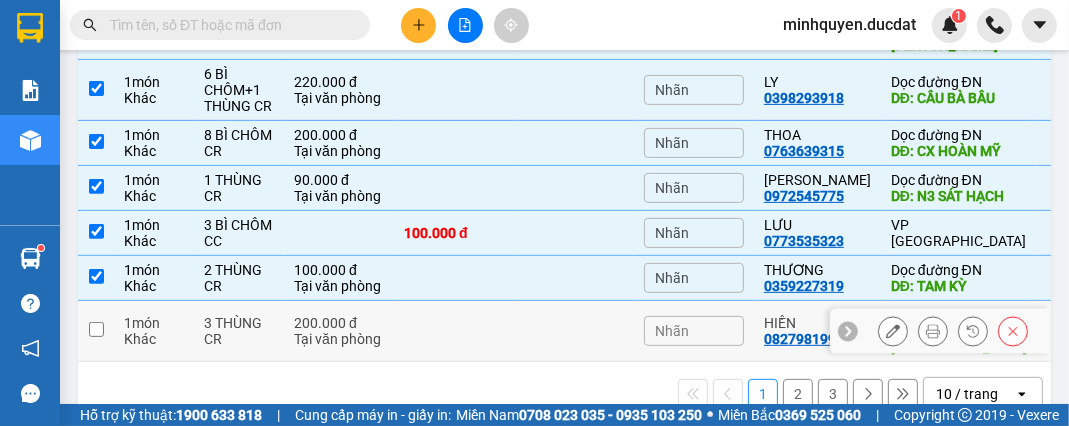 scroll, scrollTop: 534, scrollLeft: 0, axis: vertical 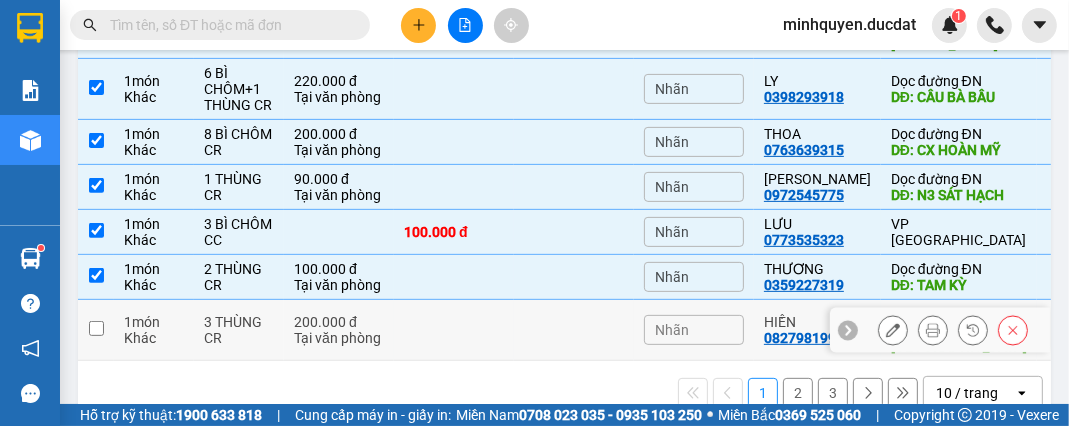 click on "Khác" at bounding box center (154, 338) 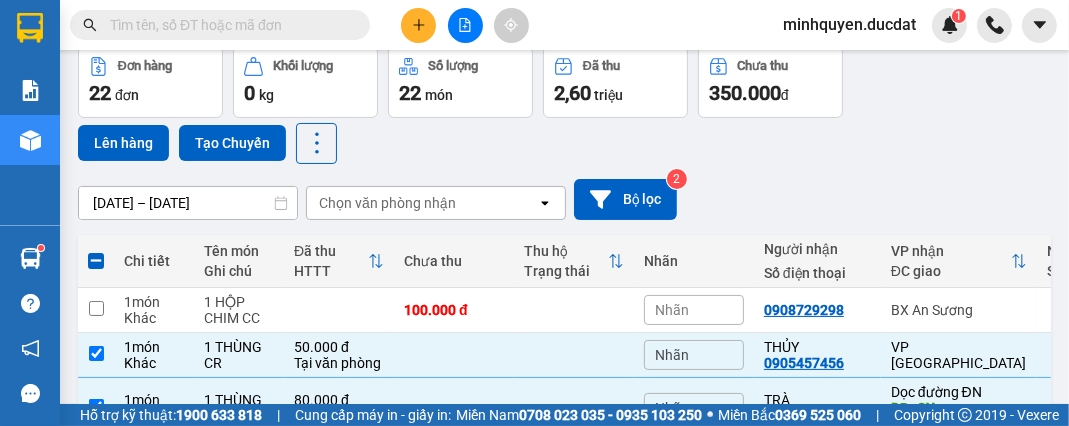 scroll, scrollTop: 0, scrollLeft: 0, axis: both 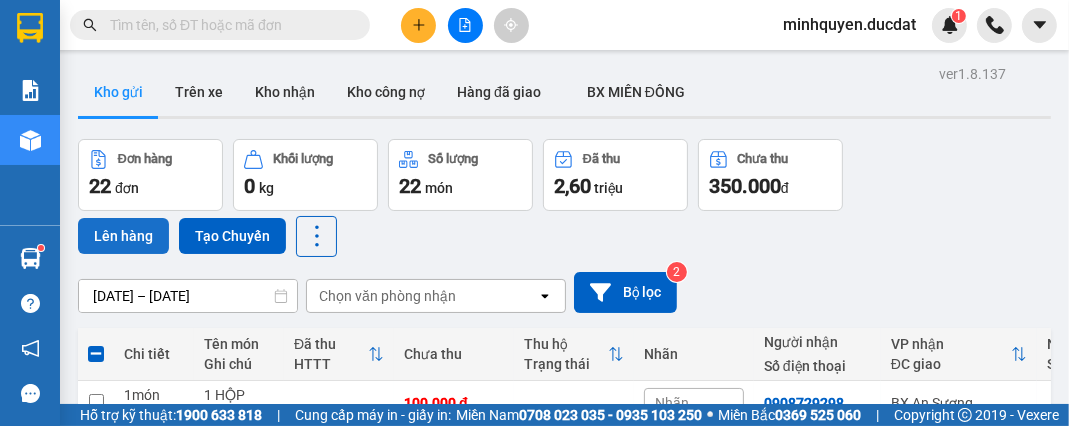 click on "Lên hàng" at bounding box center [123, 236] 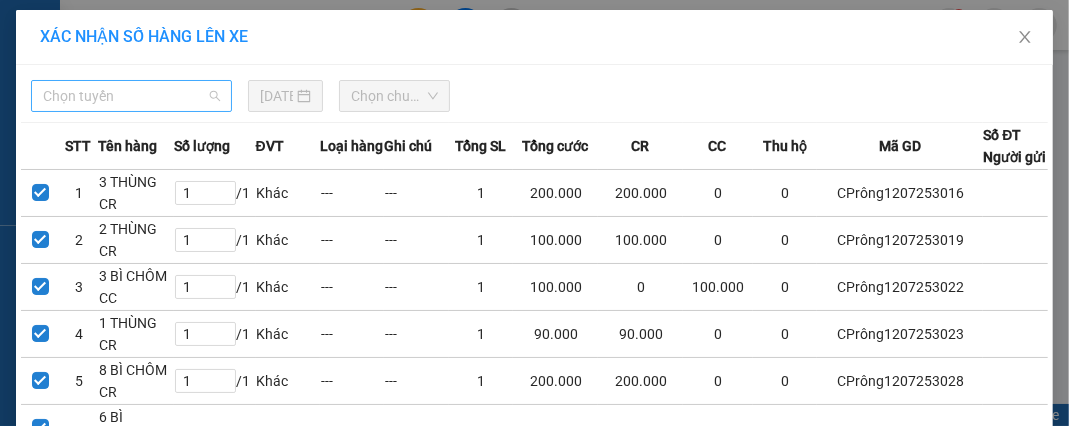 click on "Chọn tuyến" at bounding box center (131, 96) 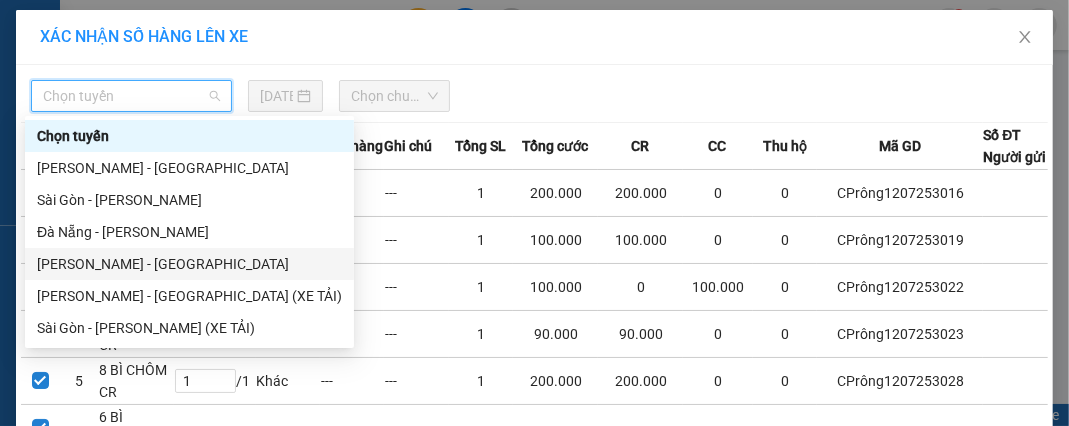 click on "[PERSON_NAME] - [GEOGRAPHIC_DATA]" at bounding box center [189, 264] 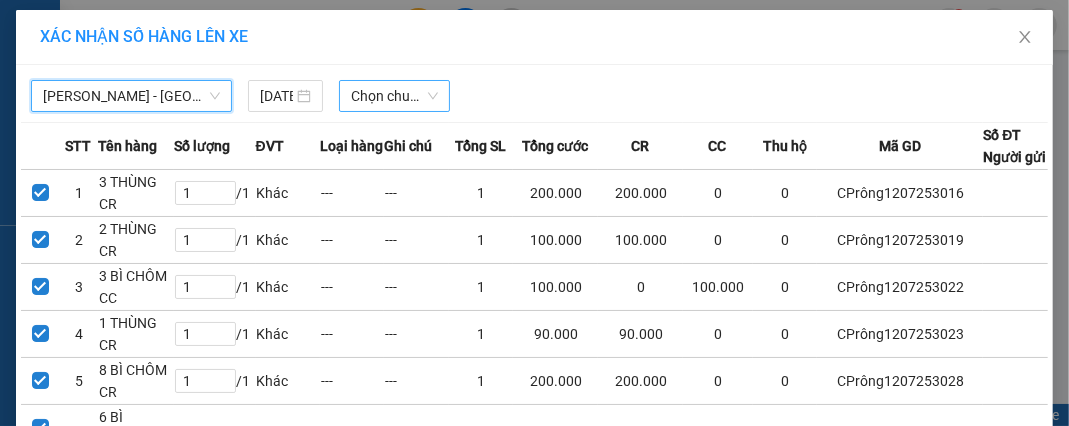click on "Chọn chuyến" at bounding box center (394, 96) 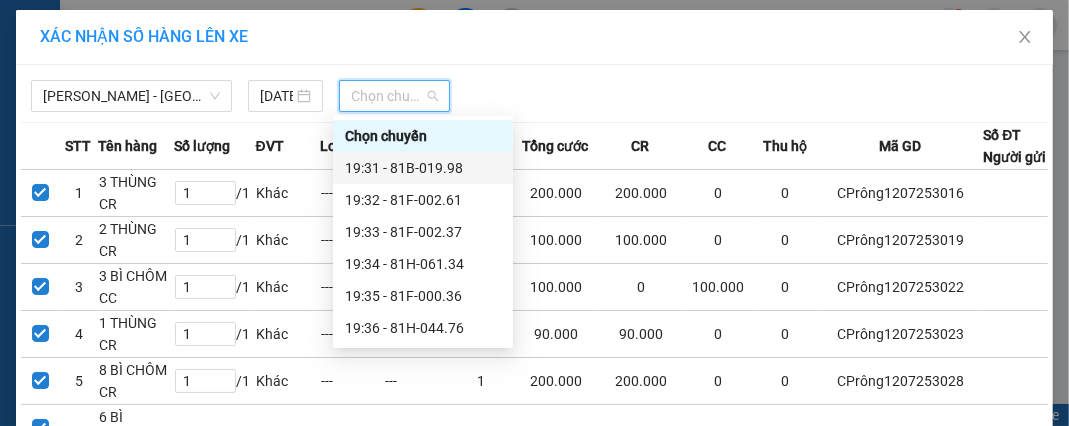 click on "19:31     - 81B-019.98" at bounding box center [423, 168] 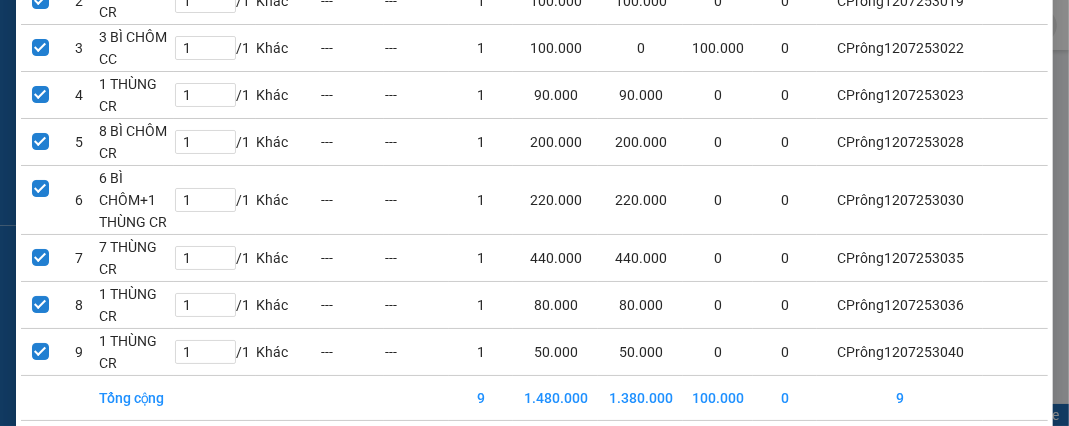 scroll, scrollTop: 480, scrollLeft: 0, axis: vertical 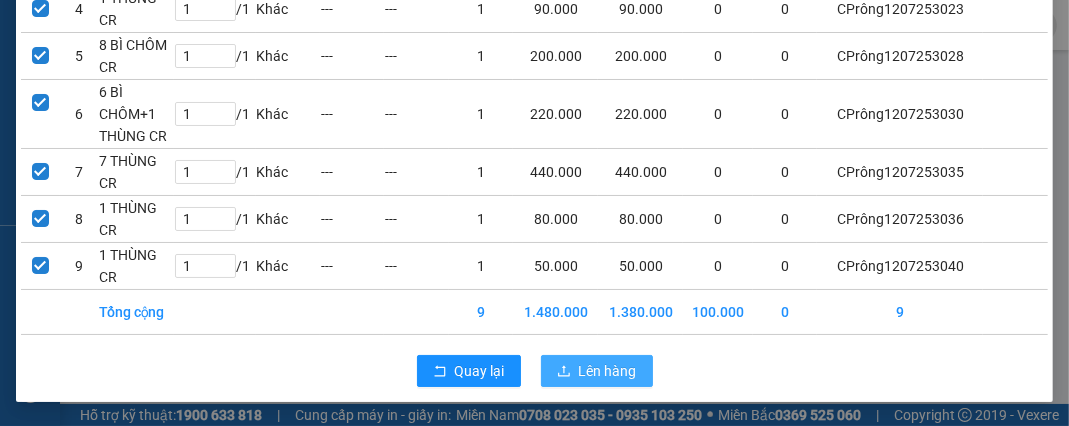 click on "Lên hàng" at bounding box center [608, 371] 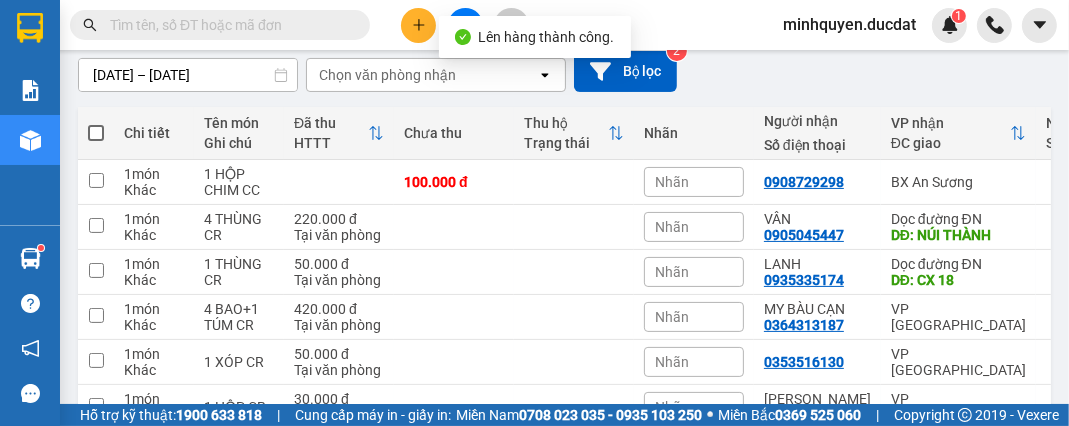 scroll, scrollTop: 239, scrollLeft: 0, axis: vertical 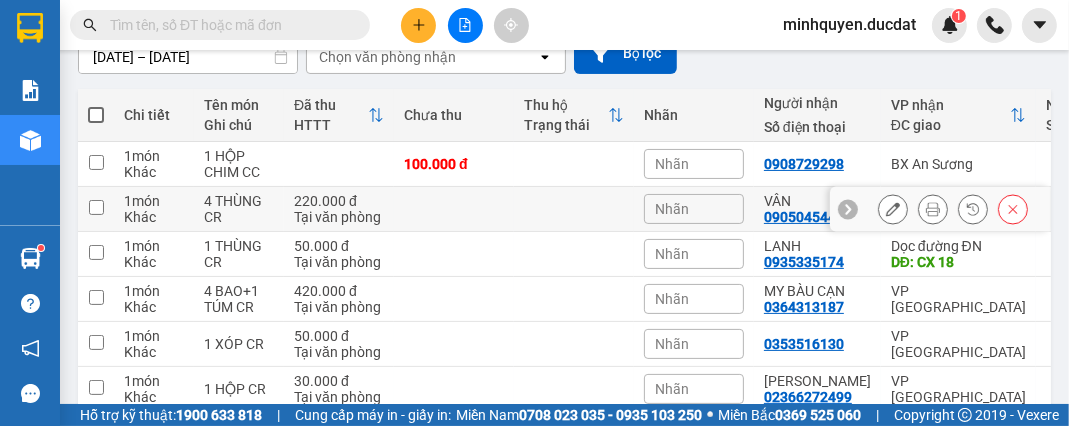 click on "4 THÙNG CR" at bounding box center (239, 209) 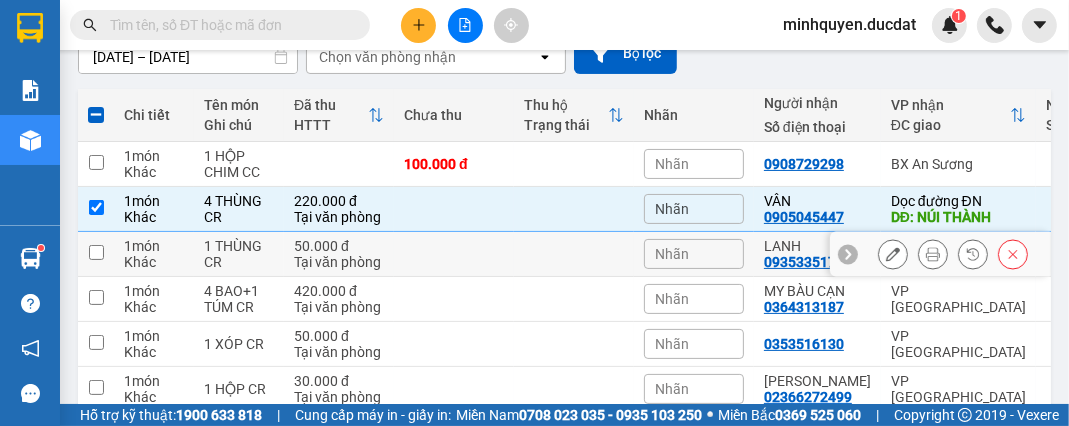 click on "1 THÙNG CR" at bounding box center (239, 254) 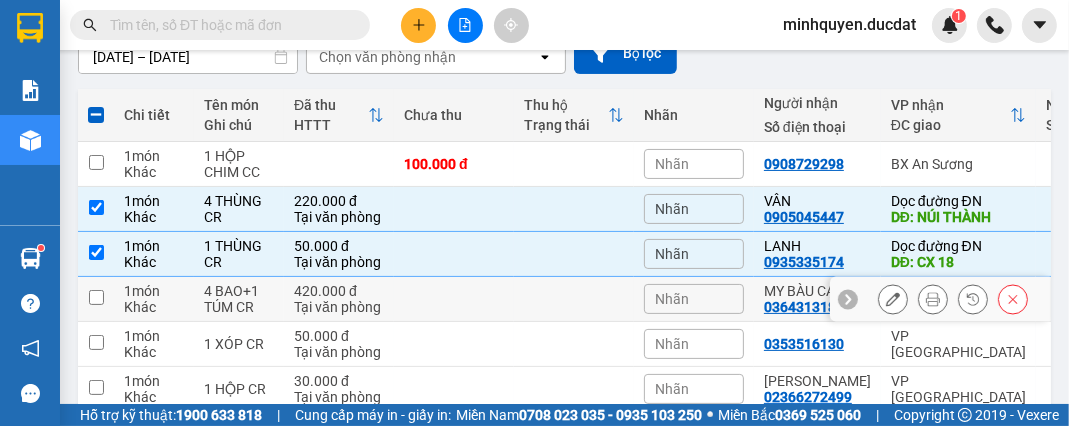 click on "4 BAO+1 TÚM CR" at bounding box center (239, 299) 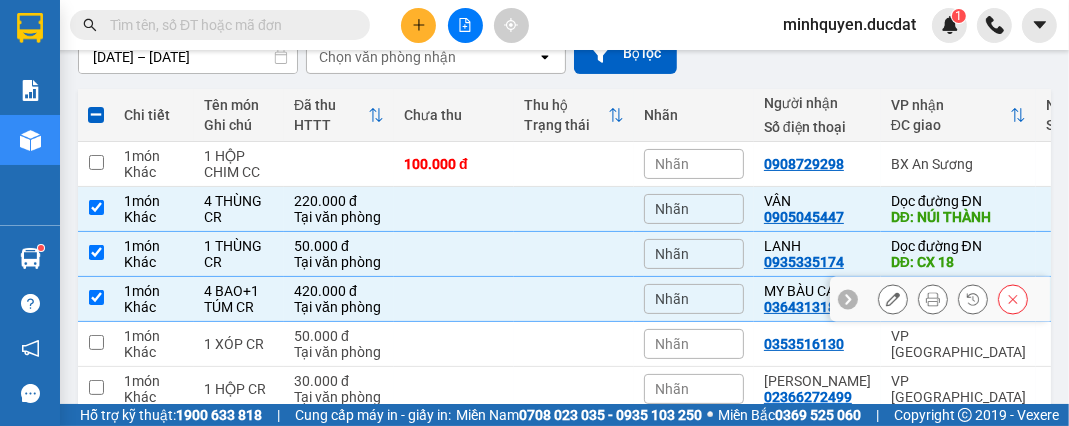 click on "4 BAO+1 TÚM CR" at bounding box center (239, 299) 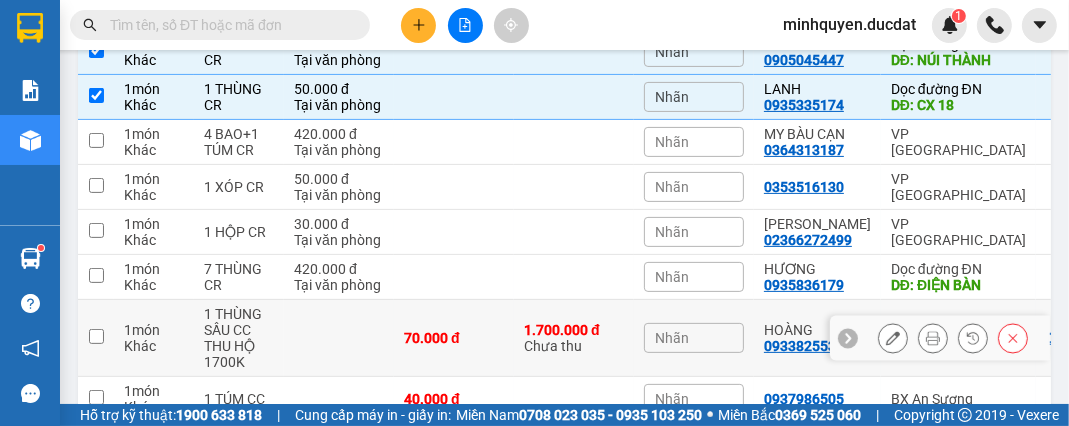 scroll, scrollTop: 400, scrollLeft: 0, axis: vertical 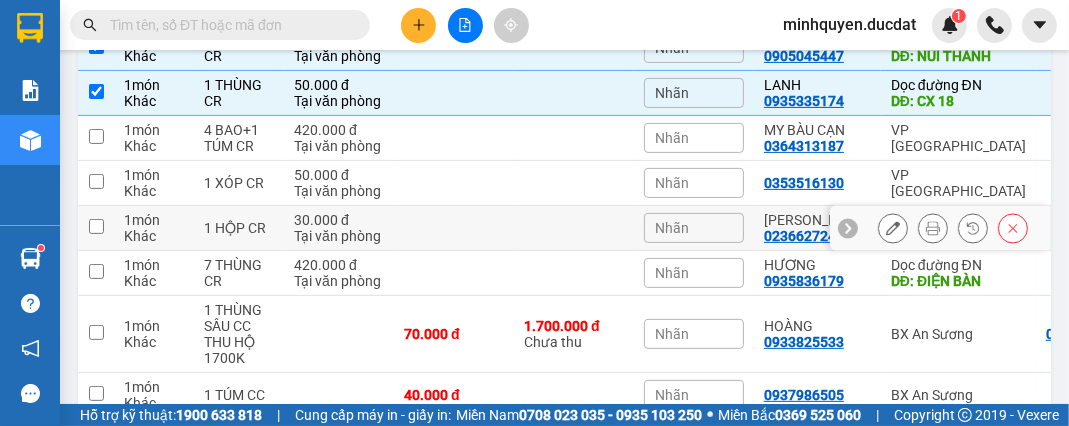 click on "1 HỘP CR" at bounding box center [239, 228] 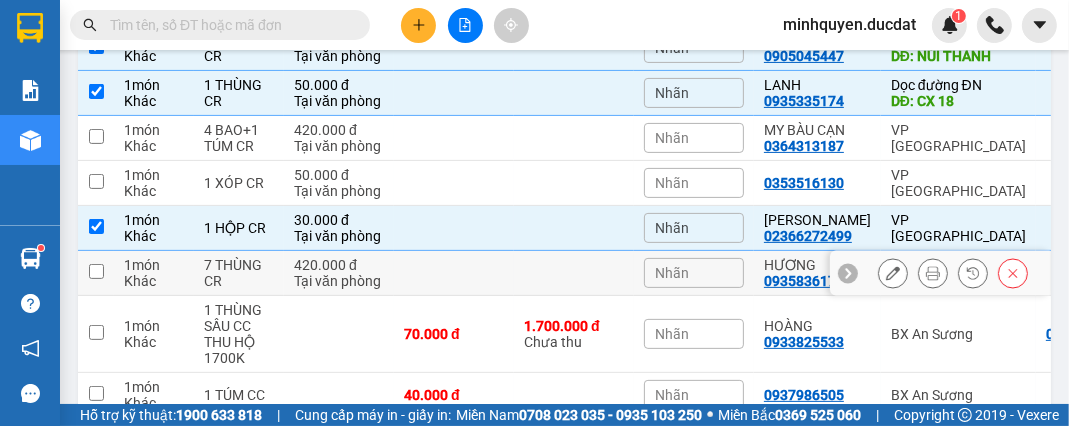 click on "7 THÙNG CR" at bounding box center [239, 273] 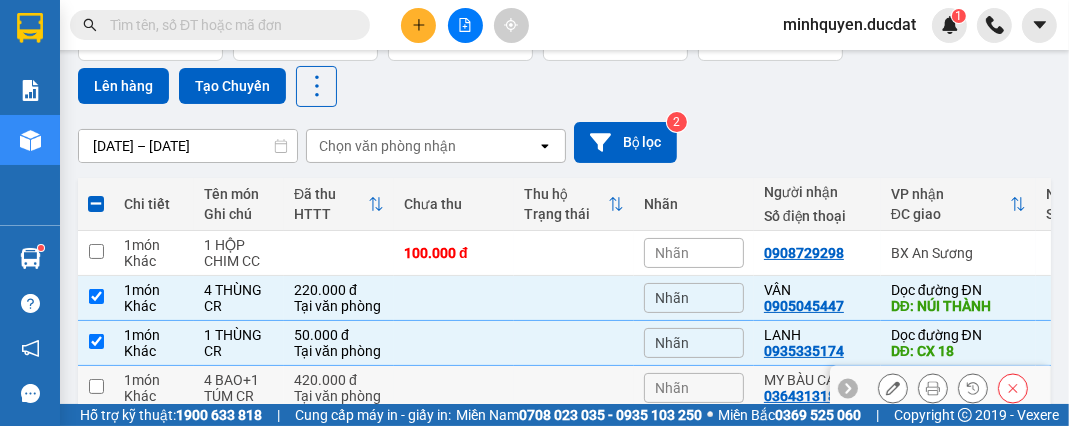 scroll, scrollTop: 0, scrollLeft: 0, axis: both 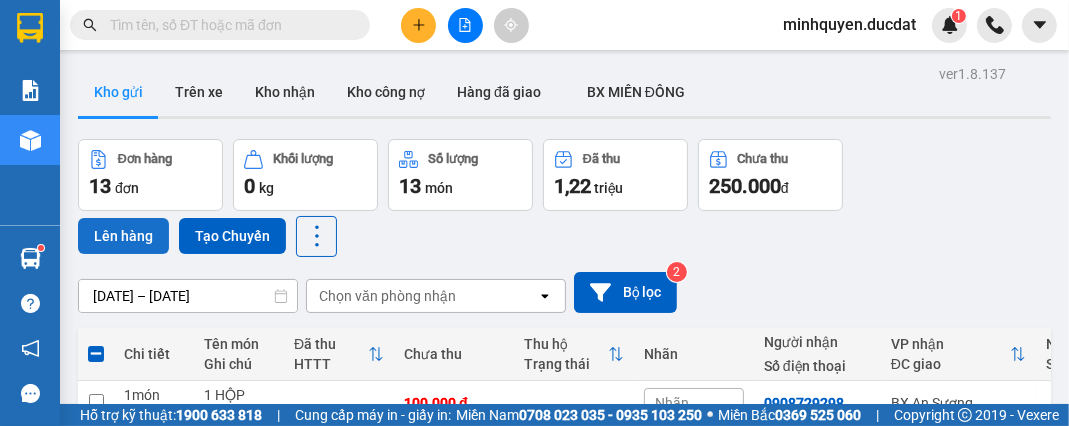 click on "Lên hàng" at bounding box center [123, 236] 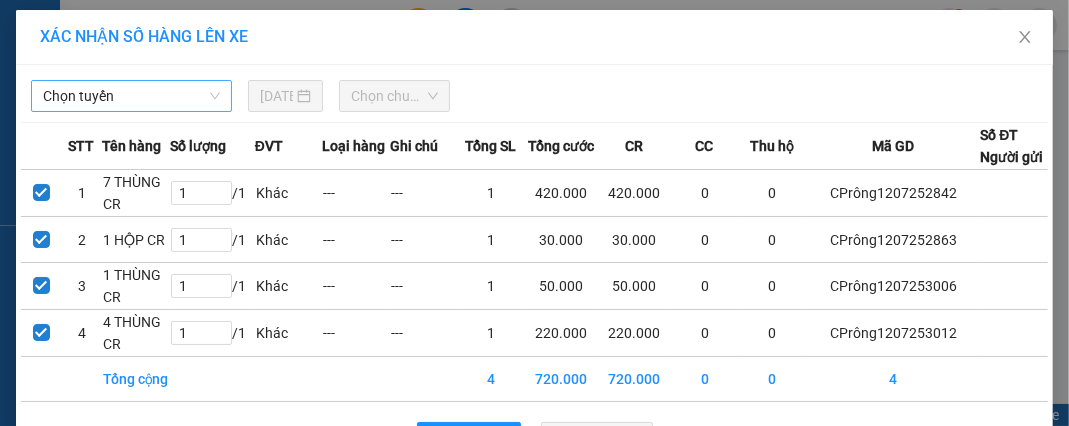 click on "Chọn tuyến" at bounding box center (131, 96) 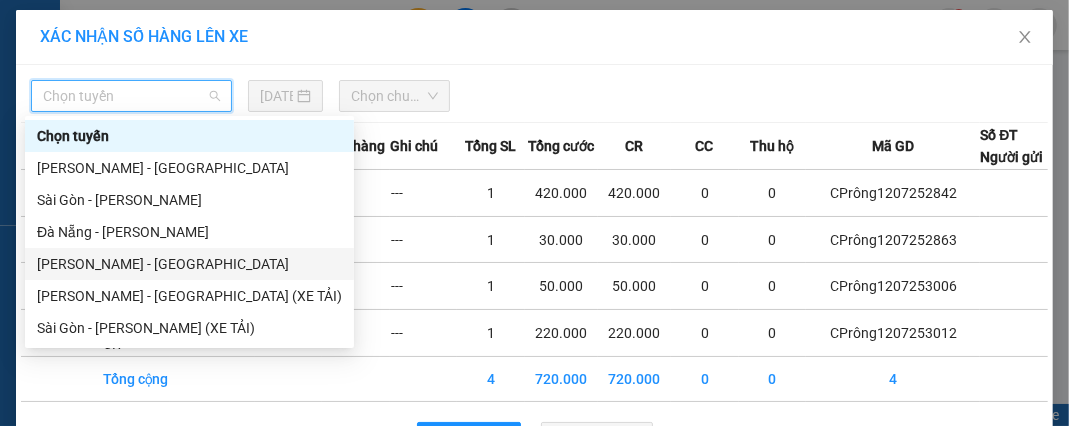 click on "[PERSON_NAME] - [GEOGRAPHIC_DATA]" at bounding box center (189, 264) 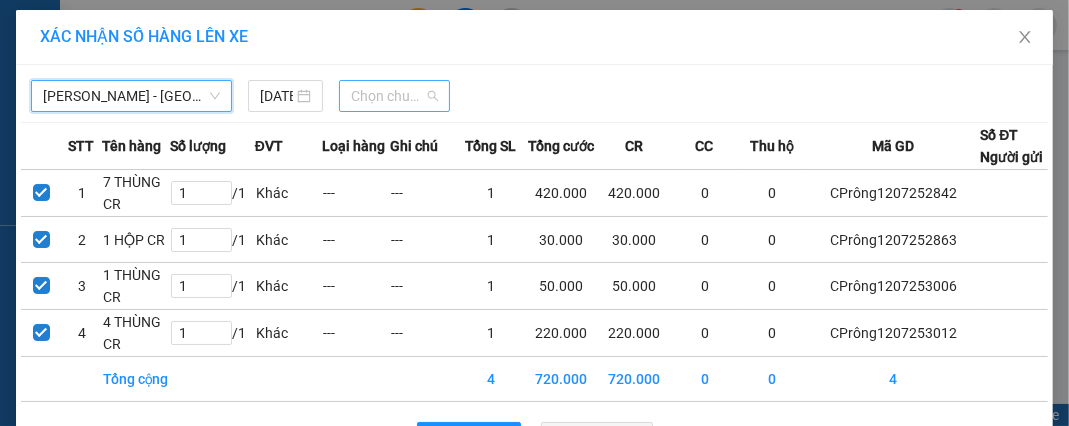 click on "Chọn chuyến" at bounding box center (394, 96) 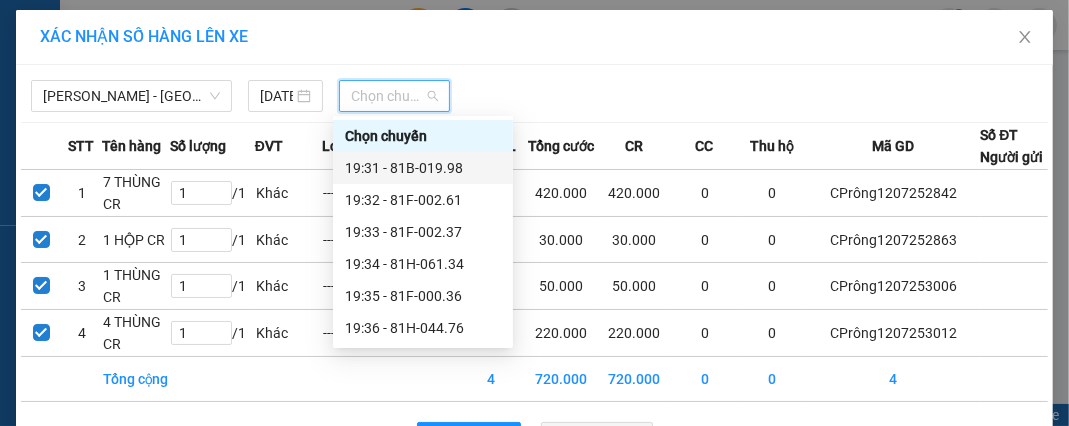 click on "19:31     - 81B-019.98" at bounding box center (423, 168) 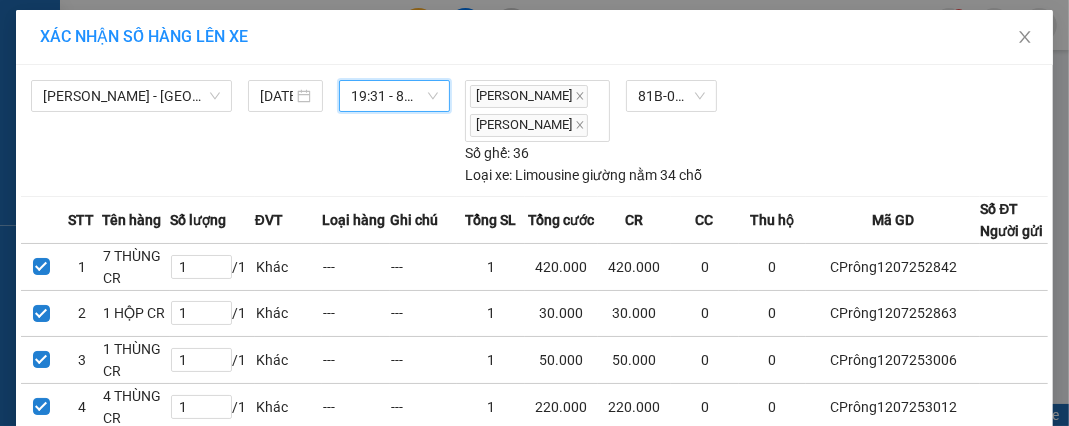 scroll, scrollTop: 217, scrollLeft: 0, axis: vertical 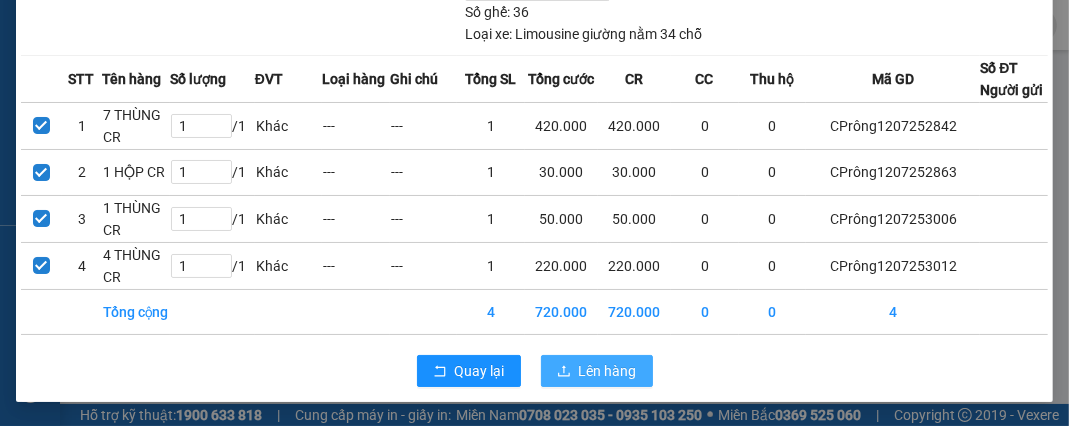 click on "Lên hàng" at bounding box center (597, 371) 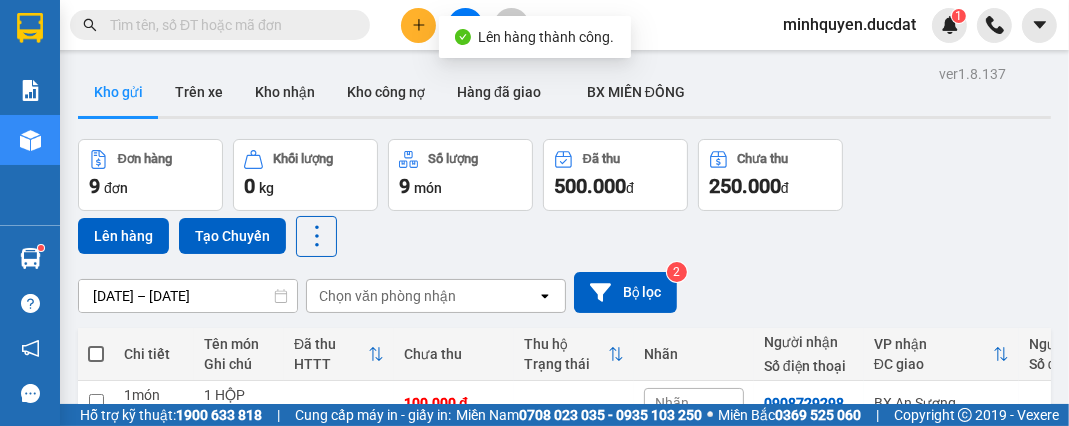 scroll, scrollTop: 239, scrollLeft: 0, axis: vertical 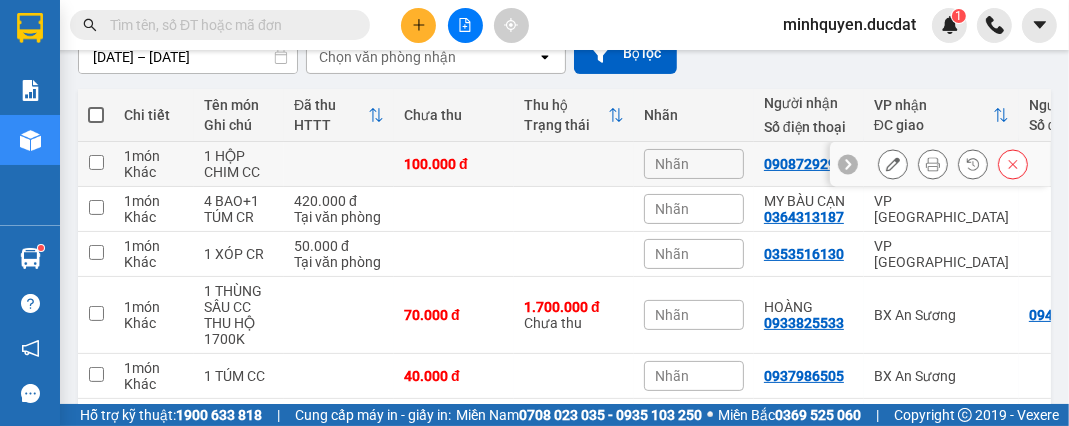 click at bounding box center (339, 164) 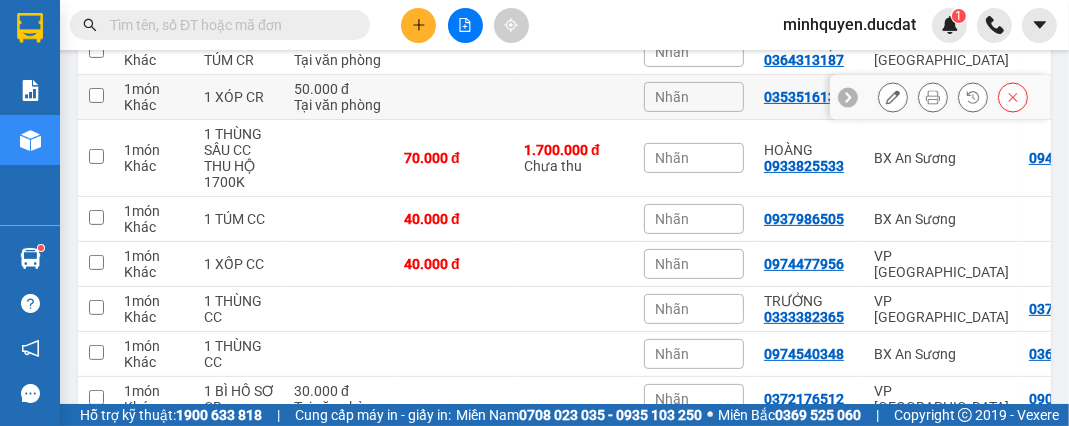 scroll, scrollTop: 400, scrollLeft: 0, axis: vertical 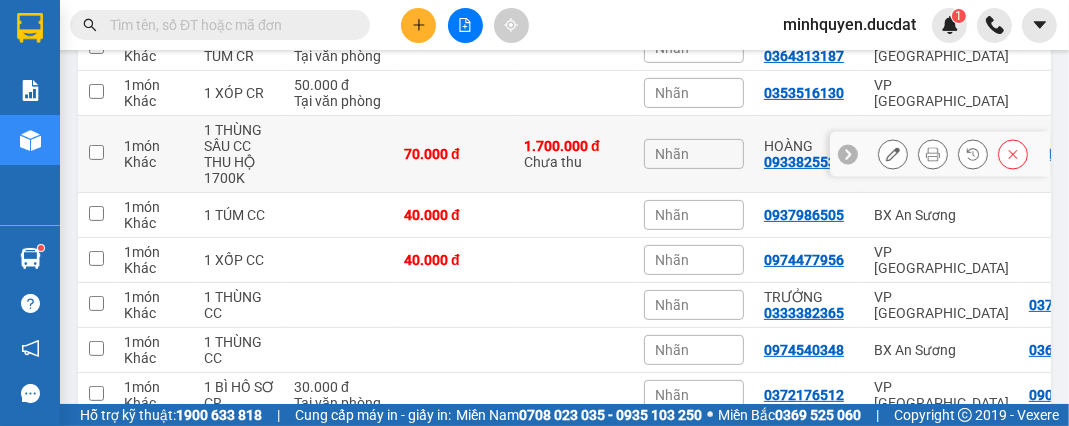 click on "70.000 đ" at bounding box center (454, 154) 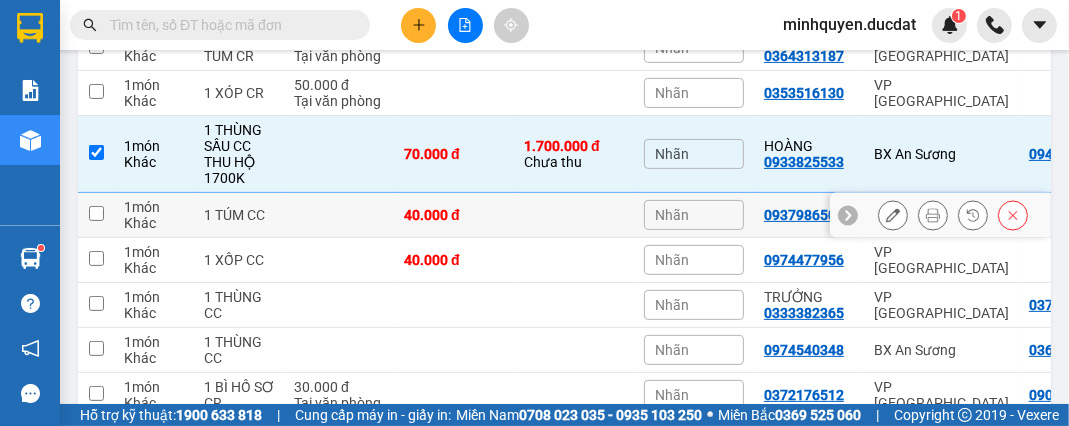 click on "40.000 đ" at bounding box center (454, 215) 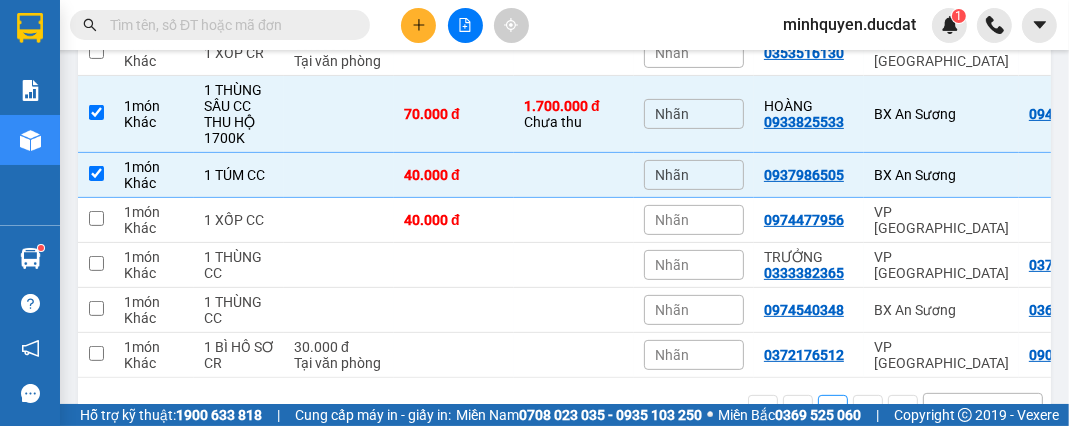 scroll, scrollTop: 480, scrollLeft: 0, axis: vertical 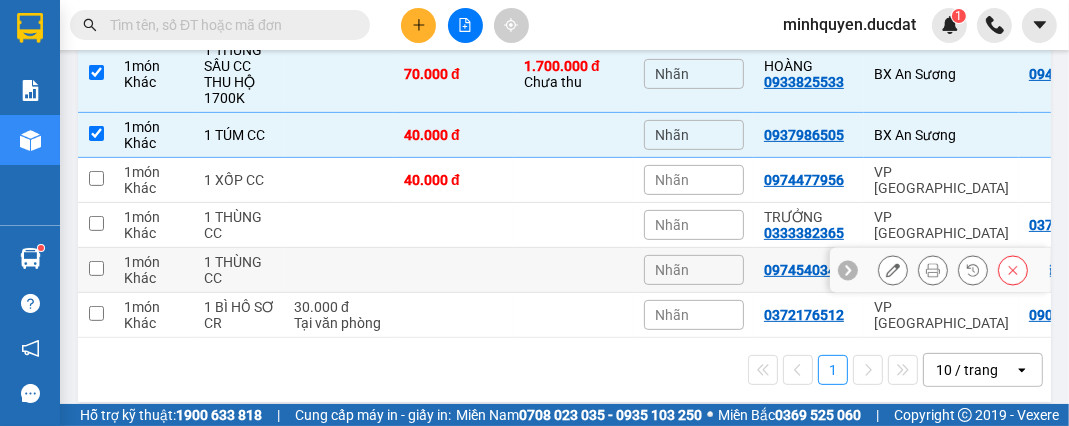 click at bounding box center [339, 270] 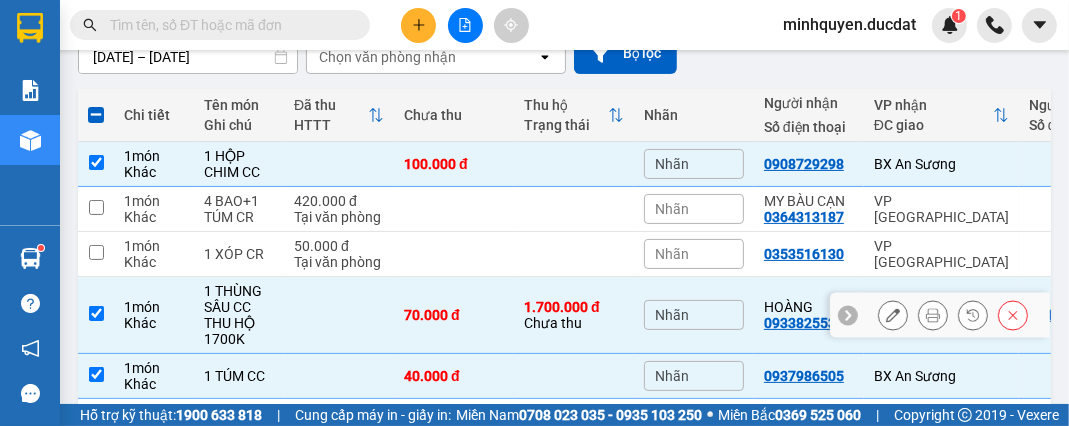 scroll, scrollTop: 80, scrollLeft: 0, axis: vertical 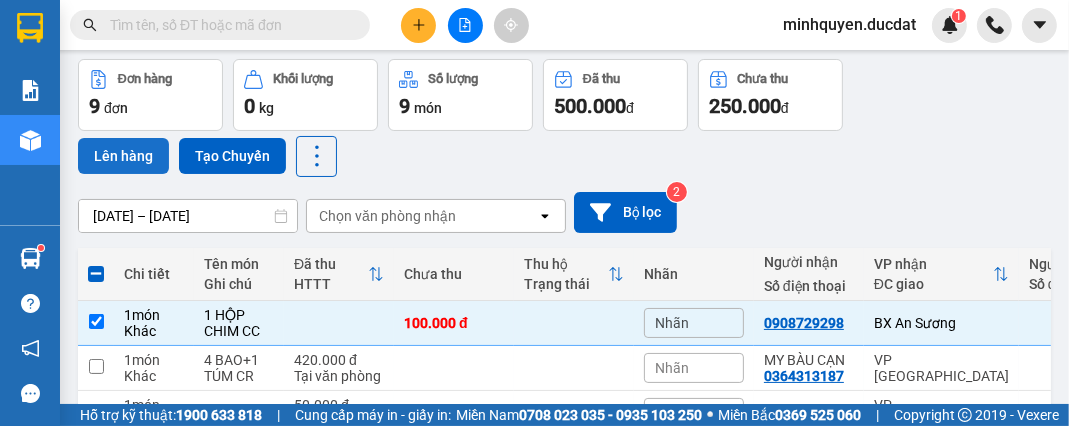 click on "Lên hàng" at bounding box center (123, 156) 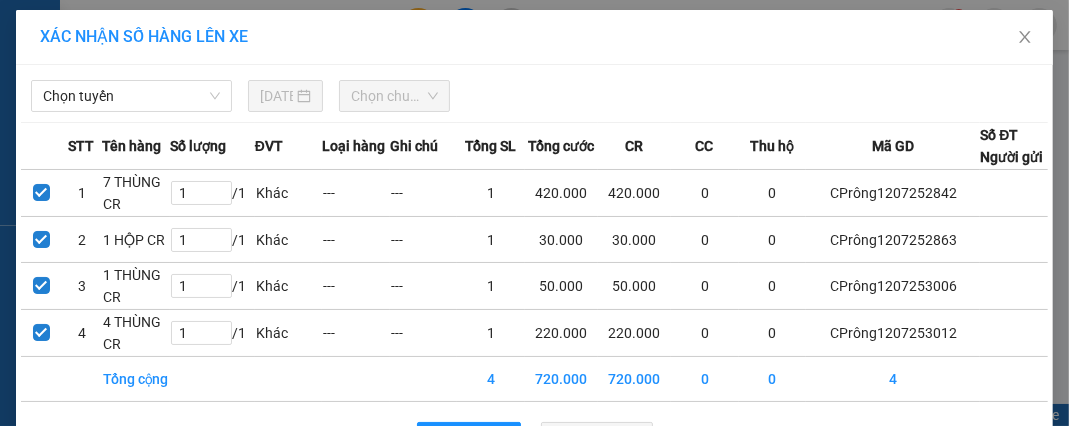 scroll, scrollTop: 0, scrollLeft: 0, axis: both 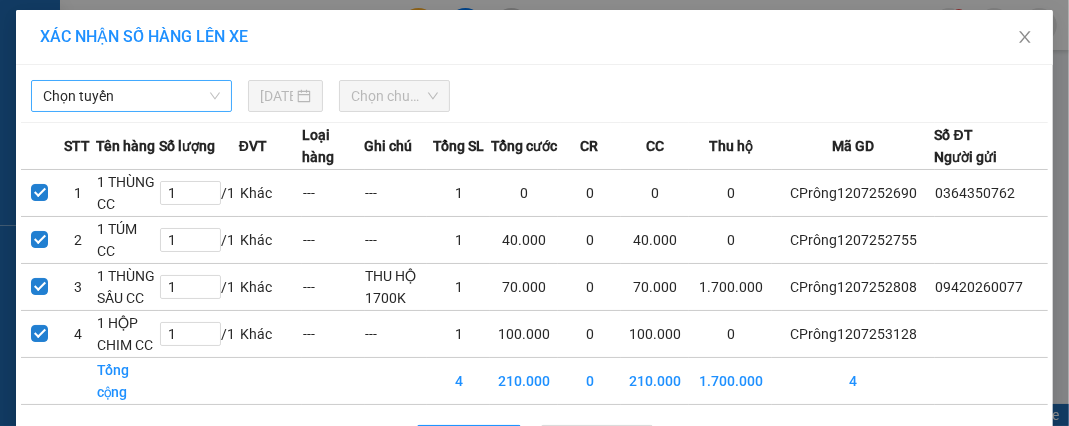 click on "Chọn tuyến" at bounding box center [131, 96] 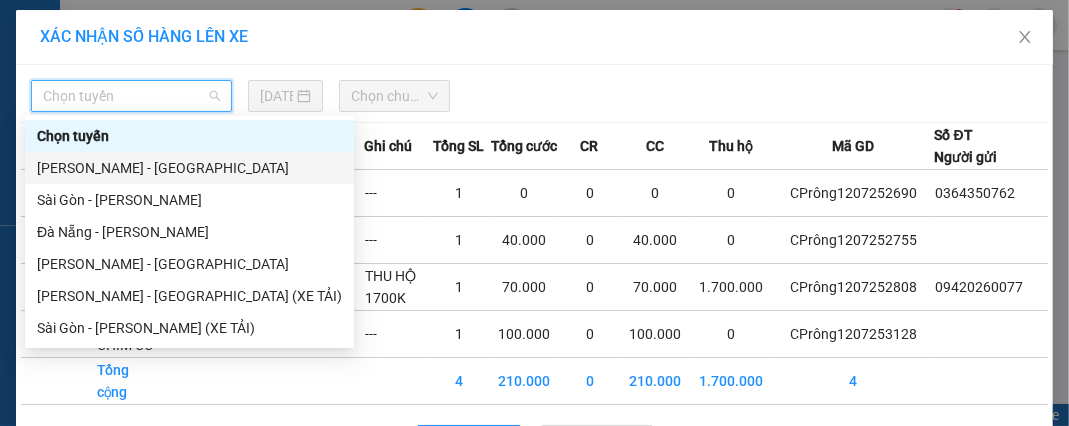 click on "[PERSON_NAME] - [GEOGRAPHIC_DATA]" at bounding box center (189, 168) 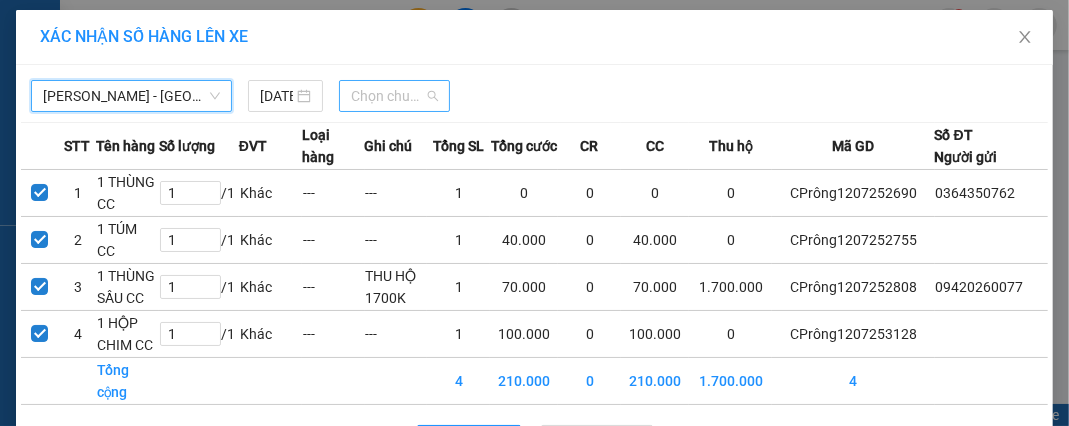 click on "Chọn chuyến" at bounding box center (394, 96) 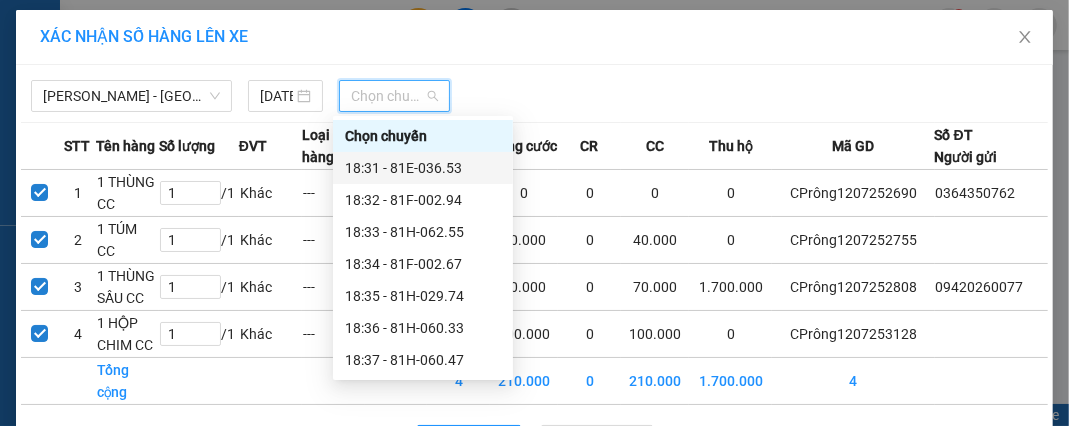 click on "18:31     - 81E-036.53" at bounding box center [423, 168] 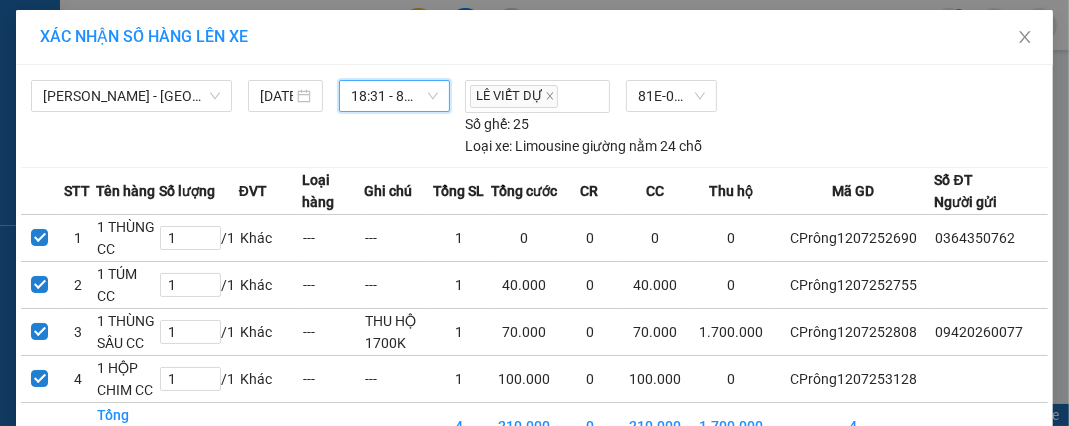 scroll, scrollTop: 117, scrollLeft: 0, axis: vertical 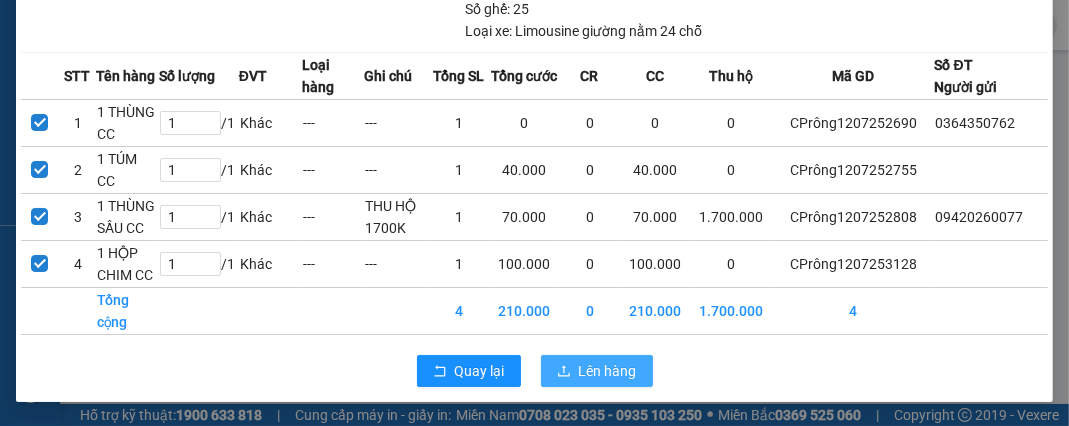 click on "Lên hàng" at bounding box center [608, 371] 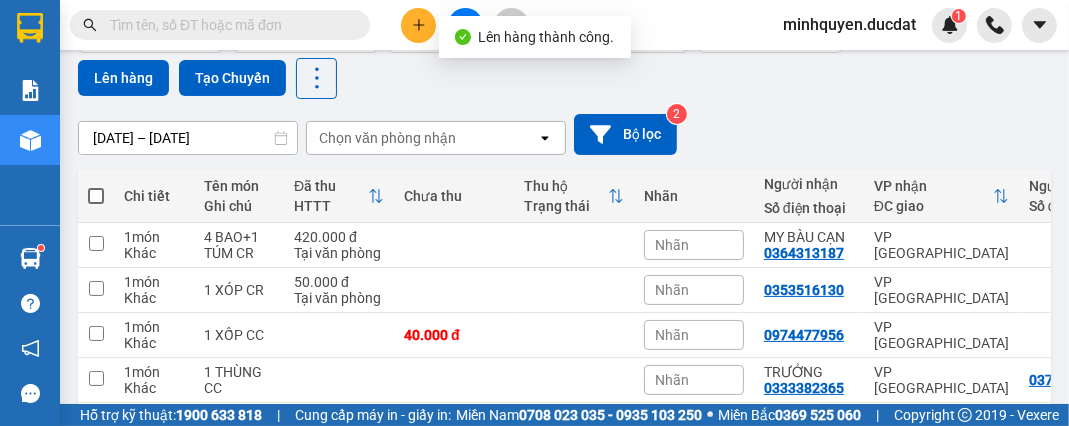 scroll, scrollTop: 239, scrollLeft: 0, axis: vertical 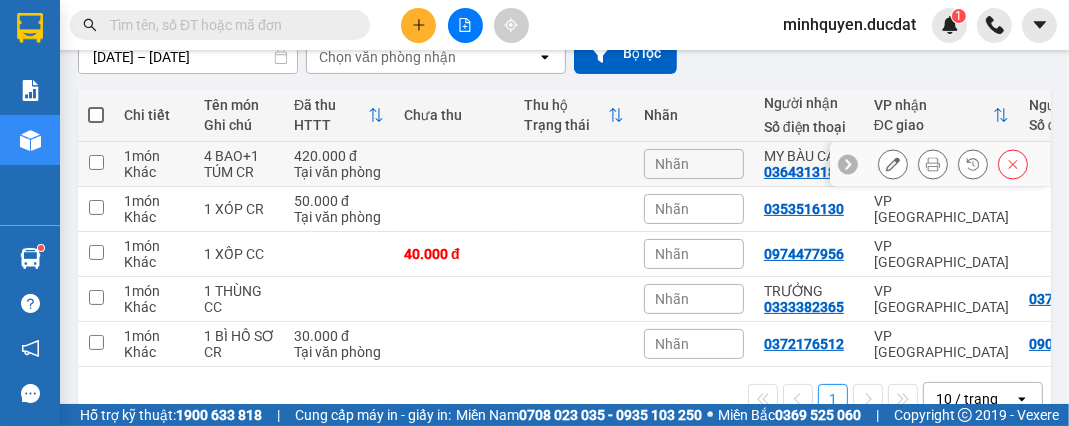 click on "Khác" at bounding box center (154, 172) 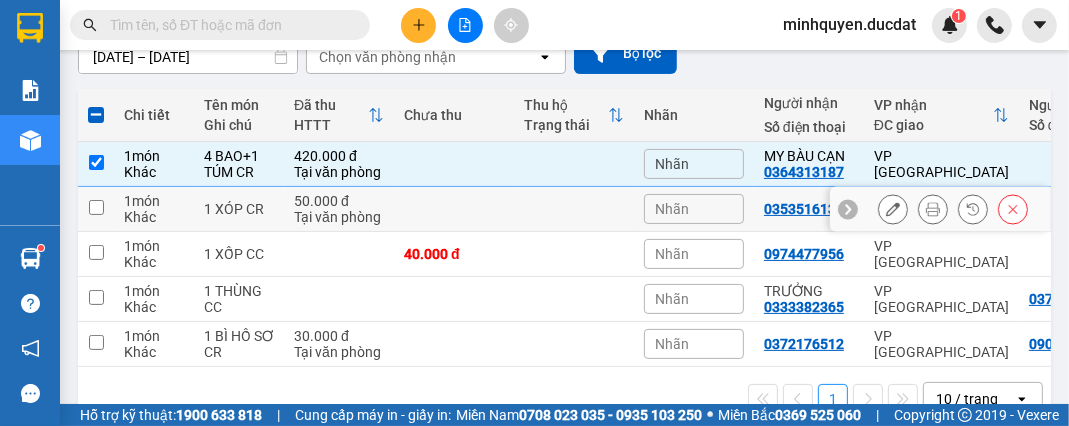 click on "1 XÓP CR" at bounding box center (239, 209) 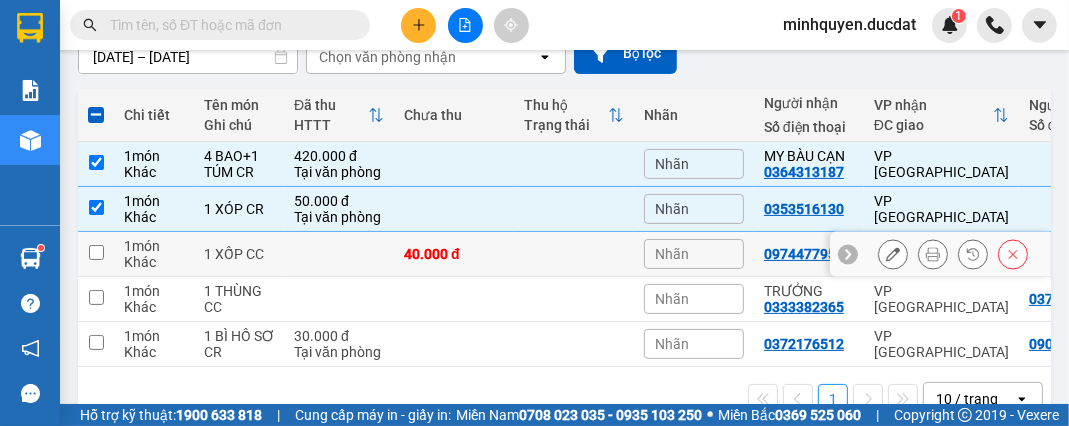 click on "1 XỐP CC" at bounding box center [239, 254] 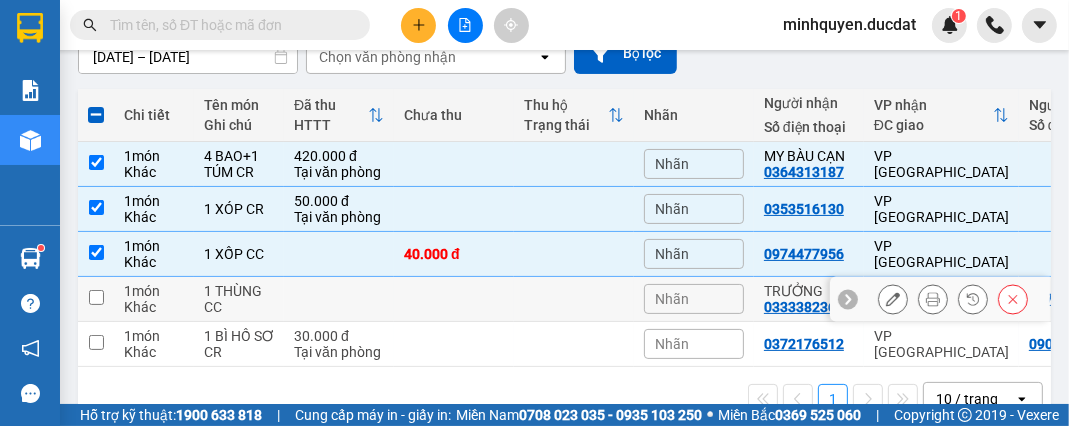 click on "1 THÙNG CC" at bounding box center [239, 299] 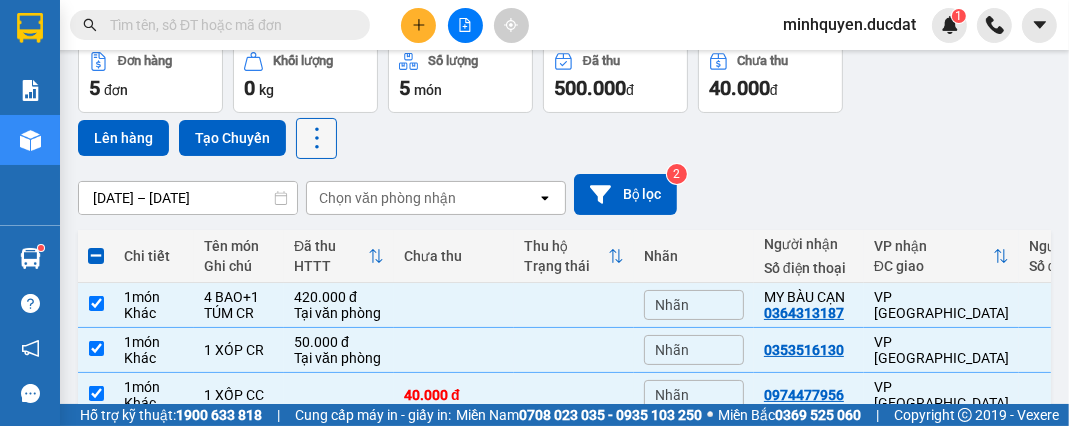 scroll, scrollTop: 0, scrollLeft: 0, axis: both 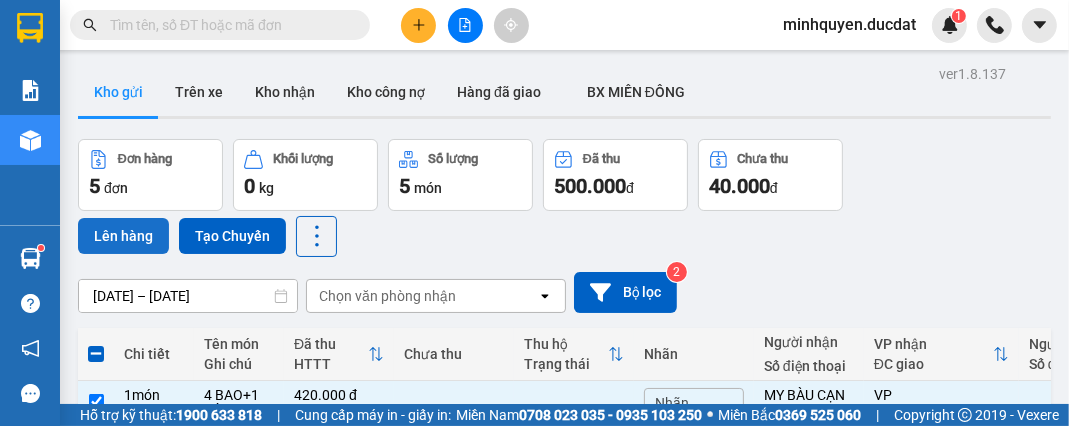click on "Lên hàng" at bounding box center [123, 236] 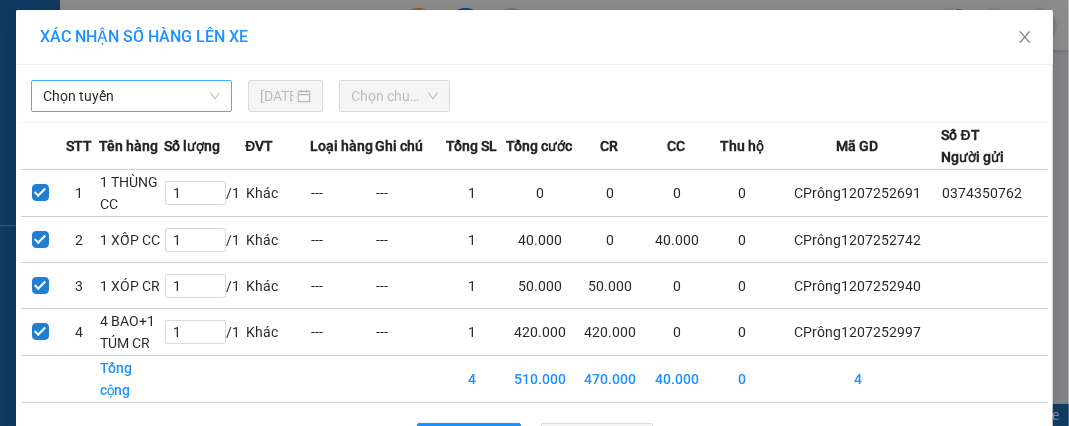 click on "Chọn tuyến" at bounding box center [131, 96] 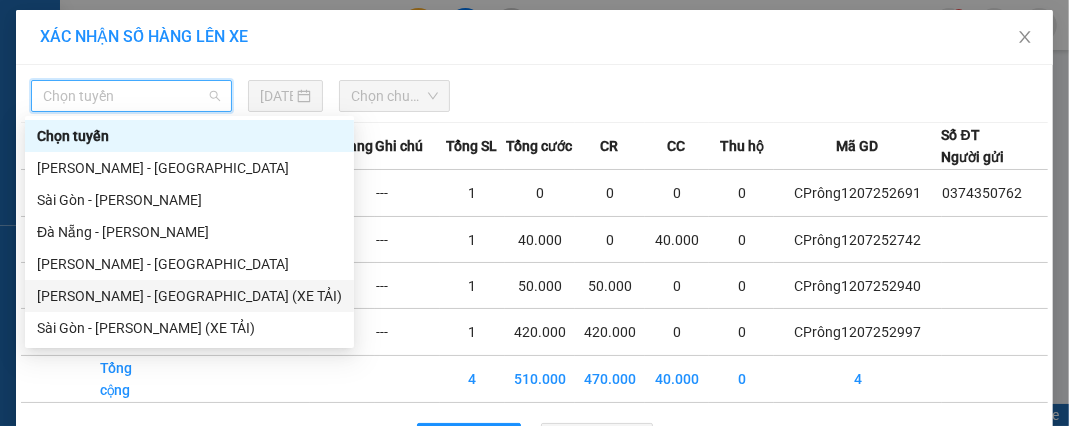 click on "[PERSON_NAME] - [GEOGRAPHIC_DATA] (XE TẢI)" at bounding box center [189, 296] 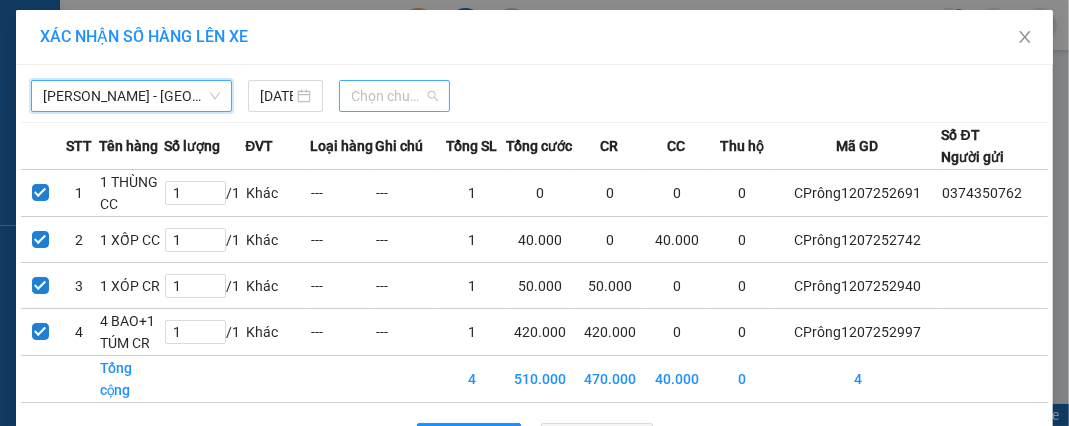 click on "Chọn chuyến" at bounding box center (394, 96) 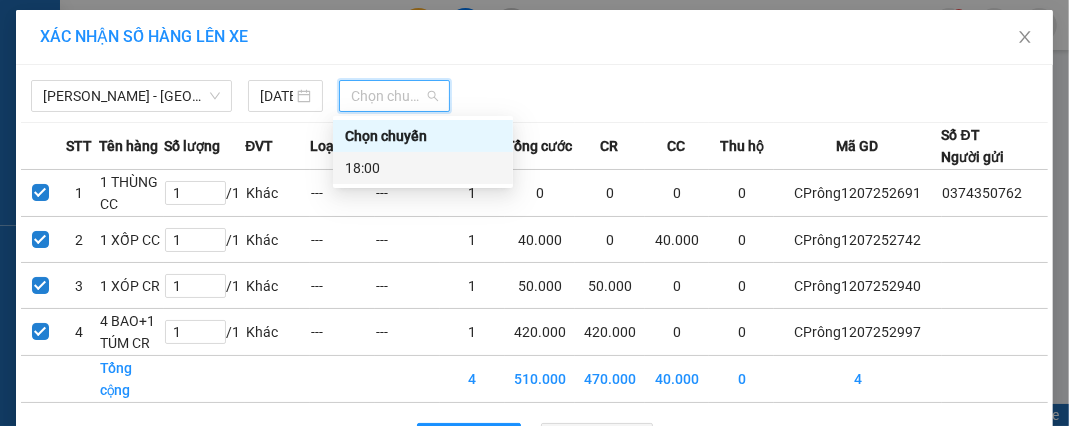 click on "18:00" at bounding box center [423, 168] 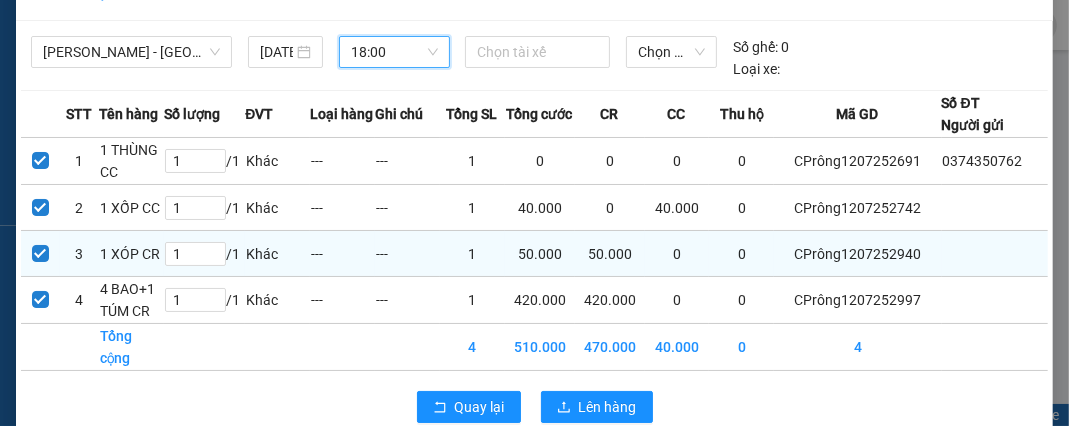 scroll, scrollTop: 85, scrollLeft: 0, axis: vertical 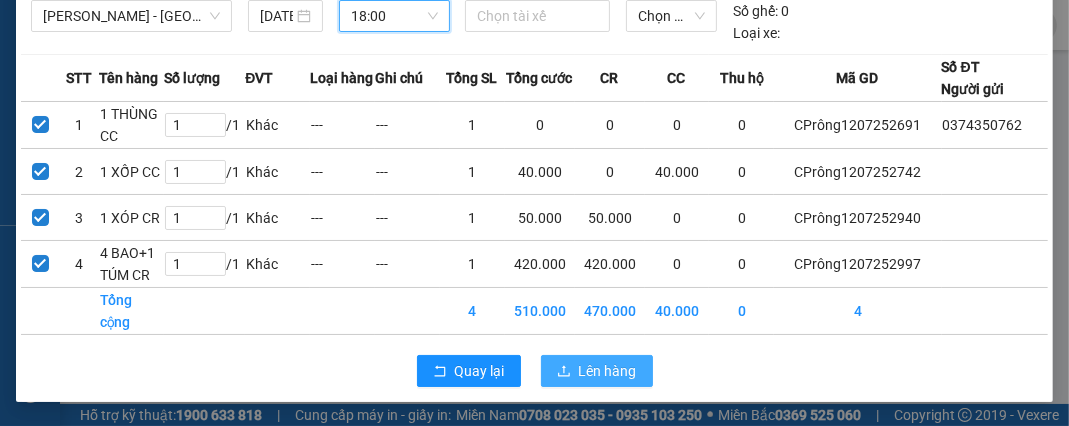 click on "Lên hàng" at bounding box center [608, 371] 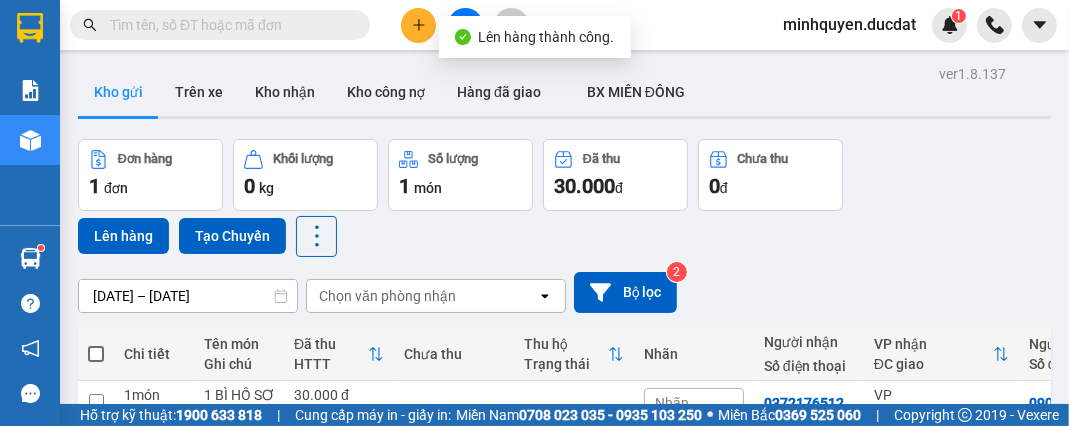 scroll, scrollTop: 110, scrollLeft: 0, axis: vertical 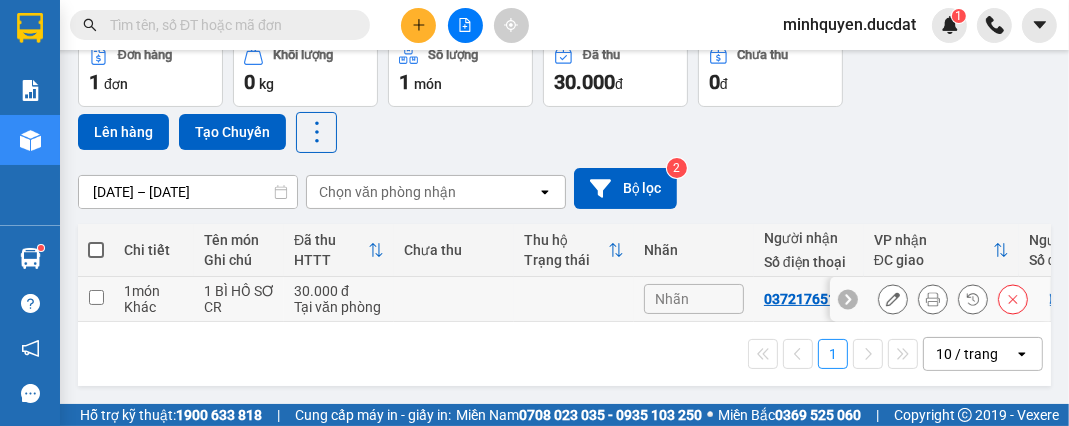 click at bounding box center [96, 297] 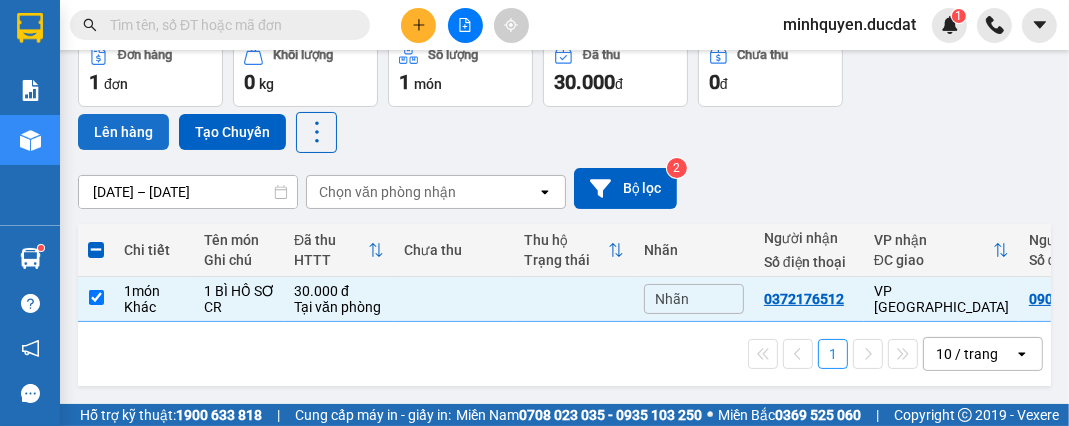click on "Lên hàng" at bounding box center (123, 132) 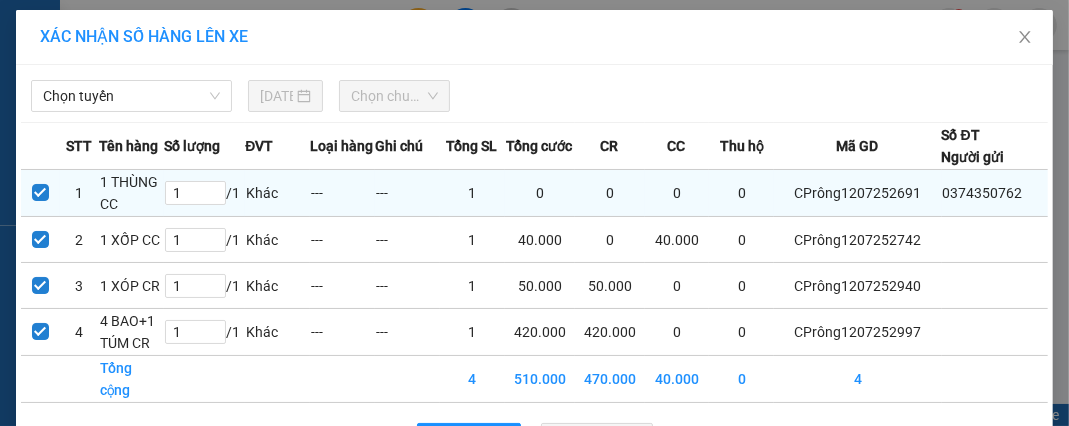 scroll, scrollTop: 0, scrollLeft: 0, axis: both 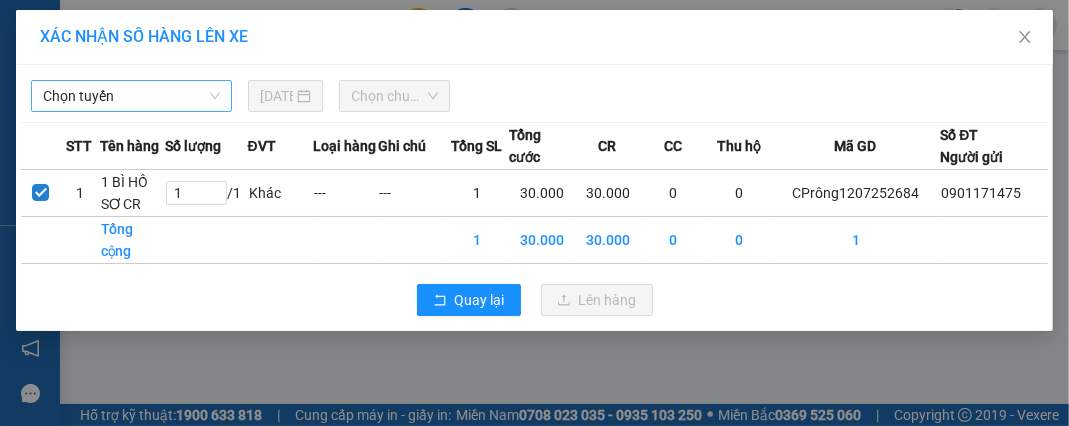click on "Chọn tuyến" at bounding box center (131, 96) 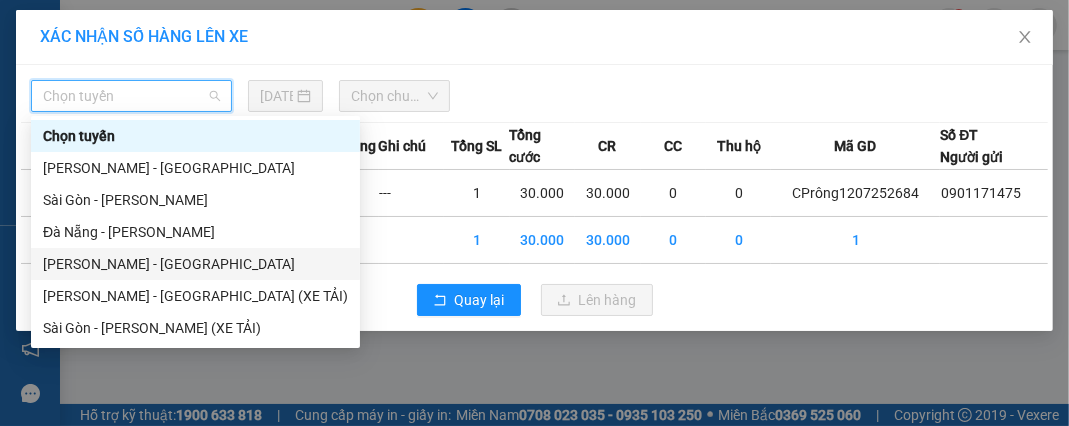 click on "[PERSON_NAME] - [GEOGRAPHIC_DATA]" at bounding box center (195, 264) 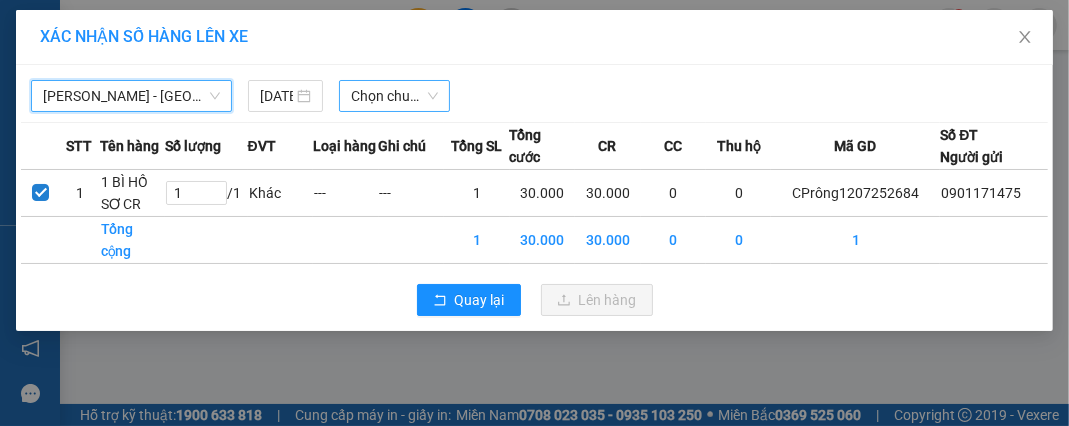 click on "Chọn chuyến" at bounding box center (394, 96) 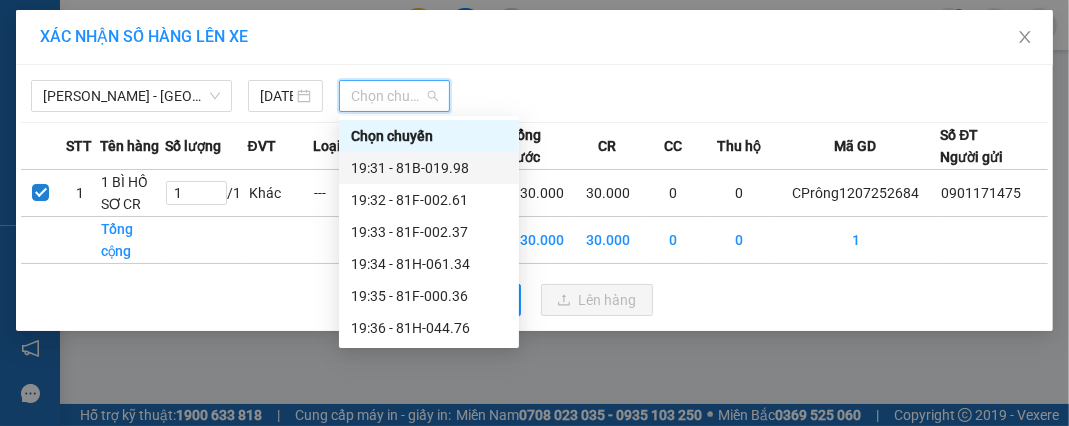 click on "19:31     - 81B-019.98" at bounding box center (429, 168) 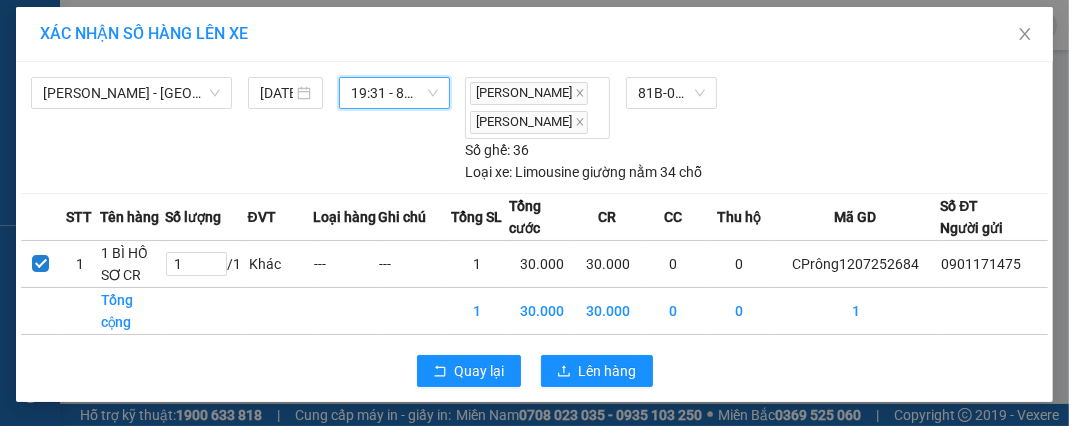 scroll, scrollTop: 58, scrollLeft: 0, axis: vertical 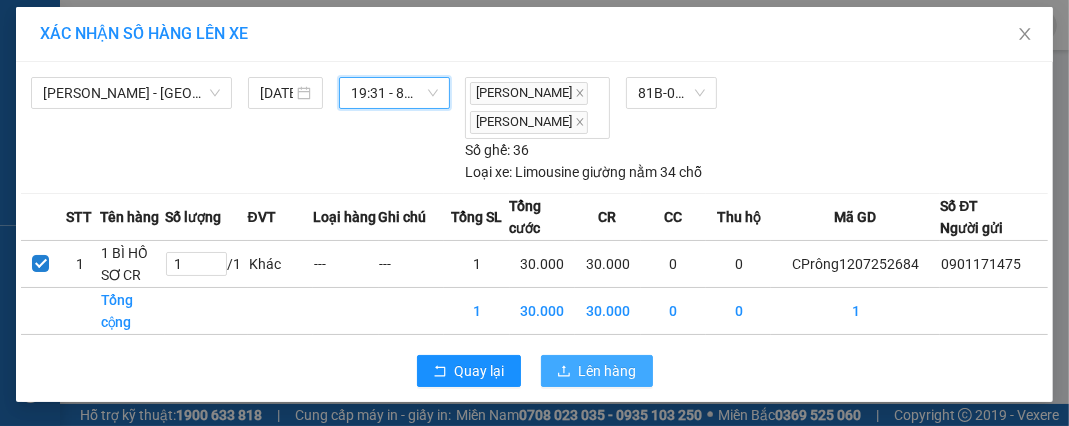click on "Lên hàng" at bounding box center (608, 371) 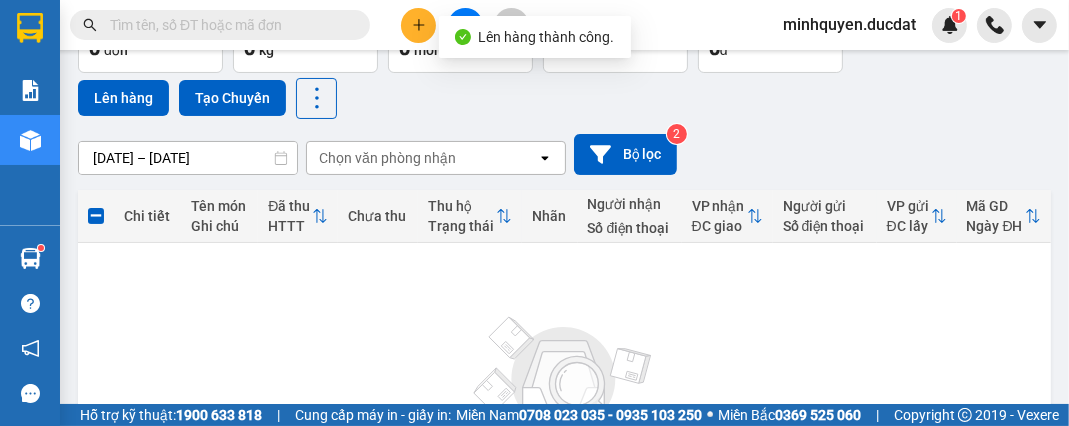 scroll, scrollTop: 0, scrollLeft: 0, axis: both 